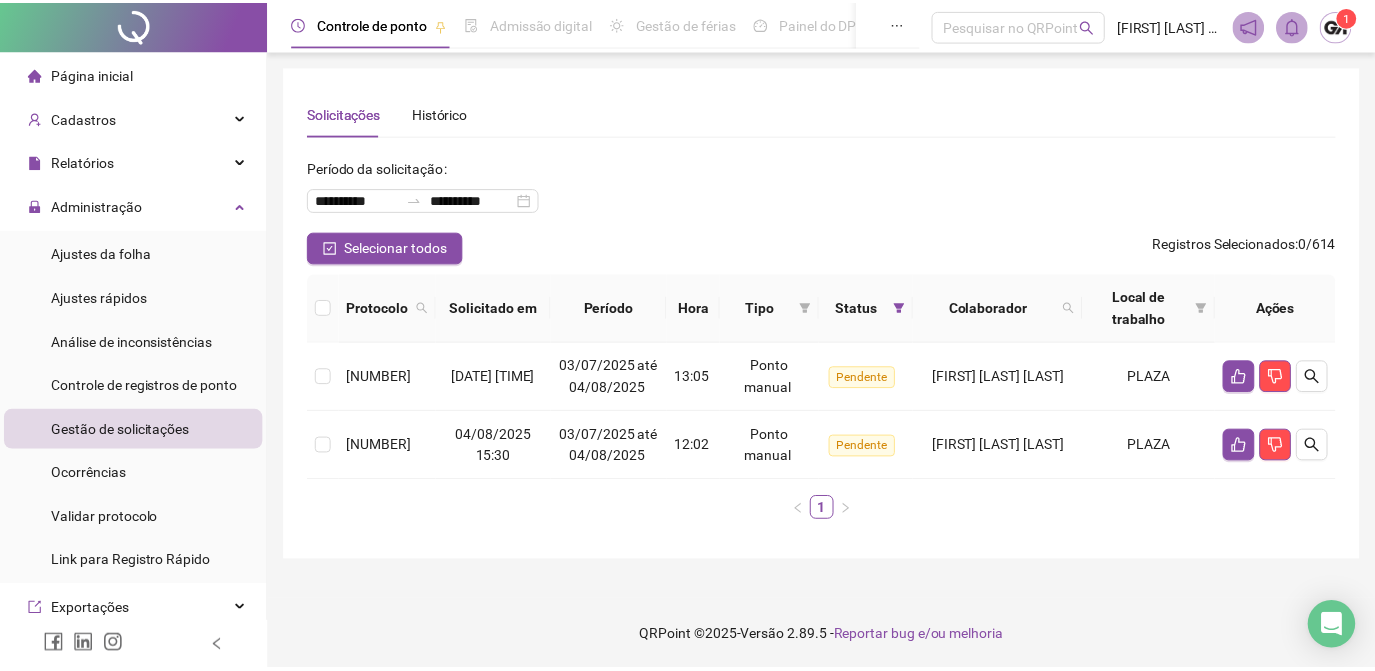 scroll, scrollTop: 0, scrollLeft: 0, axis: both 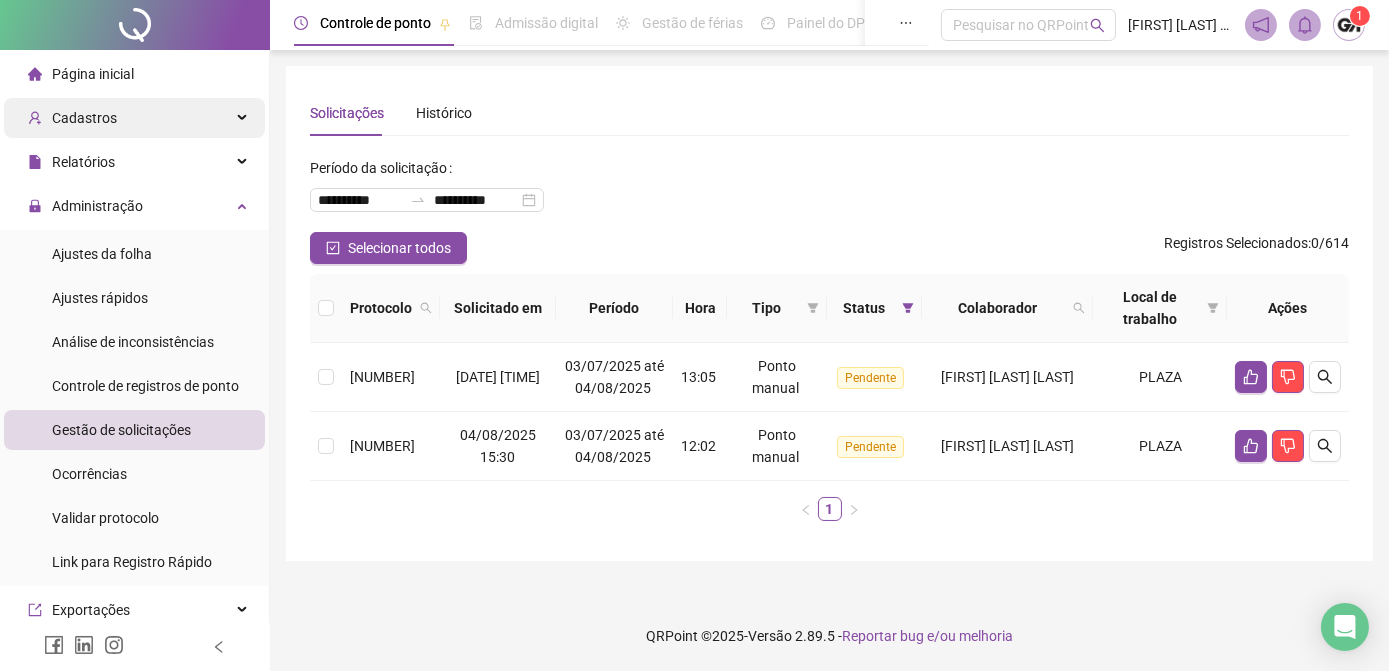 click on "Cadastros" at bounding box center (84, 118) 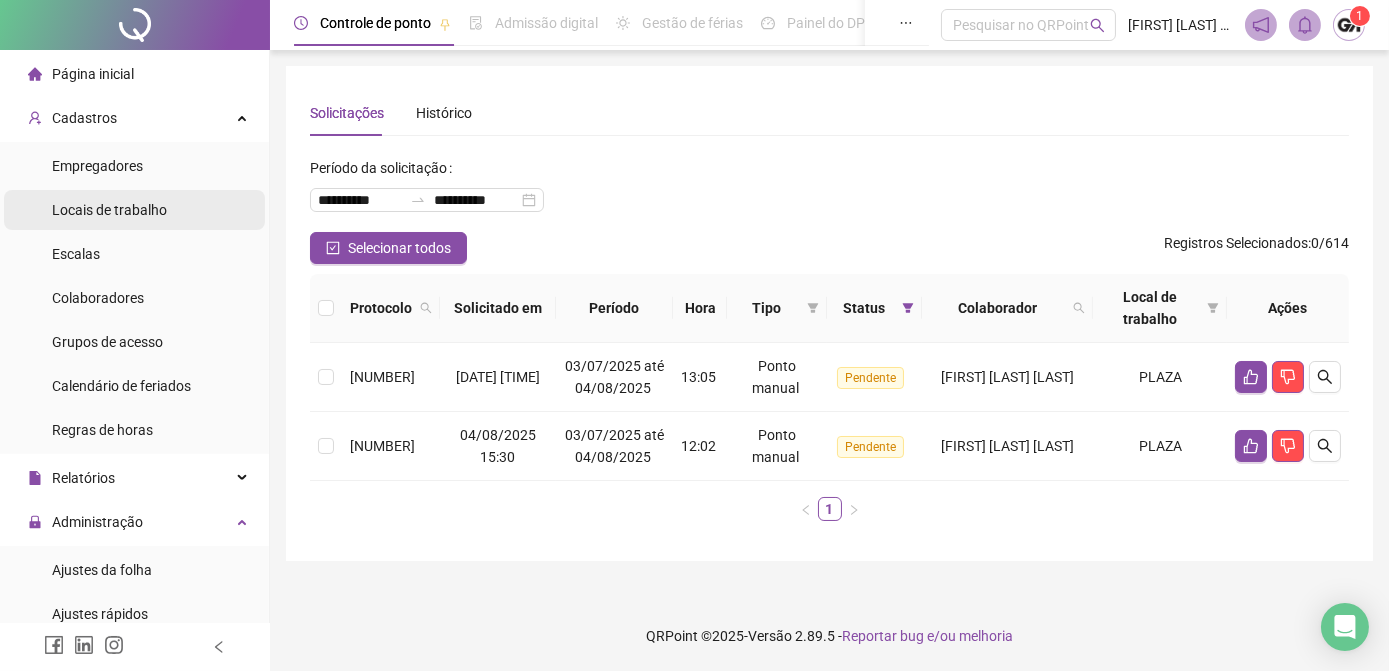 click on "Locais de trabalho" at bounding box center [109, 210] 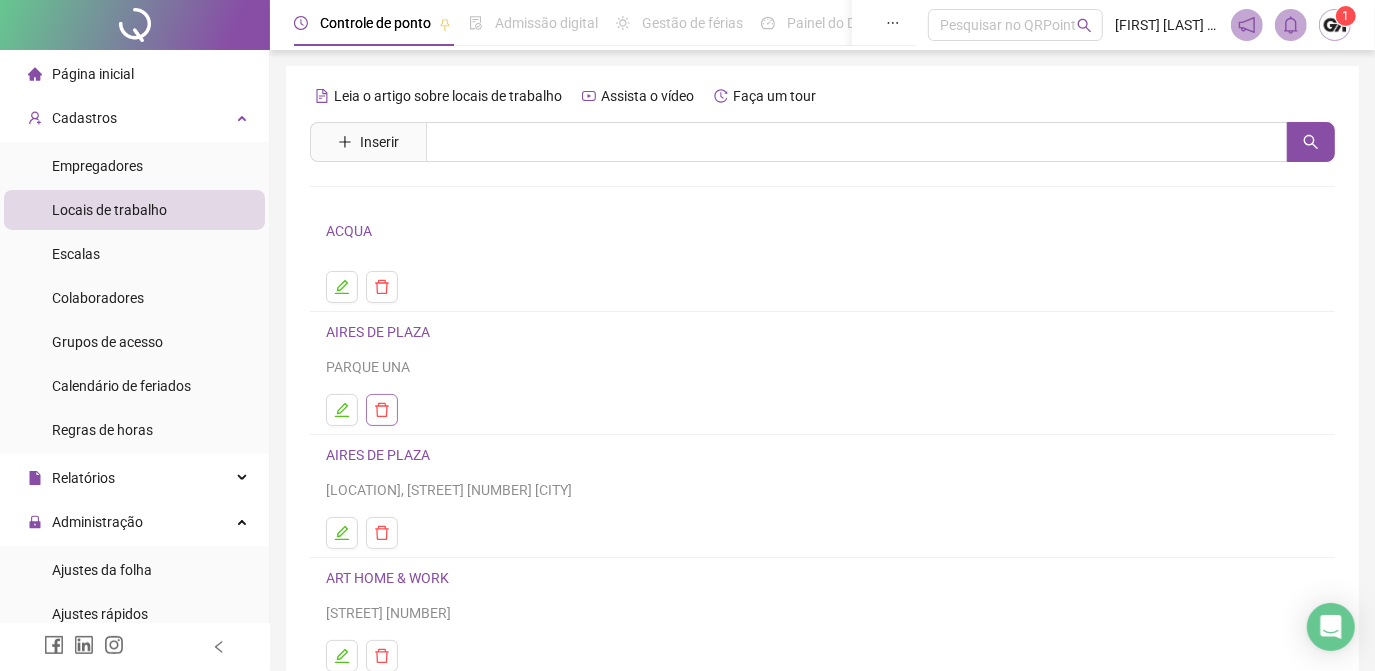 scroll, scrollTop: 90, scrollLeft: 0, axis: vertical 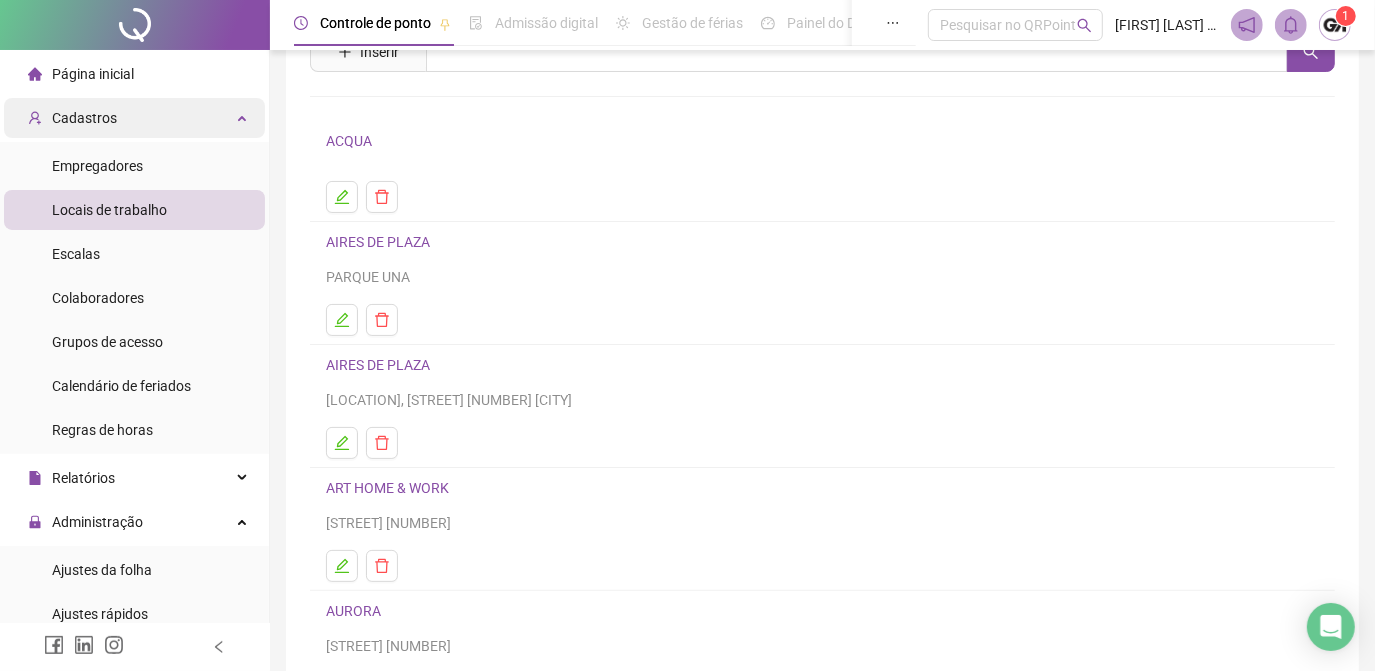 click on "Cadastros" at bounding box center [134, 118] 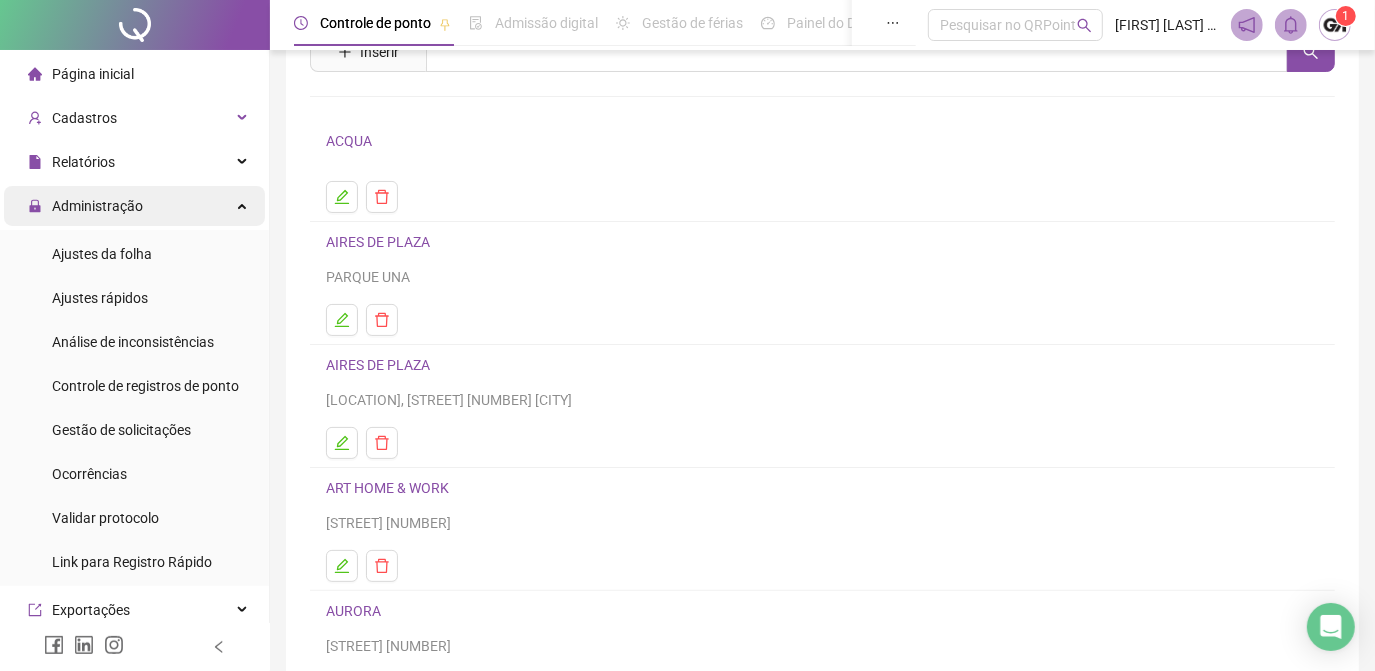 click at bounding box center [244, 204] 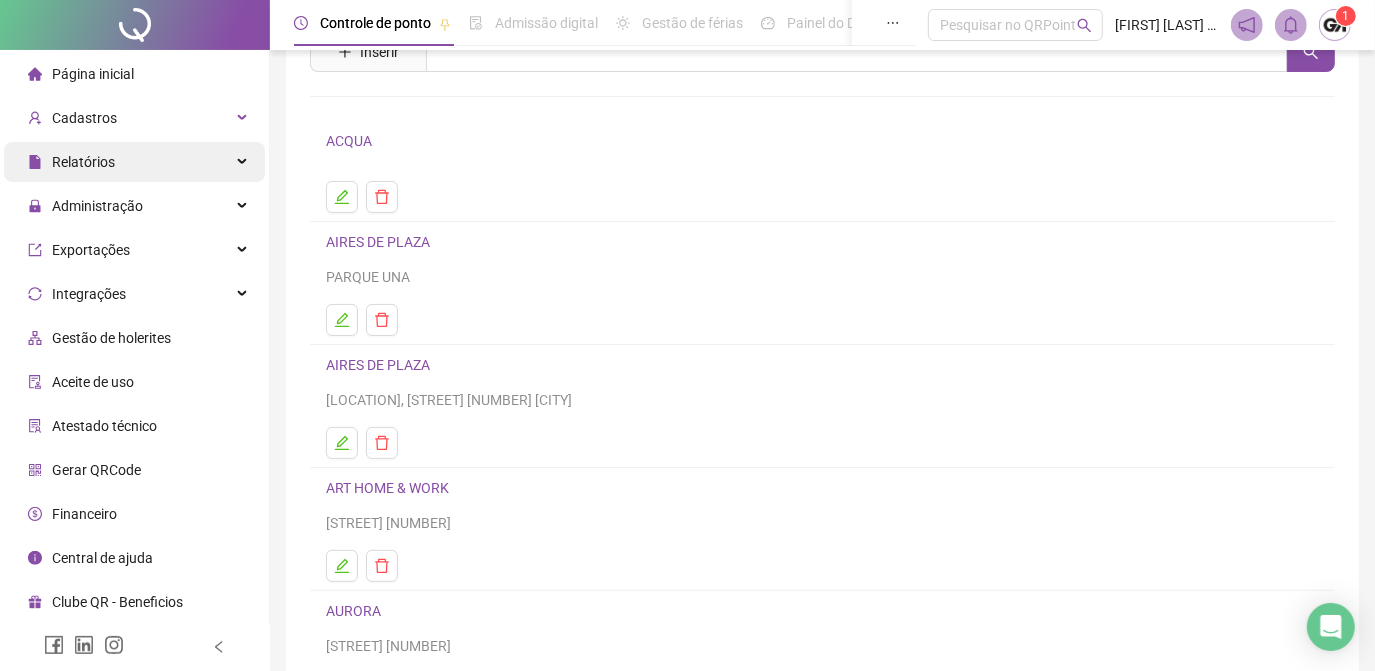 click on "Relatórios" at bounding box center (134, 162) 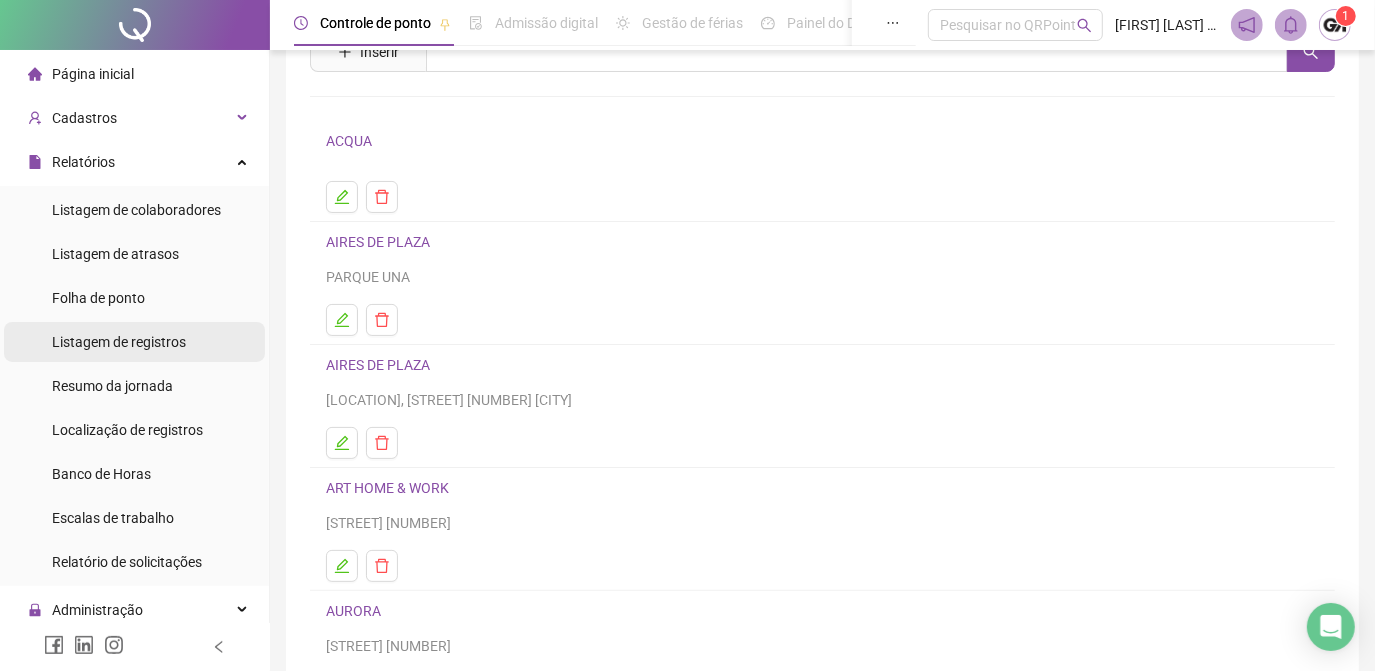 click on "Listagem de registros" at bounding box center (119, 342) 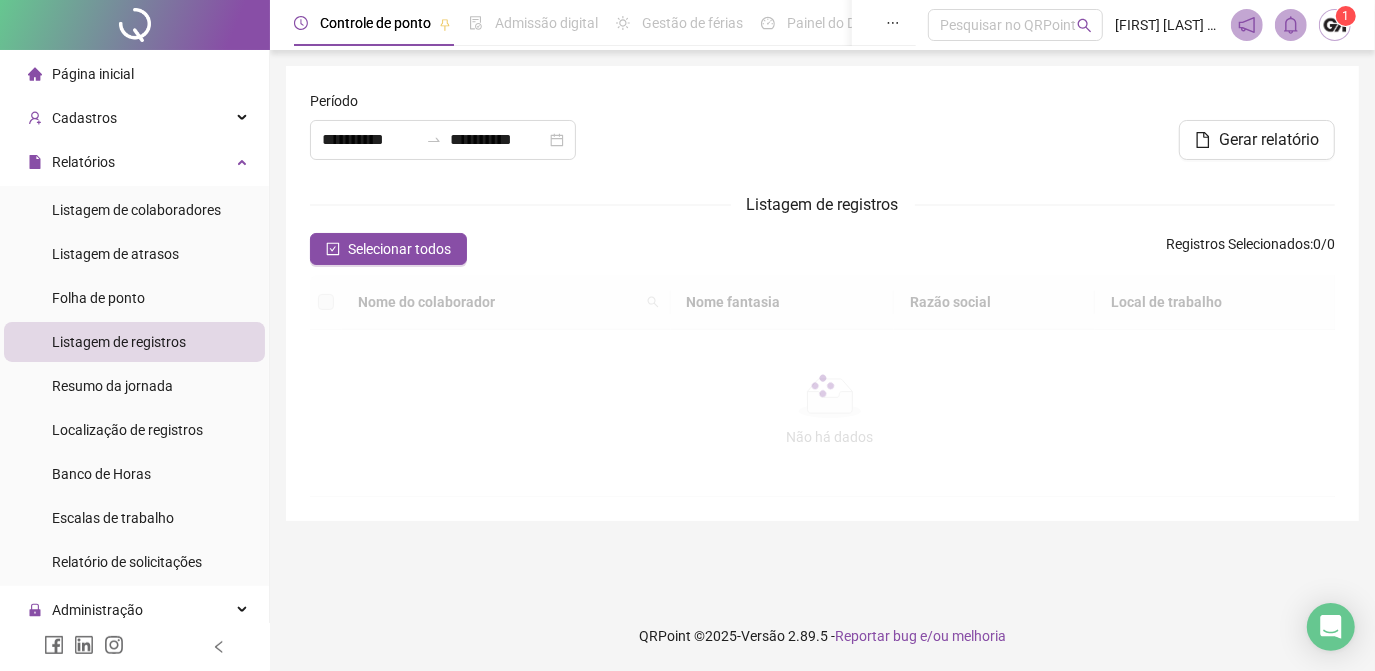 scroll, scrollTop: 0, scrollLeft: 0, axis: both 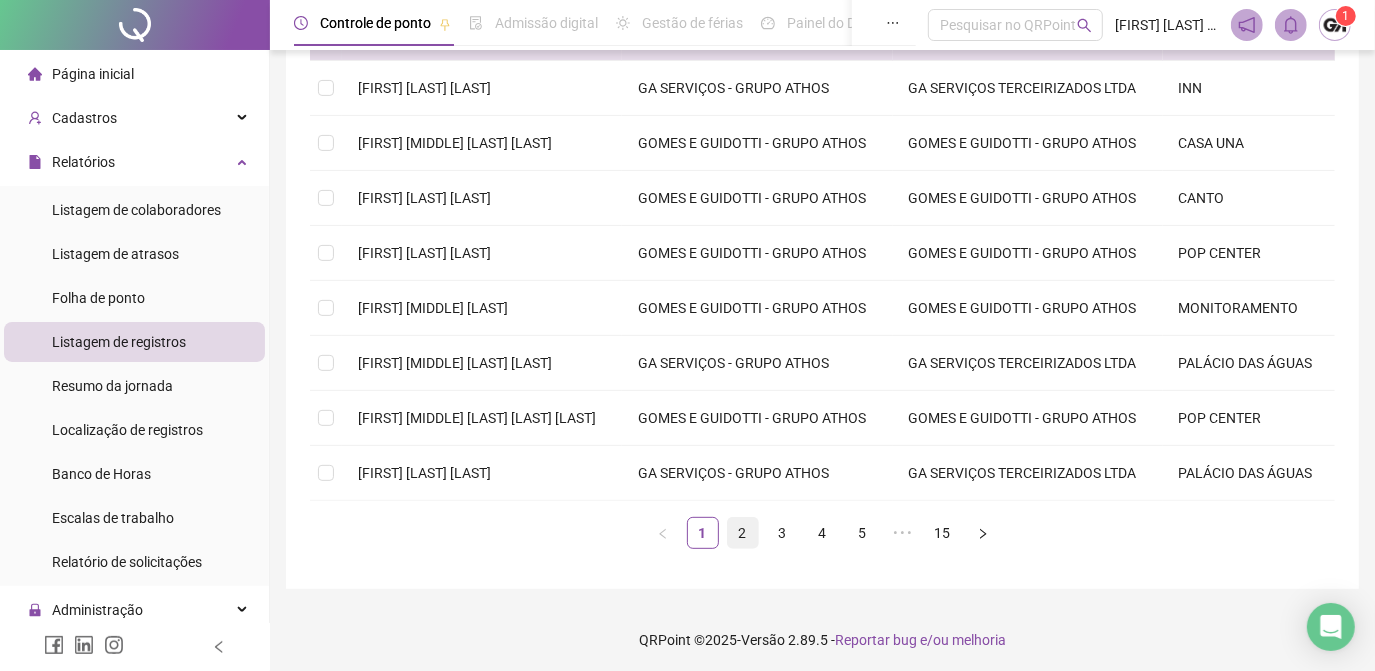 click on "2" at bounding box center [743, 533] 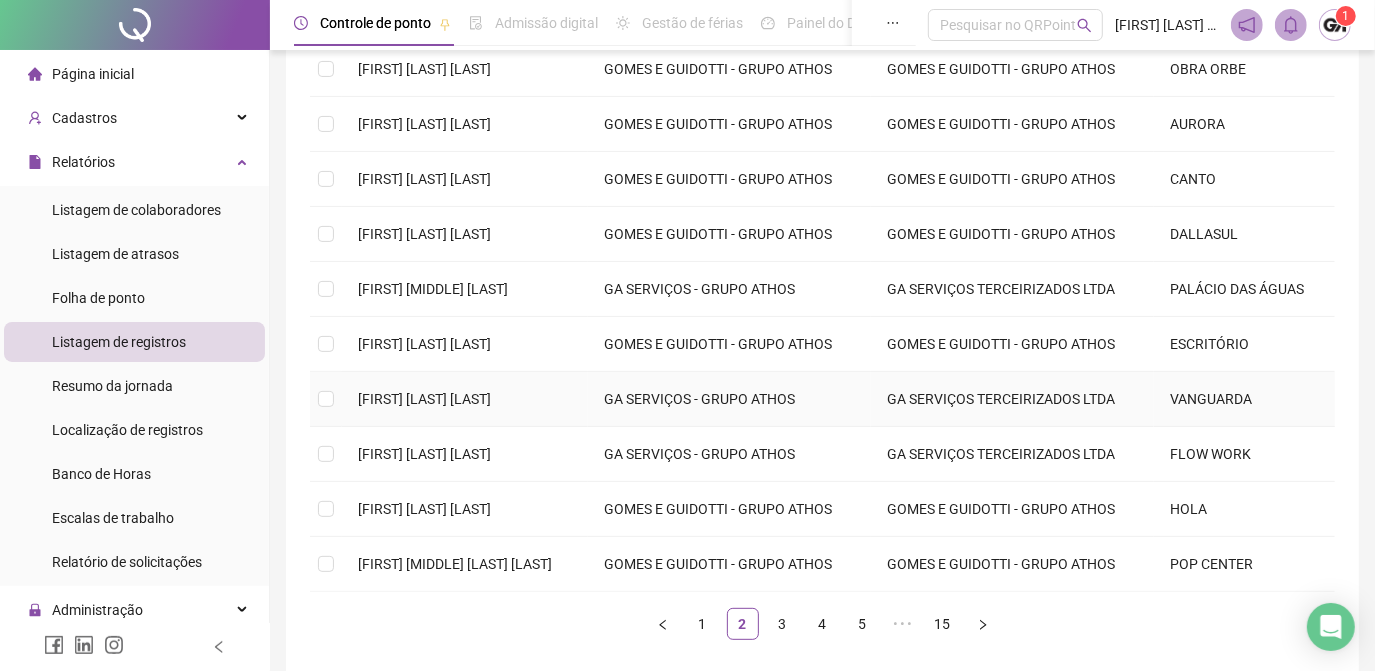 scroll, scrollTop: 379, scrollLeft: 0, axis: vertical 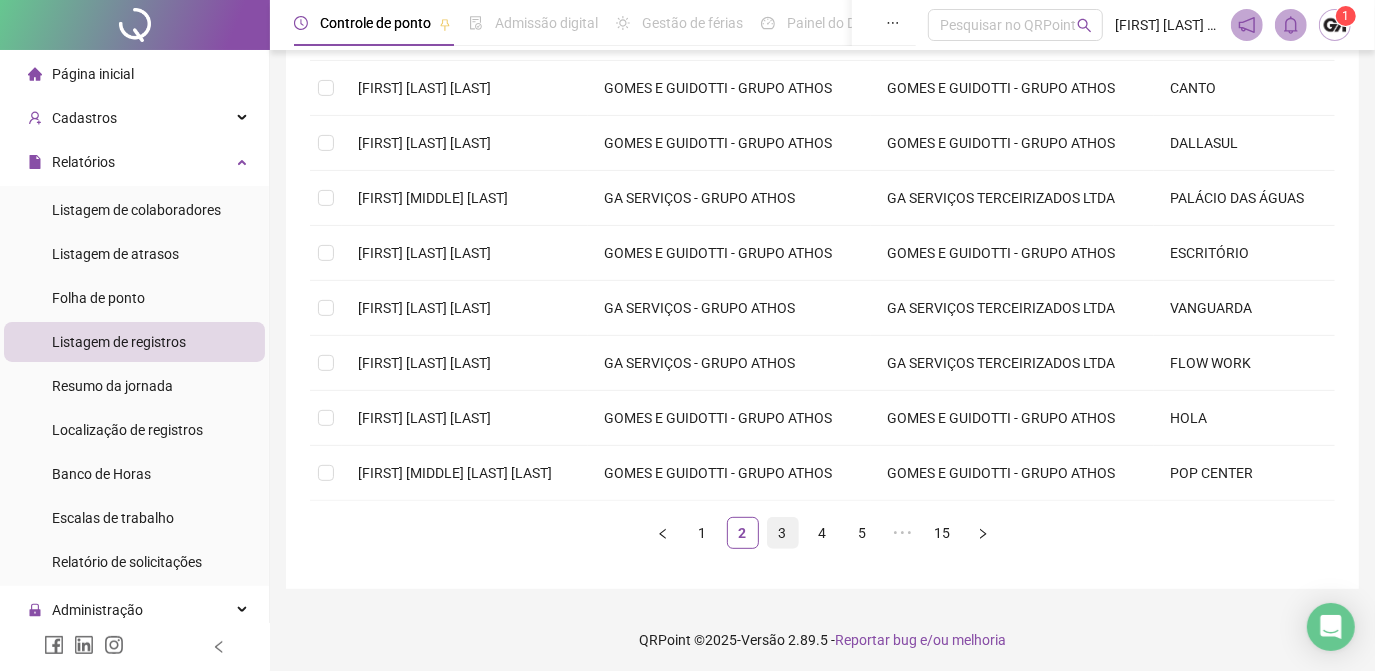 click on "3" at bounding box center [783, 533] 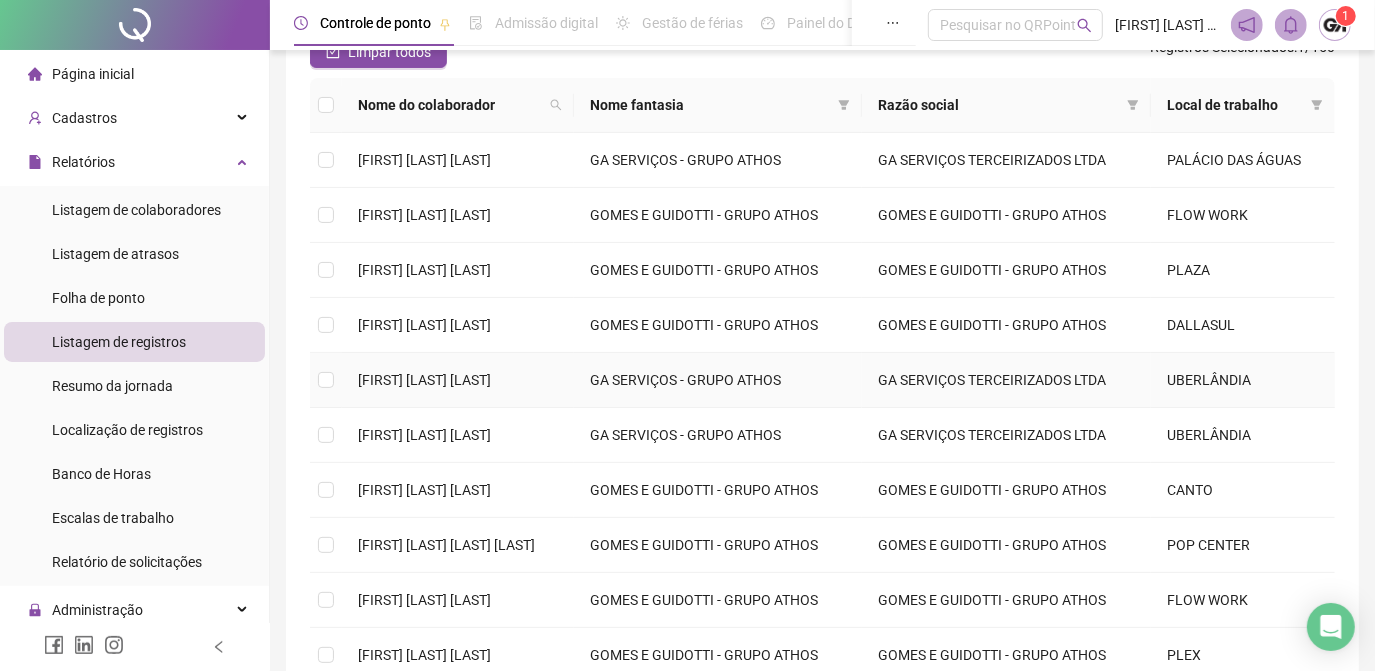 scroll, scrollTop: 288, scrollLeft: 0, axis: vertical 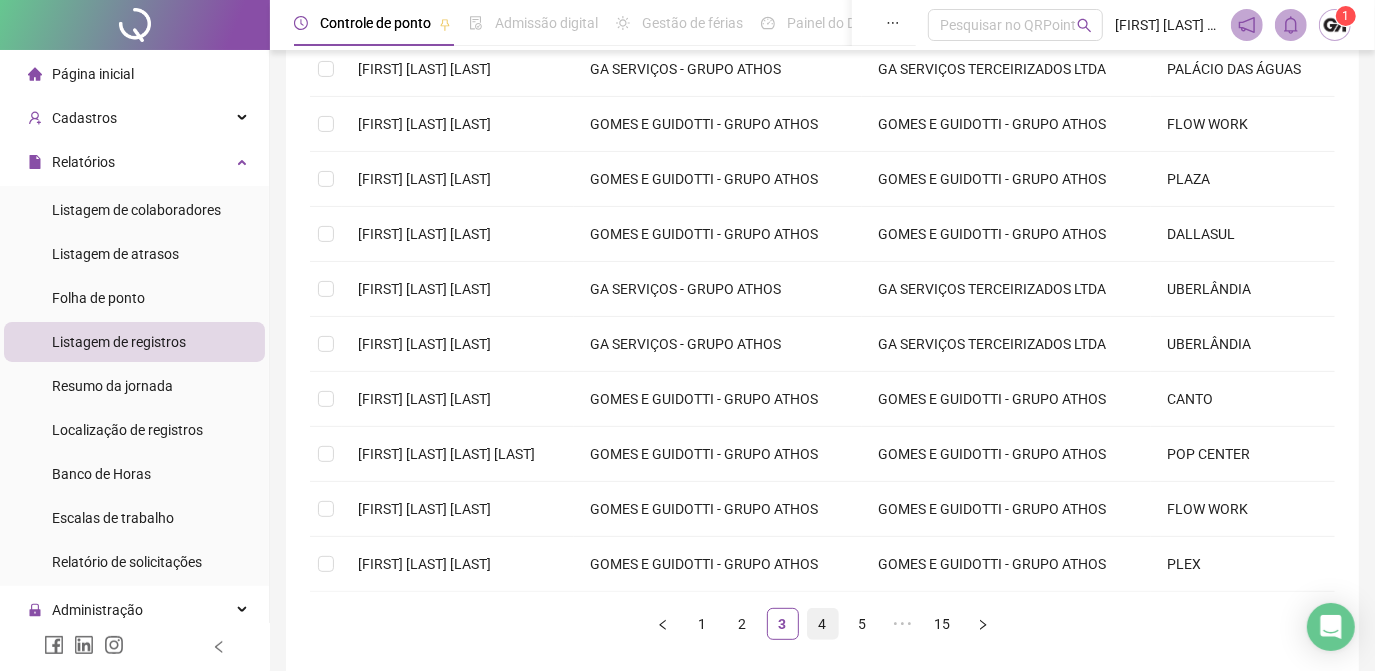 click on "4" at bounding box center [823, 624] 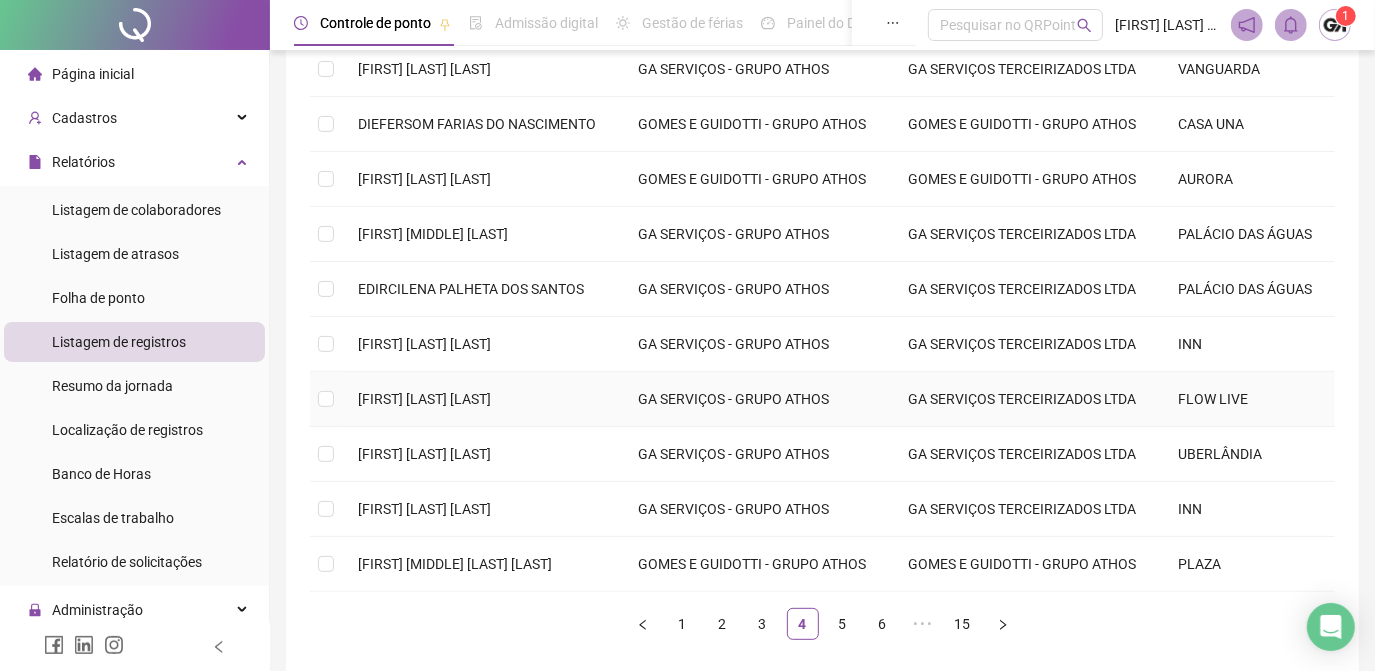 scroll, scrollTop: 379, scrollLeft: 0, axis: vertical 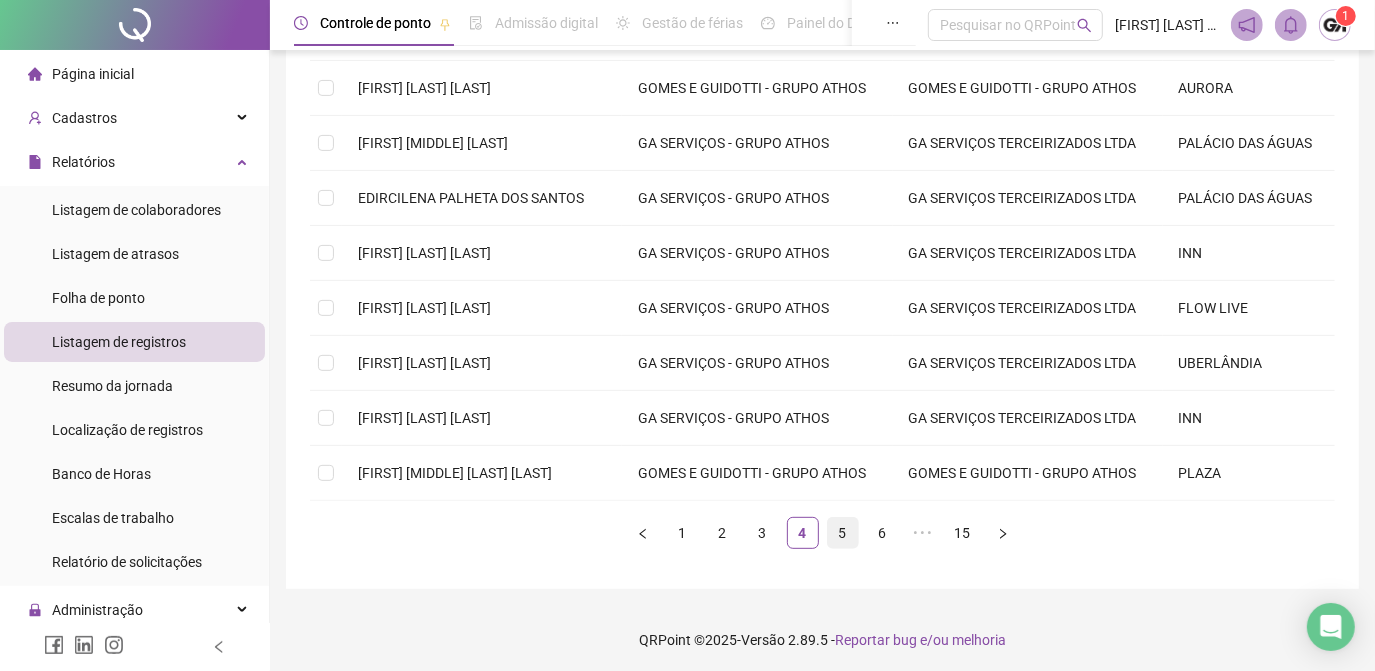 click on "5" at bounding box center [843, 533] 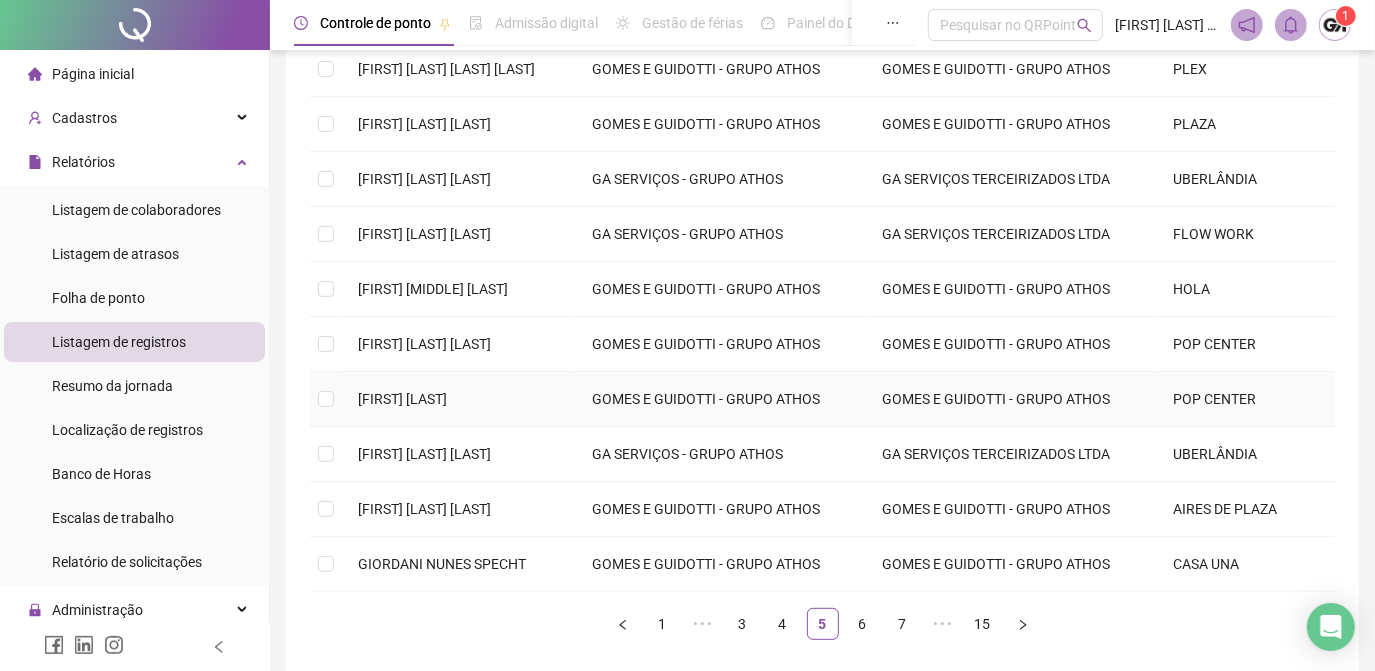scroll, scrollTop: 379, scrollLeft: 0, axis: vertical 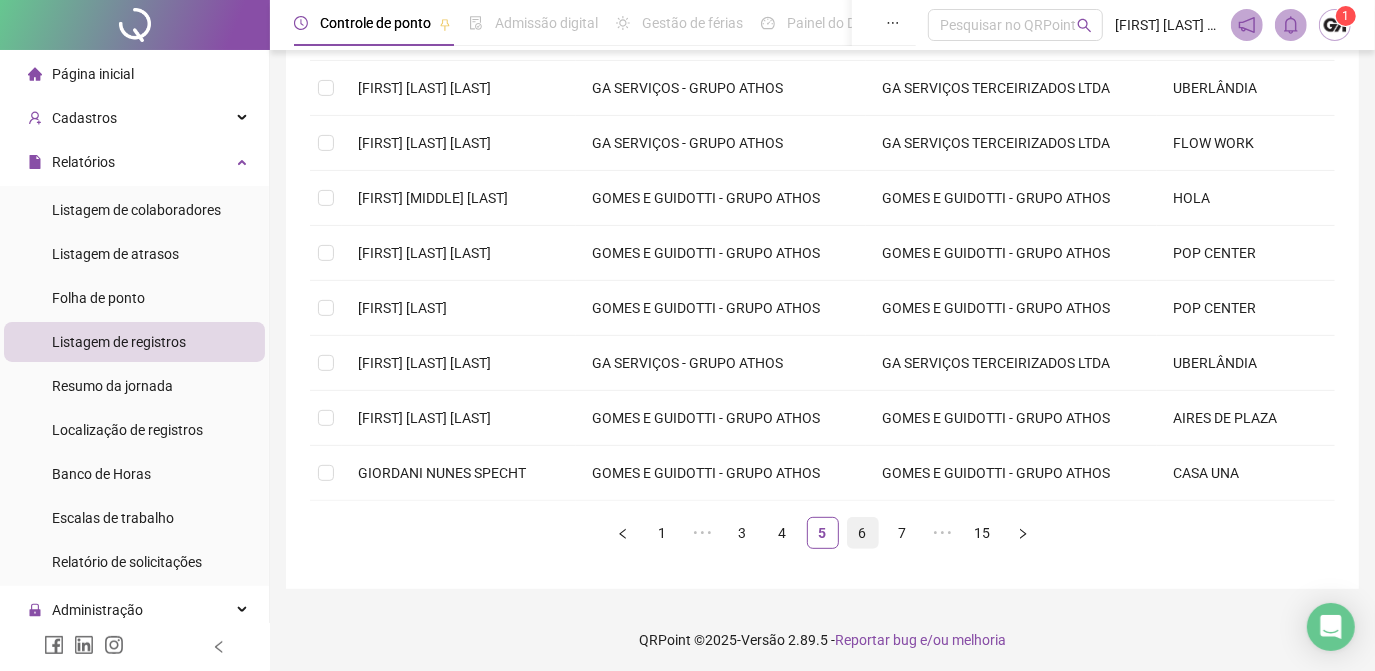 click on "6" at bounding box center [863, 533] 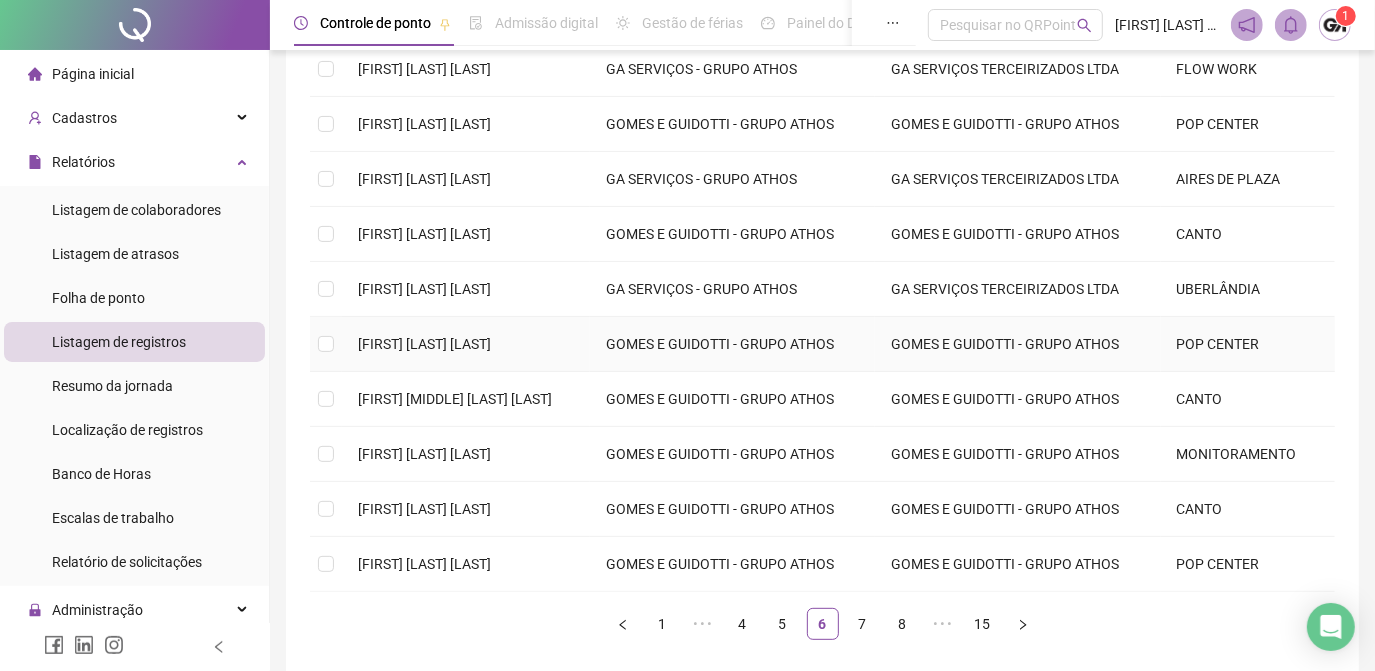 scroll, scrollTop: 379, scrollLeft: 0, axis: vertical 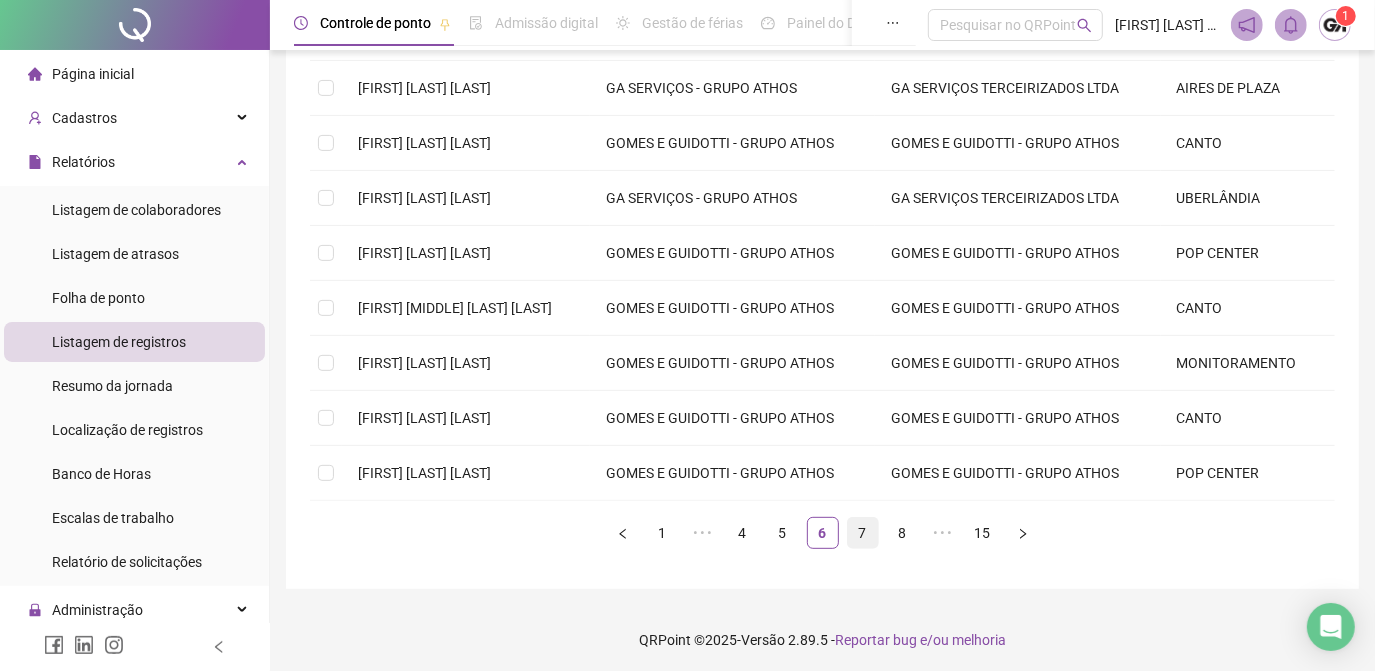 click on "7" at bounding box center (863, 533) 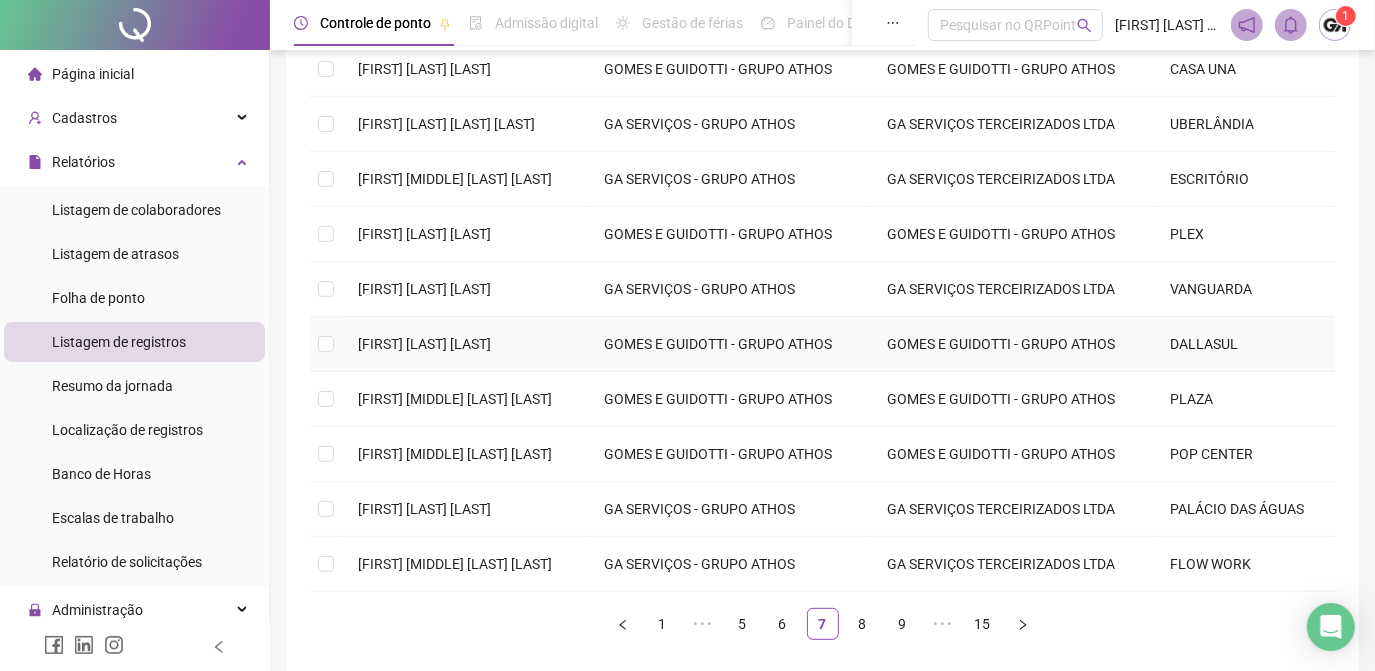 scroll, scrollTop: 379, scrollLeft: 0, axis: vertical 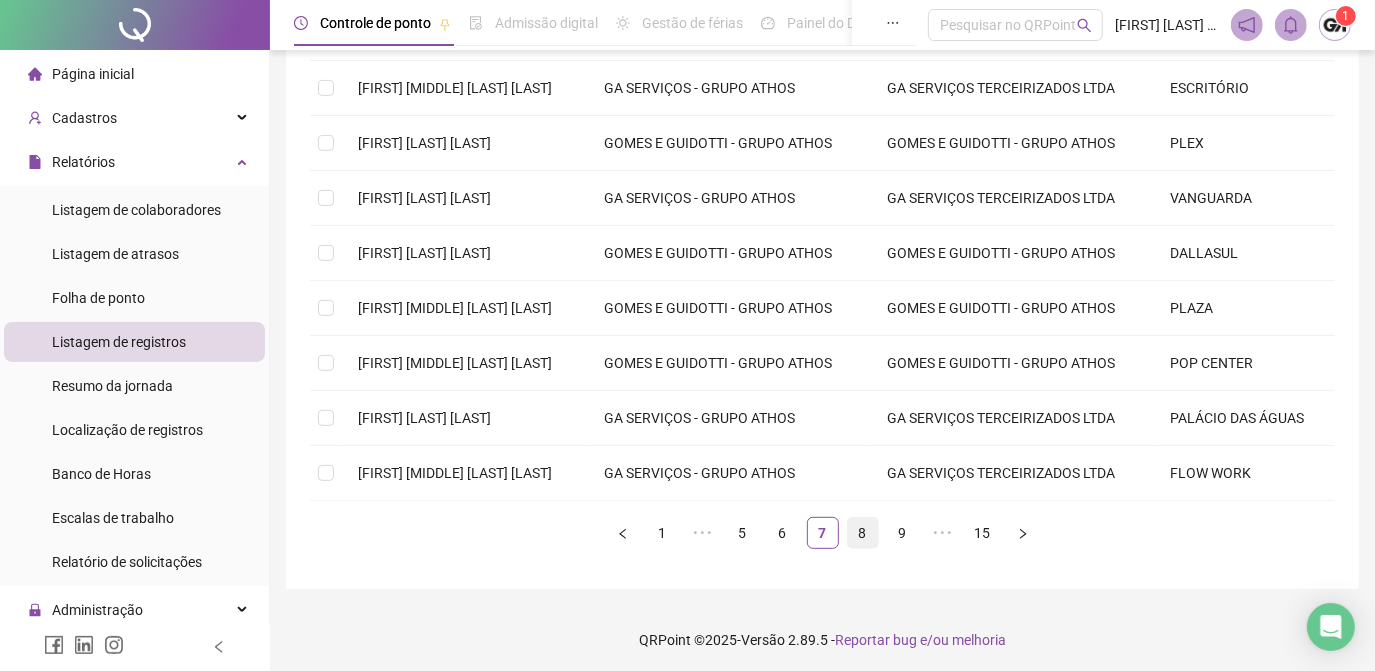 click on "8" at bounding box center (863, 533) 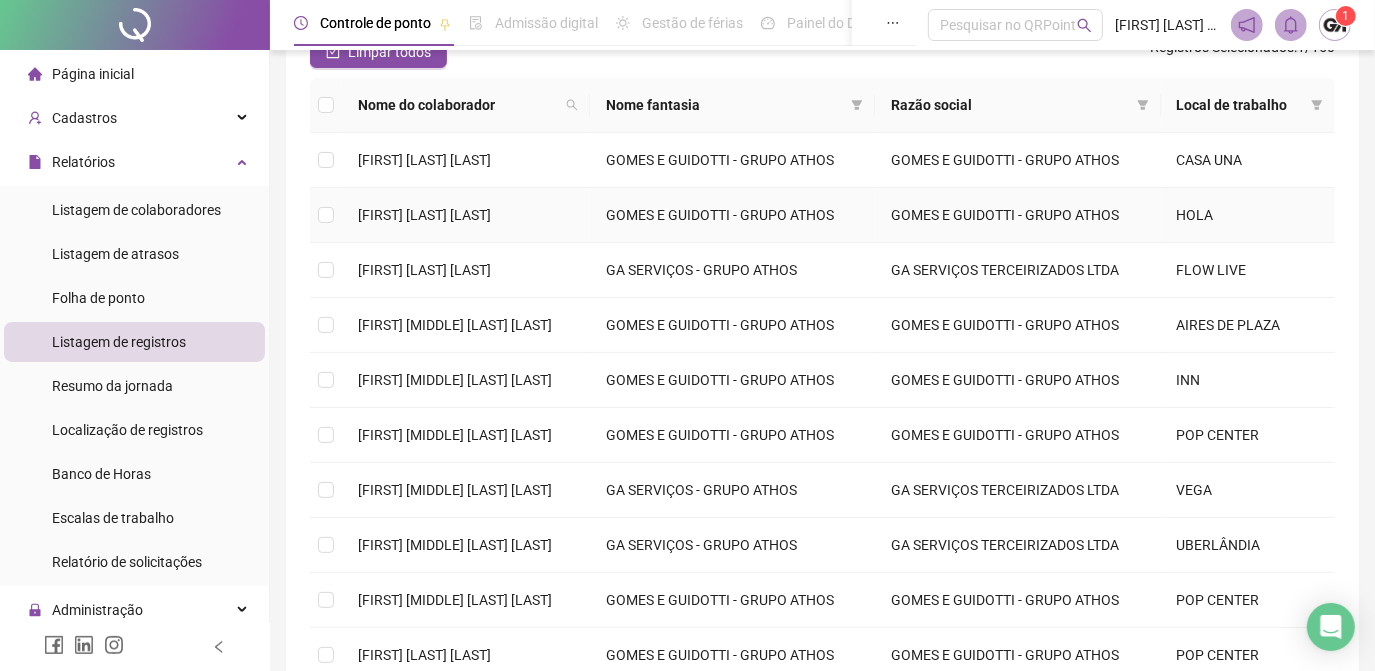 scroll, scrollTop: 288, scrollLeft: 0, axis: vertical 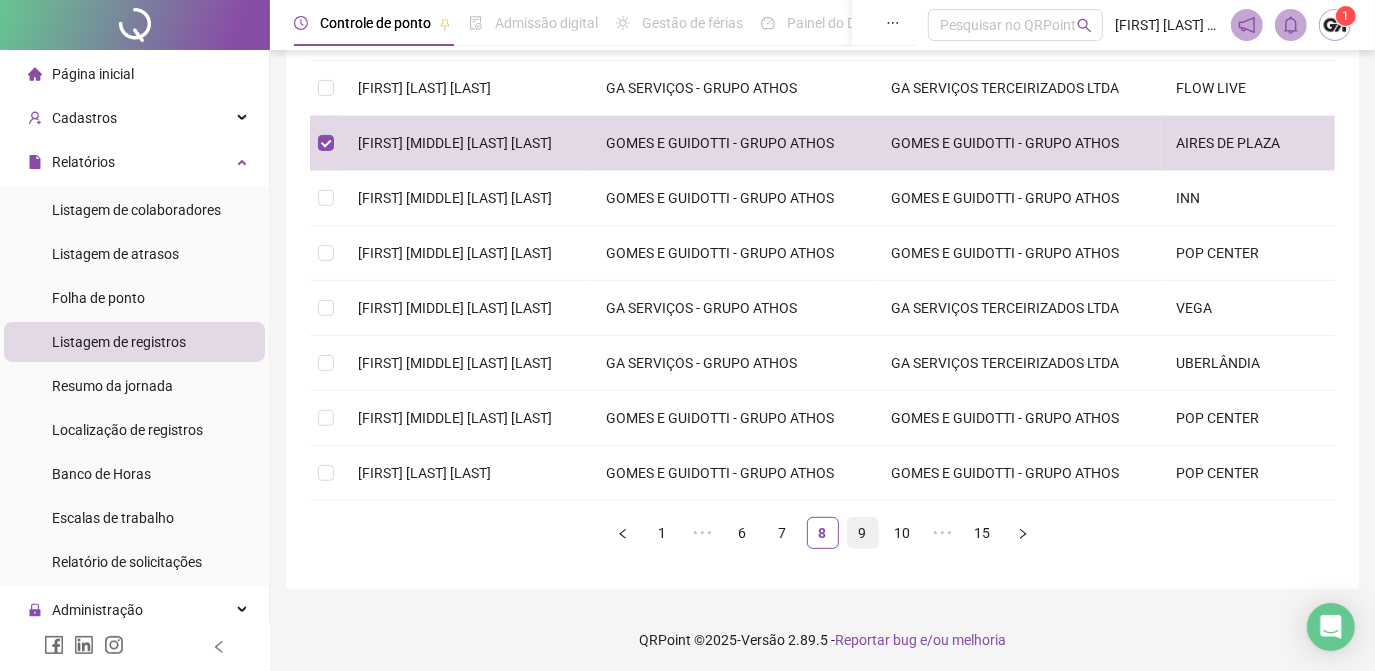 click on "9" at bounding box center [863, 533] 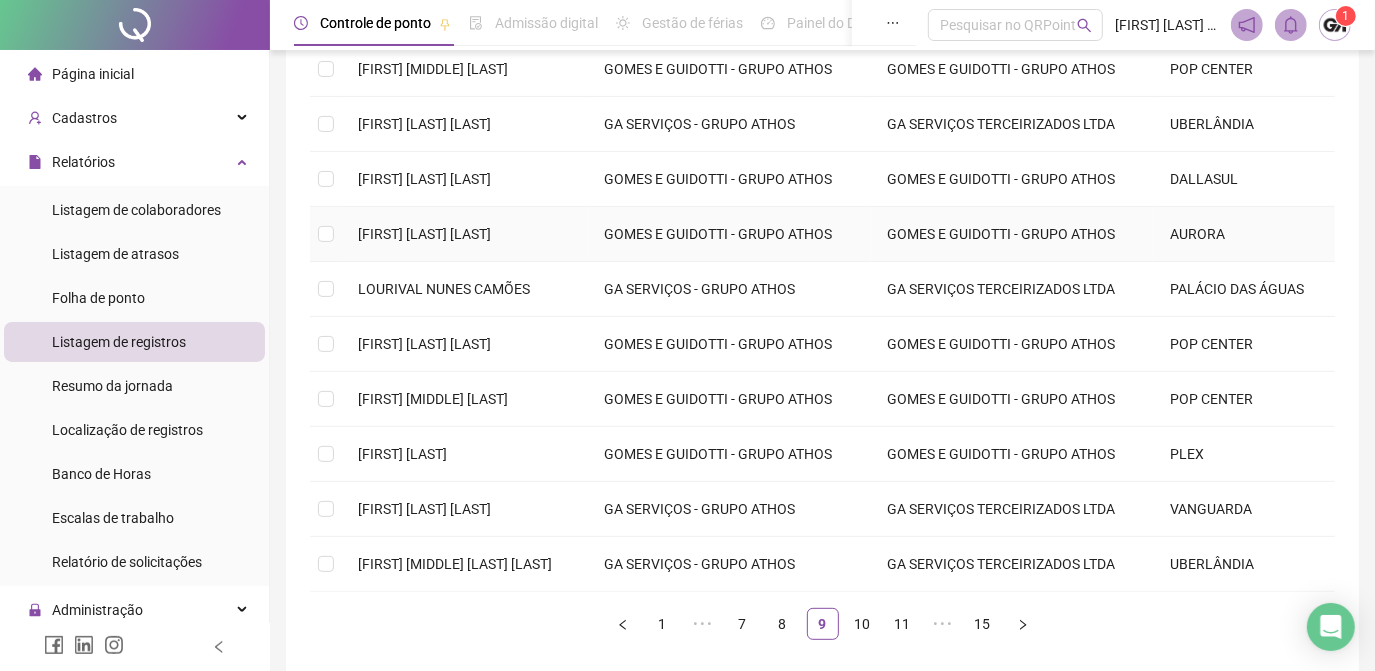 scroll, scrollTop: 379, scrollLeft: 0, axis: vertical 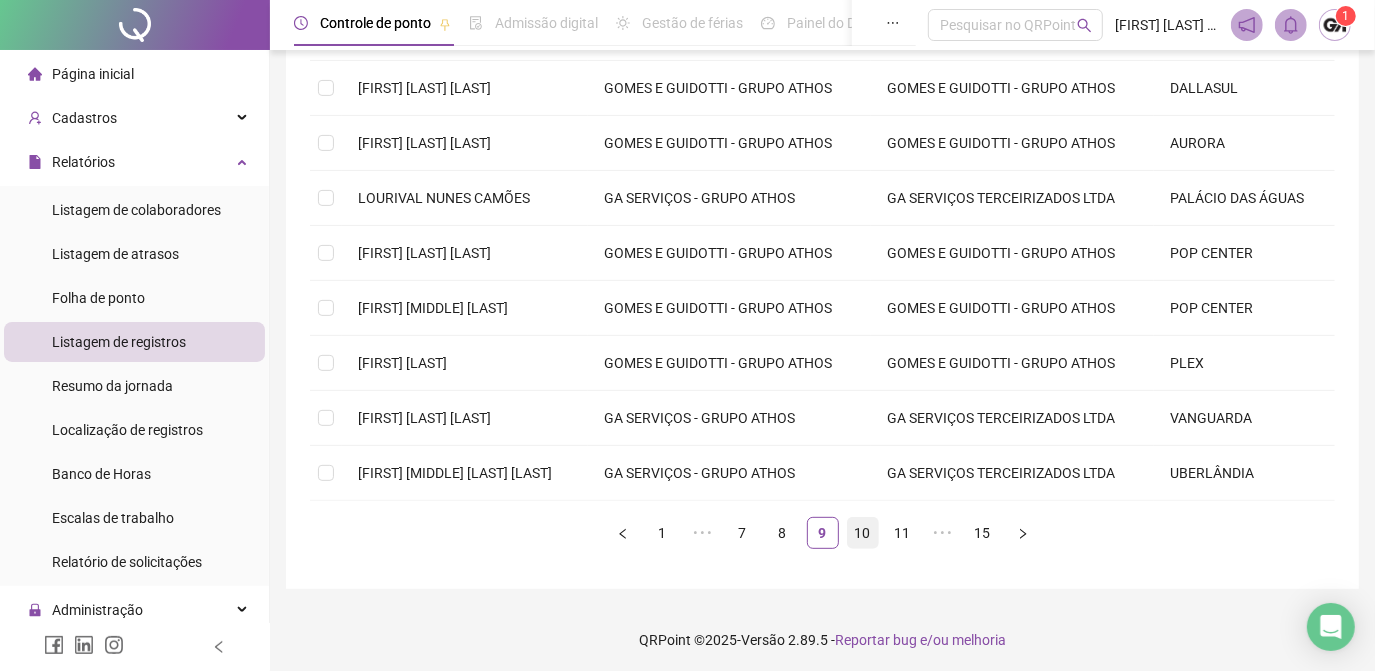 click on "10" at bounding box center [863, 533] 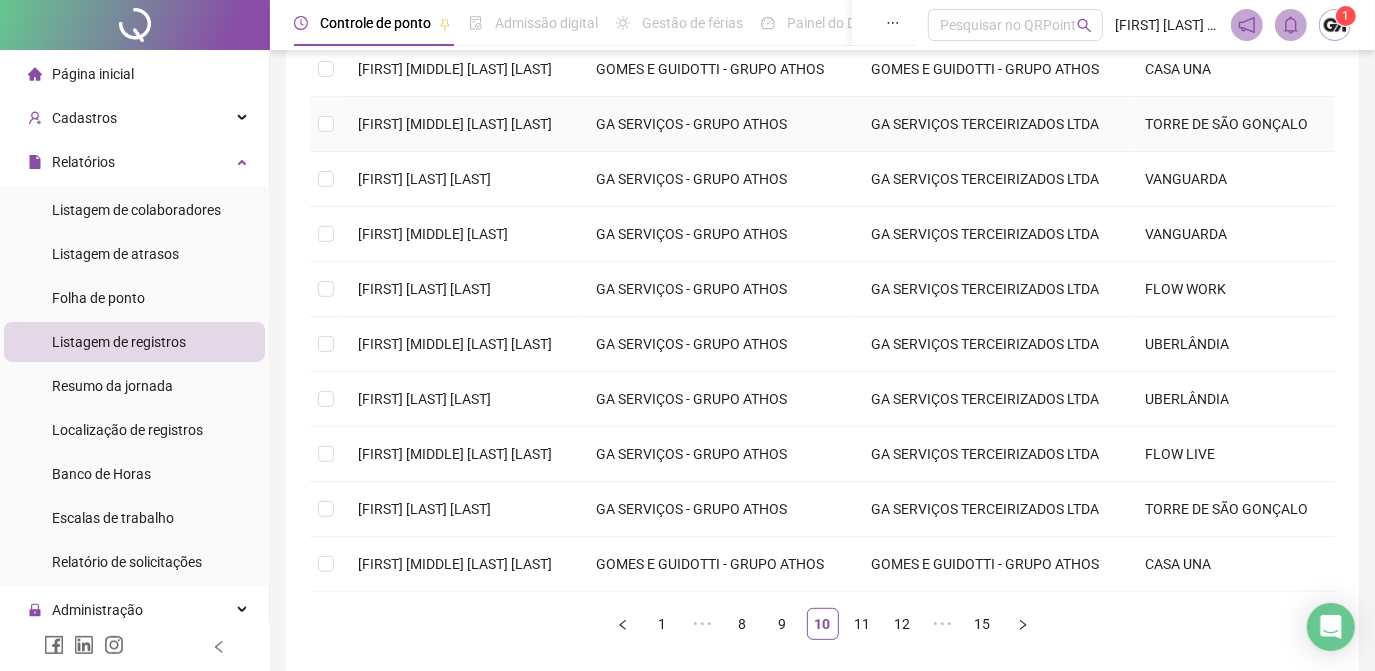 scroll, scrollTop: 379, scrollLeft: 0, axis: vertical 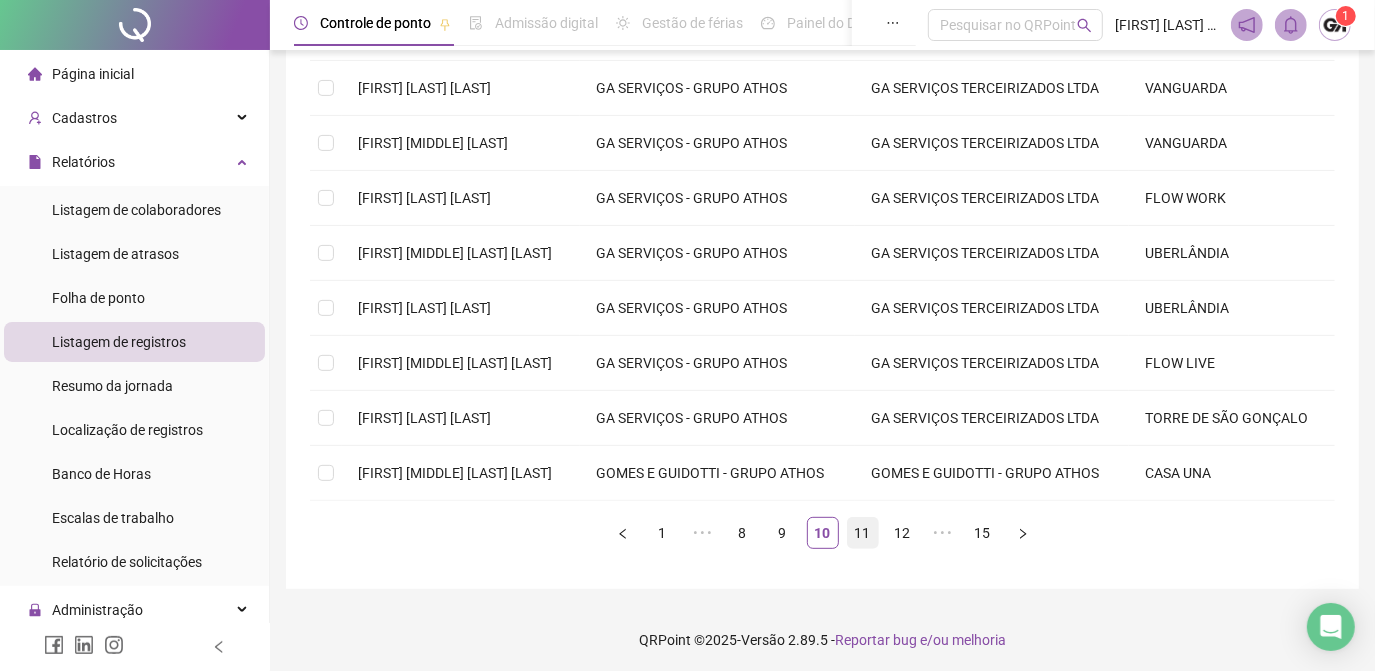 click on "11" at bounding box center (863, 533) 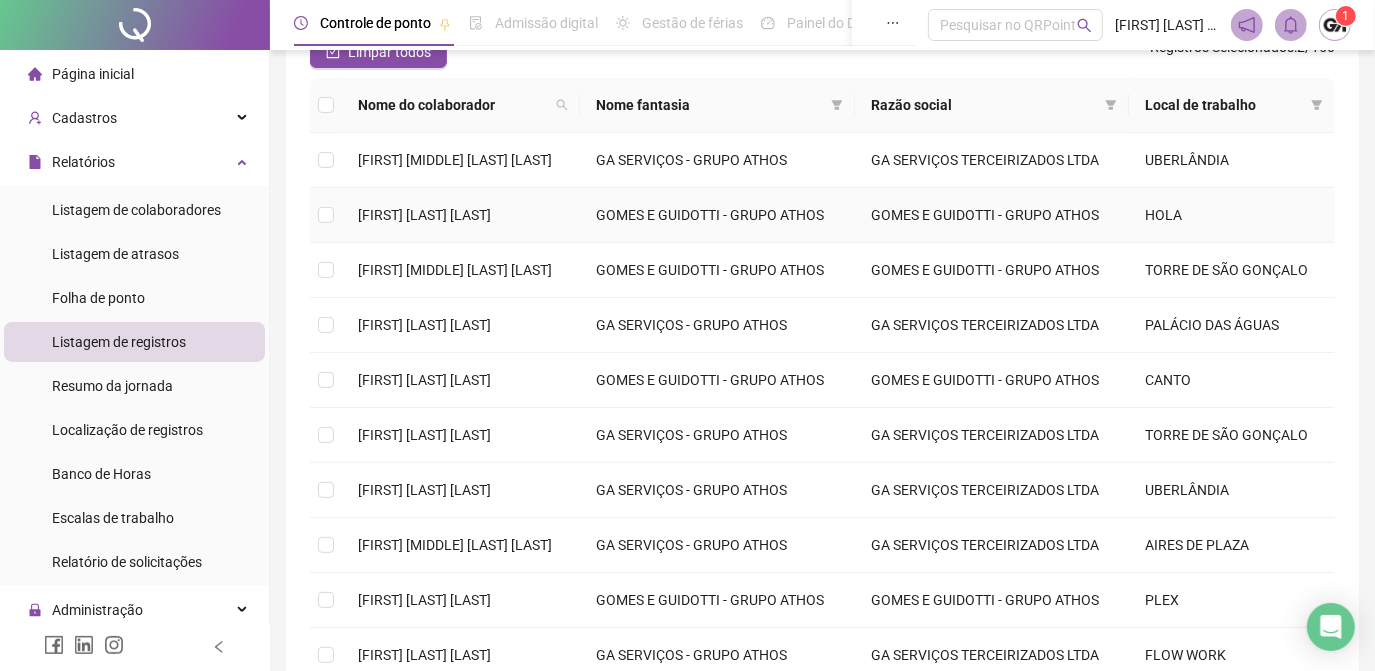 scroll, scrollTop: 470, scrollLeft: 0, axis: vertical 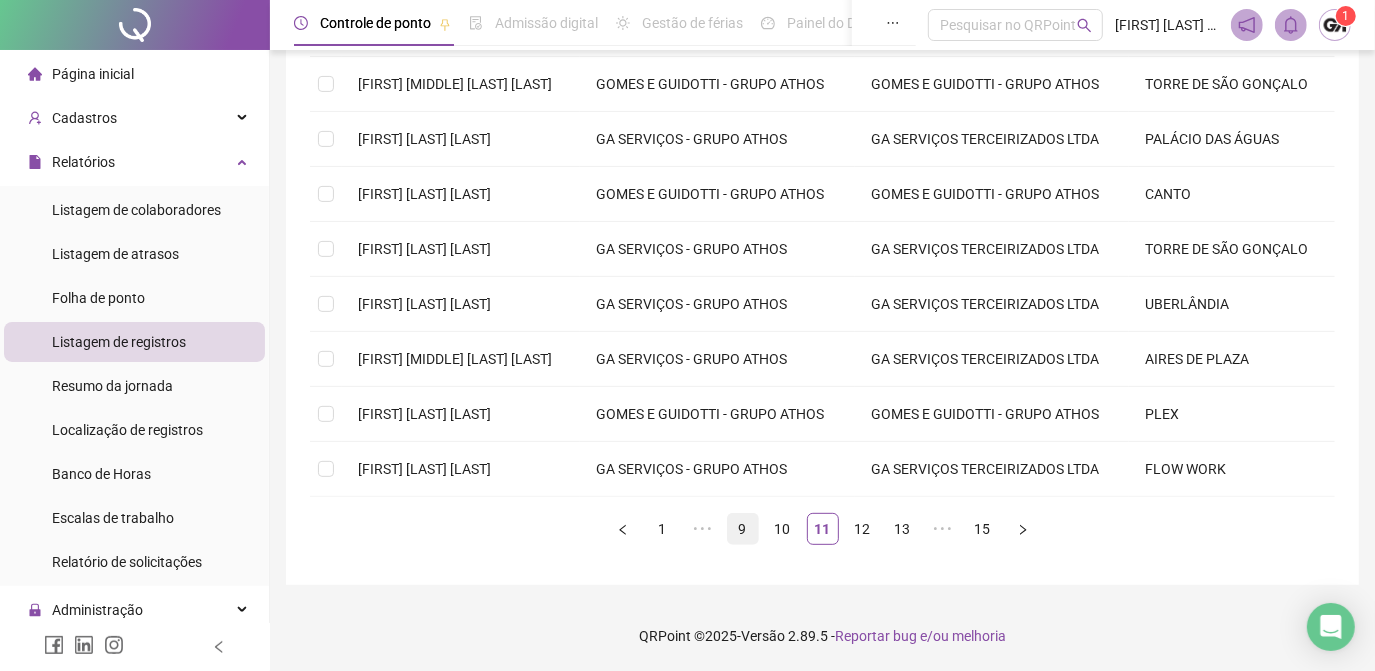 click on "9" at bounding box center (743, 529) 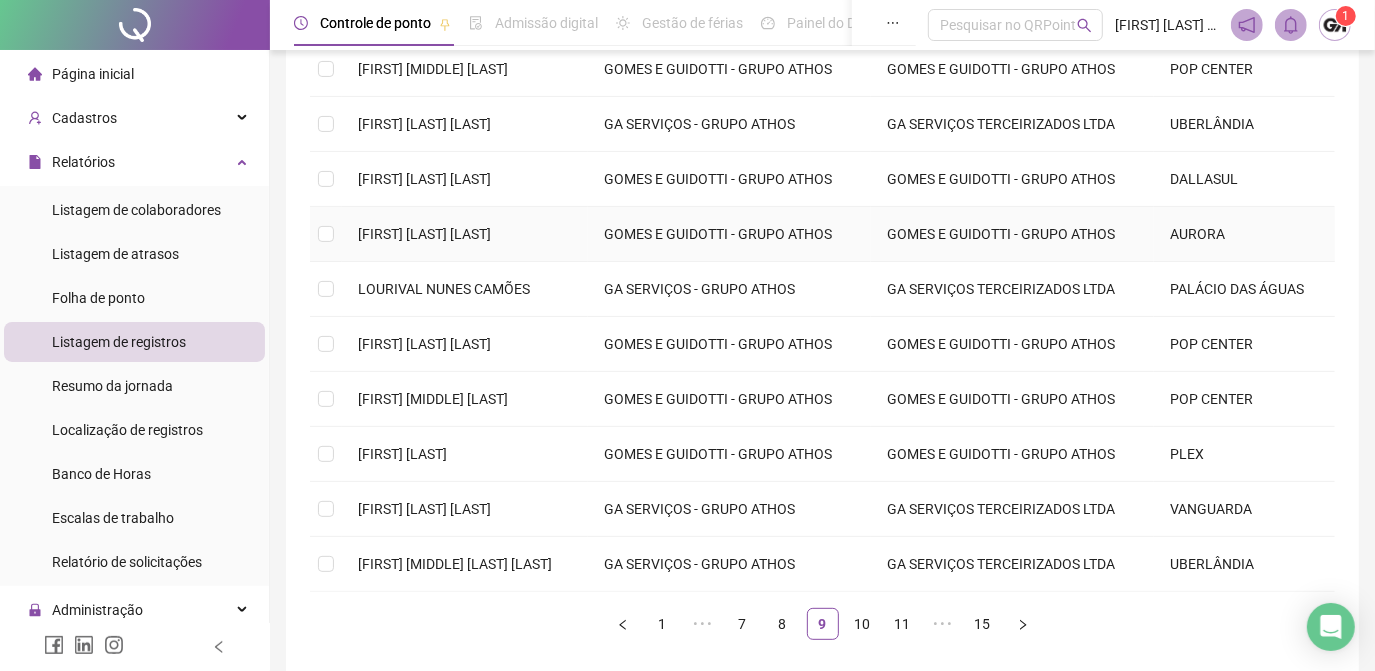 scroll, scrollTop: 379, scrollLeft: 0, axis: vertical 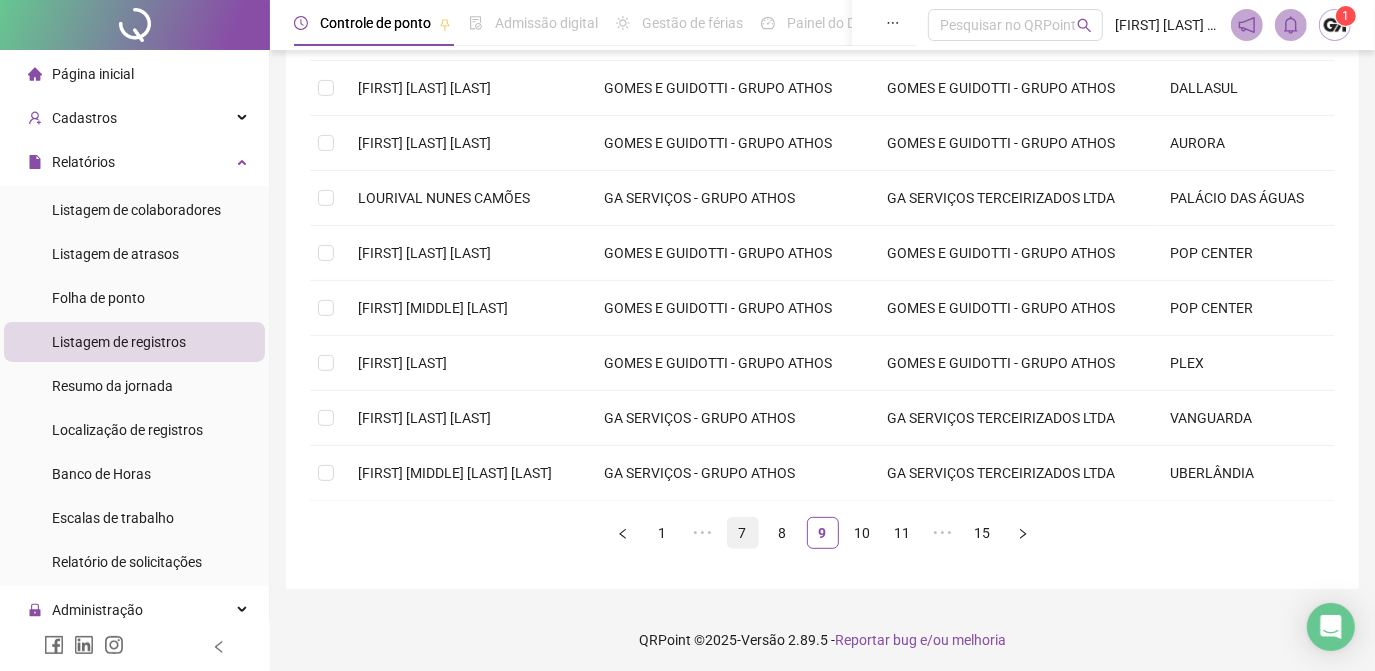 click on "7" at bounding box center [743, 533] 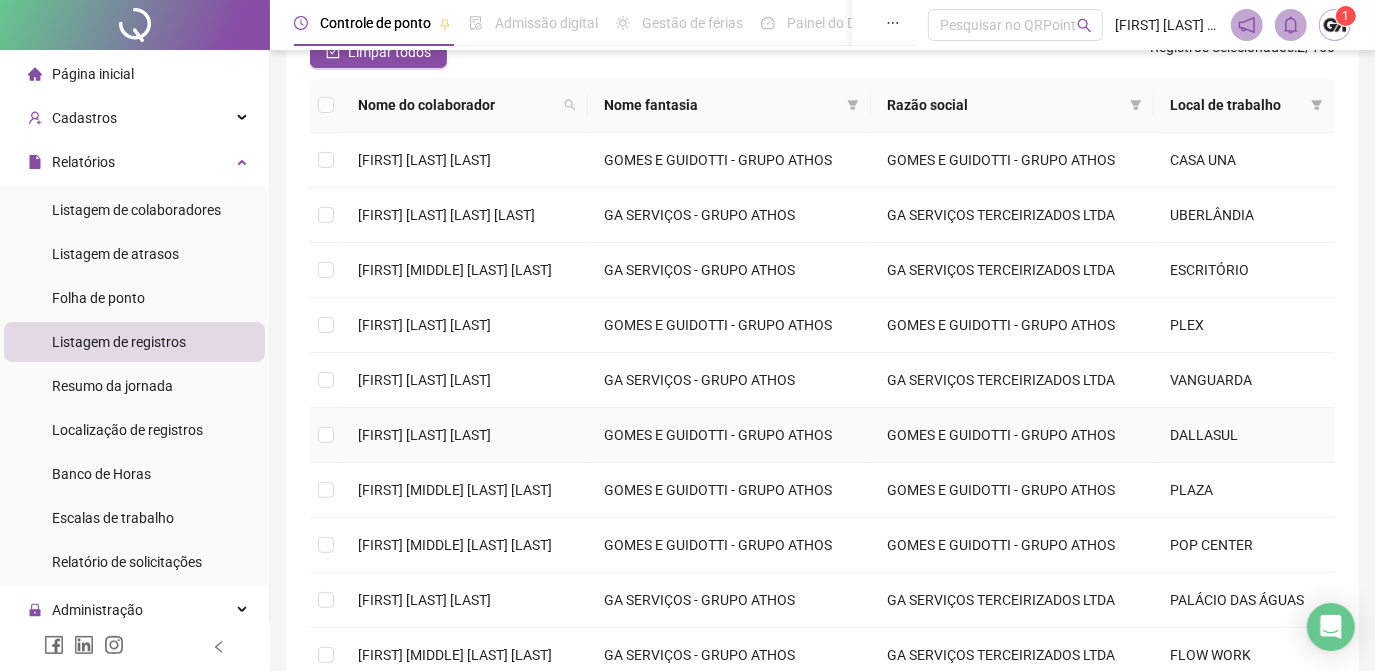 scroll, scrollTop: 379, scrollLeft: 0, axis: vertical 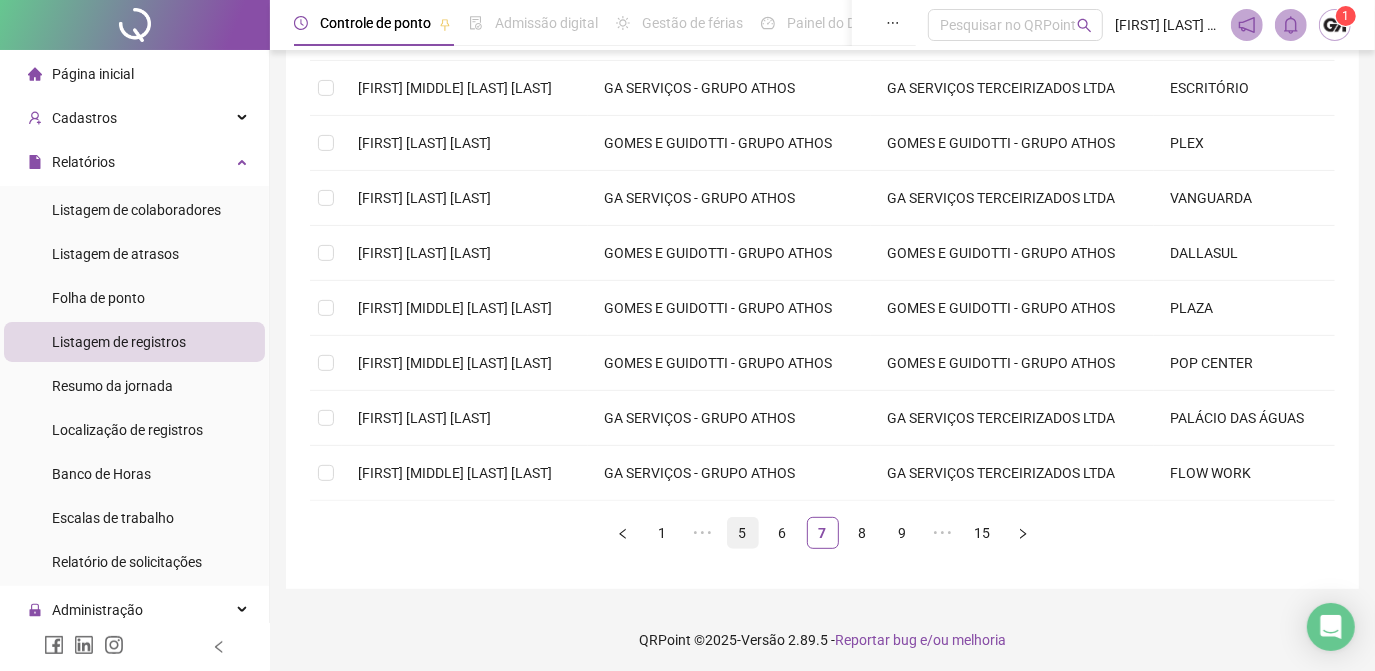 click on "5" at bounding box center [743, 533] 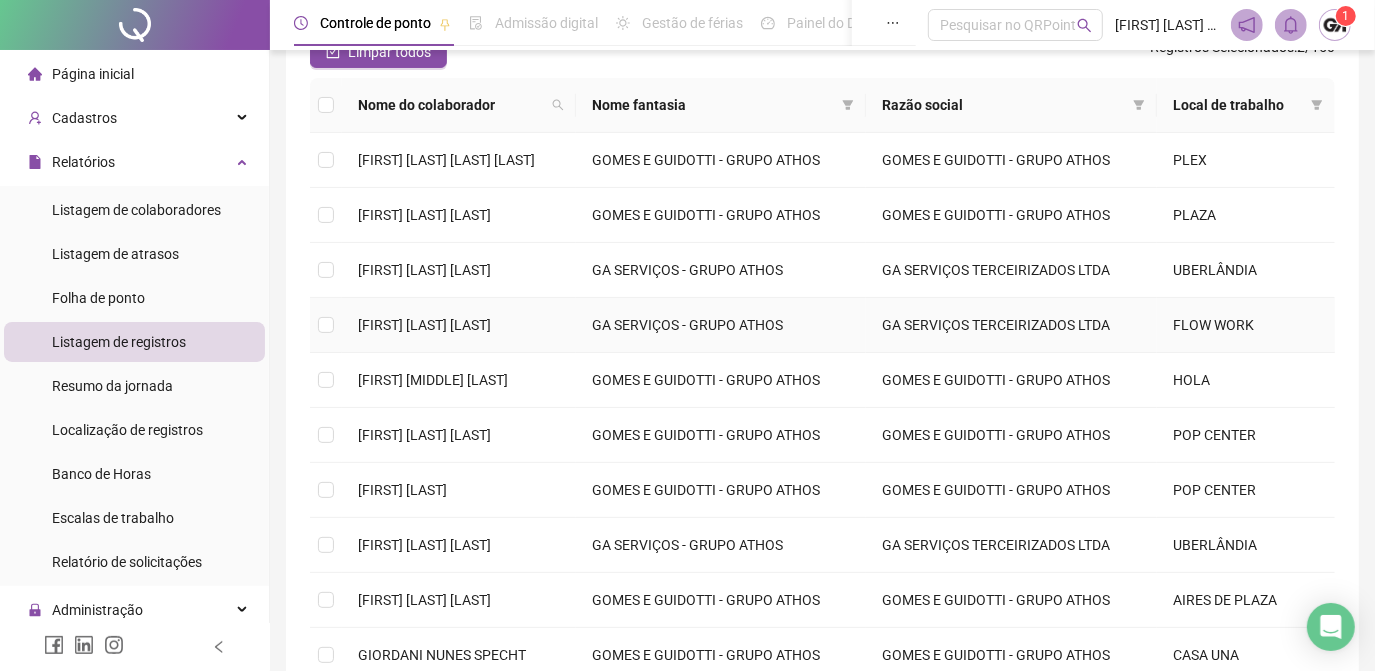 scroll, scrollTop: 379, scrollLeft: 0, axis: vertical 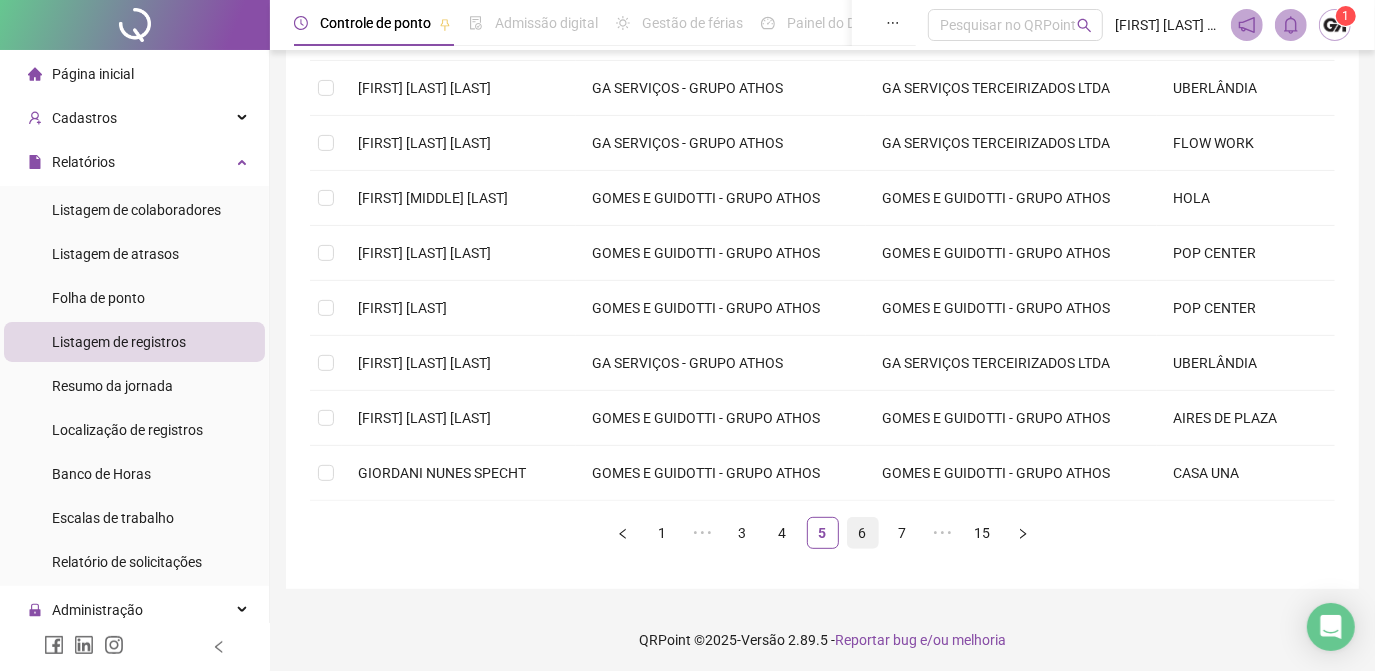 click on "6" at bounding box center (863, 533) 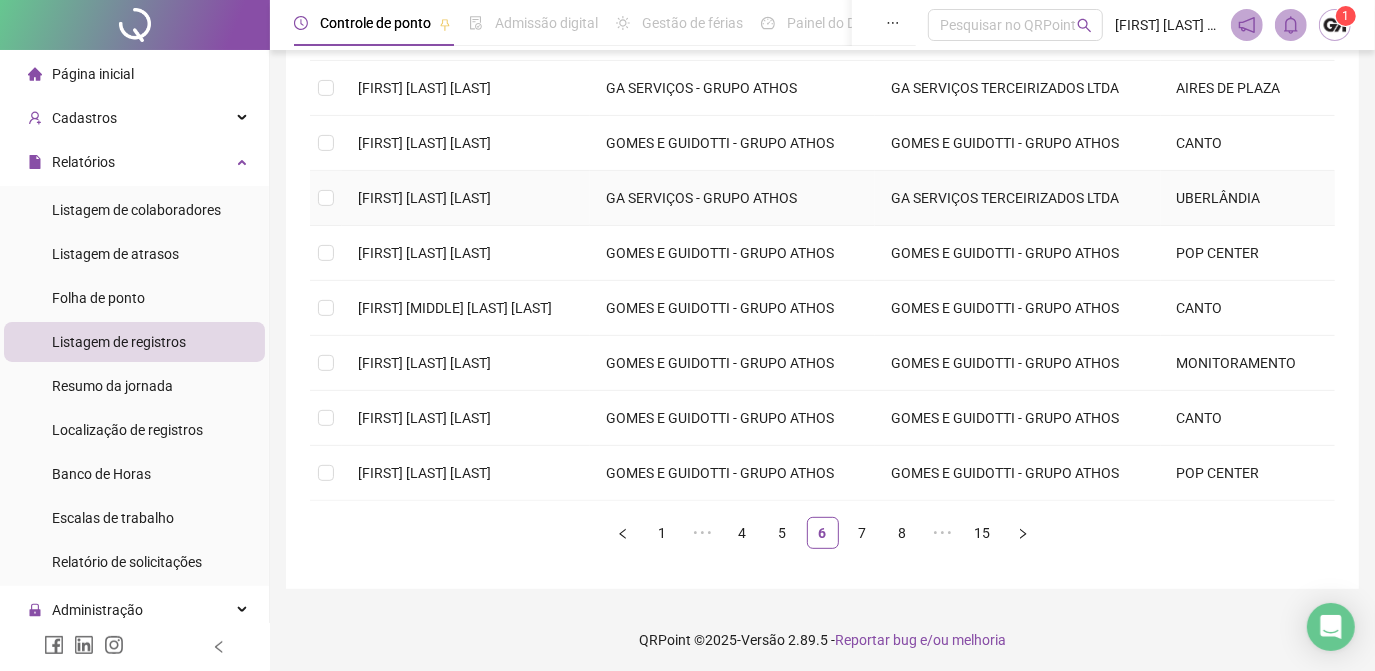 scroll, scrollTop: 197, scrollLeft: 0, axis: vertical 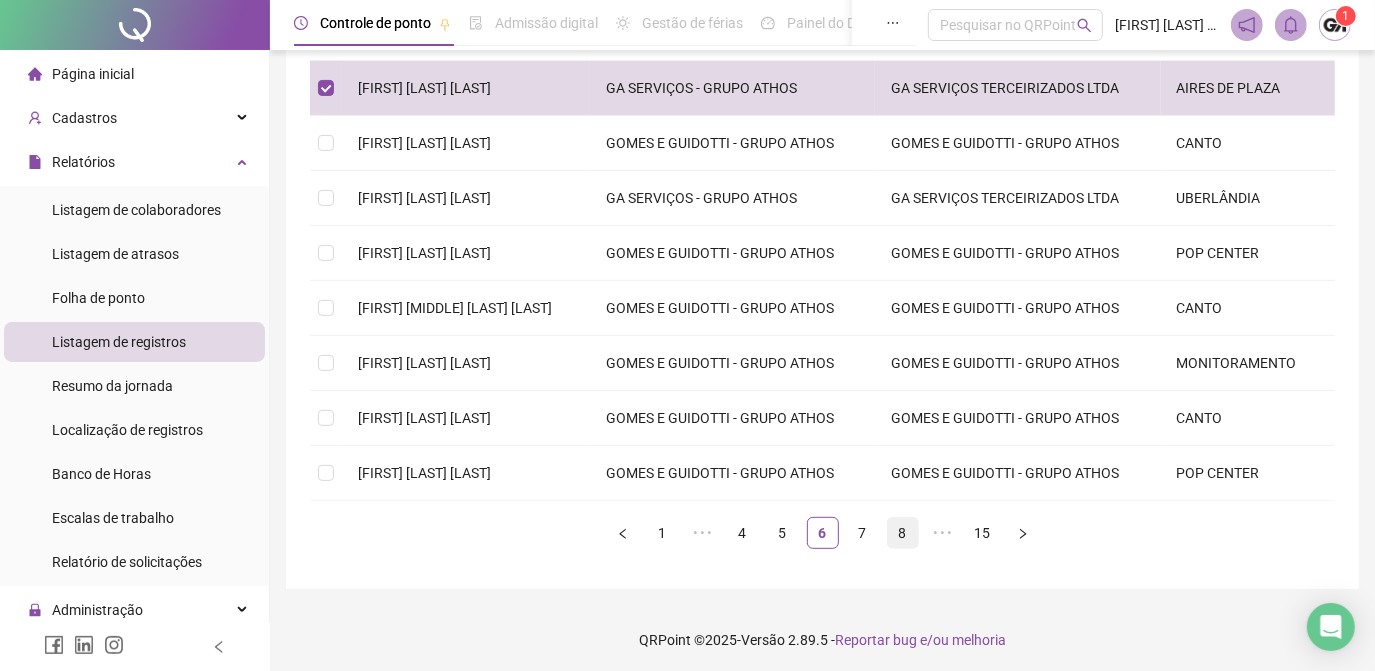 click on "8" at bounding box center [903, 533] 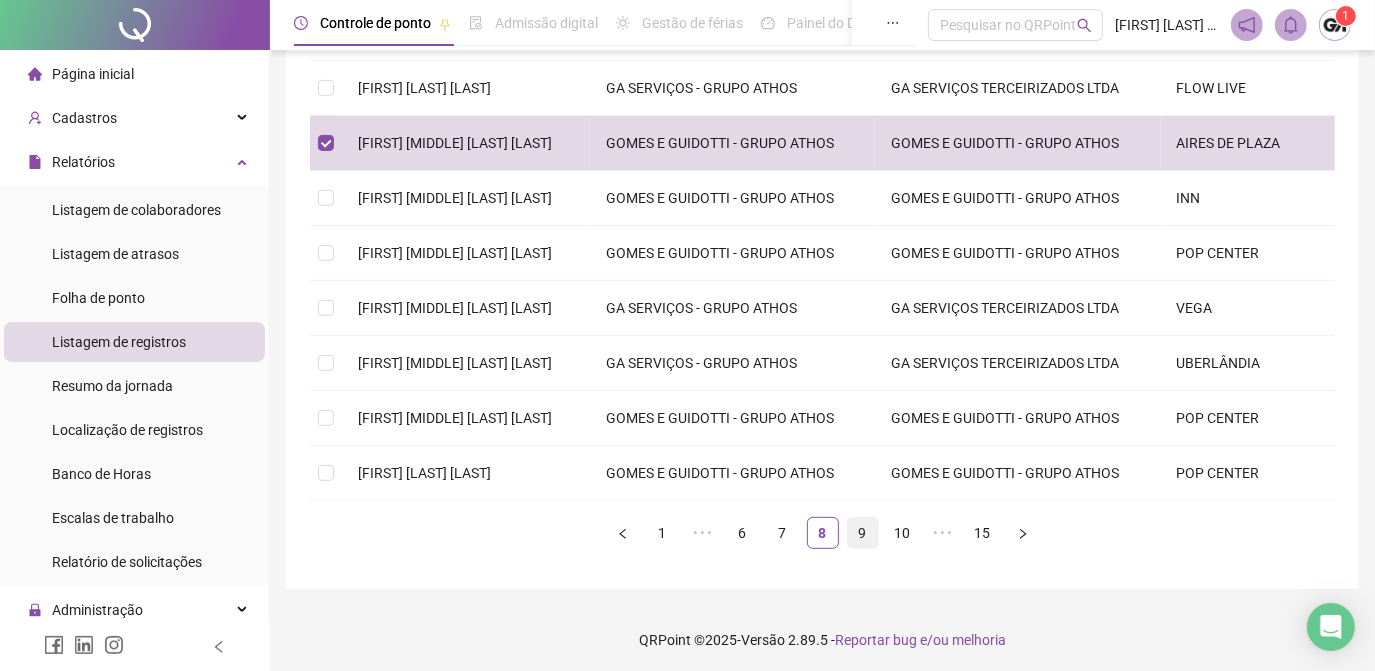 click on "9" at bounding box center (863, 533) 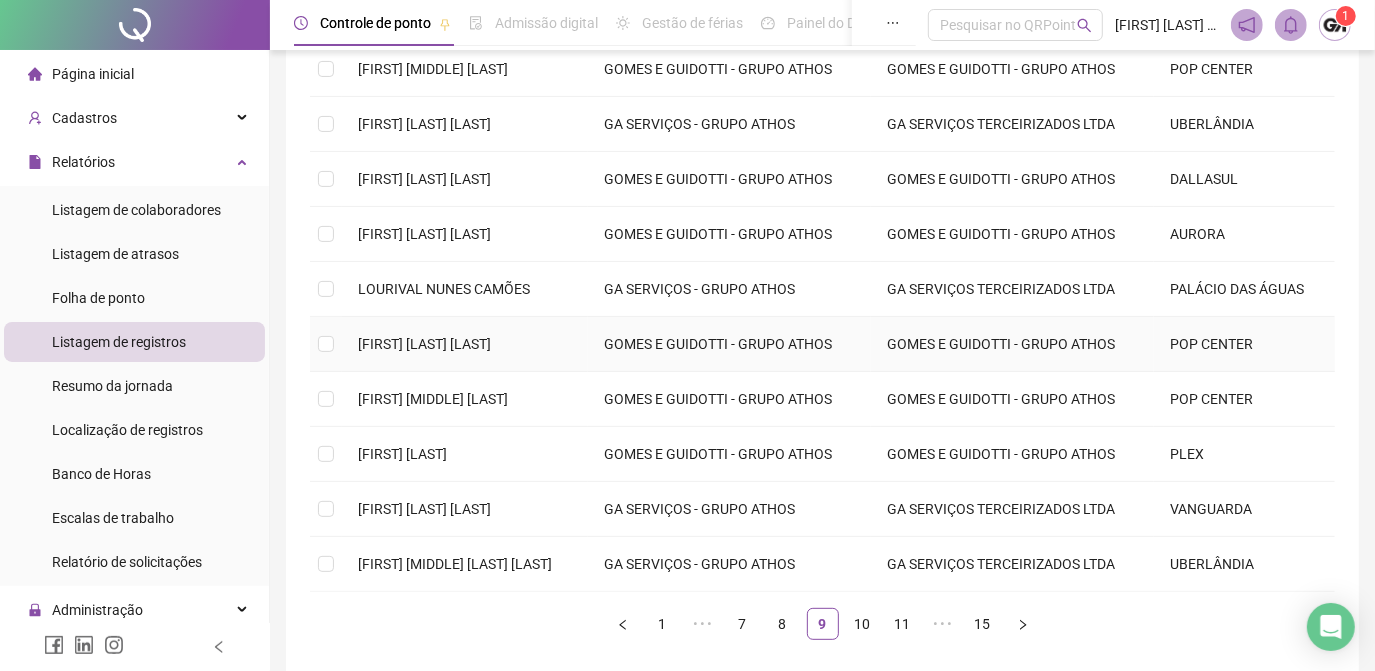 scroll, scrollTop: 379, scrollLeft: 0, axis: vertical 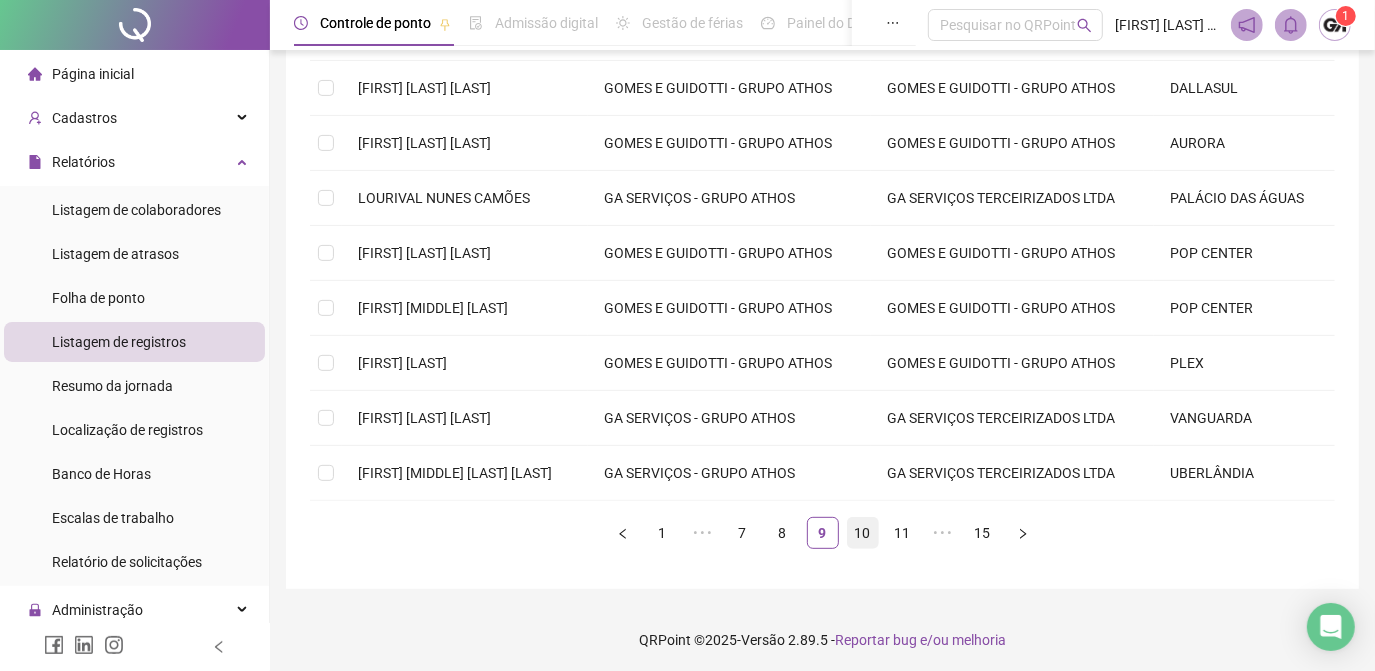 click on "10" at bounding box center (863, 533) 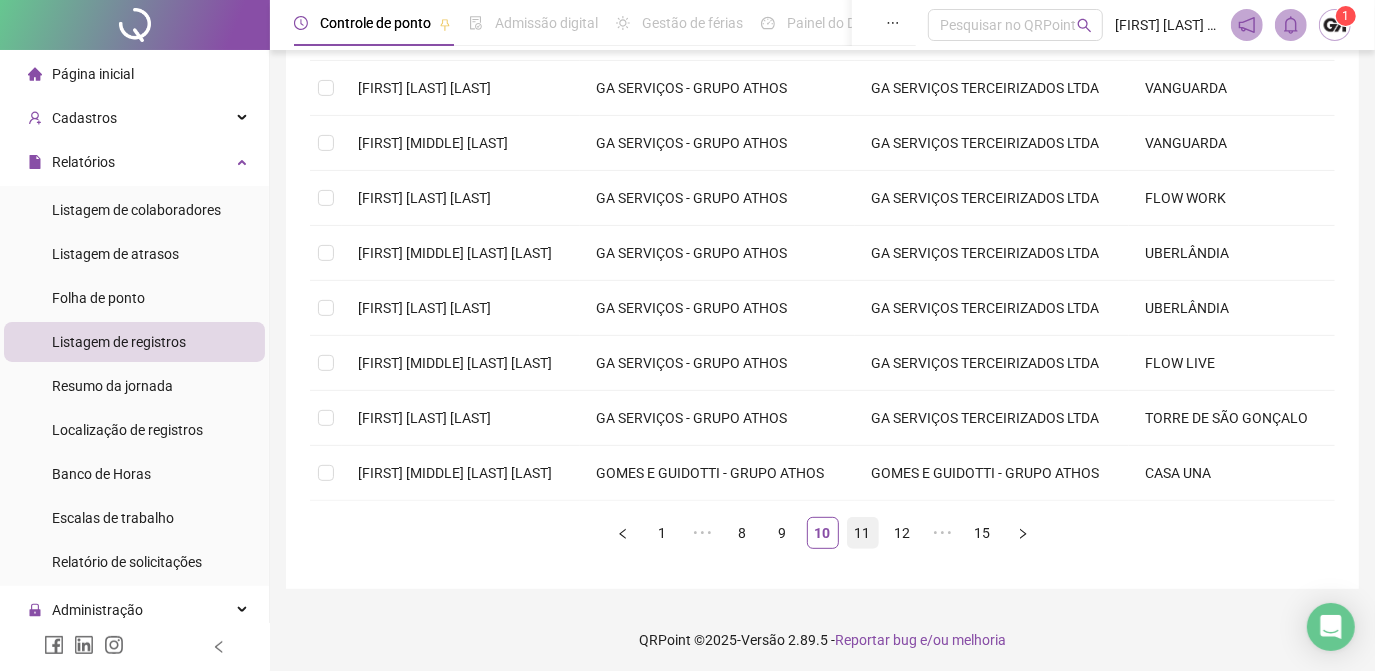 click on "11" at bounding box center (863, 533) 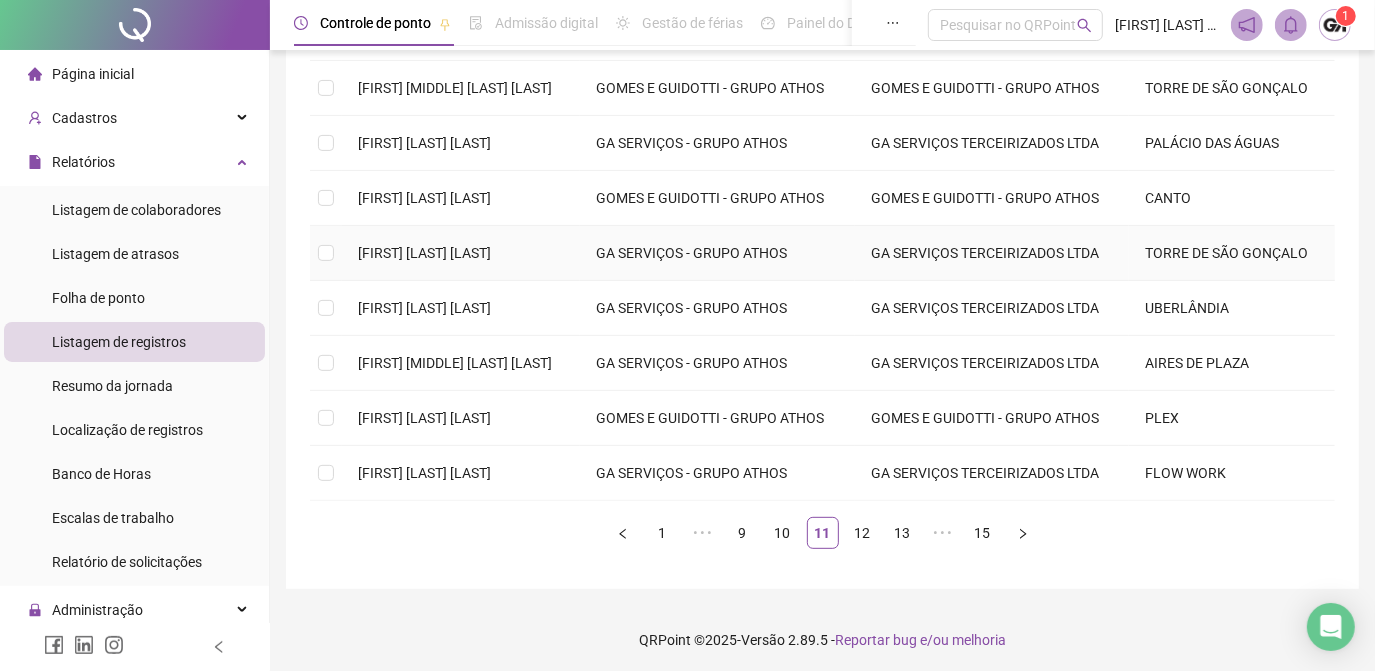 scroll, scrollTop: 470, scrollLeft: 0, axis: vertical 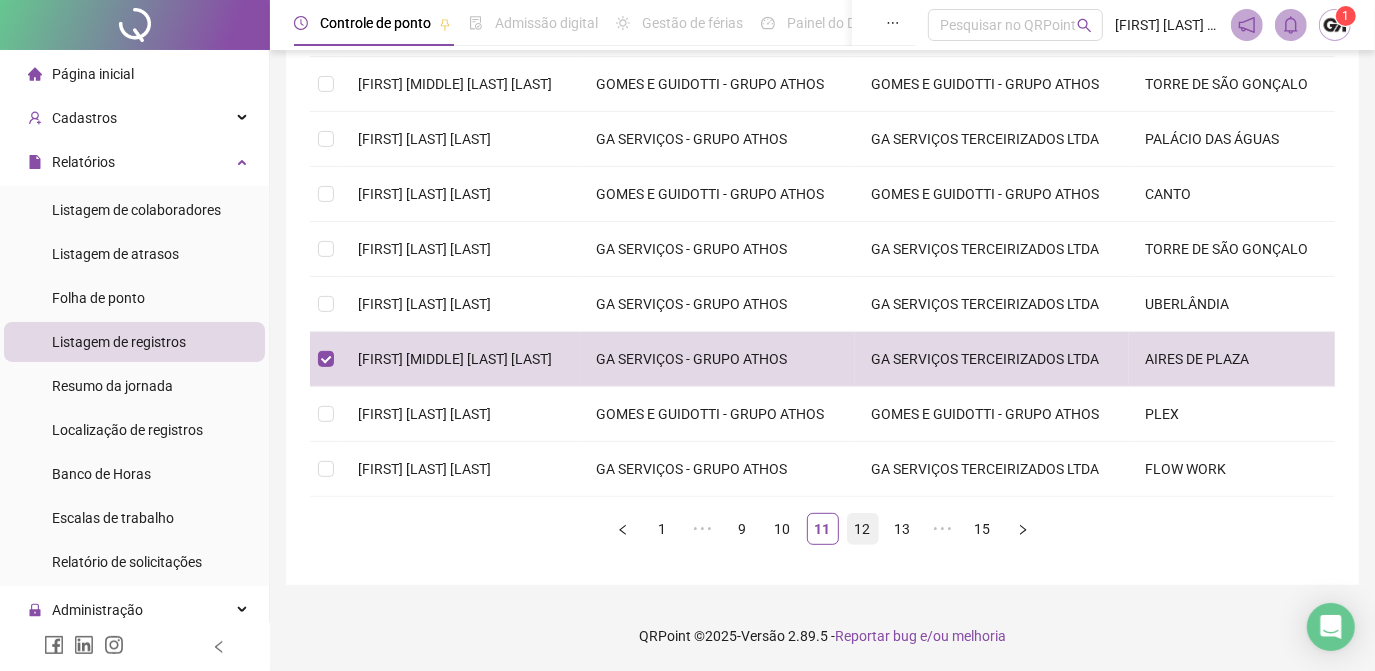 click on "12" at bounding box center [863, 529] 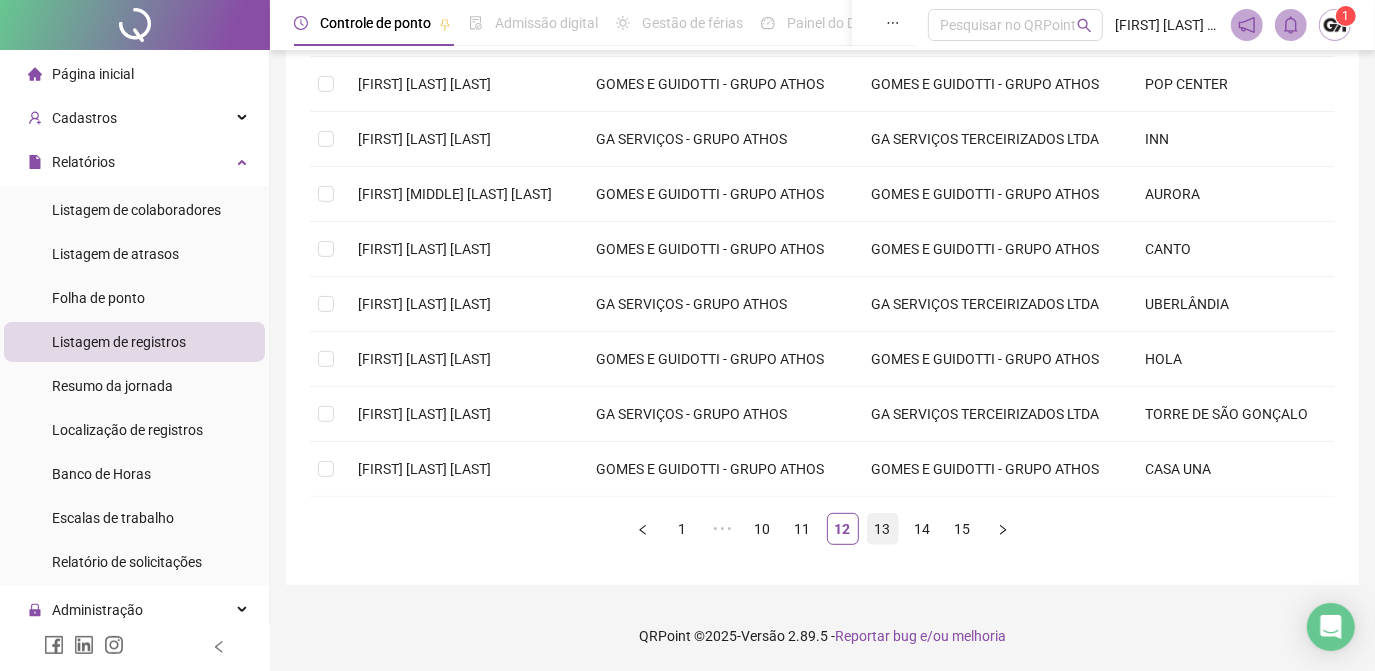 click on "13" at bounding box center (883, 529) 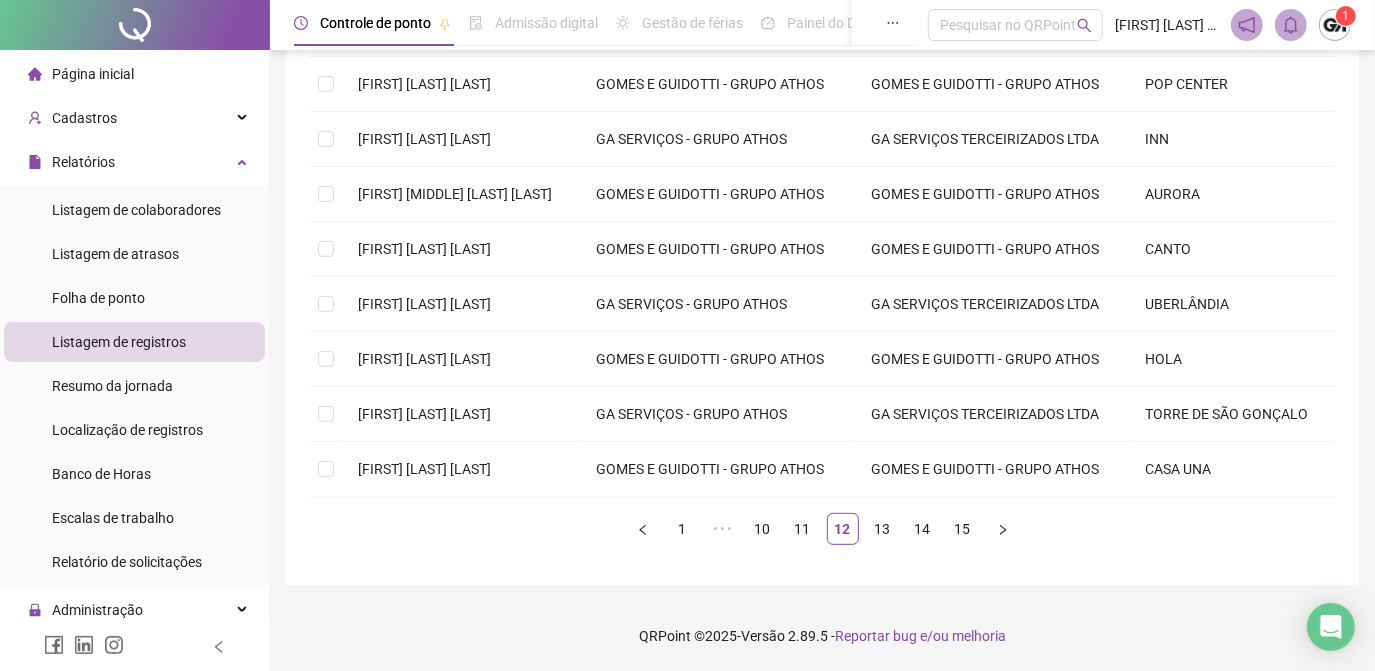 scroll, scrollTop: 379, scrollLeft: 0, axis: vertical 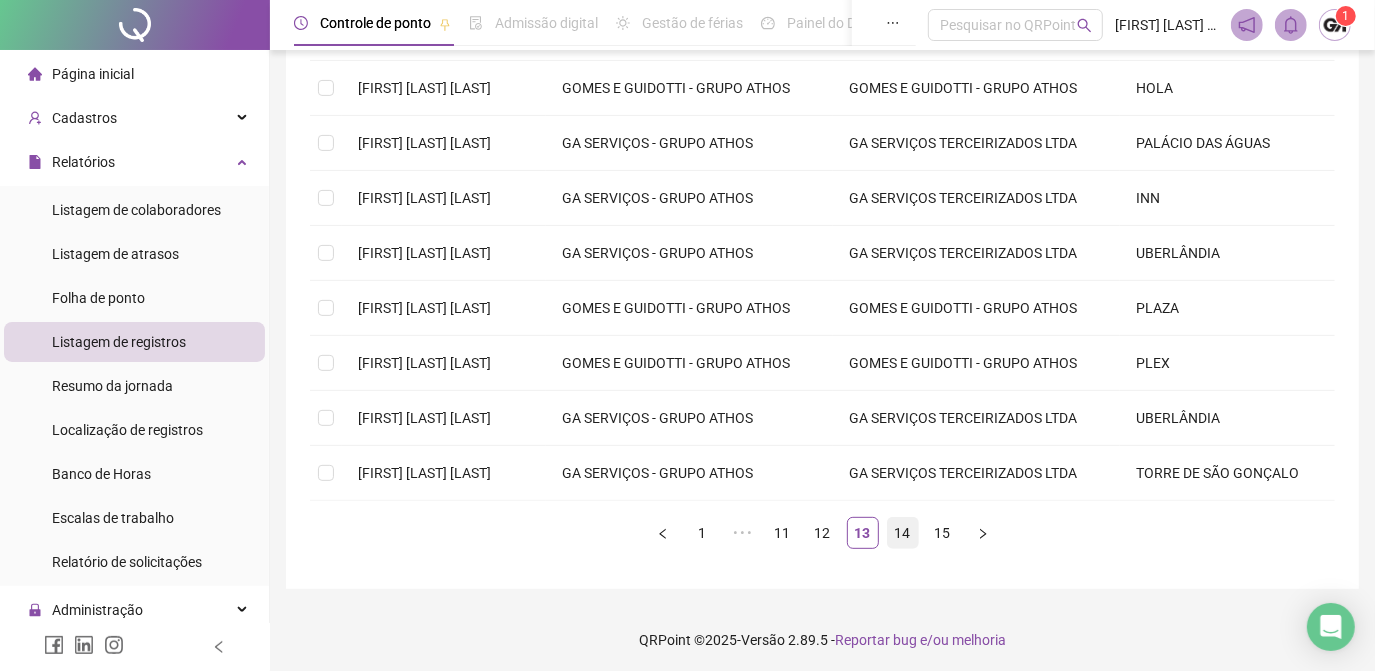 click on "14" at bounding box center (903, 533) 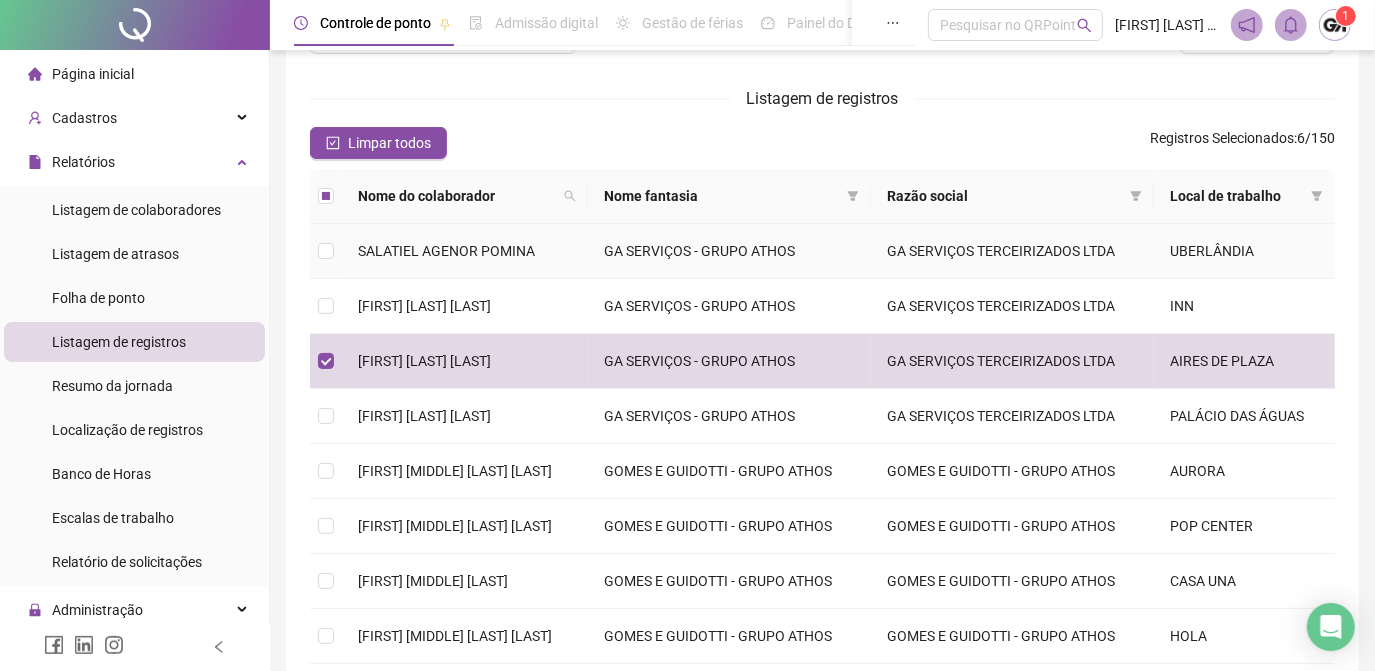 scroll, scrollTop: 16, scrollLeft: 0, axis: vertical 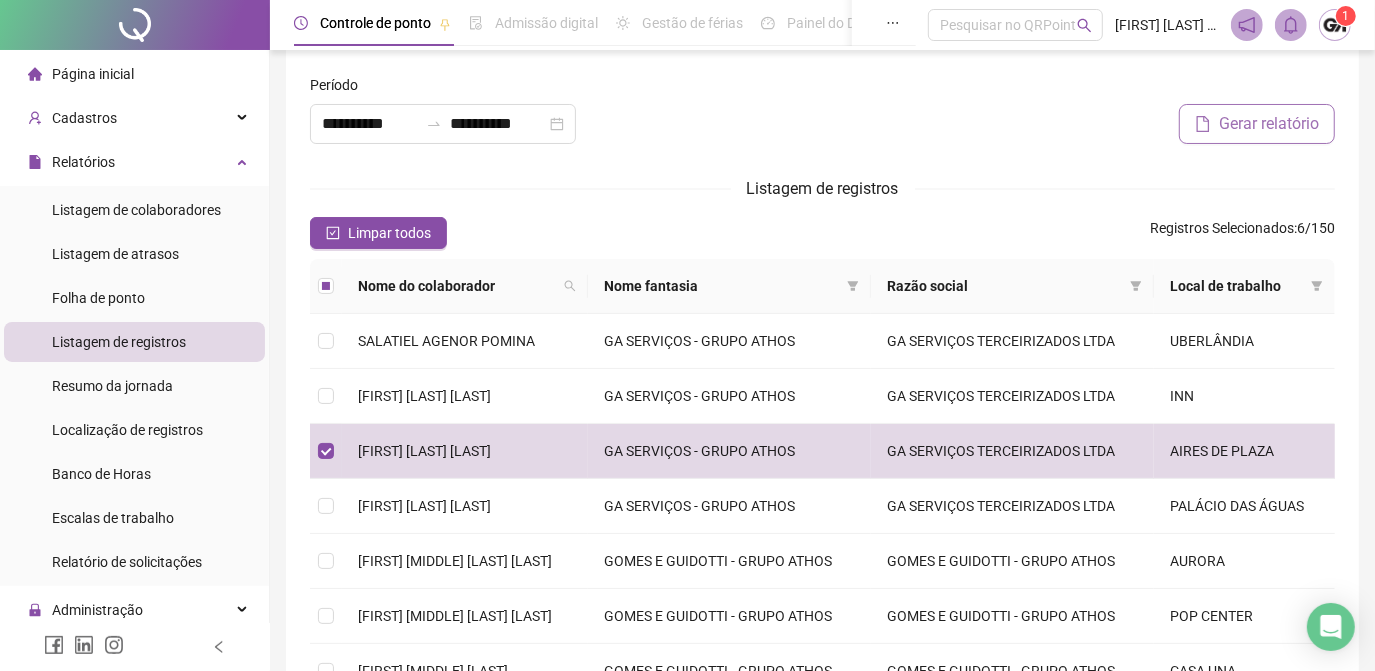 click on "Gerar relatório" at bounding box center [1269, 124] 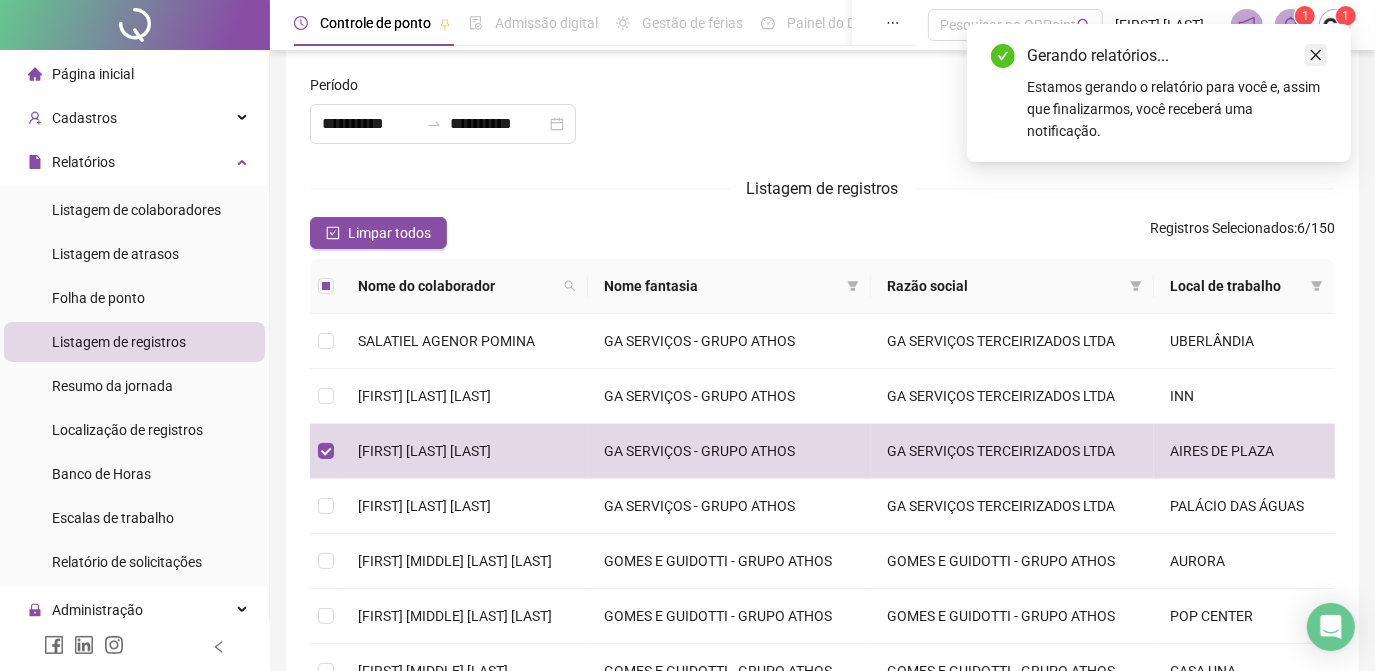 click 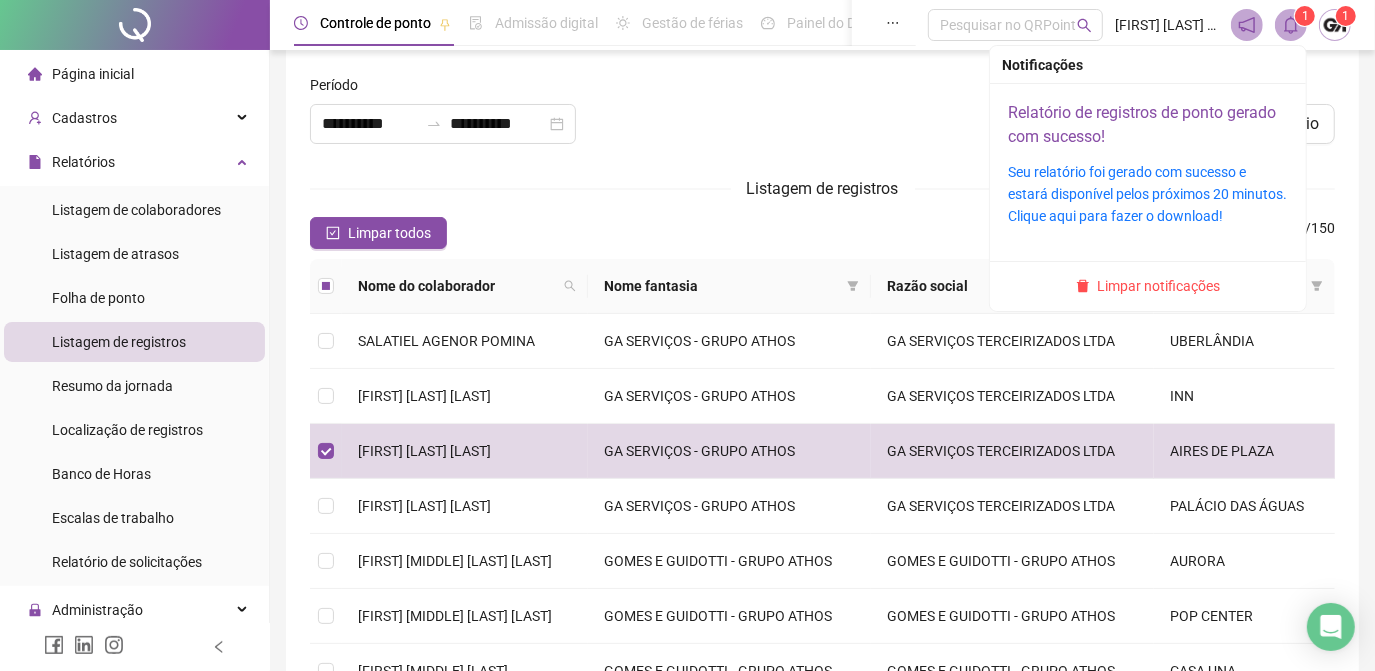 click on "Relatório de registros de ponto gerado com sucesso!" at bounding box center (1142, 124) 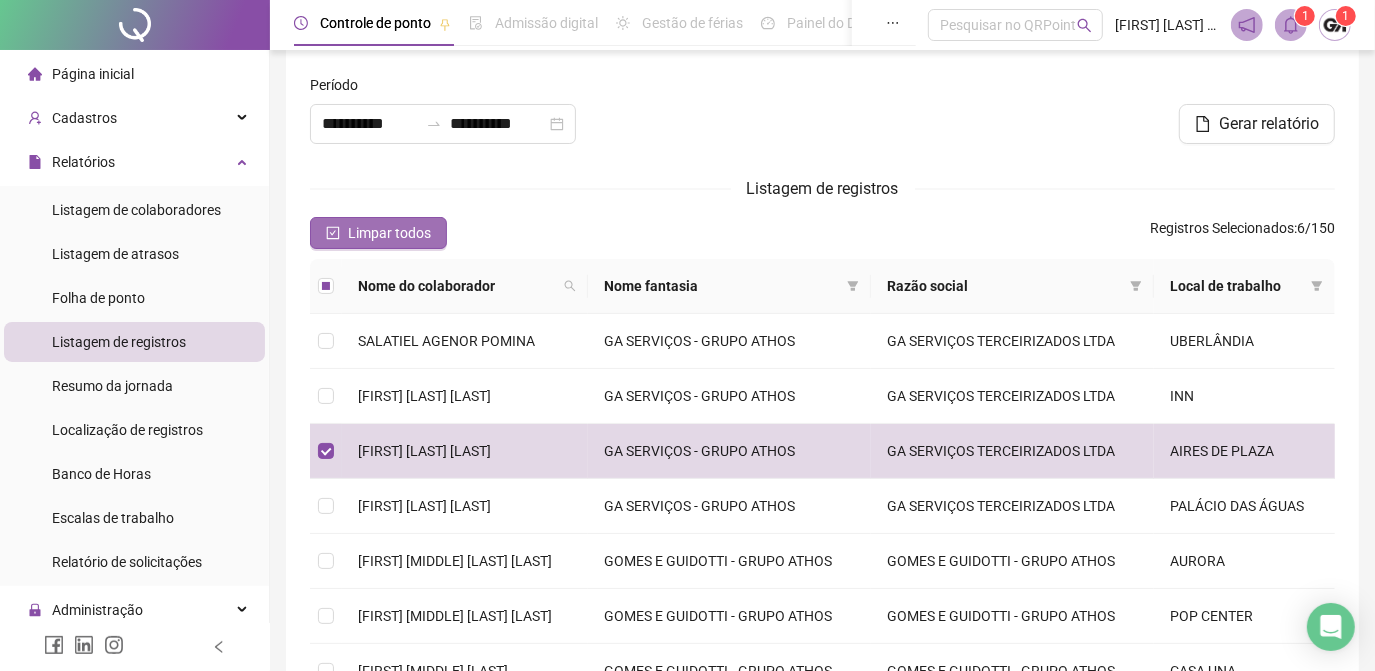 click on "Limpar todos" at bounding box center [389, 233] 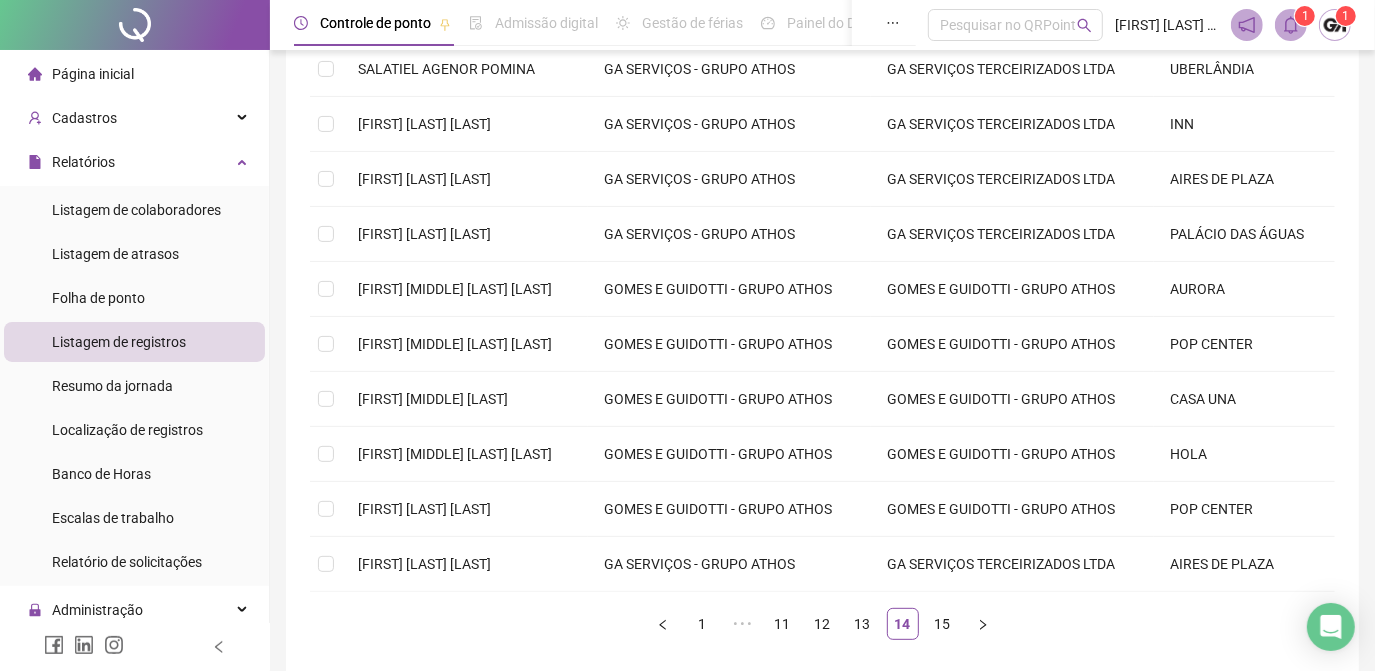 scroll, scrollTop: 379, scrollLeft: 0, axis: vertical 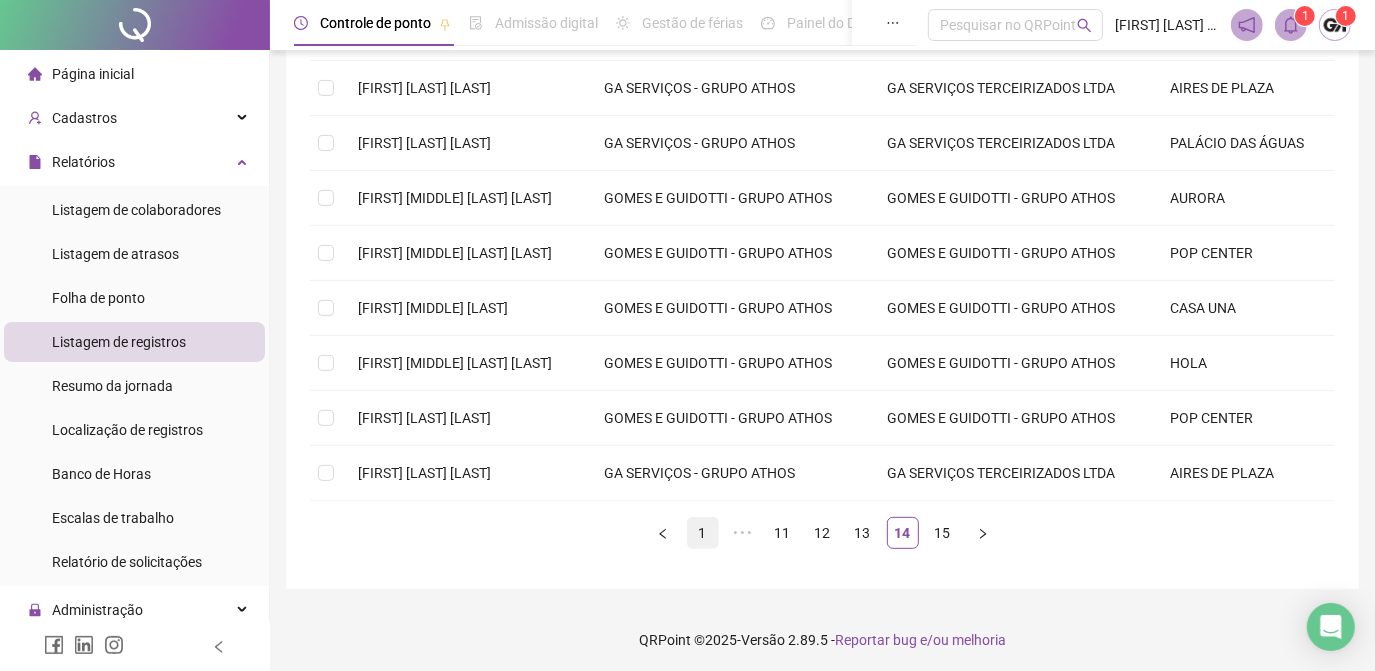 click on "1" at bounding box center [703, 533] 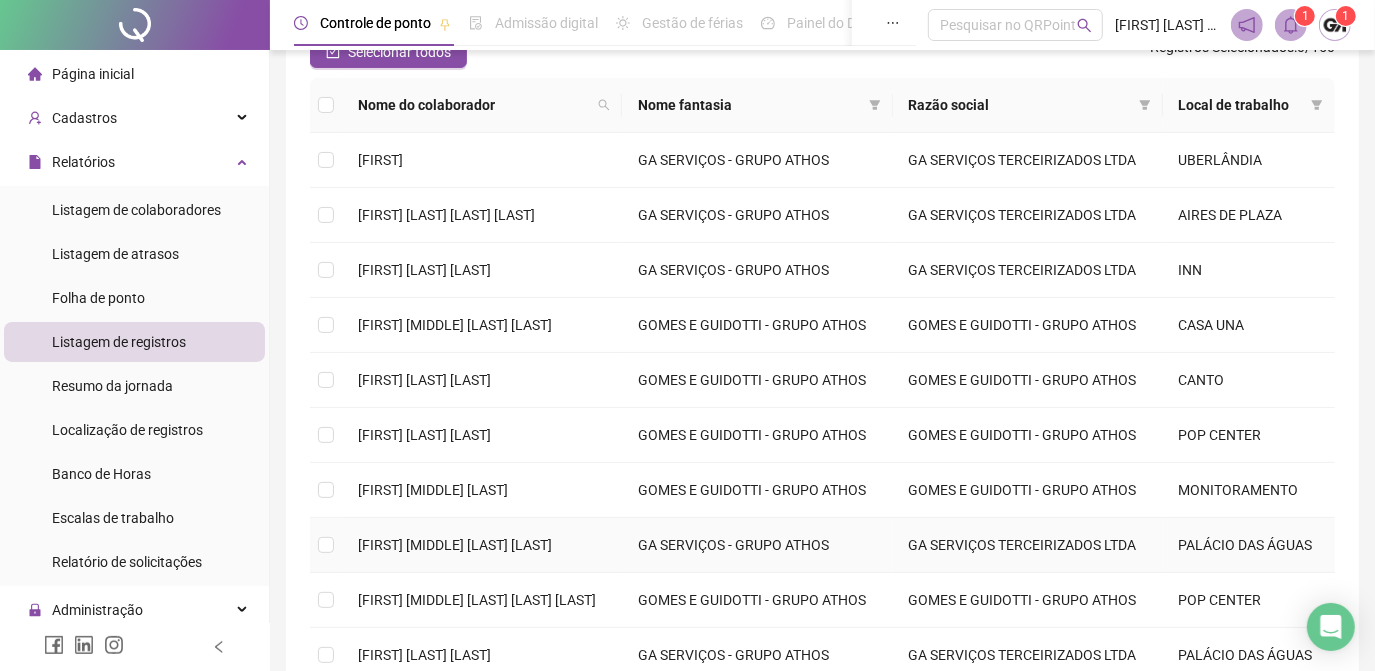 scroll, scrollTop: 106, scrollLeft: 0, axis: vertical 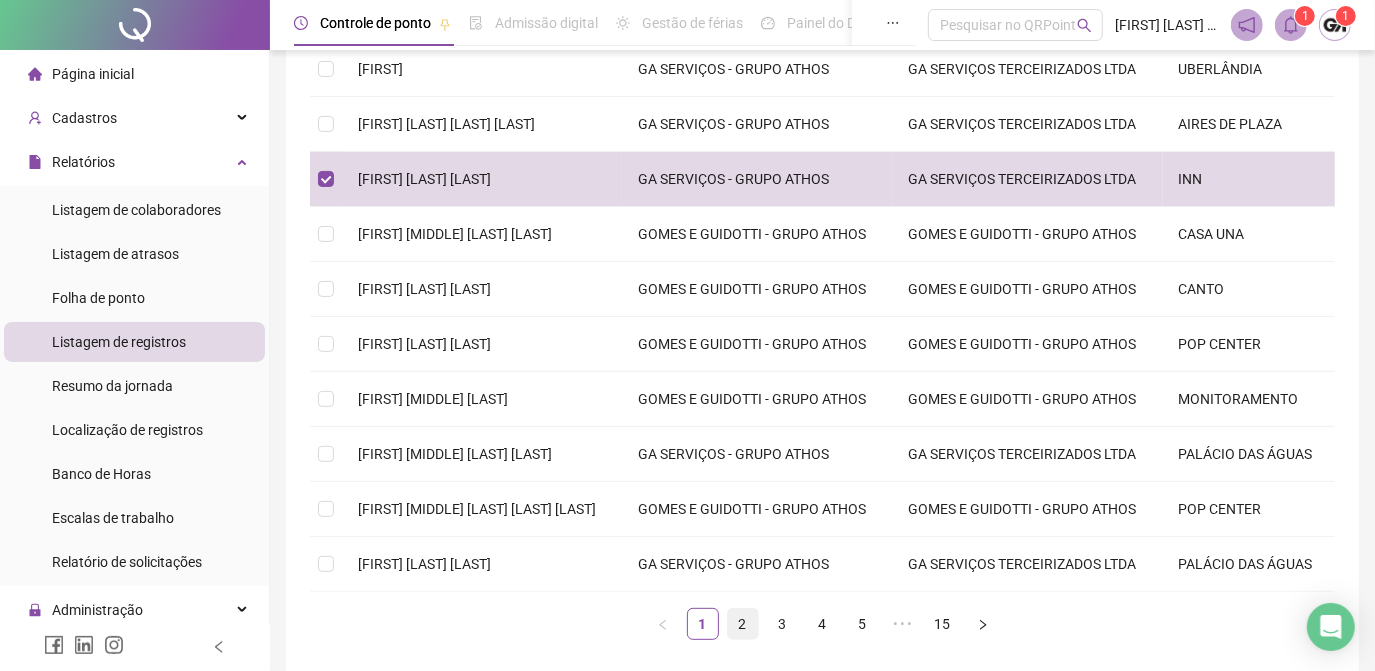 click on "2" at bounding box center [743, 624] 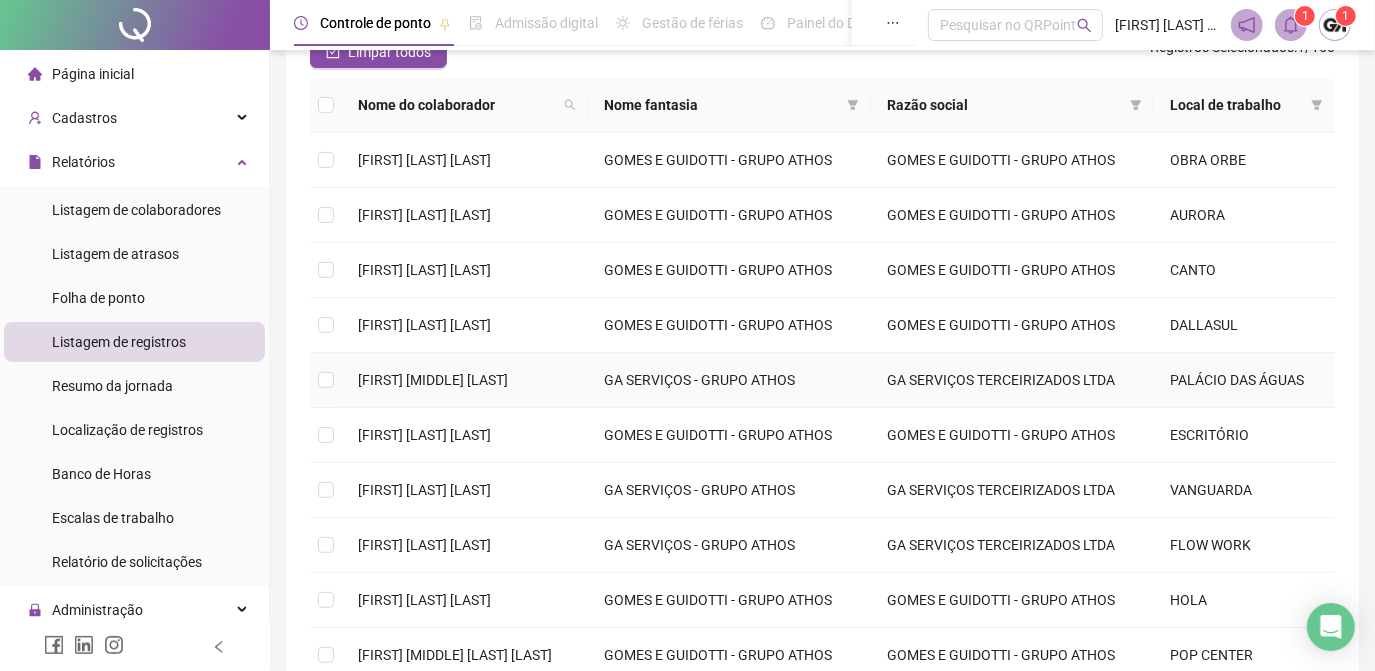 scroll, scrollTop: 288, scrollLeft: 0, axis: vertical 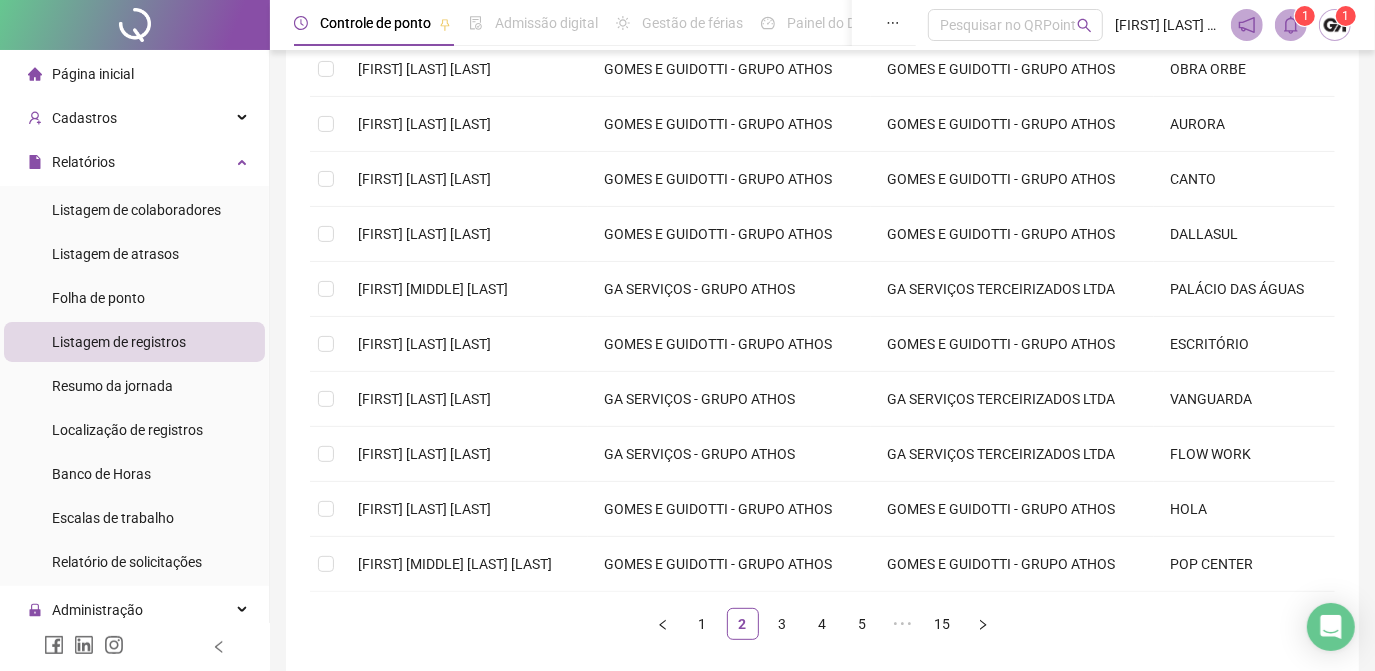 click on "3" at bounding box center (783, 624) 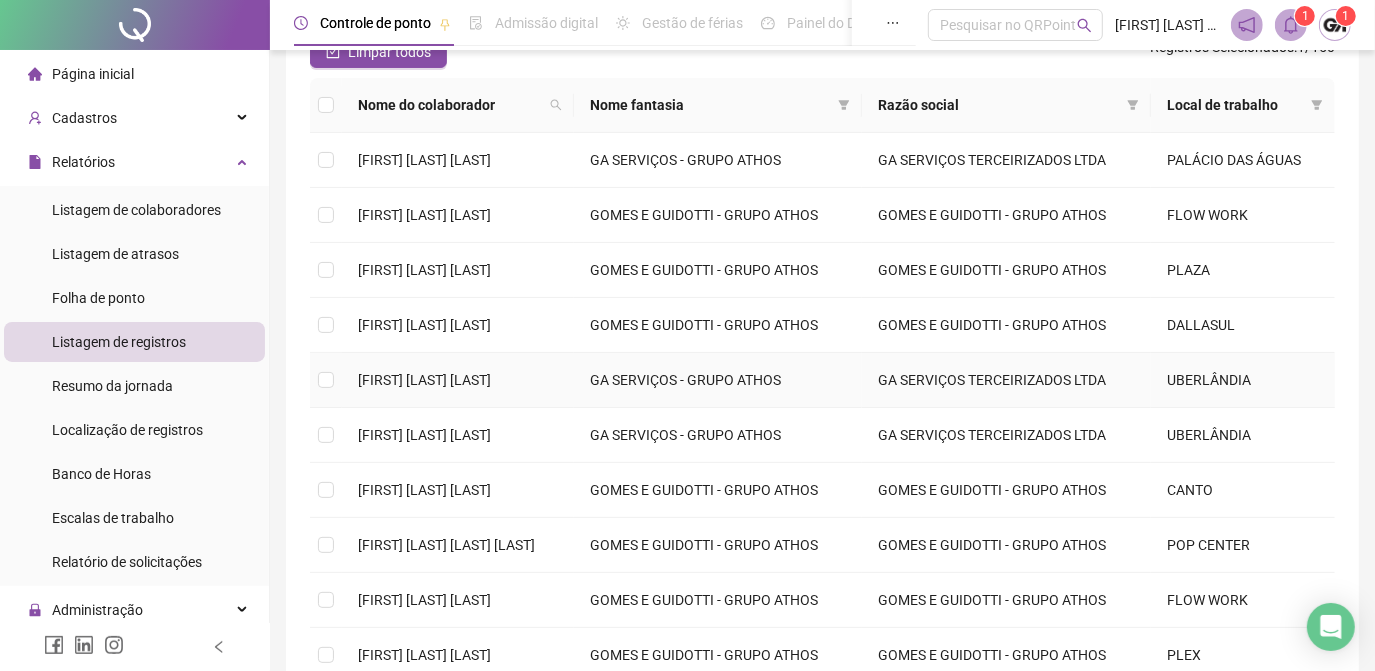 scroll, scrollTop: 288, scrollLeft: 0, axis: vertical 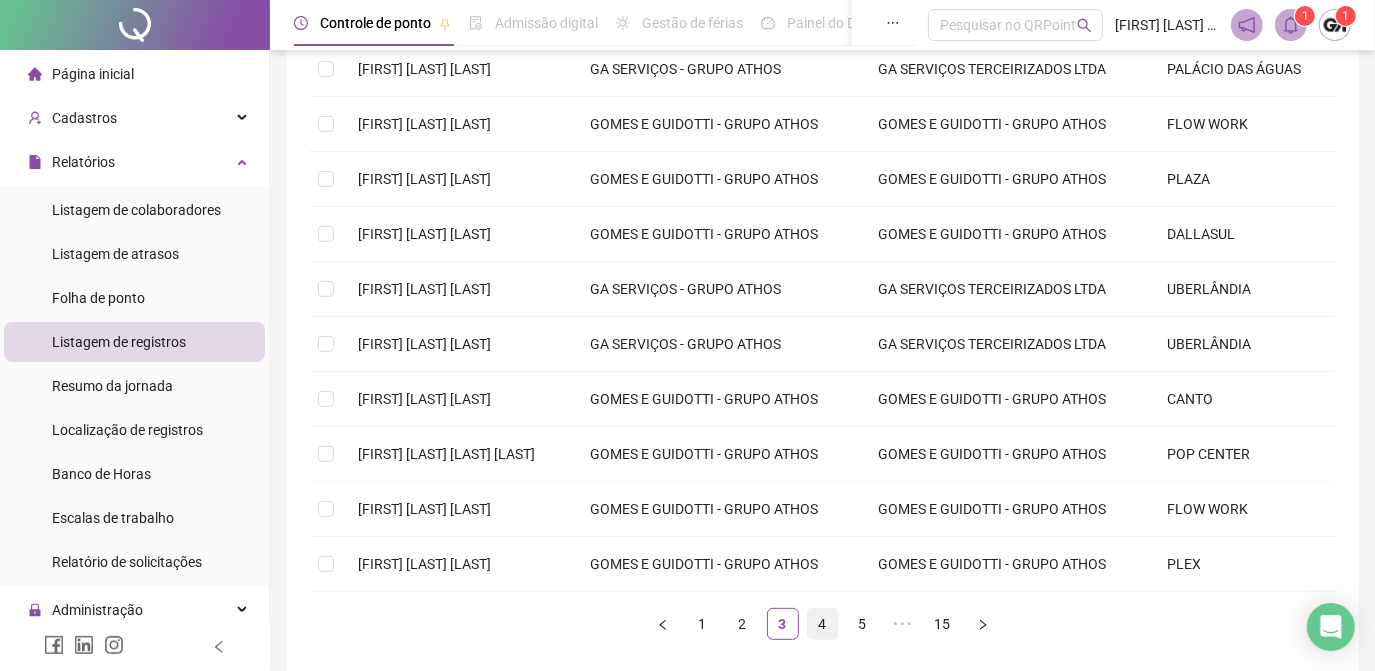 click on "4" at bounding box center (823, 624) 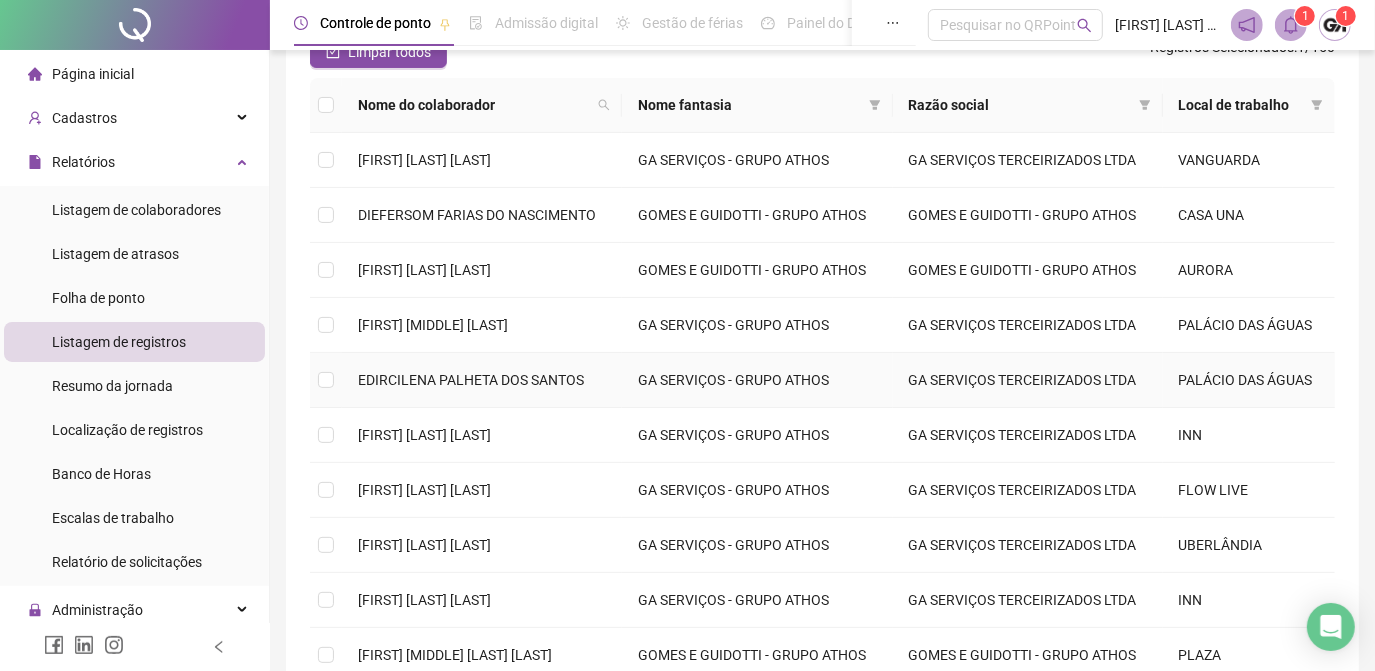 scroll, scrollTop: 288, scrollLeft: 0, axis: vertical 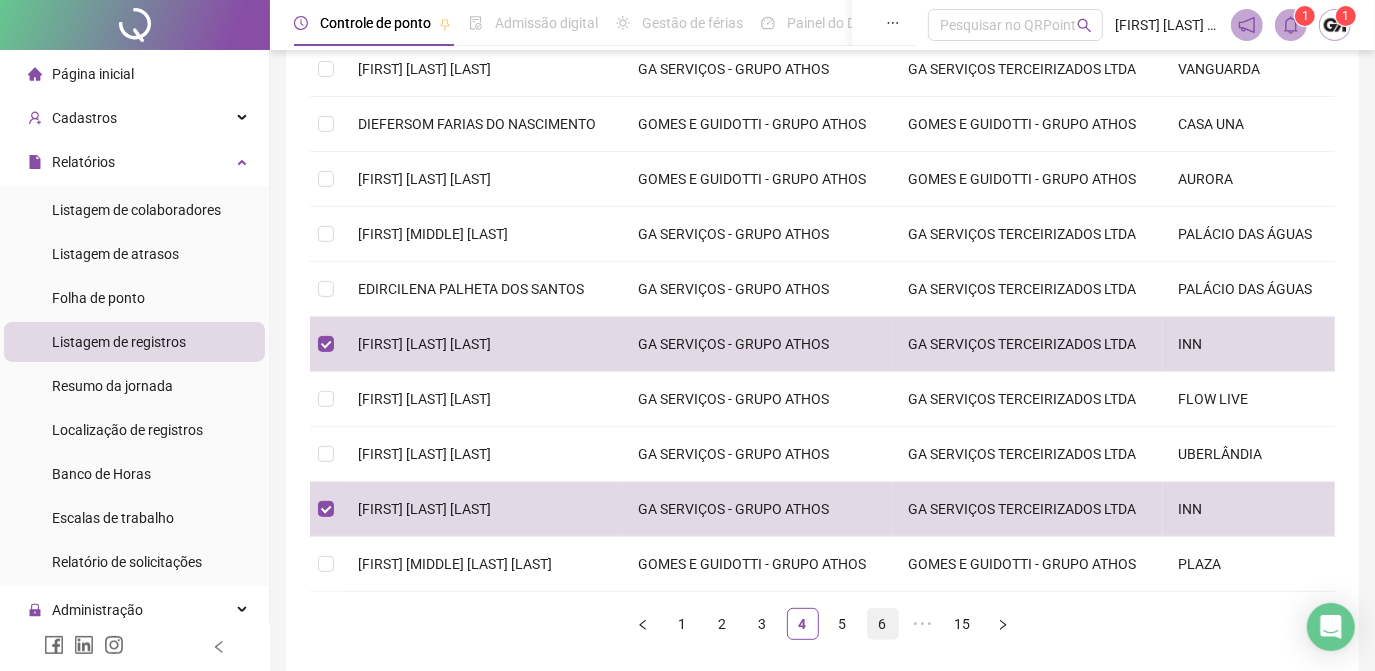 click on "6" at bounding box center (883, 624) 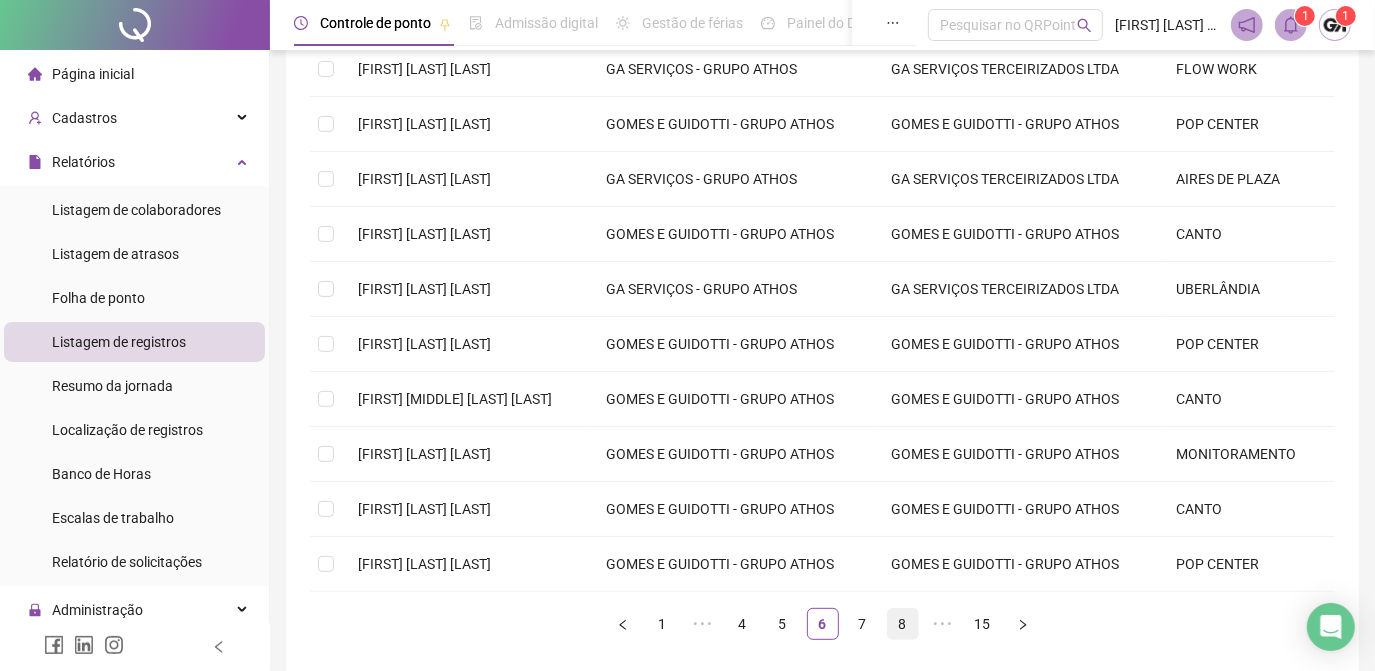 click on "8" at bounding box center [903, 624] 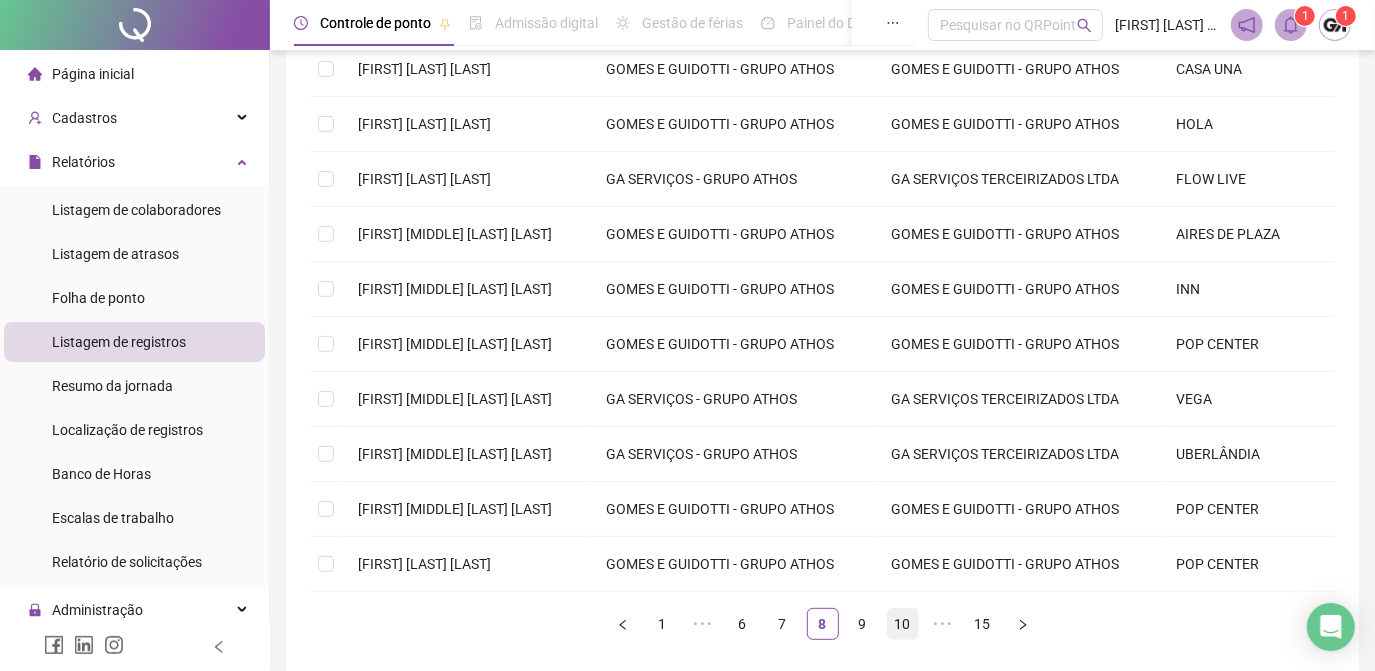 click on "10" at bounding box center (903, 624) 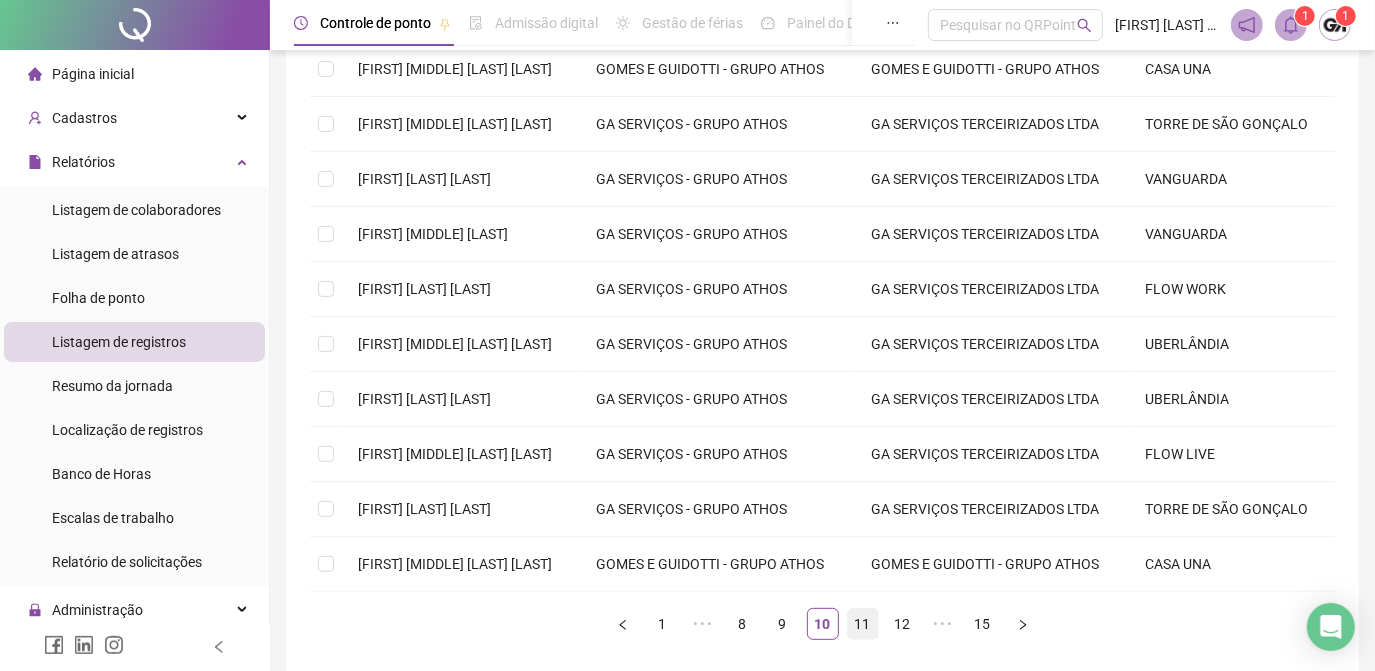 click on "11" at bounding box center [863, 624] 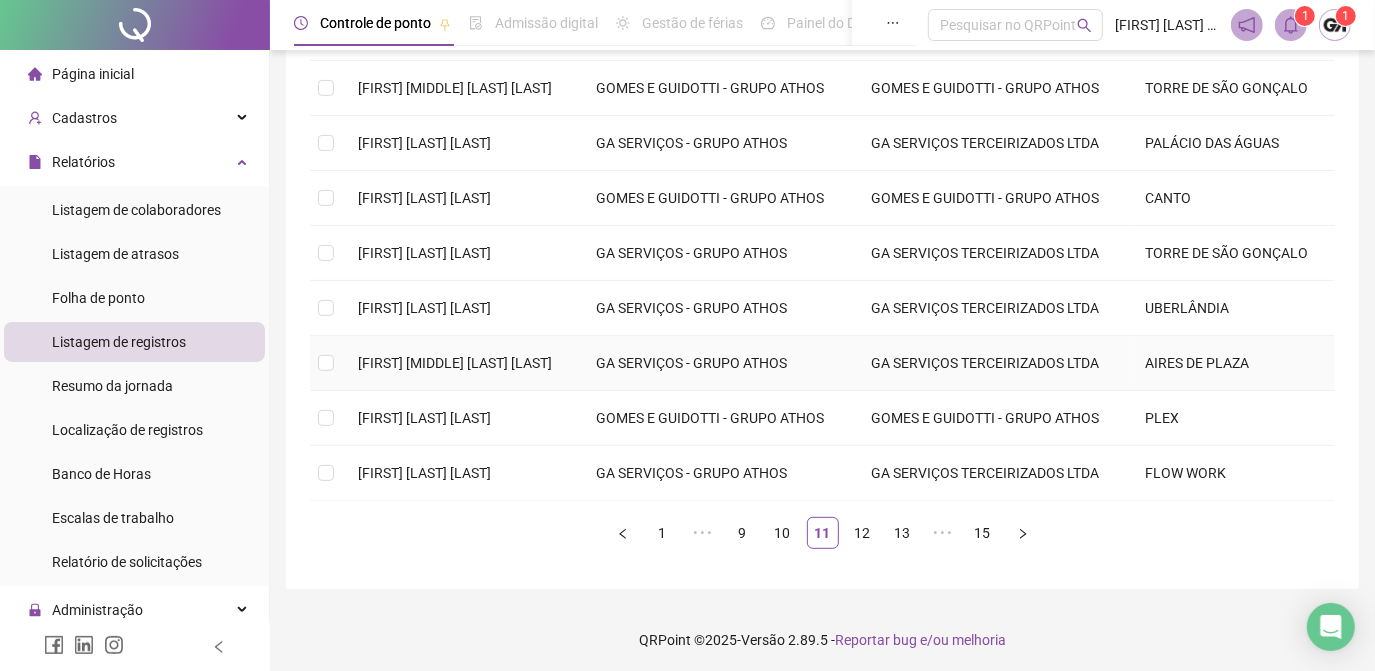 scroll, scrollTop: 512, scrollLeft: 0, axis: vertical 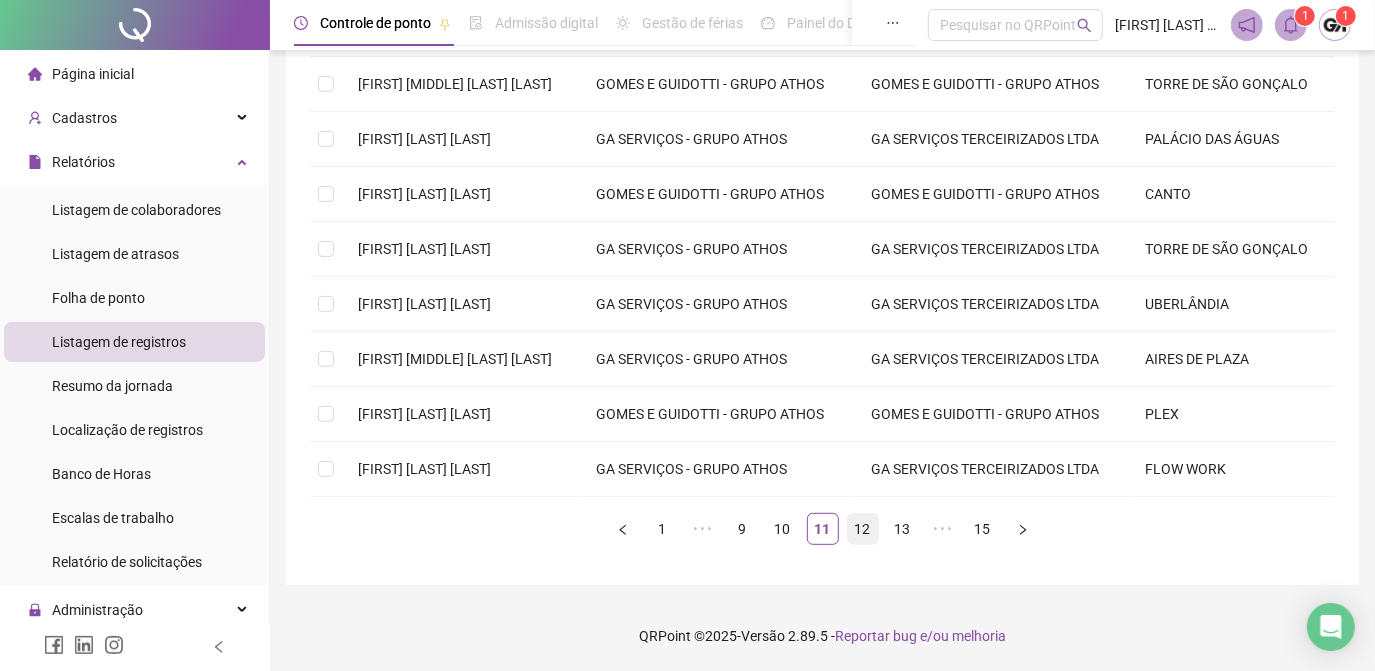 click on "12" at bounding box center [863, 529] 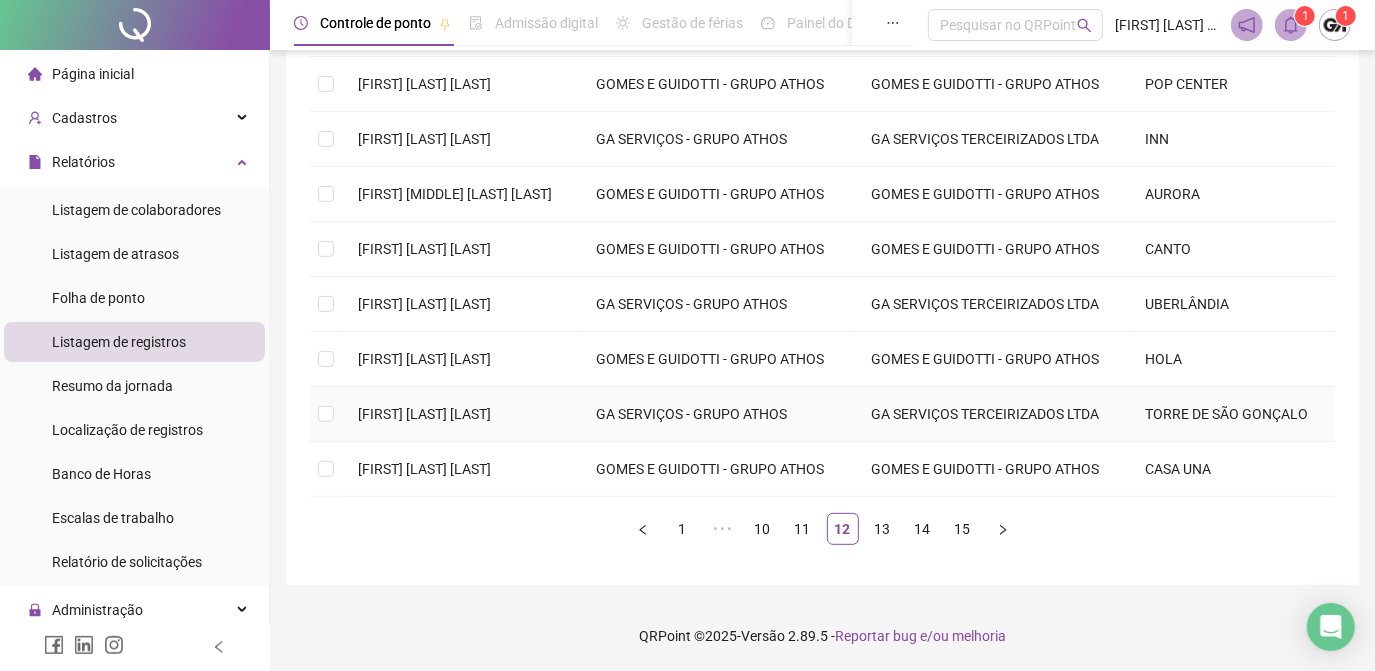 scroll, scrollTop: 330, scrollLeft: 0, axis: vertical 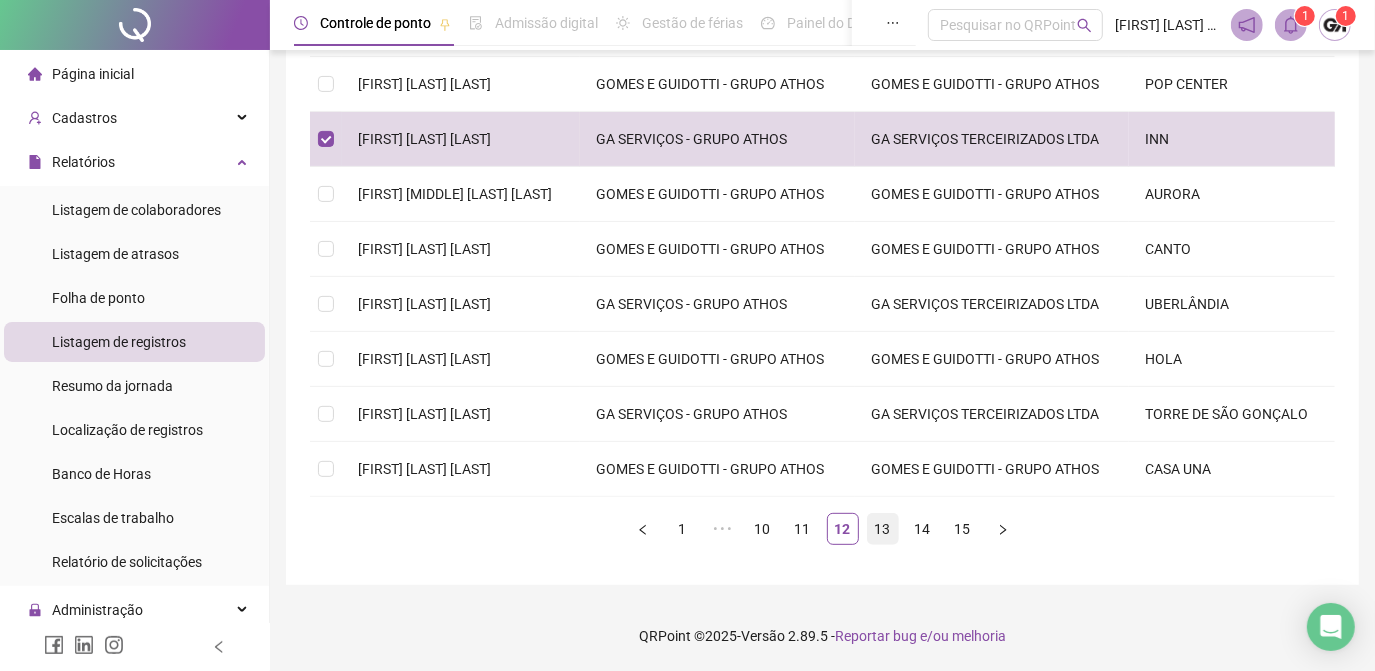 drag, startPoint x: 881, startPoint y: 531, endPoint x: 867, endPoint y: 524, distance: 15.652476 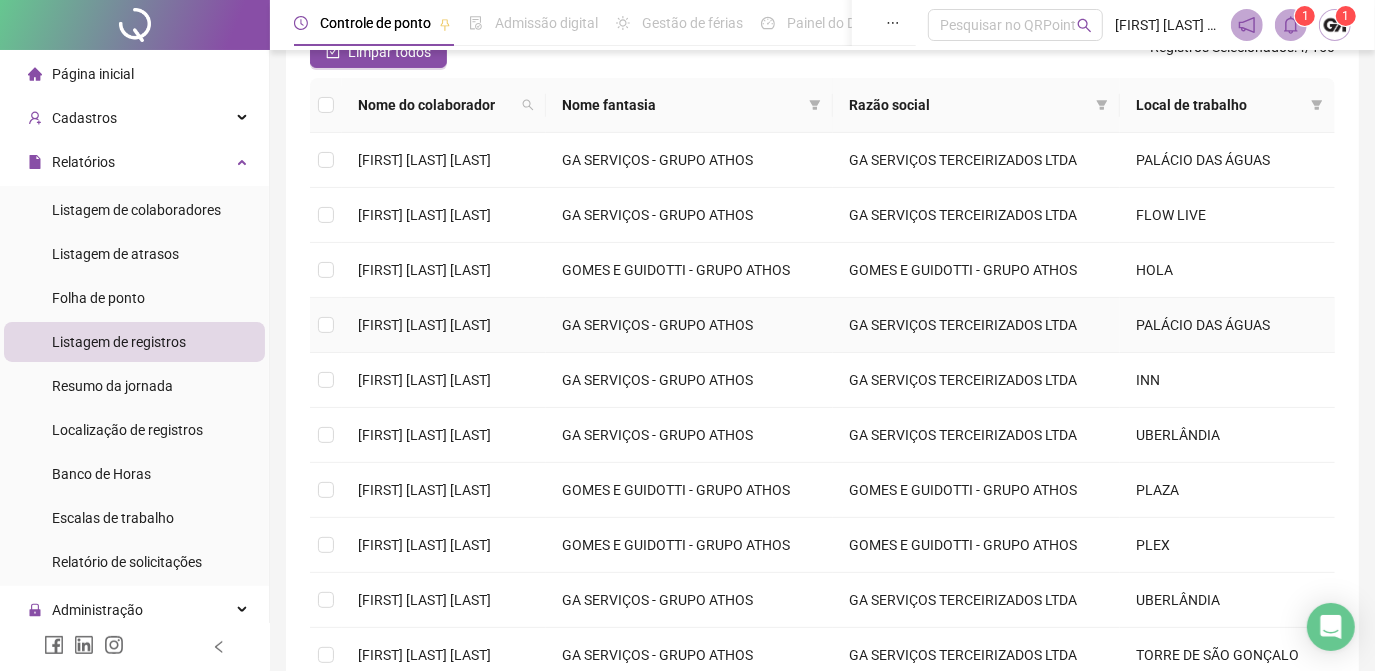 scroll, scrollTop: 288, scrollLeft: 0, axis: vertical 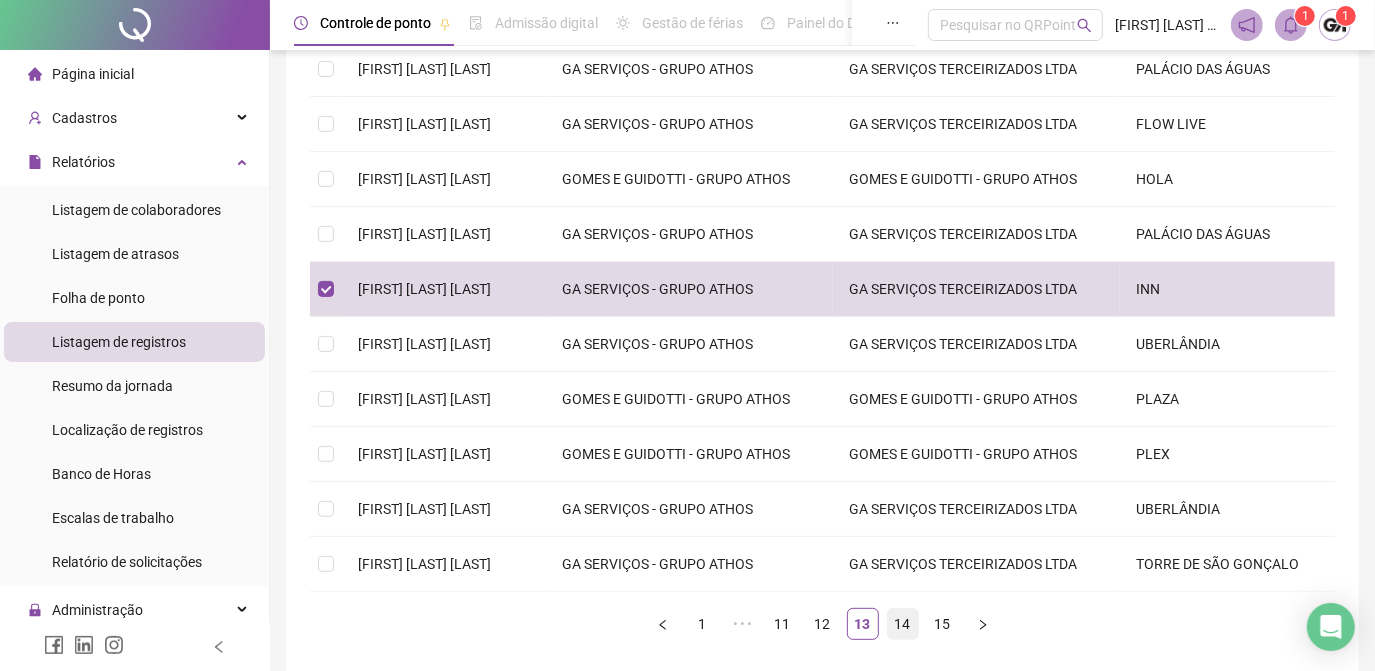 click on "14" at bounding box center (903, 624) 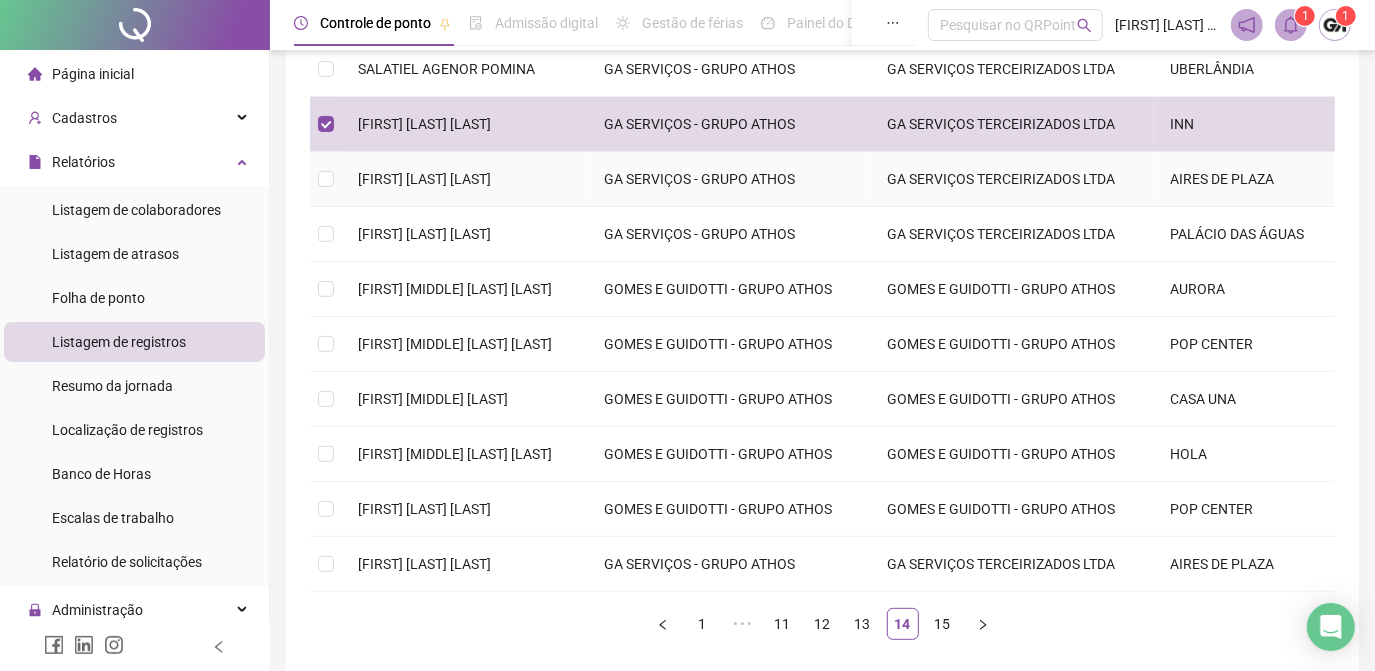 scroll, scrollTop: 0, scrollLeft: 0, axis: both 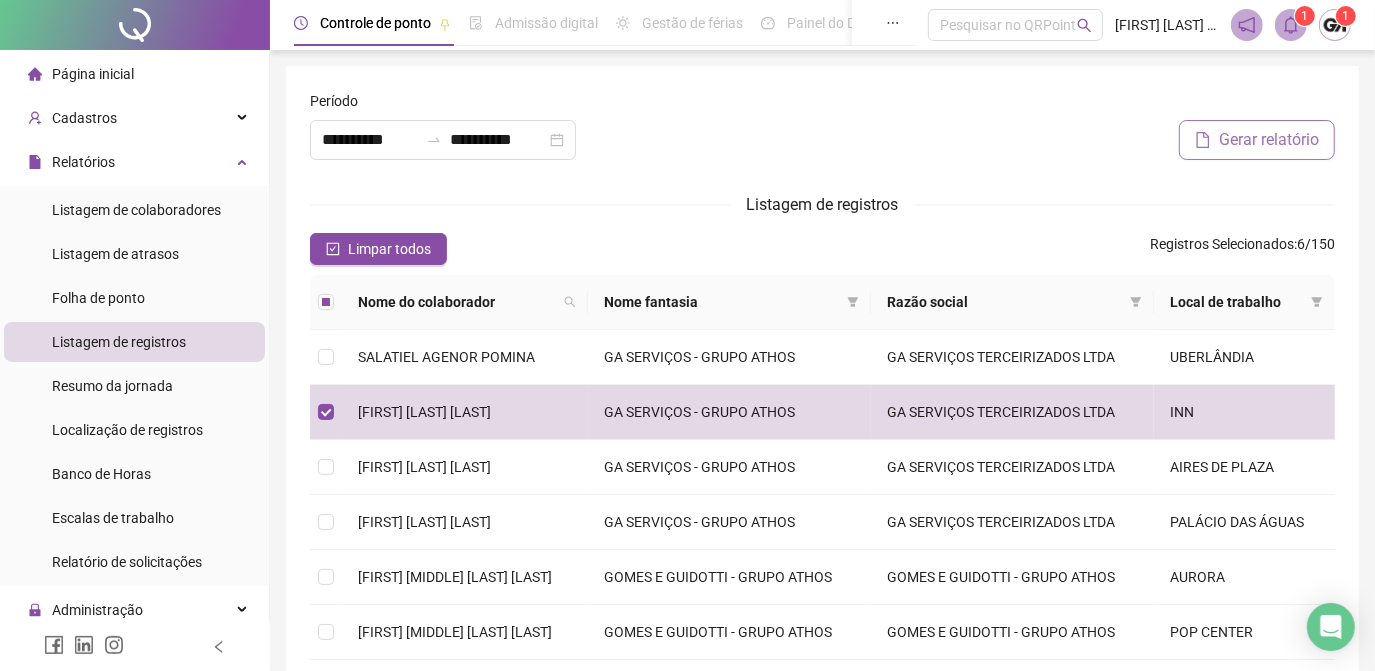click on "Gerar relatório" at bounding box center [1269, 140] 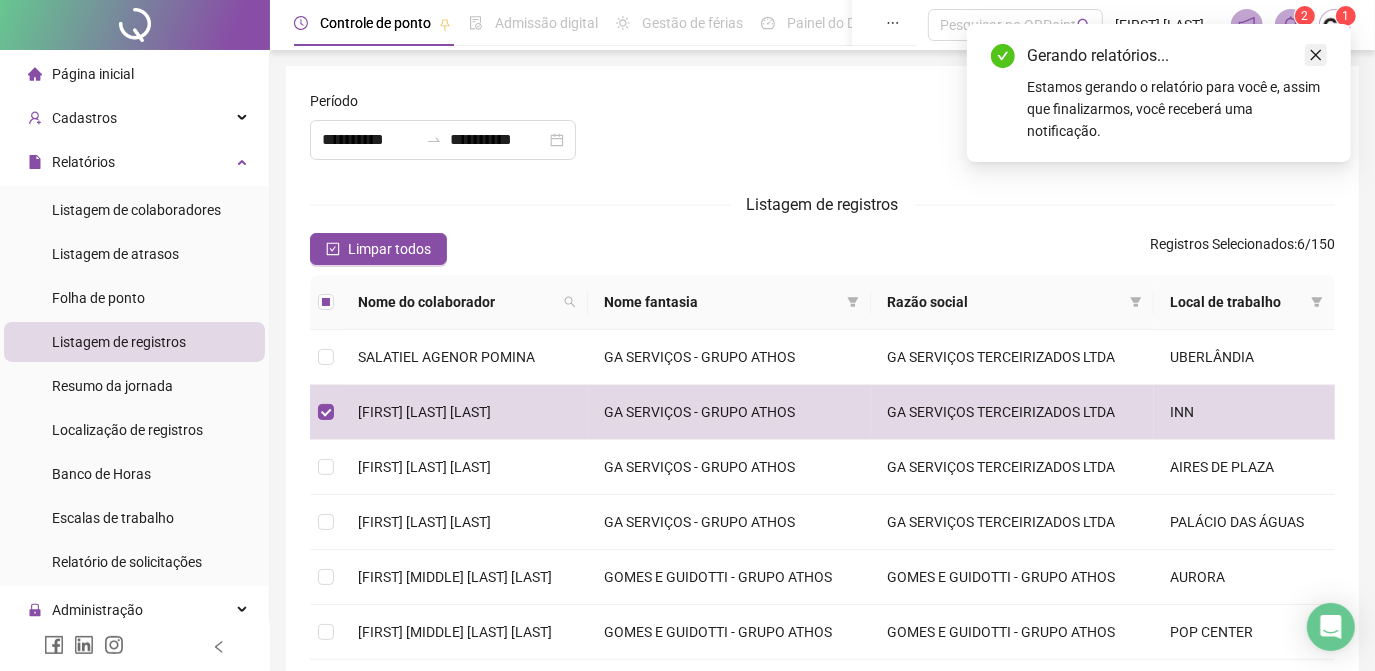 click at bounding box center [1316, 55] 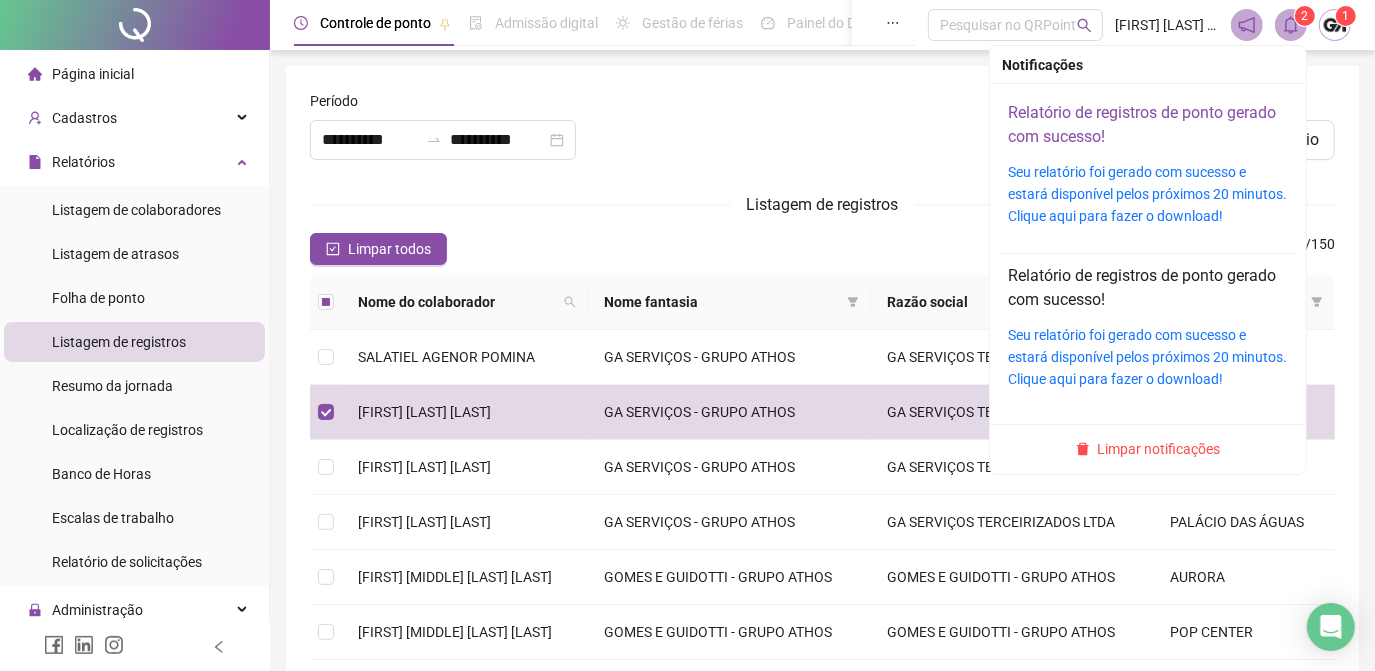 click on "Relatório de registros de ponto gerado com sucesso!" at bounding box center (1142, 124) 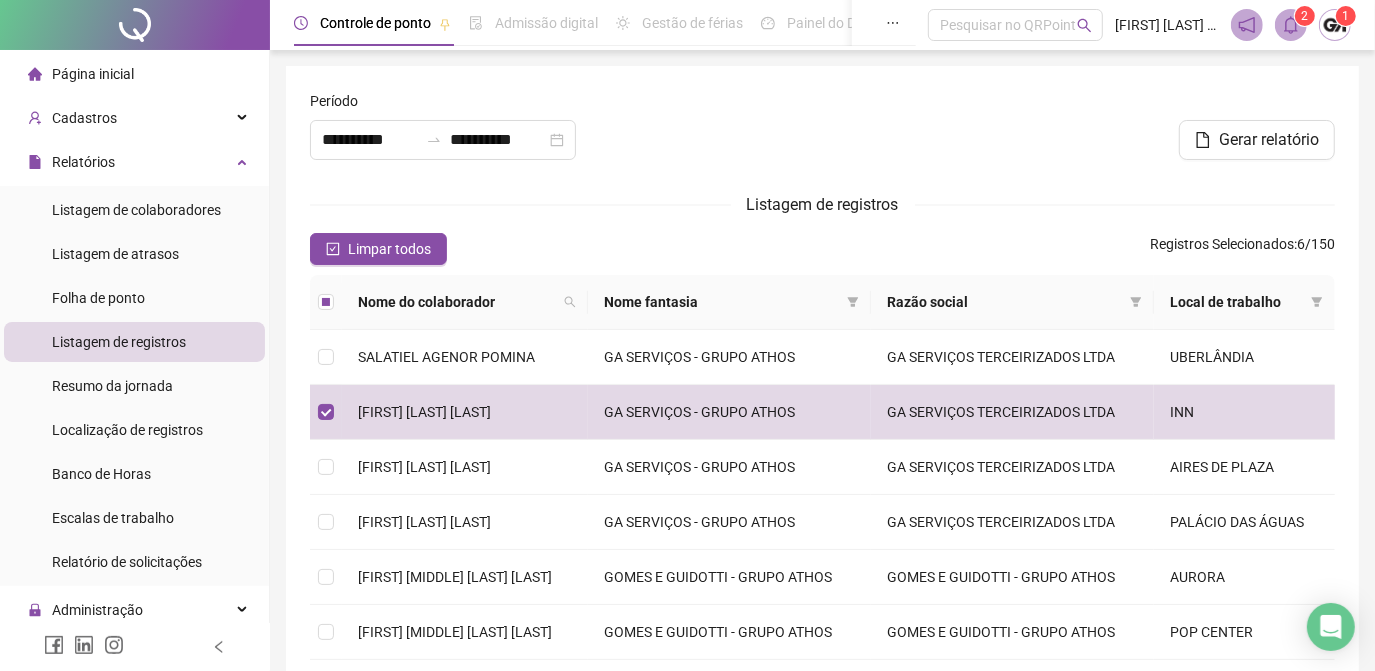 click at bounding box center (822, 133) 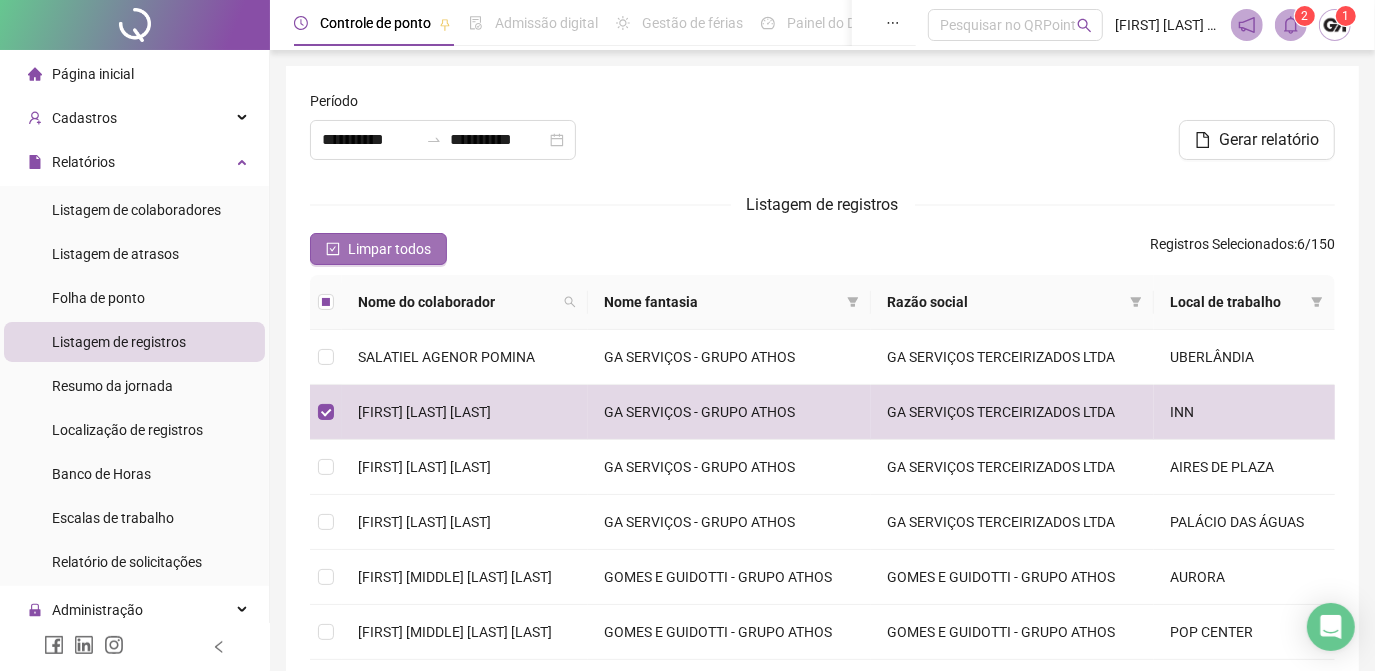 click on "Limpar todos" at bounding box center (389, 249) 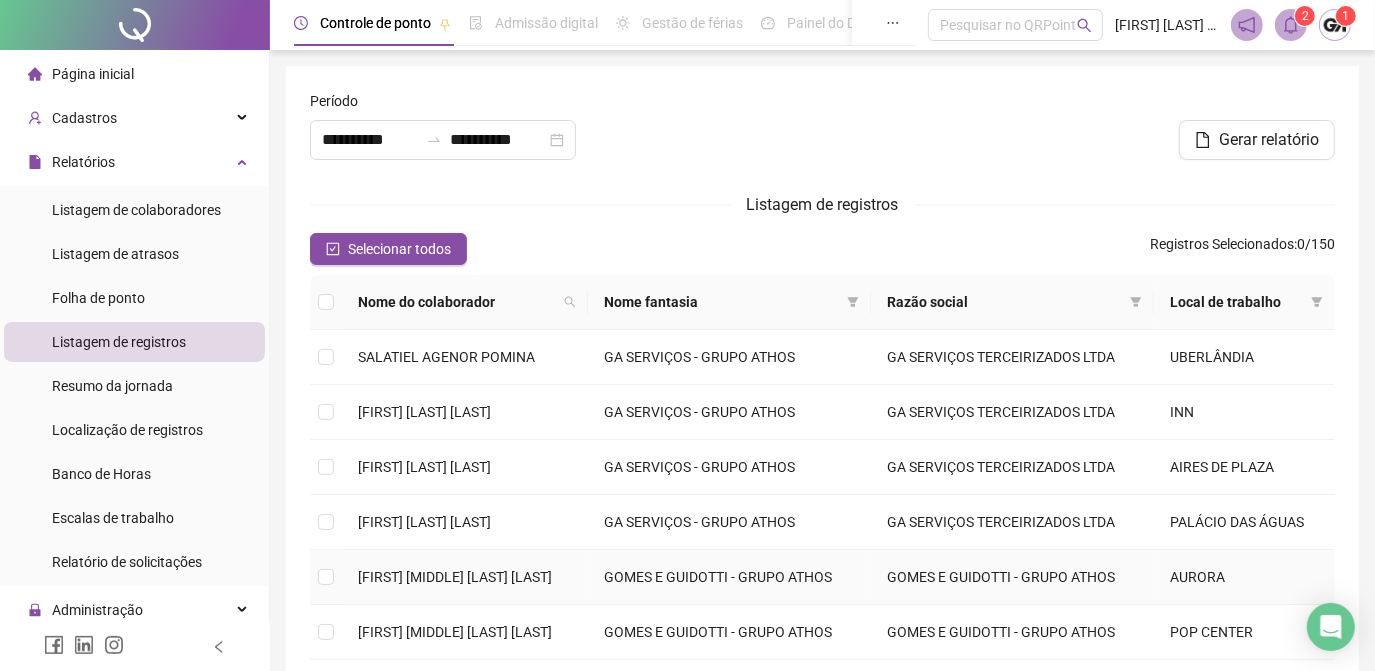 scroll, scrollTop: 379, scrollLeft: 0, axis: vertical 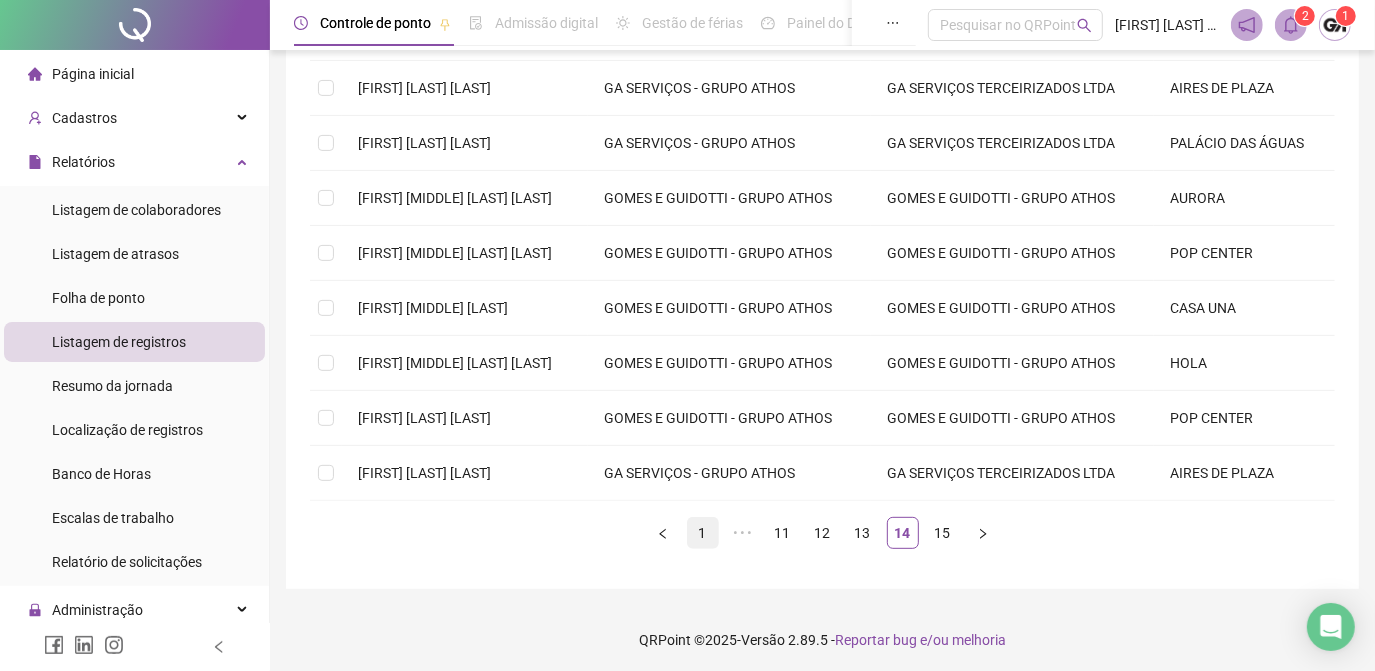 click on "1" at bounding box center (703, 533) 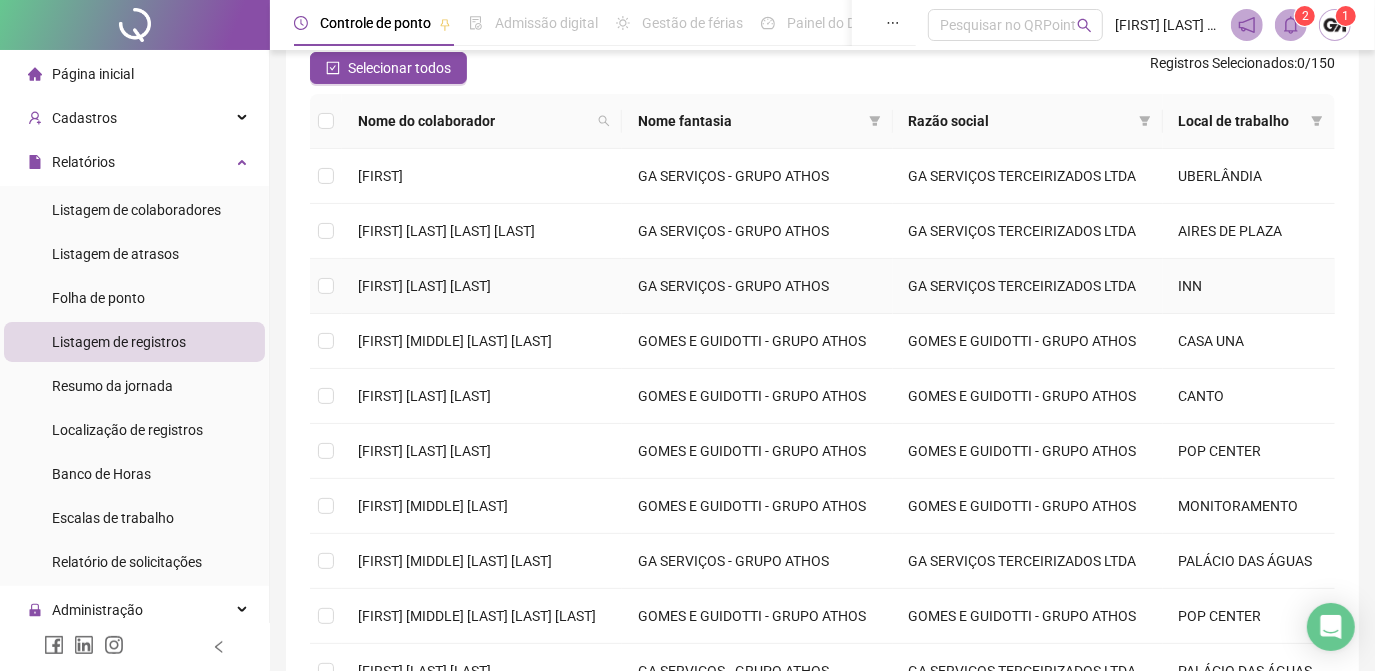 scroll, scrollTop: 272, scrollLeft: 0, axis: vertical 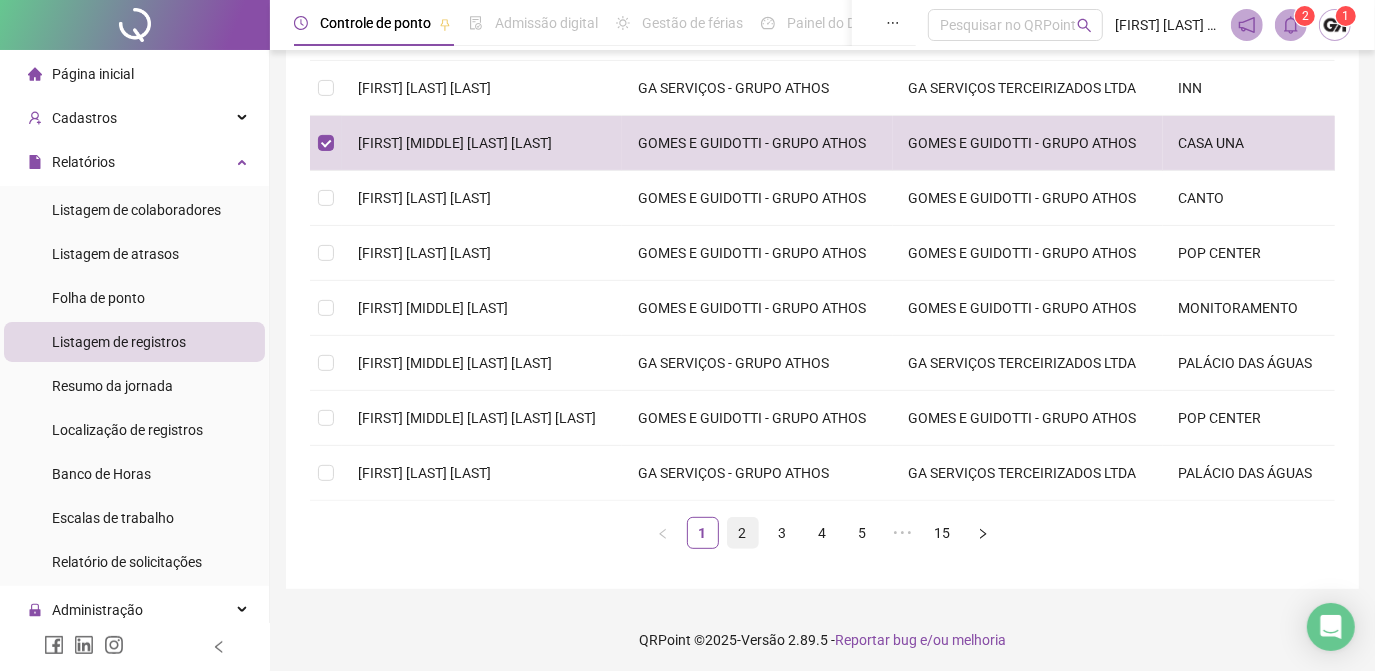 click on "2" at bounding box center (743, 533) 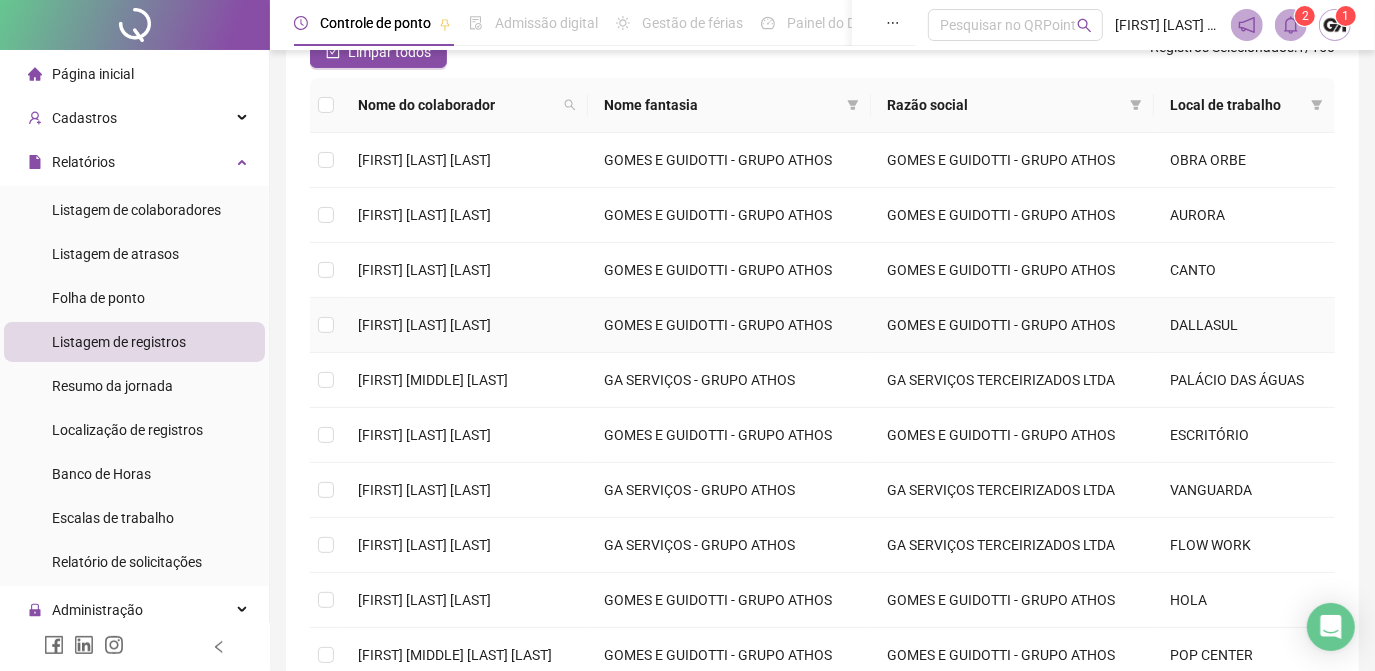 scroll, scrollTop: 288, scrollLeft: 0, axis: vertical 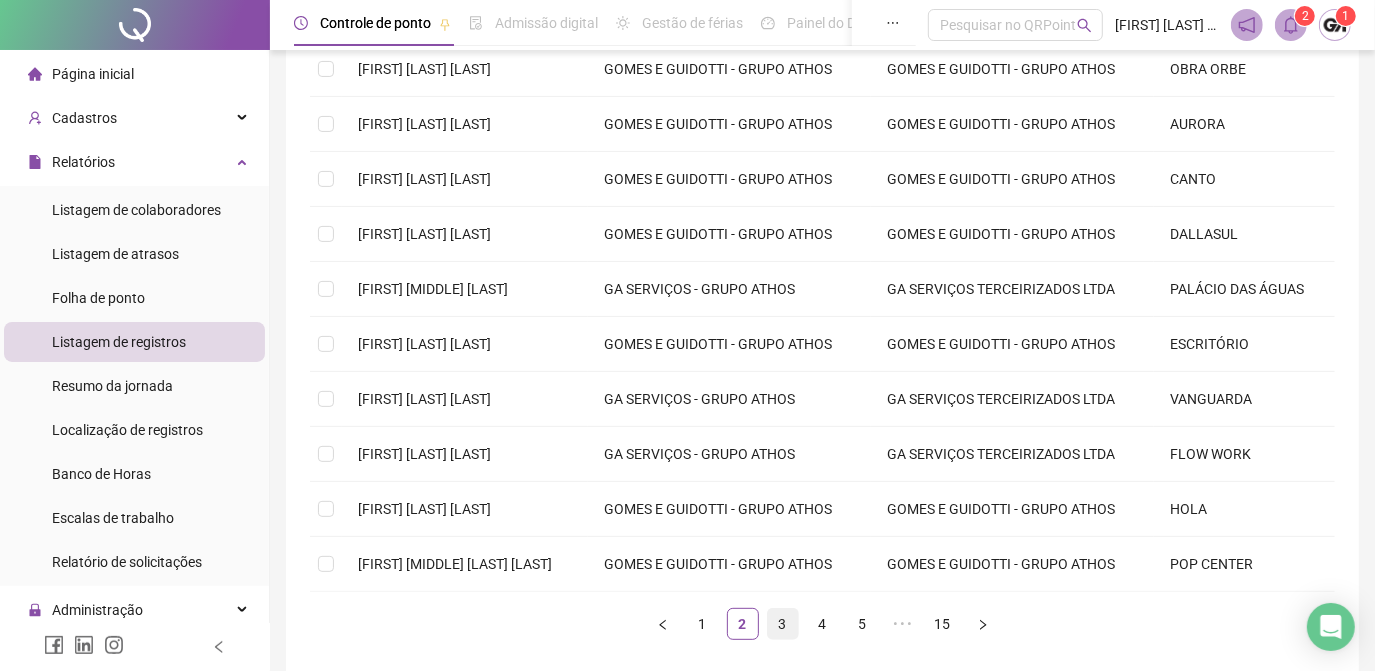 click on "3" at bounding box center [783, 624] 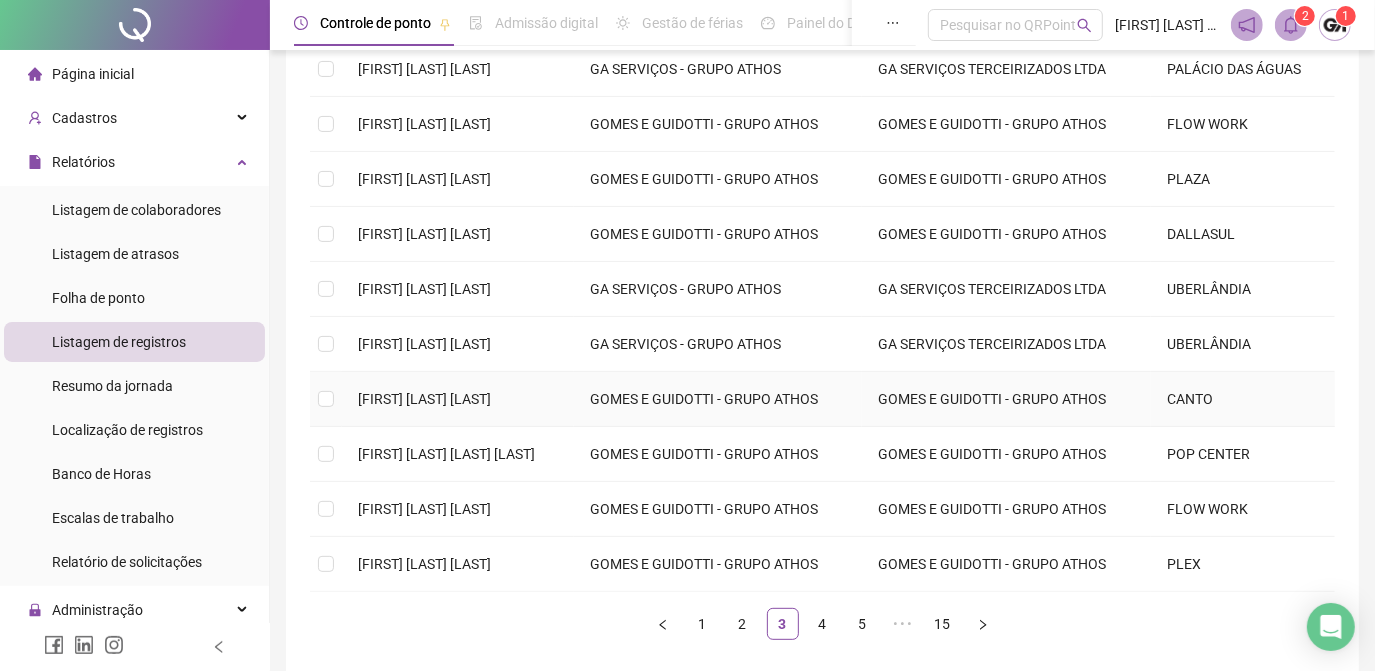 scroll, scrollTop: 379, scrollLeft: 0, axis: vertical 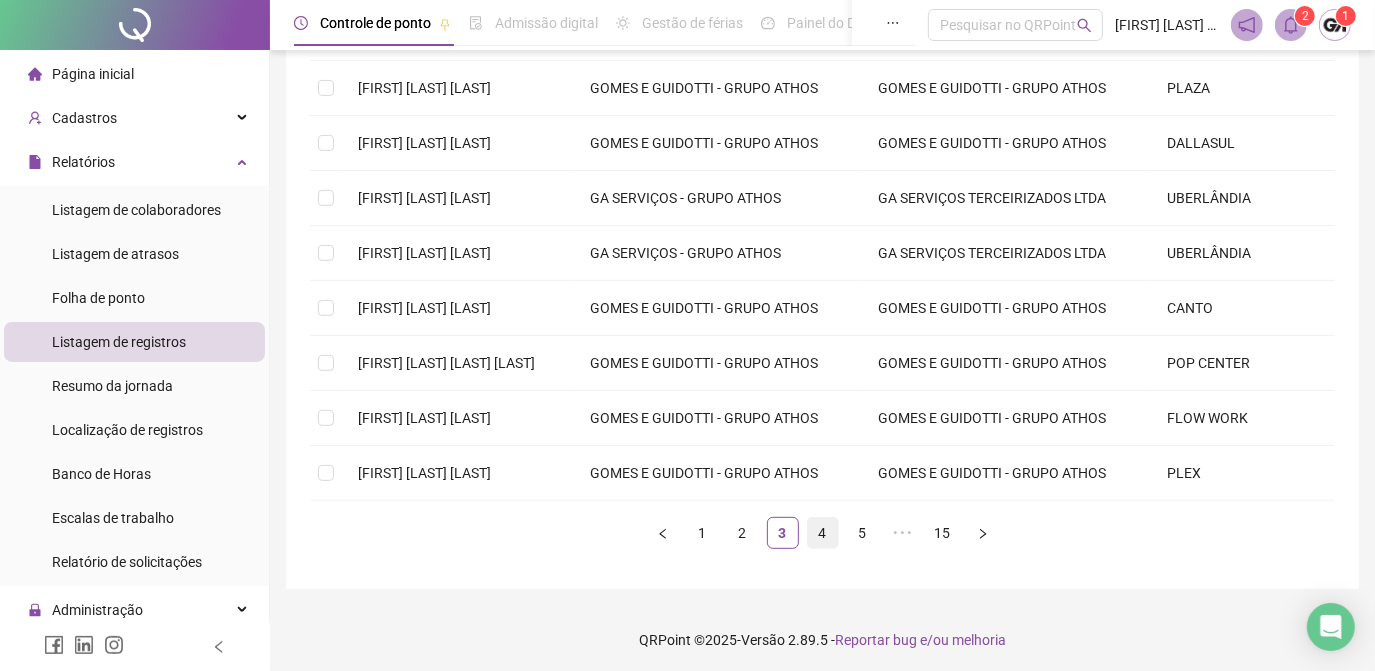 drag, startPoint x: 827, startPoint y: 533, endPoint x: 800, endPoint y: 521, distance: 29.546574 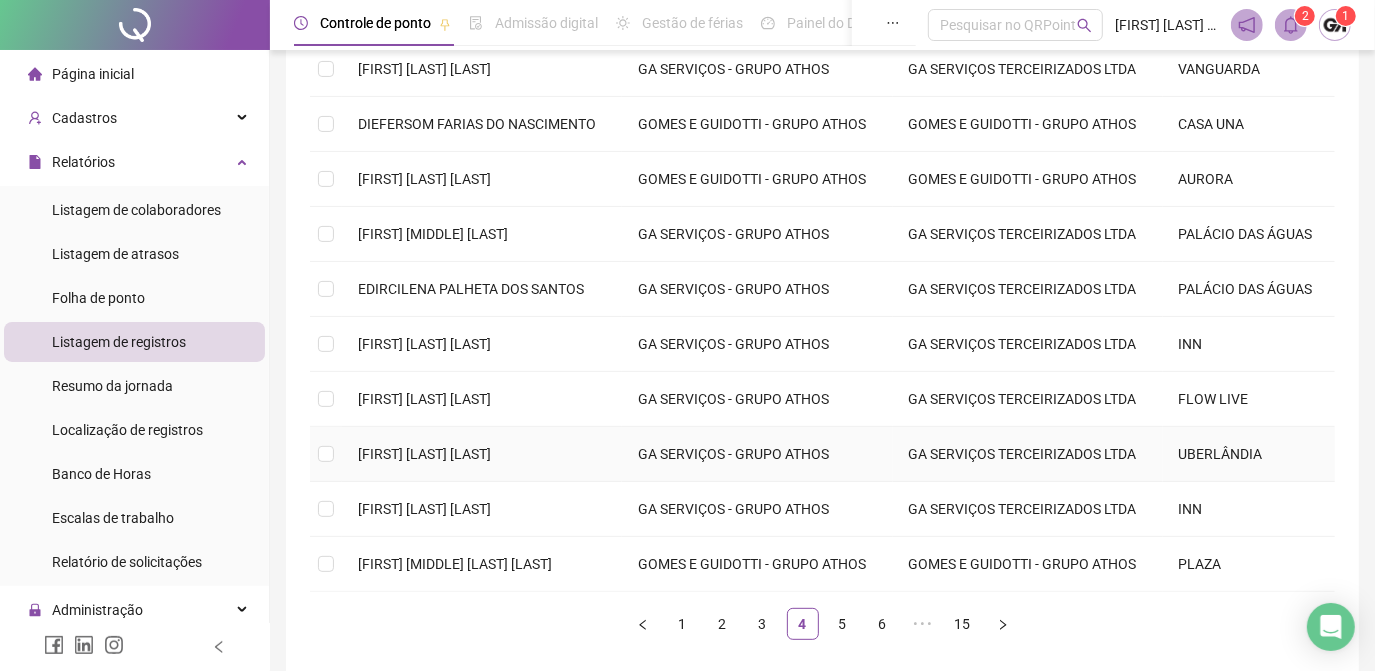 scroll, scrollTop: 197, scrollLeft: 0, axis: vertical 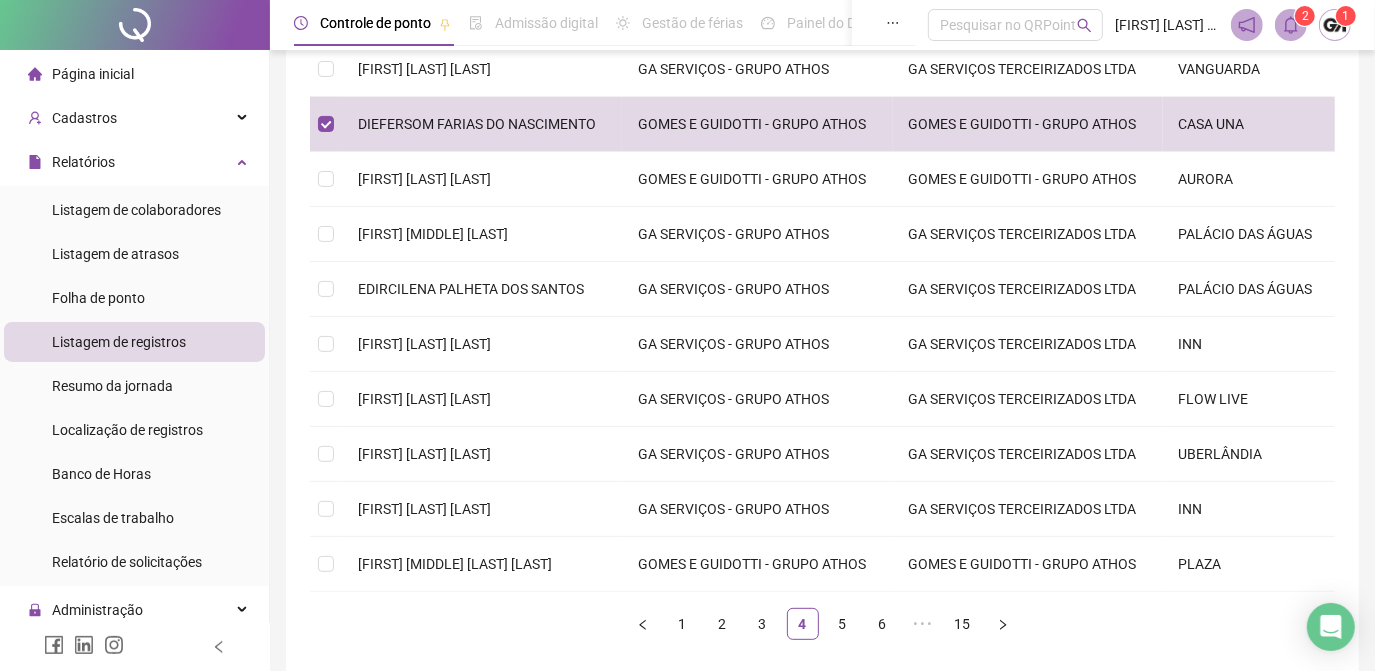 click on "5" at bounding box center [843, 624] 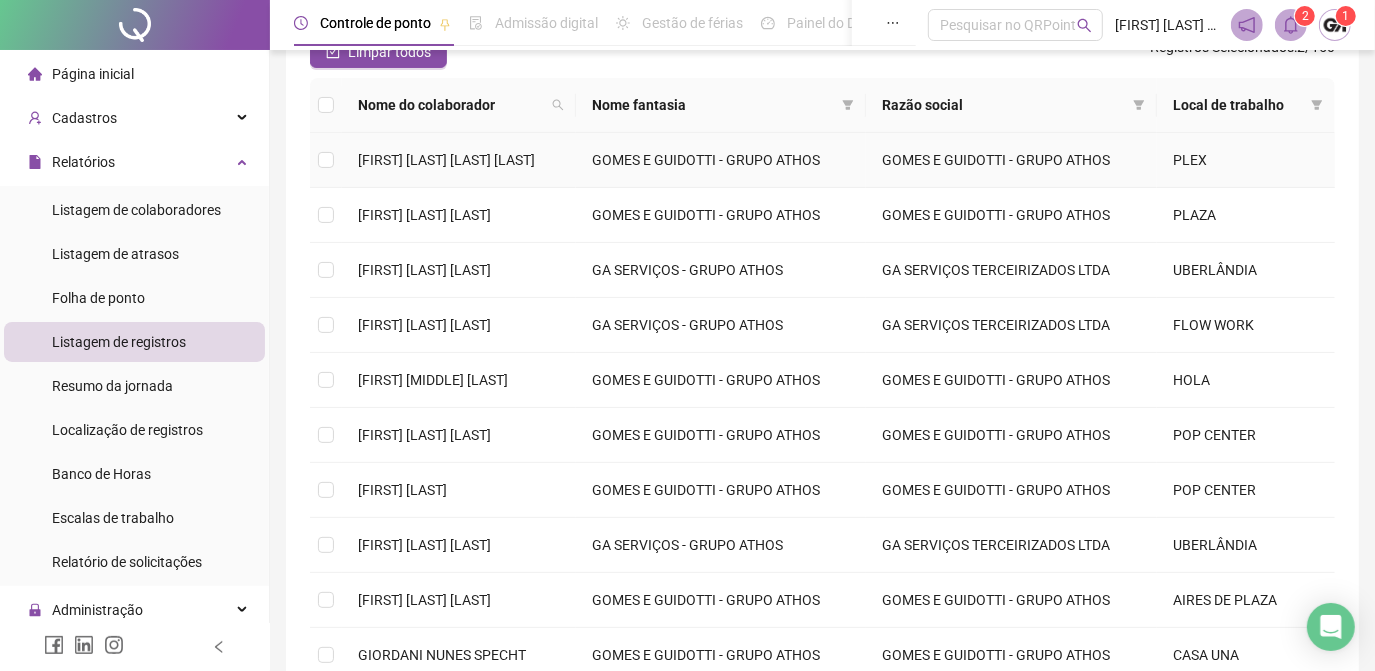 scroll, scrollTop: 288, scrollLeft: 0, axis: vertical 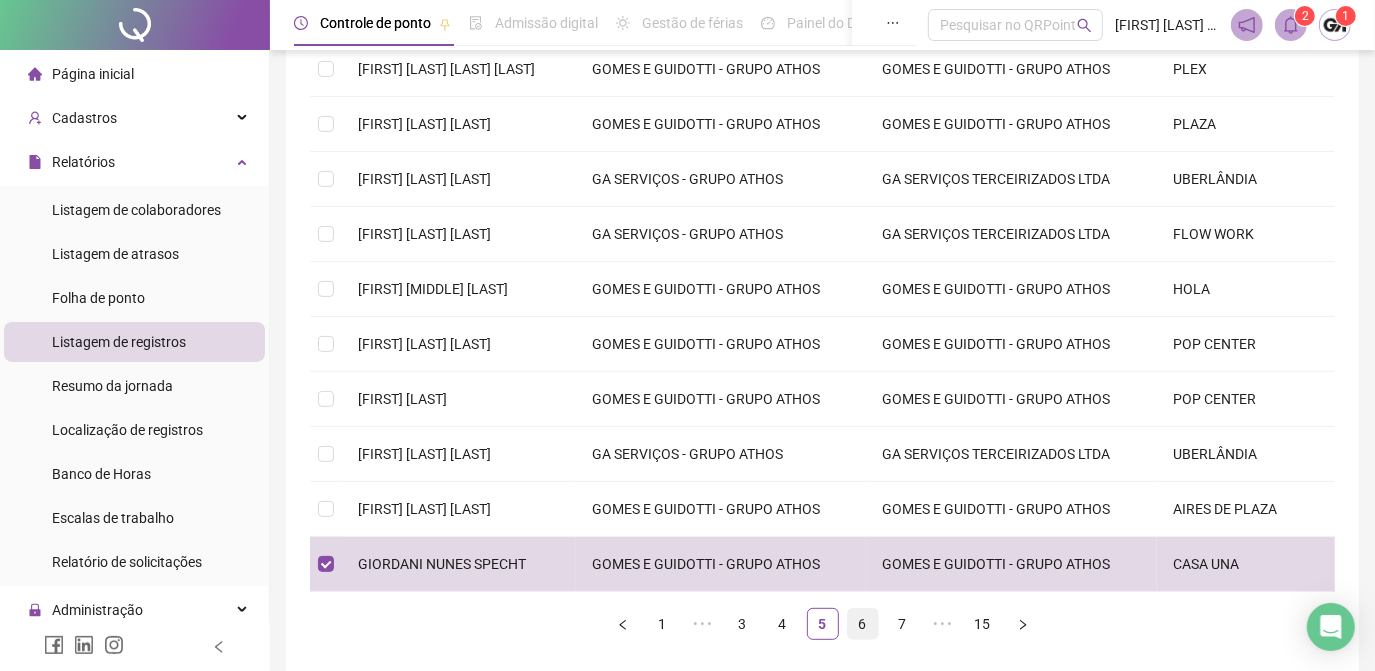 click on "6" at bounding box center (863, 624) 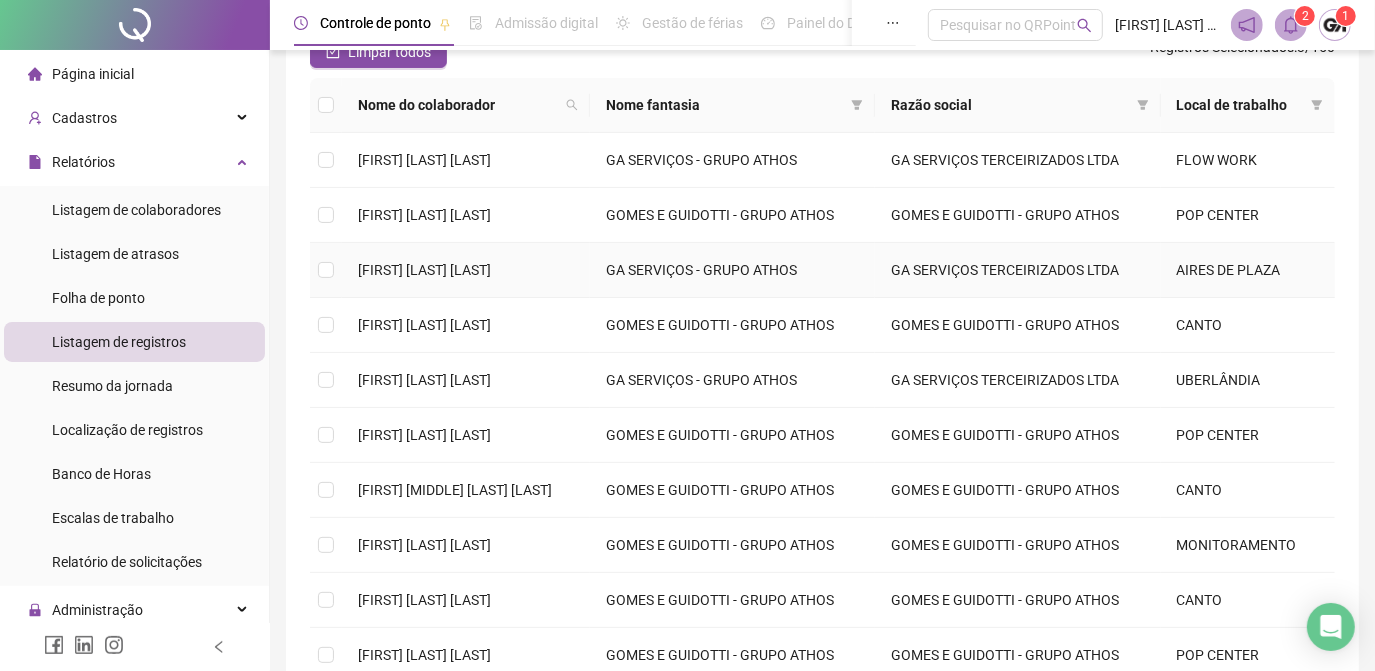 scroll, scrollTop: 288, scrollLeft: 0, axis: vertical 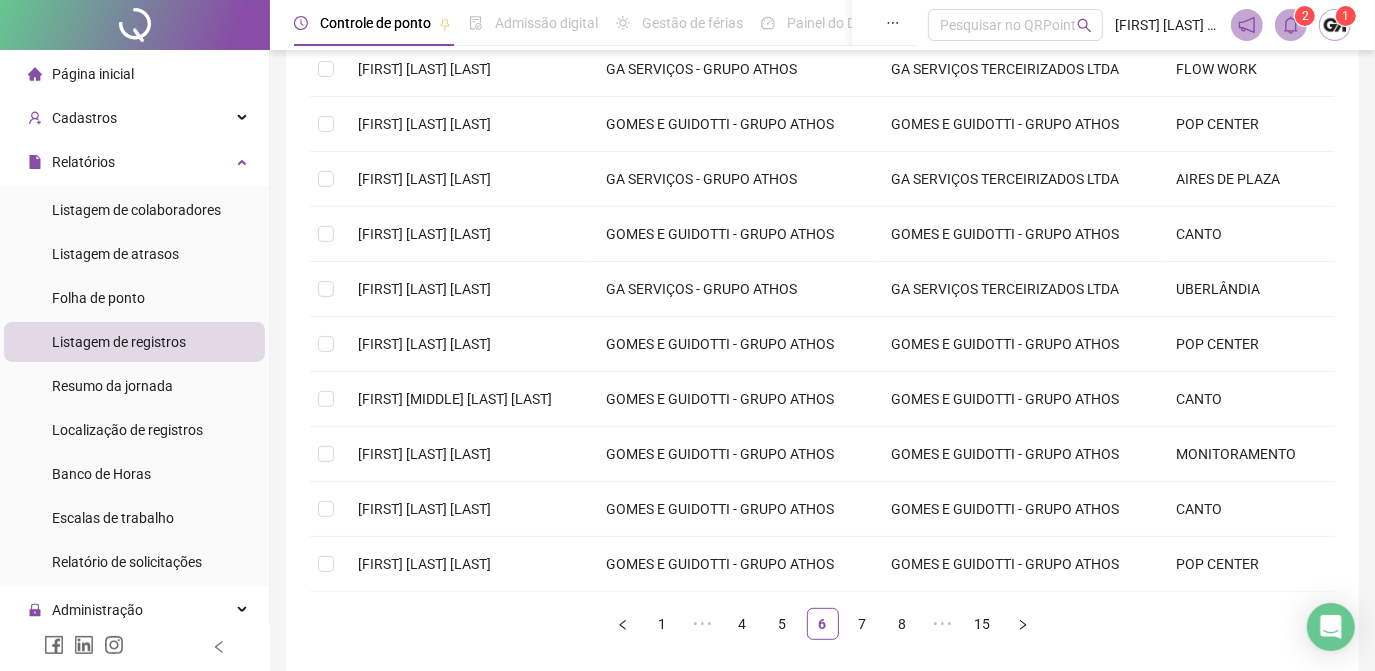 drag, startPoint x: 861, startPoint y: 620, endPoint x: 818, endPoint y: 588, distance: 53.600372 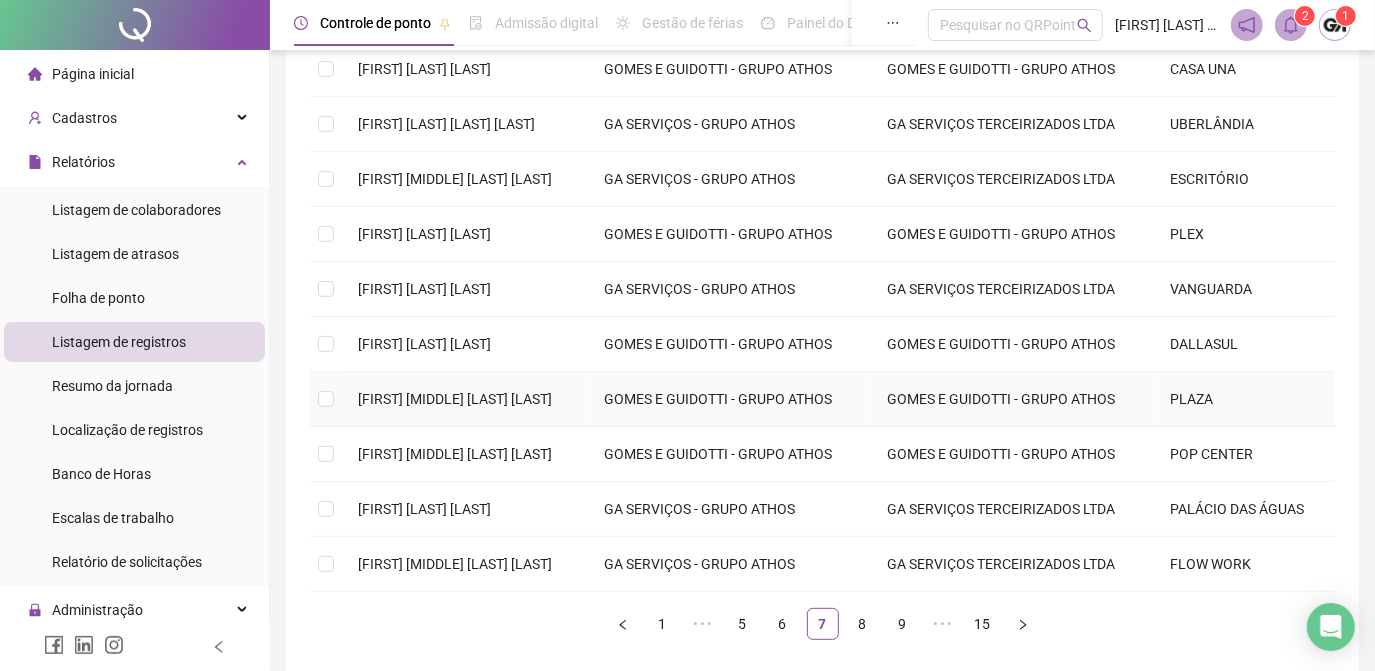 scroll, scrollTop: 379, scrollLeft: 0, axis: vertical 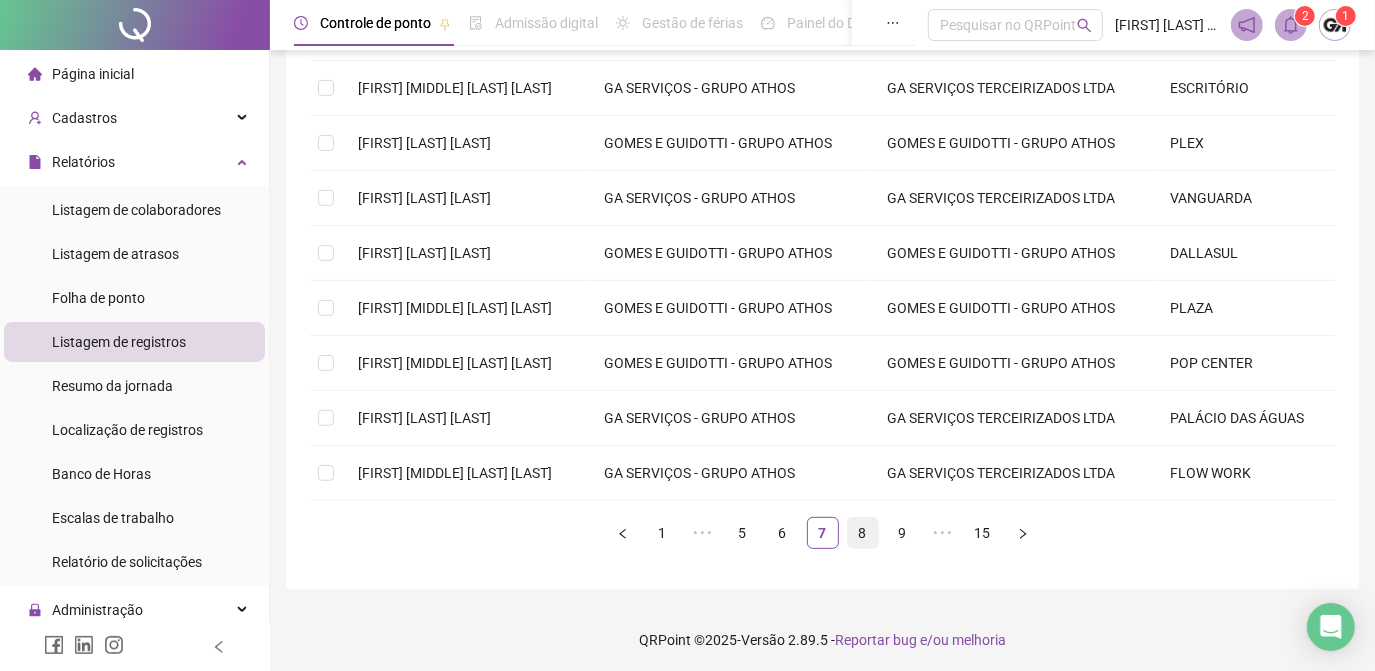 click on "8" at bounding box center [863, 533] 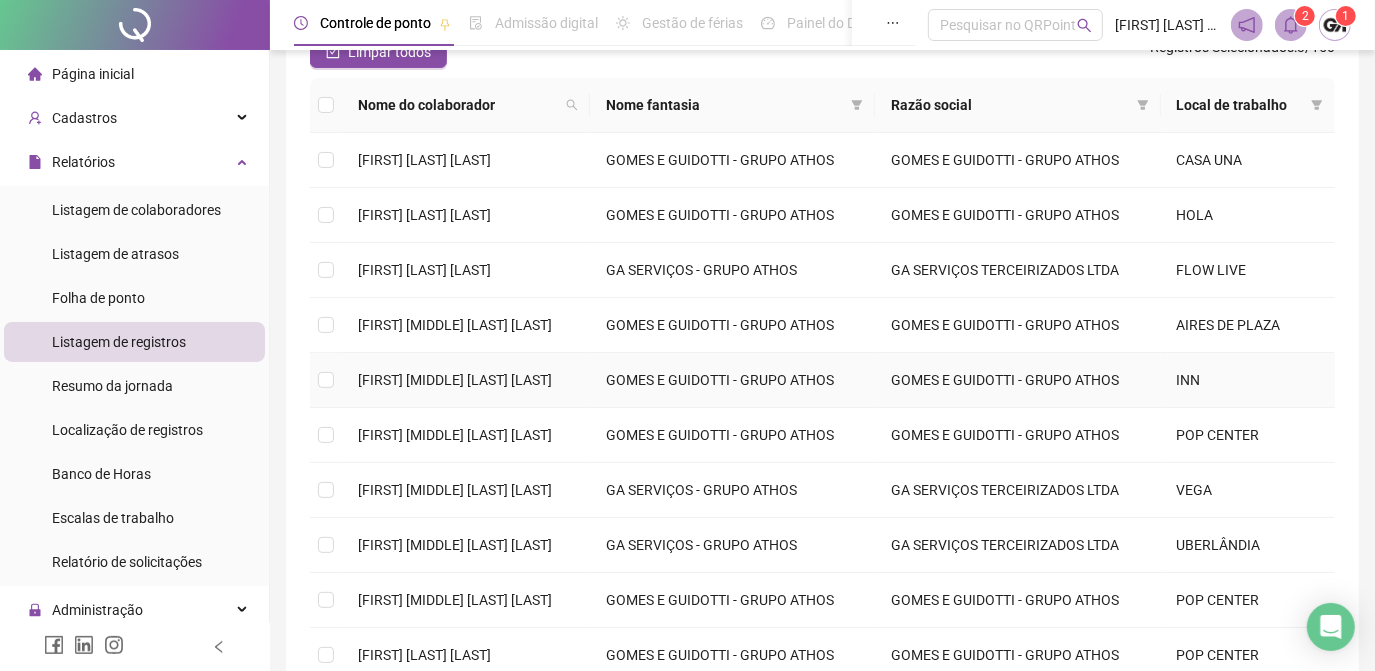 scroll, scrollTop: 288, scrollLeft: 0, axis: vertical 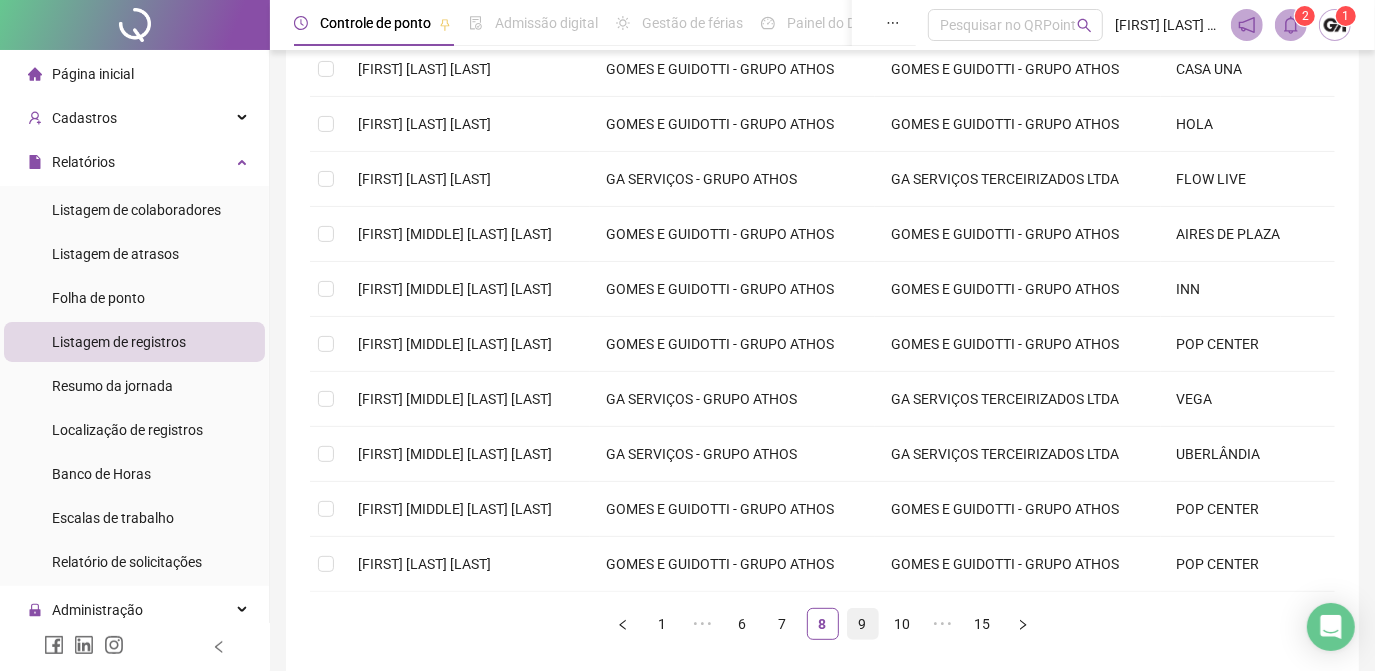 click on "9" at bounding box center (863, 624) 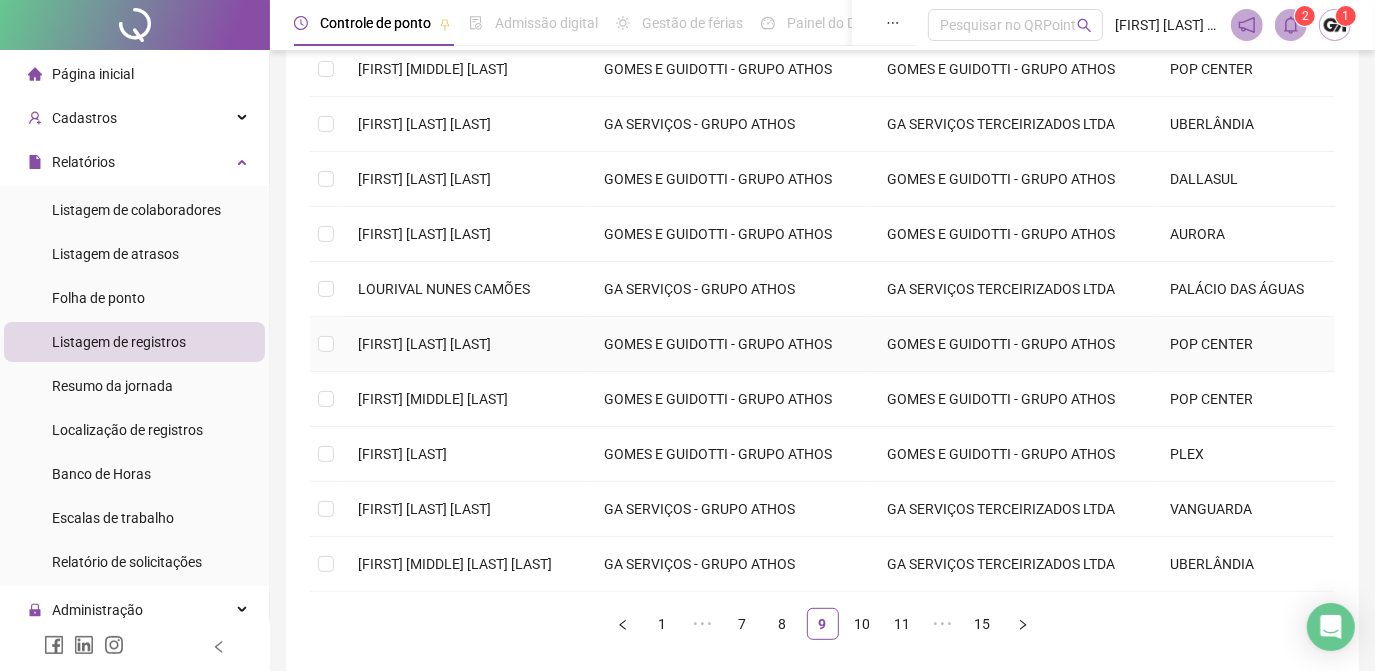 scroll, scrollTop: 379, scrollLeft: 0, axis: vertical 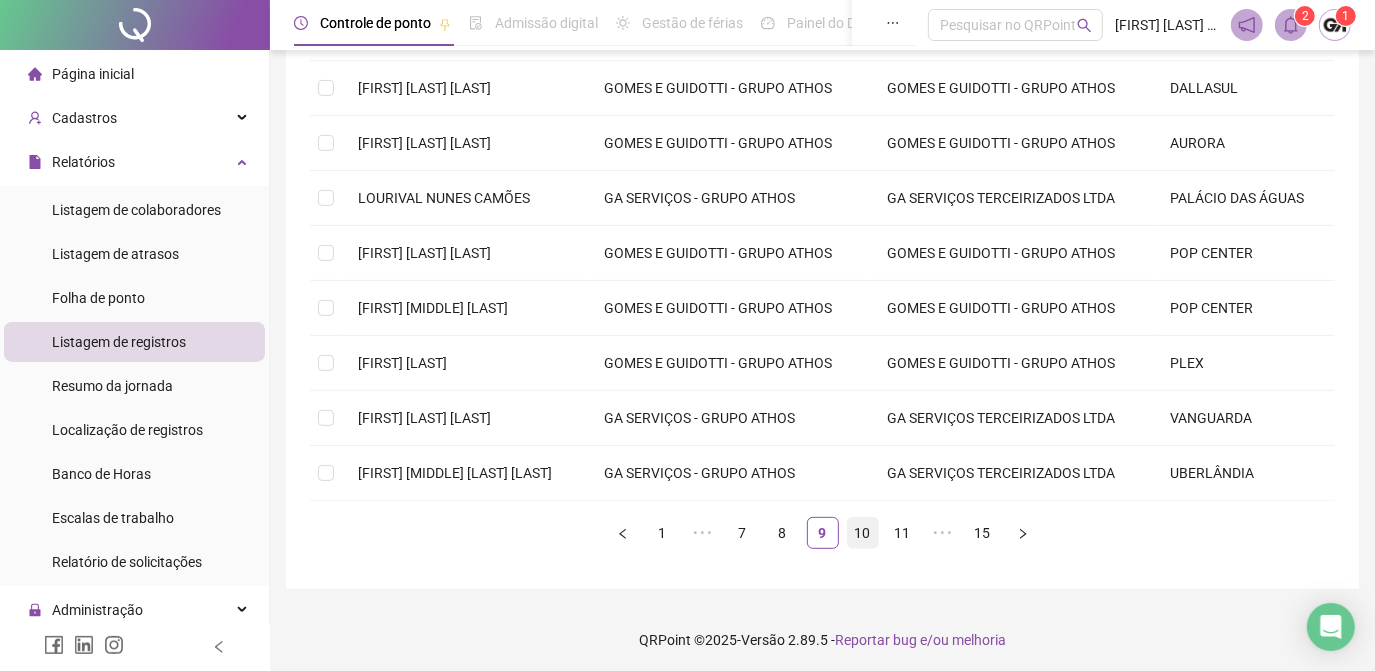 click on "10" at bounding box center [863, 533] 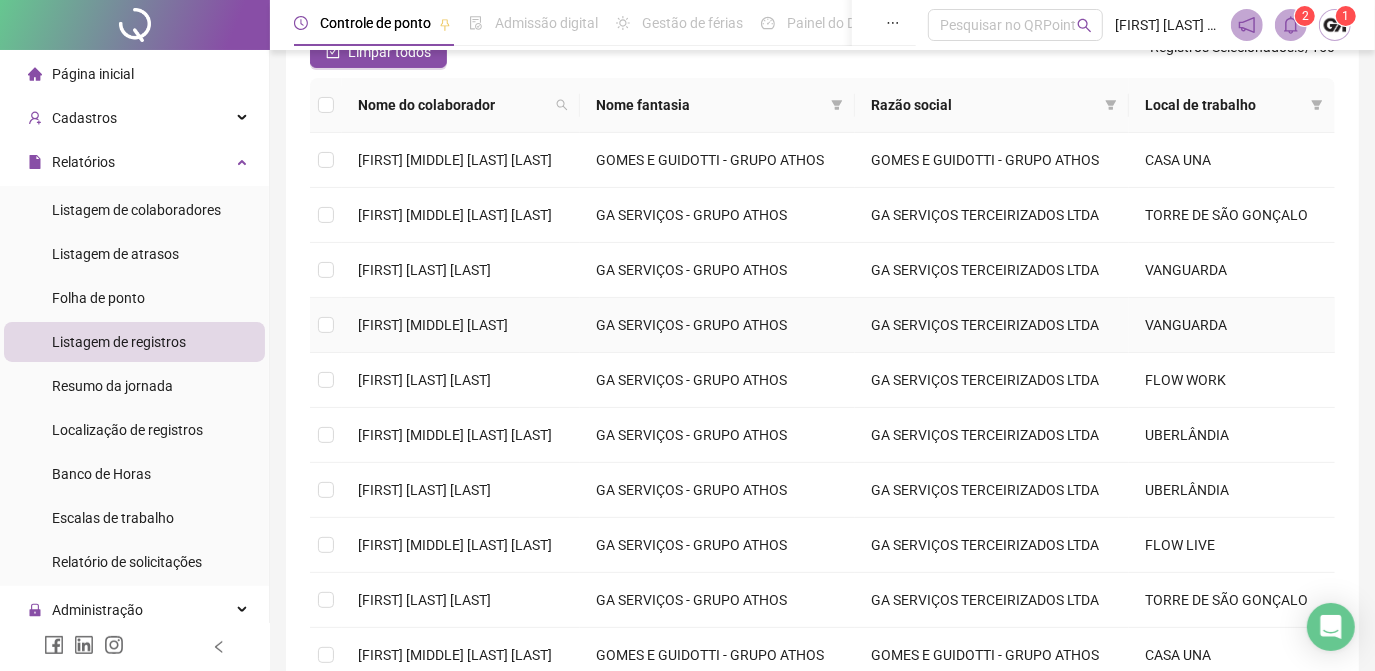 scroll, scrollTop: 379, scrollLeft: 0, axis: vertical 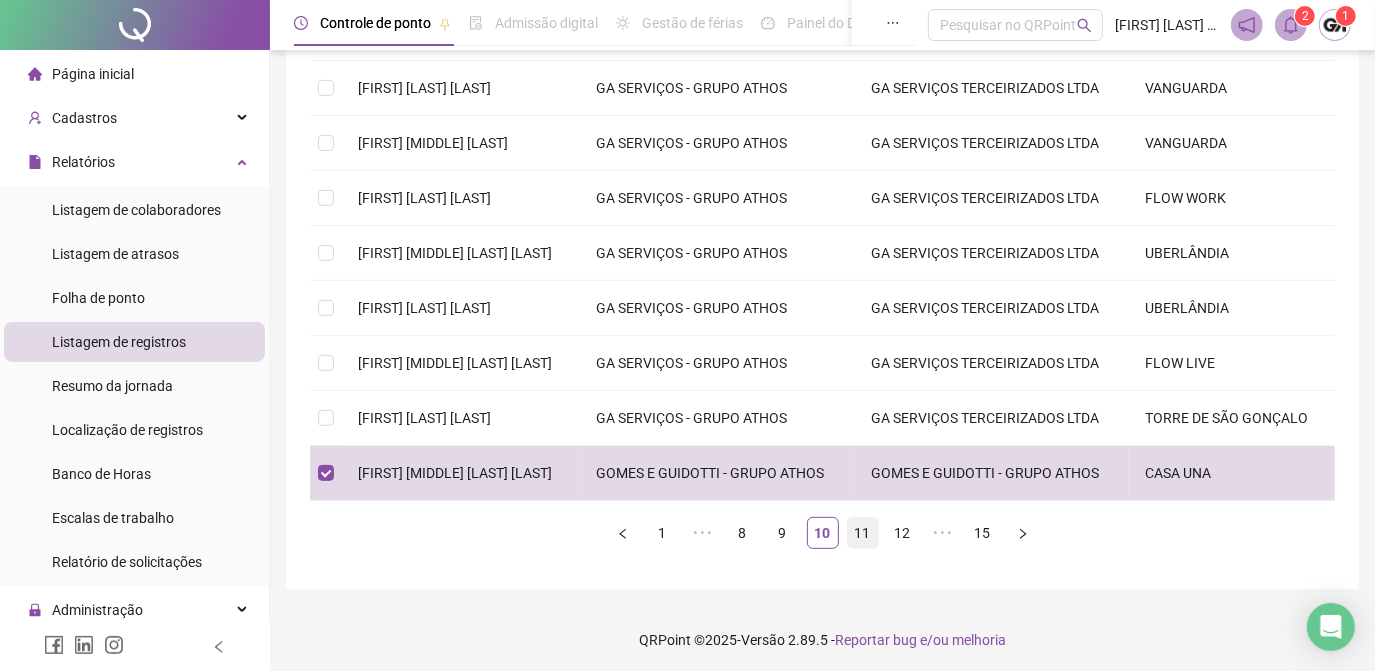 click on "11" at bounding box center [863, 533] 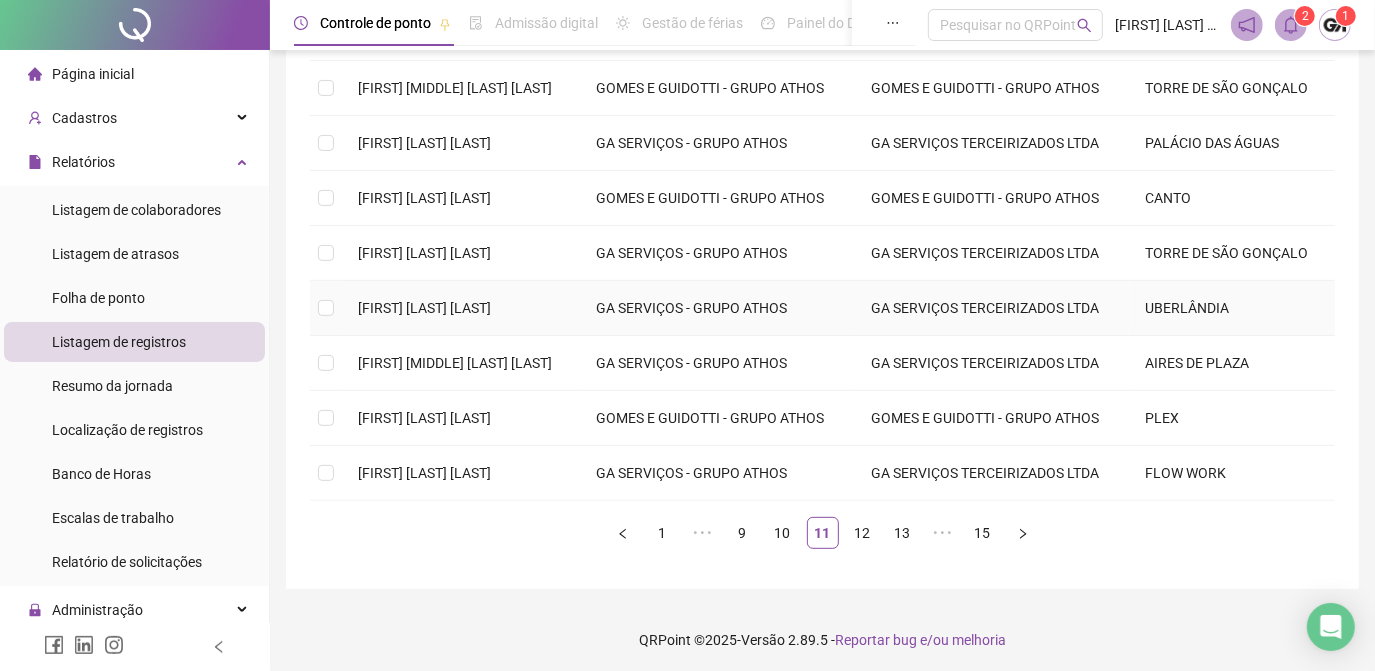 scroll, scrollTop: 470, scrollLeft: 0, axis: vertical 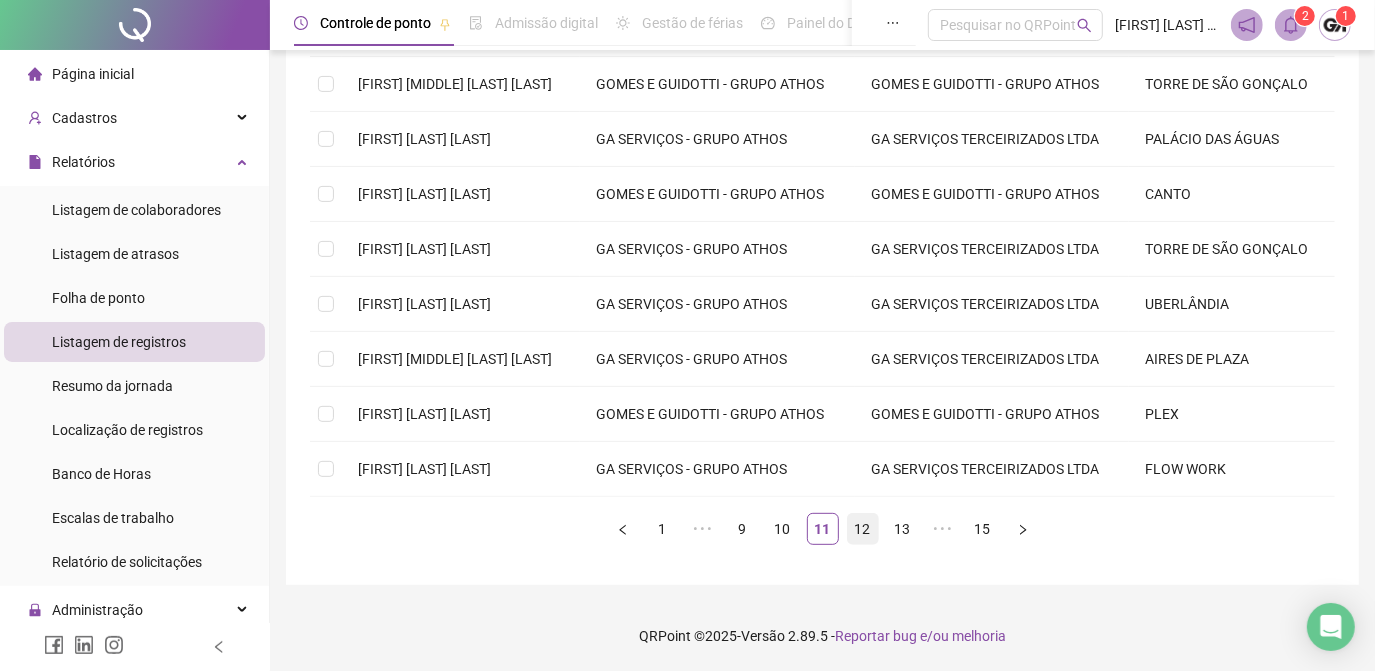 click on "12" at bounding box center (863, 529) 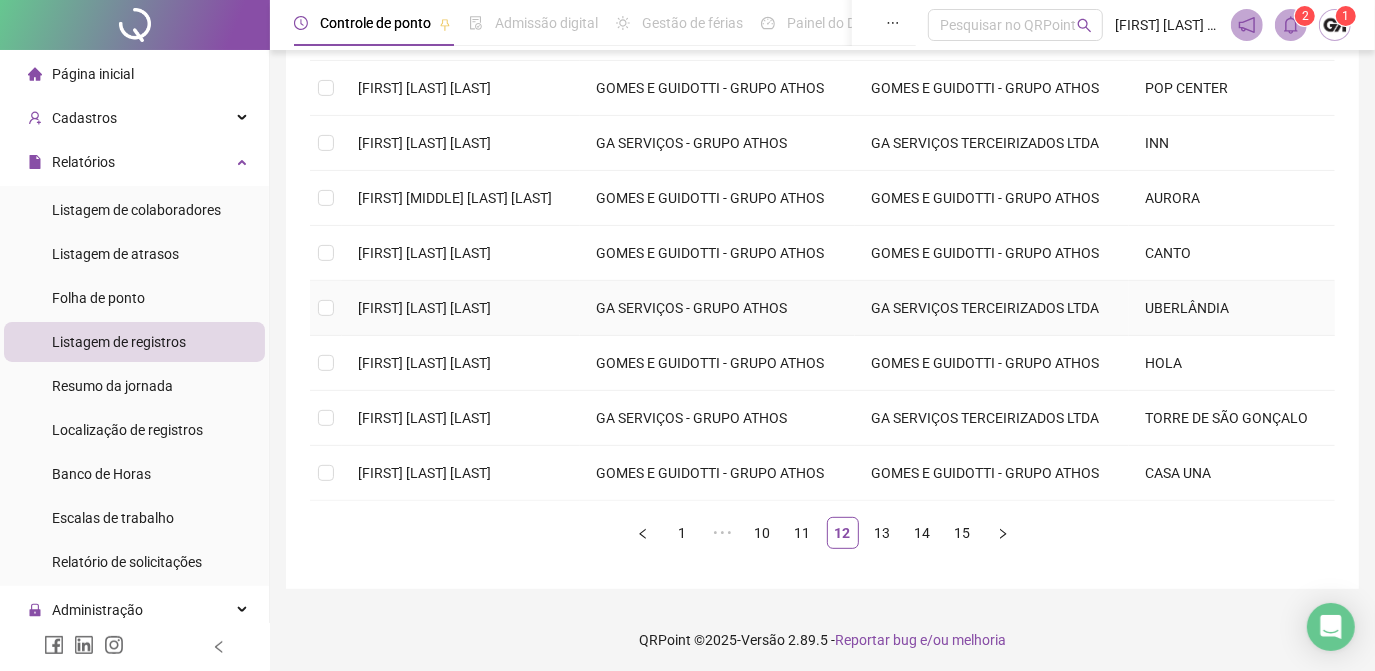 scroll, scrollTop: 470, scrollLeft: 0, axis: vertical 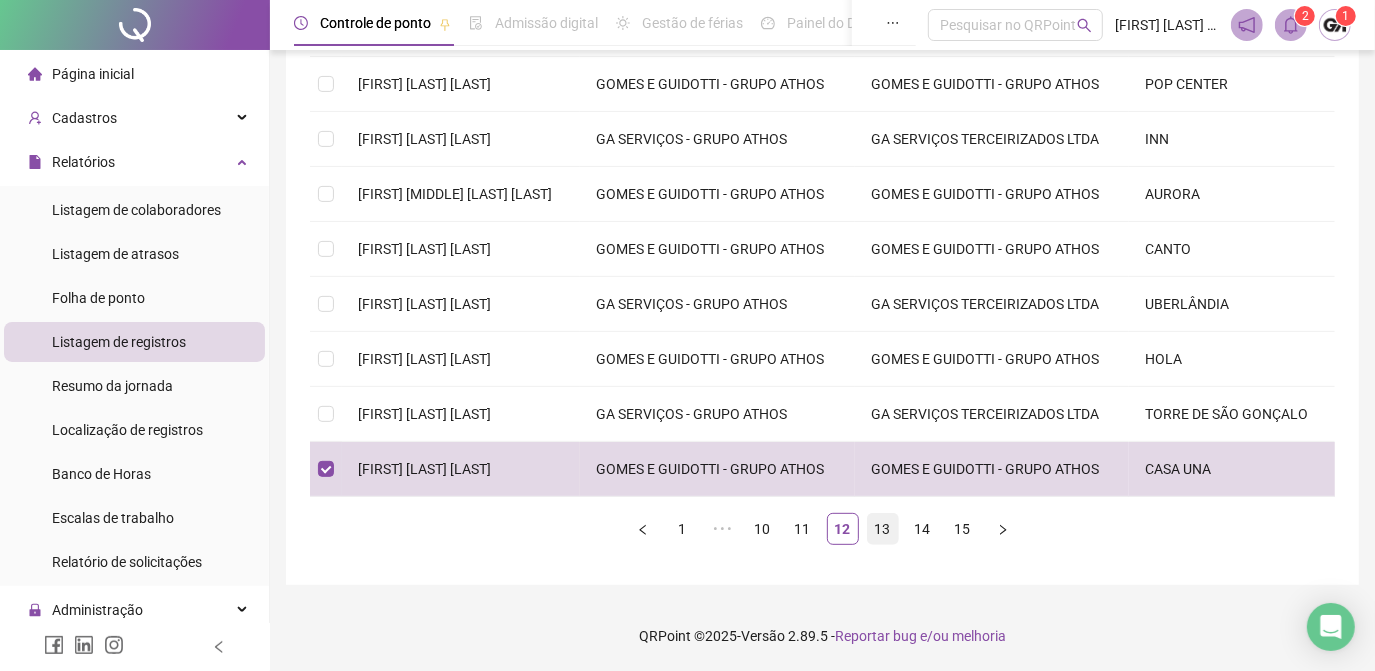 click on "13" at bounding box center (883, 529) 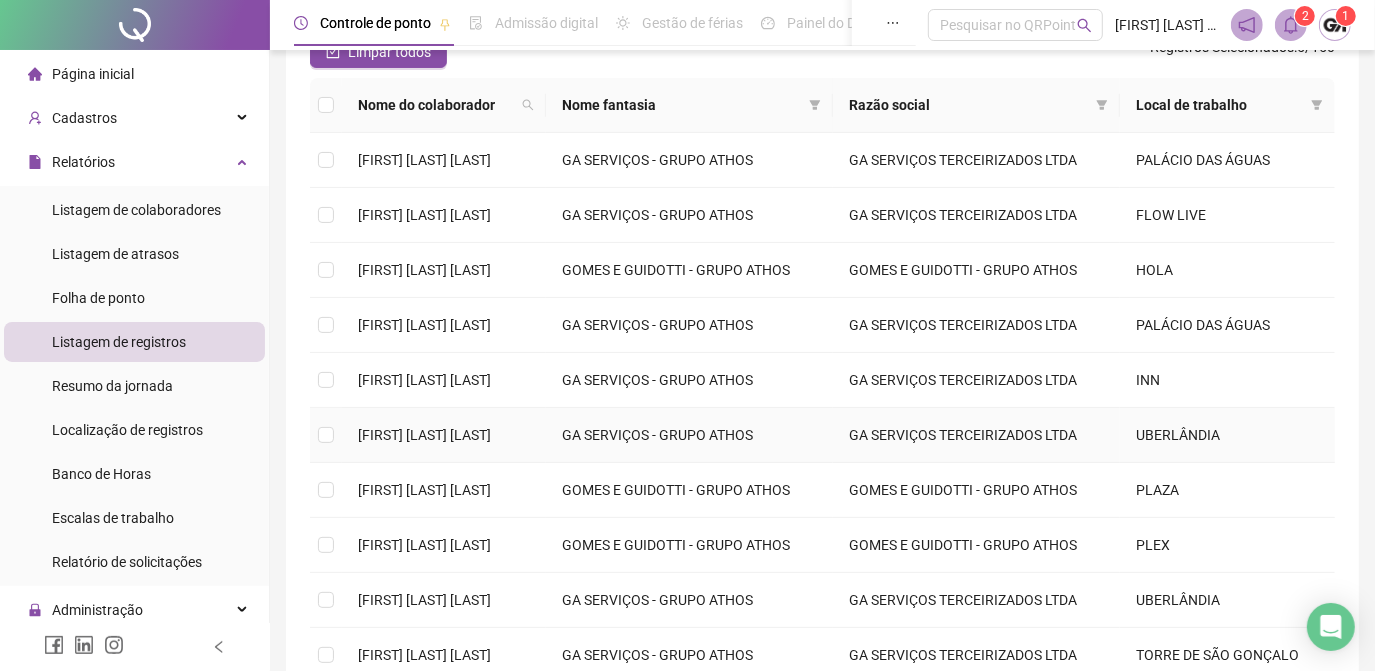 scroll, scrollTop: 288, scrollLeft: 0, axis: vertical 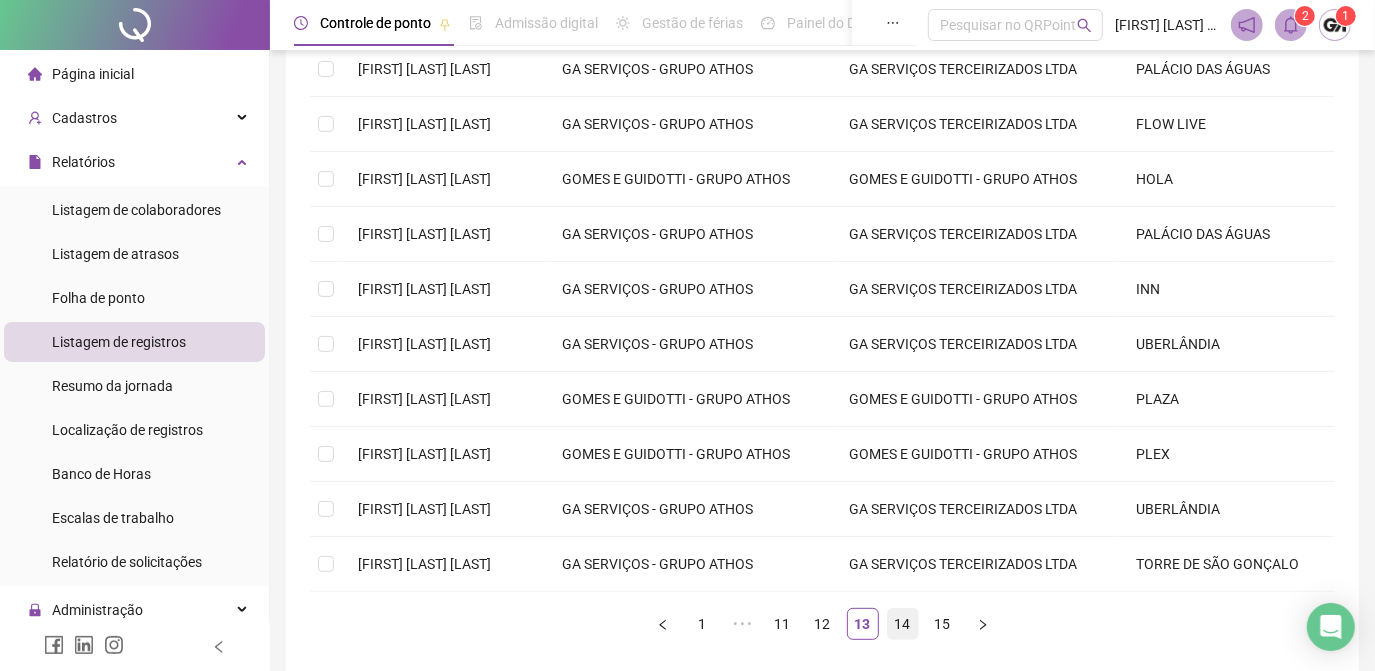 click on "14" at bounding box center (903, 624) 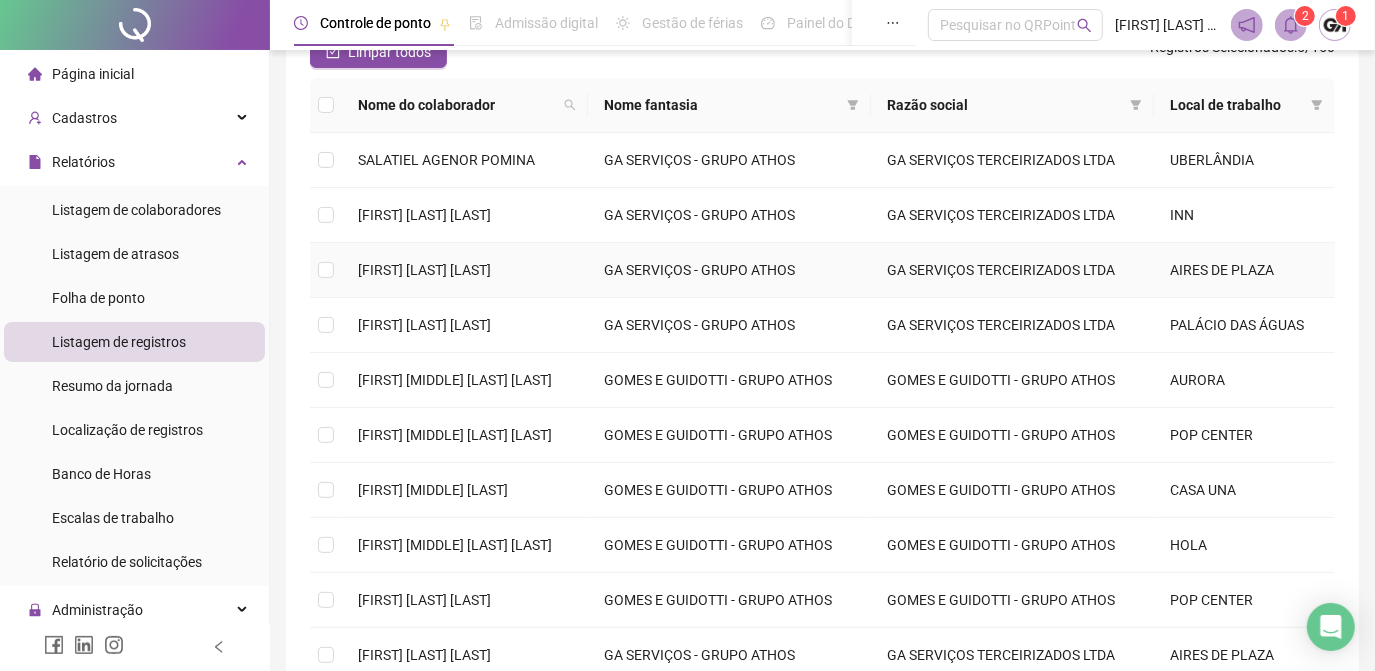 scroll, scrollTop: 288, scrollLeft: 0, axis: vertical 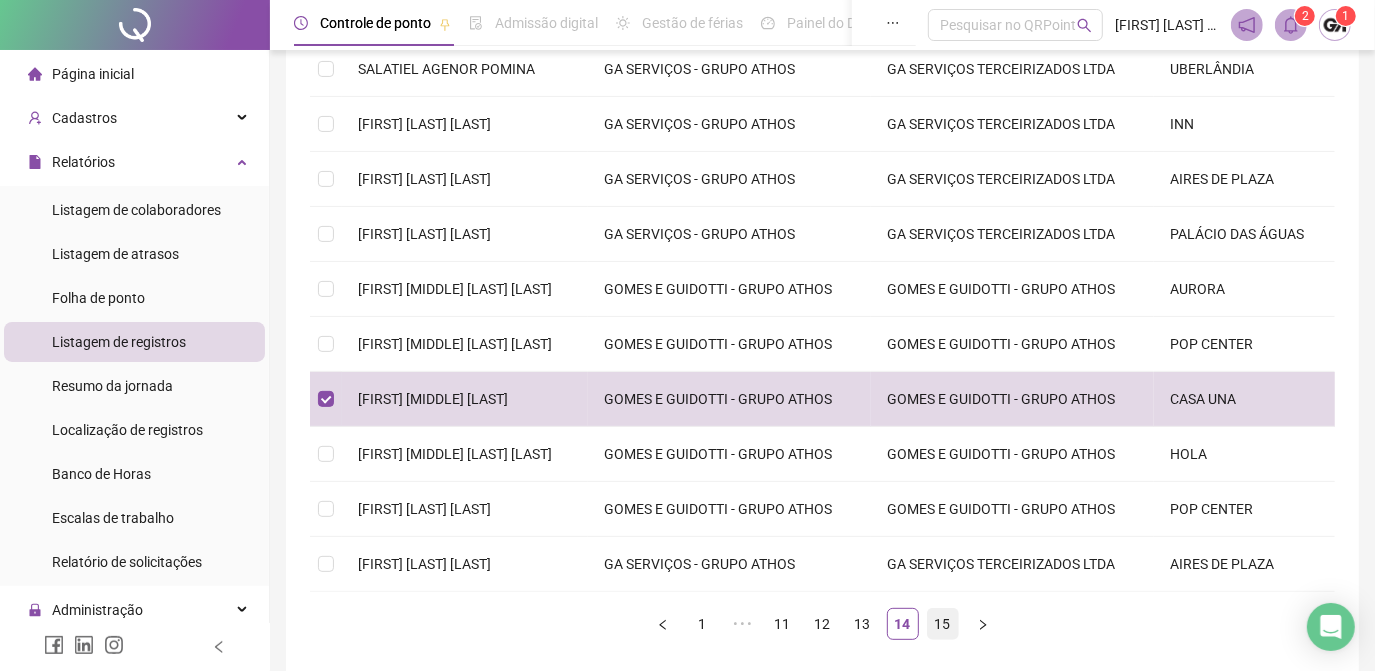click on "15" at bounding box center [943, 624] 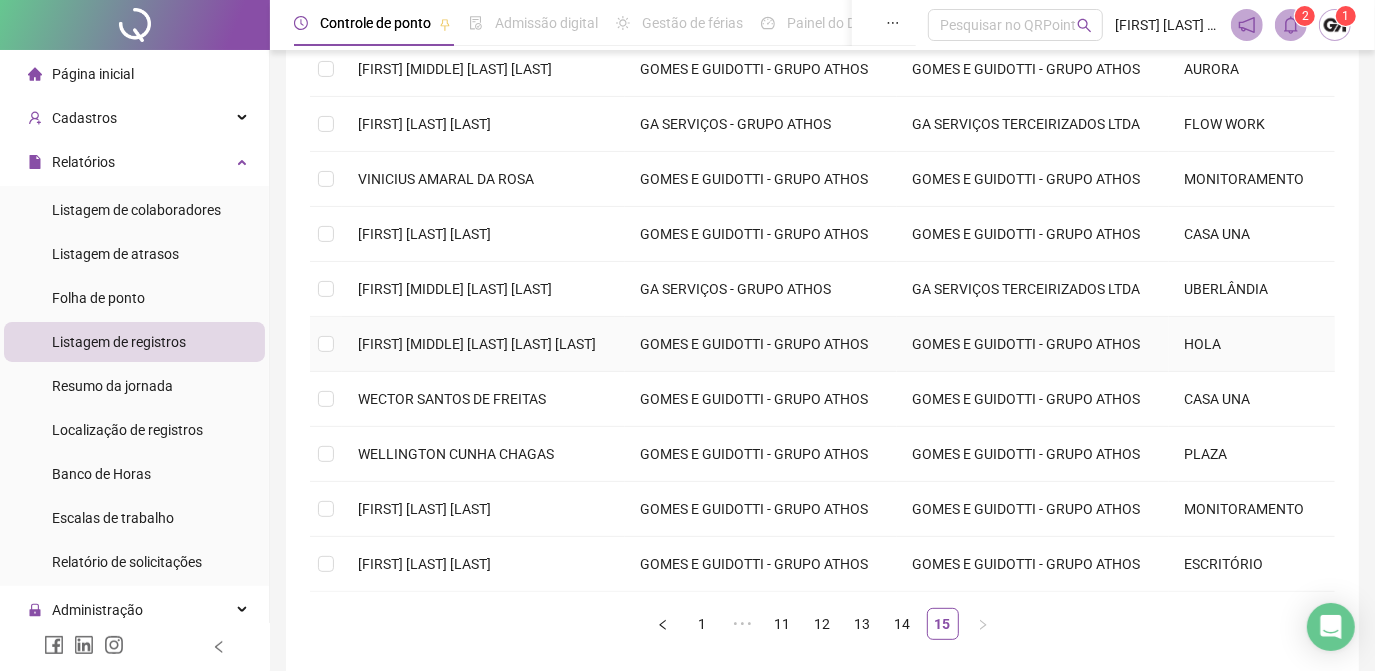 scroll, scrollTop: 197, scrollLeft: 0, axis: vertical 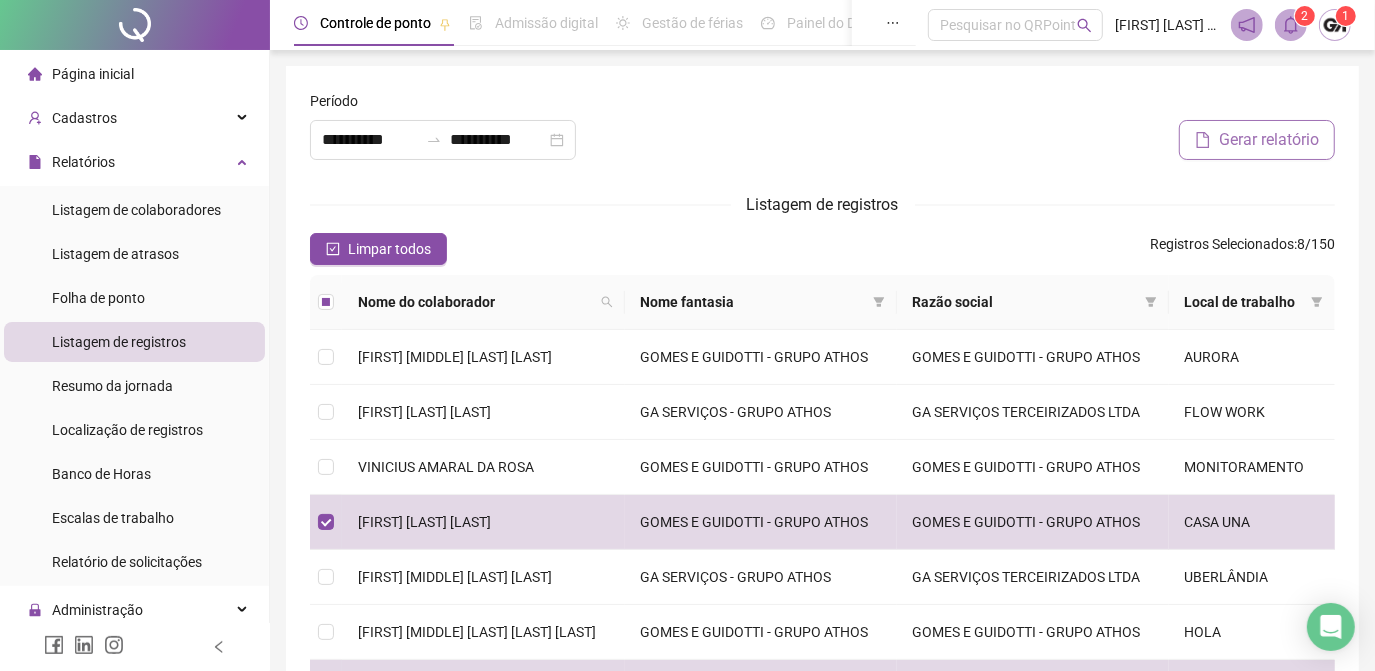 click 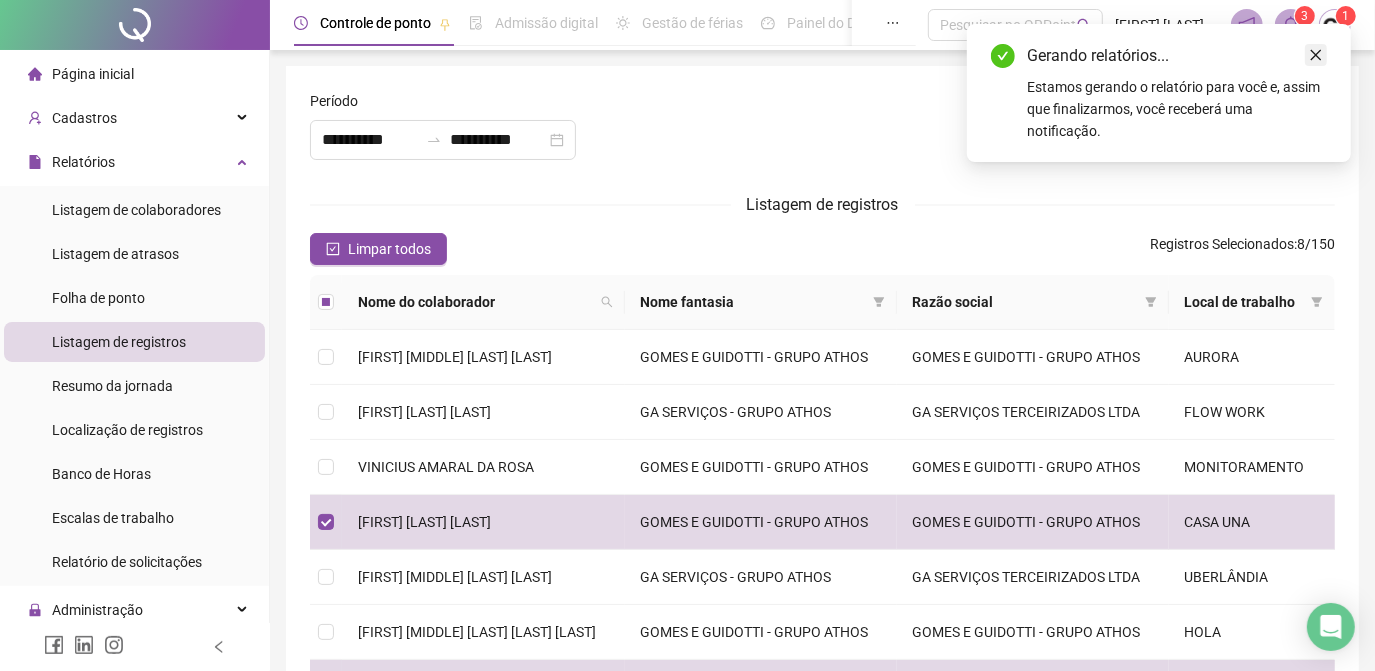 click 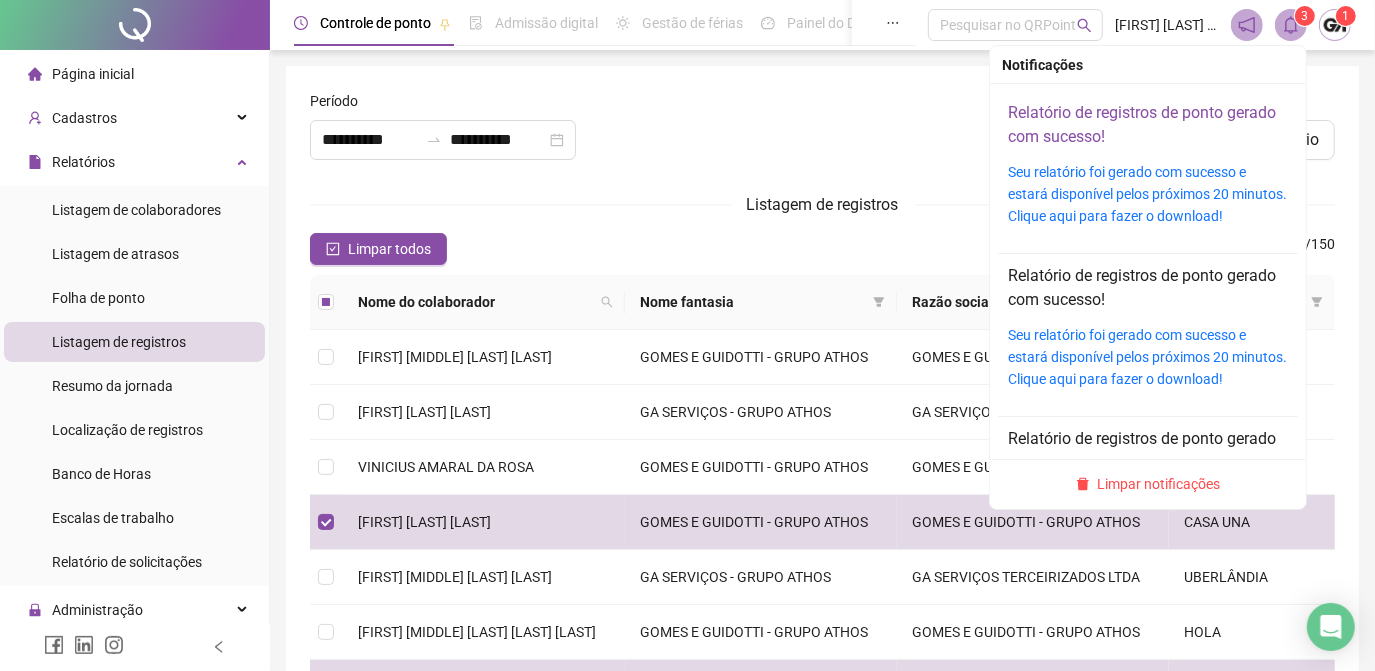 click on "Relatório de registros de ponto gerado com sucesso!" at bounding box center [1142, 124] 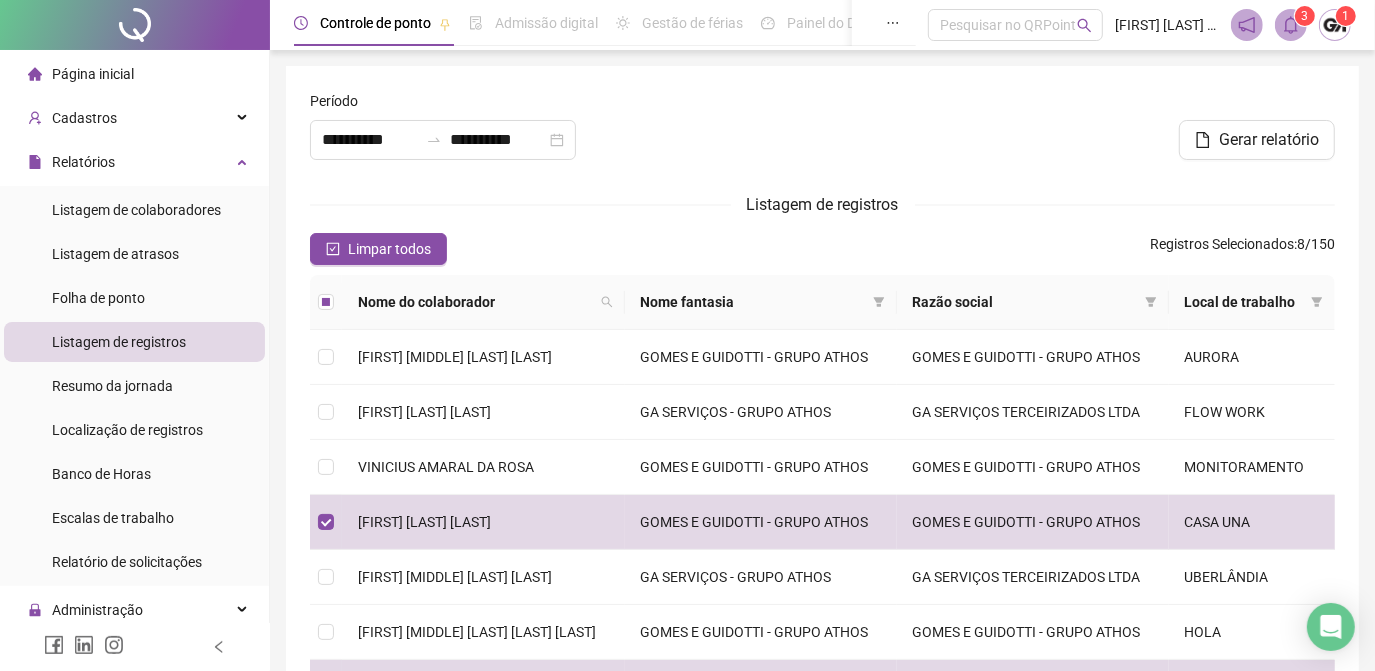 click at bounding box center (822, 133) 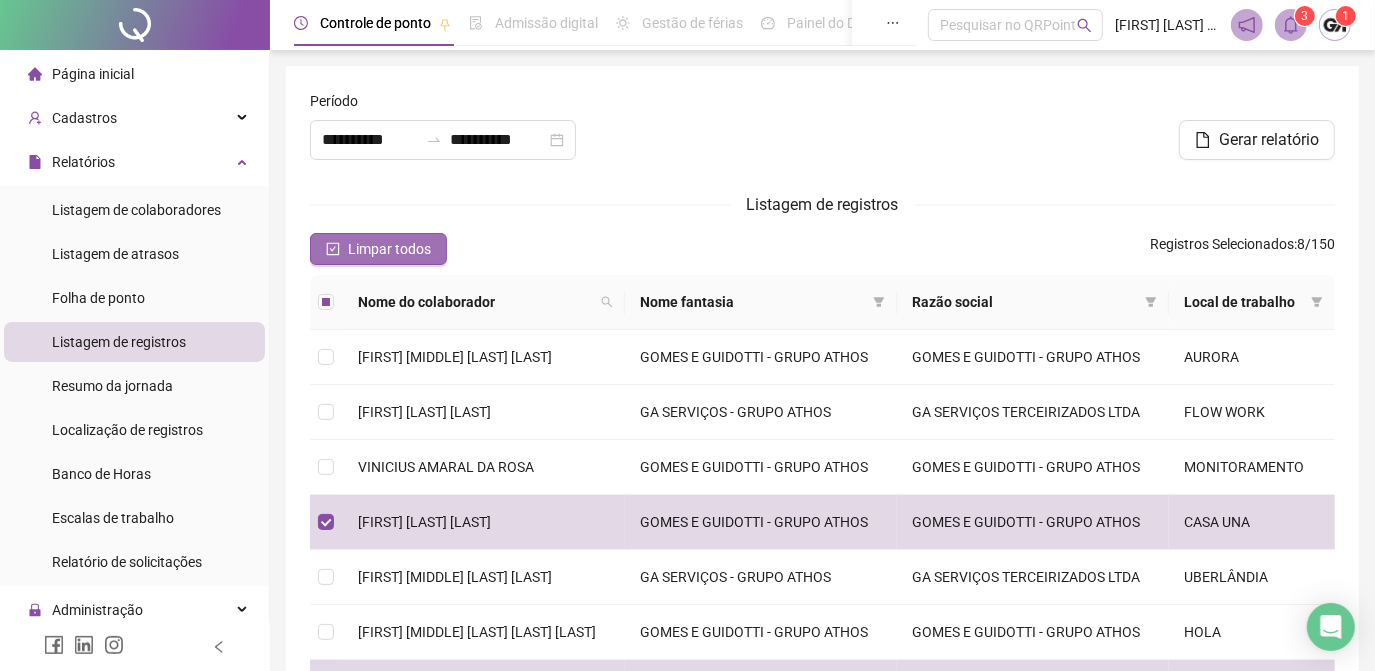 click on "Limpar todos" at bounding box center [389, 249] 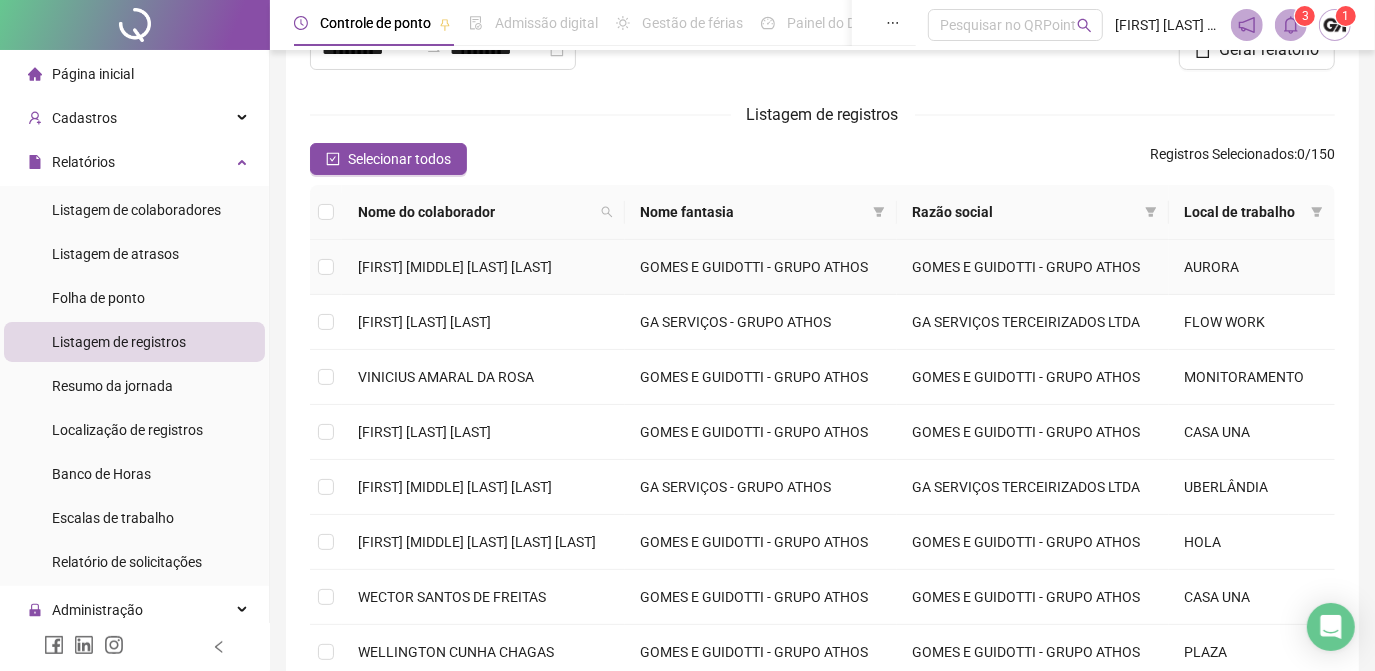scroll, scrollTop: 181, scrollLeft: 0, axis: vertical 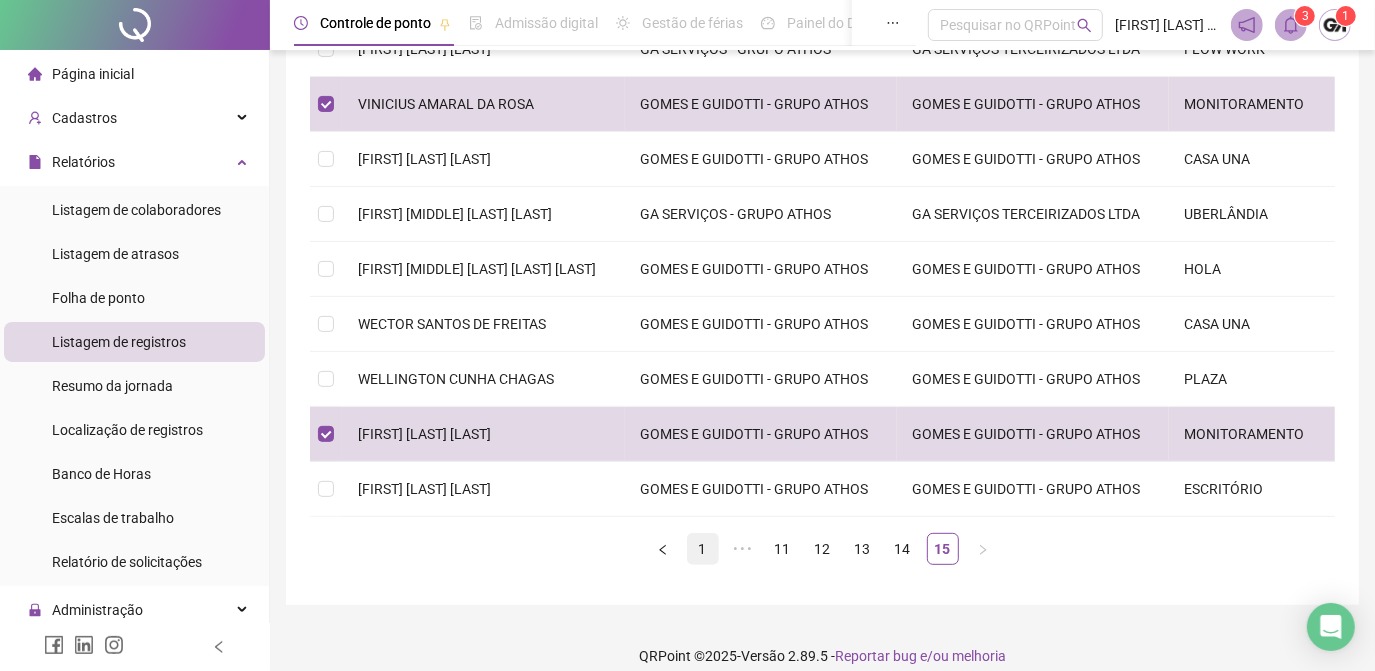 click on "1" at bounding box center [703, 549] 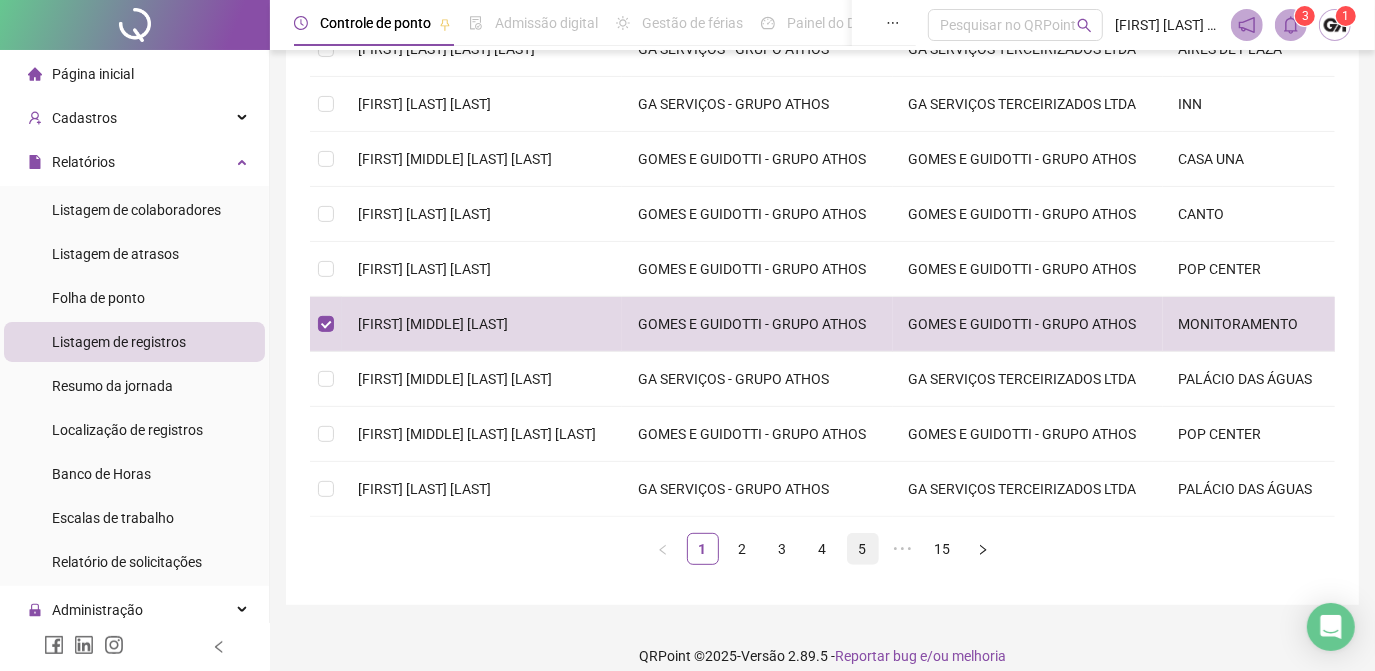 click on "5" at bounding box center [863, 549] 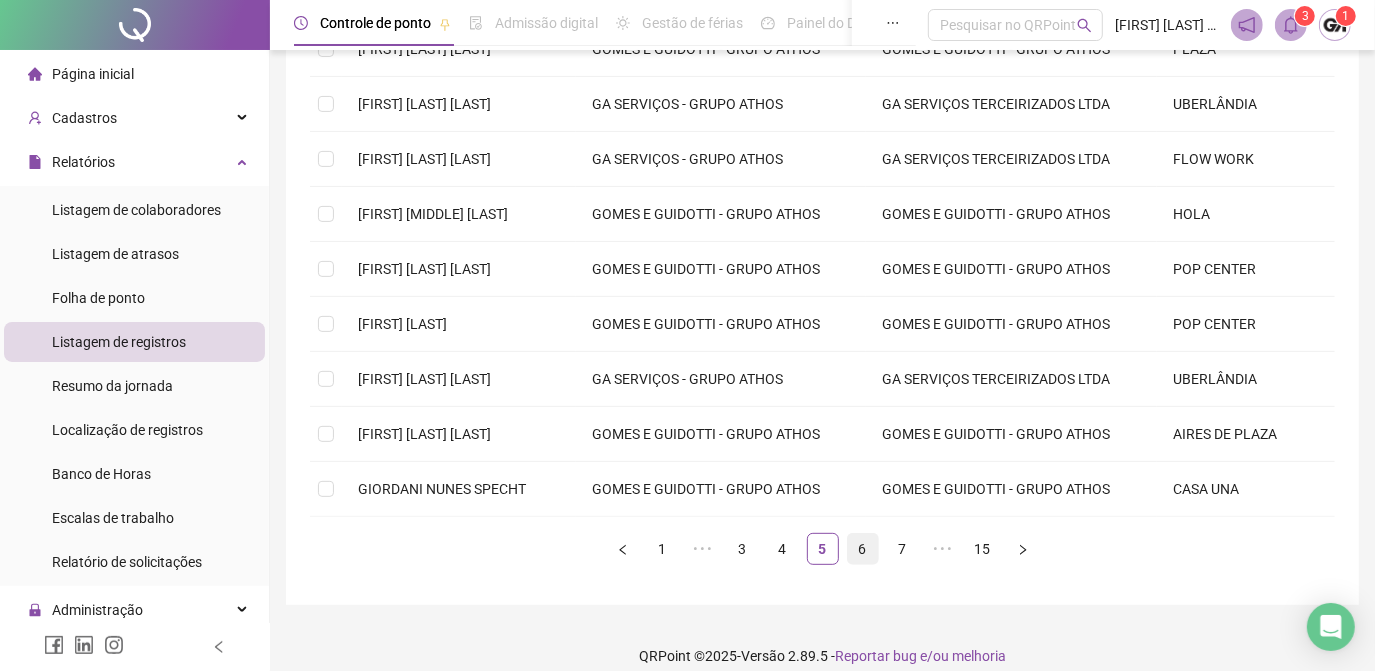 click on "6" at bounding box center (863, 549) 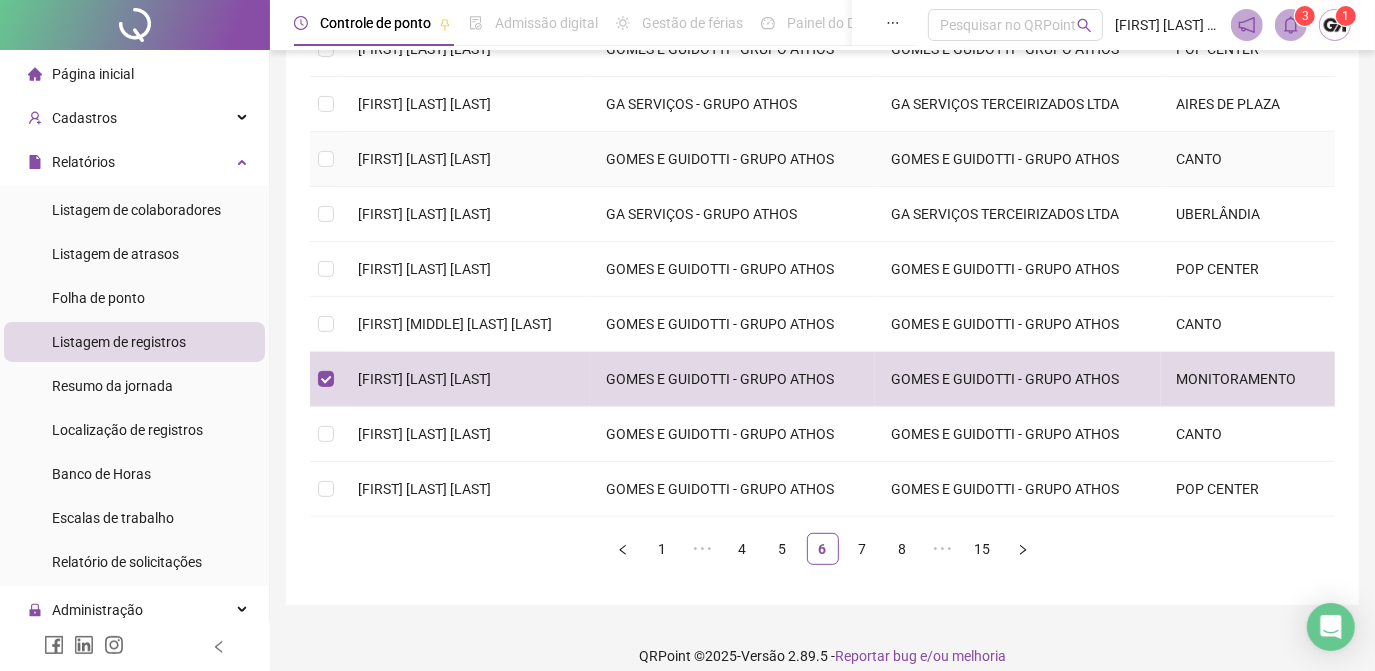 scroll, scrollTop: 0, scrollLeft: 0, axis: both 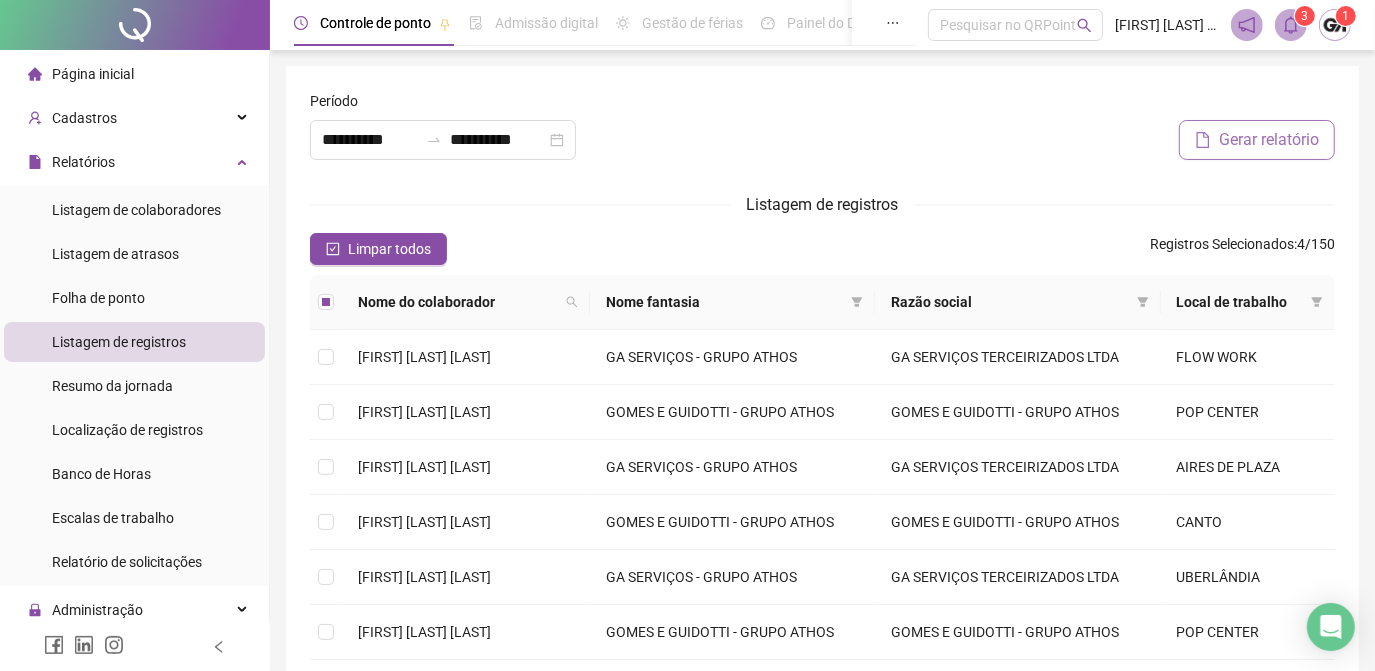 click on "Gerar relatório" at bounding box center (1269, 140) 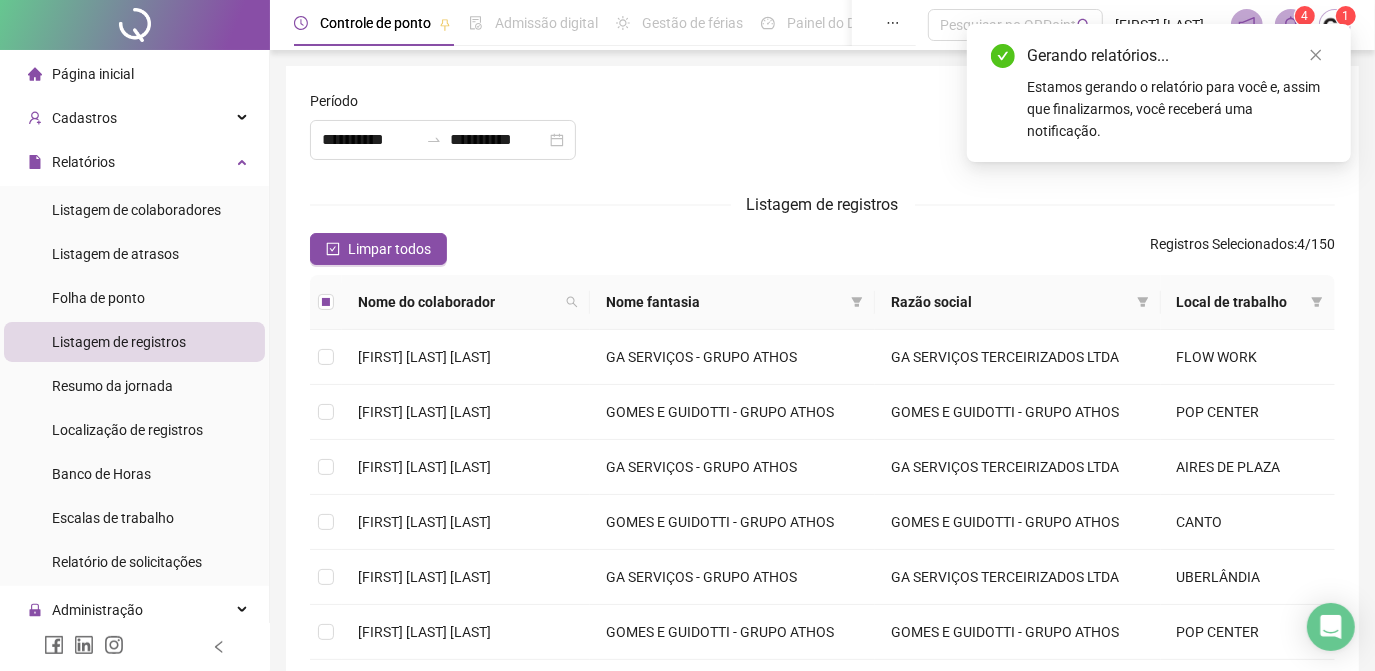 click at bounding box center [822, 133] 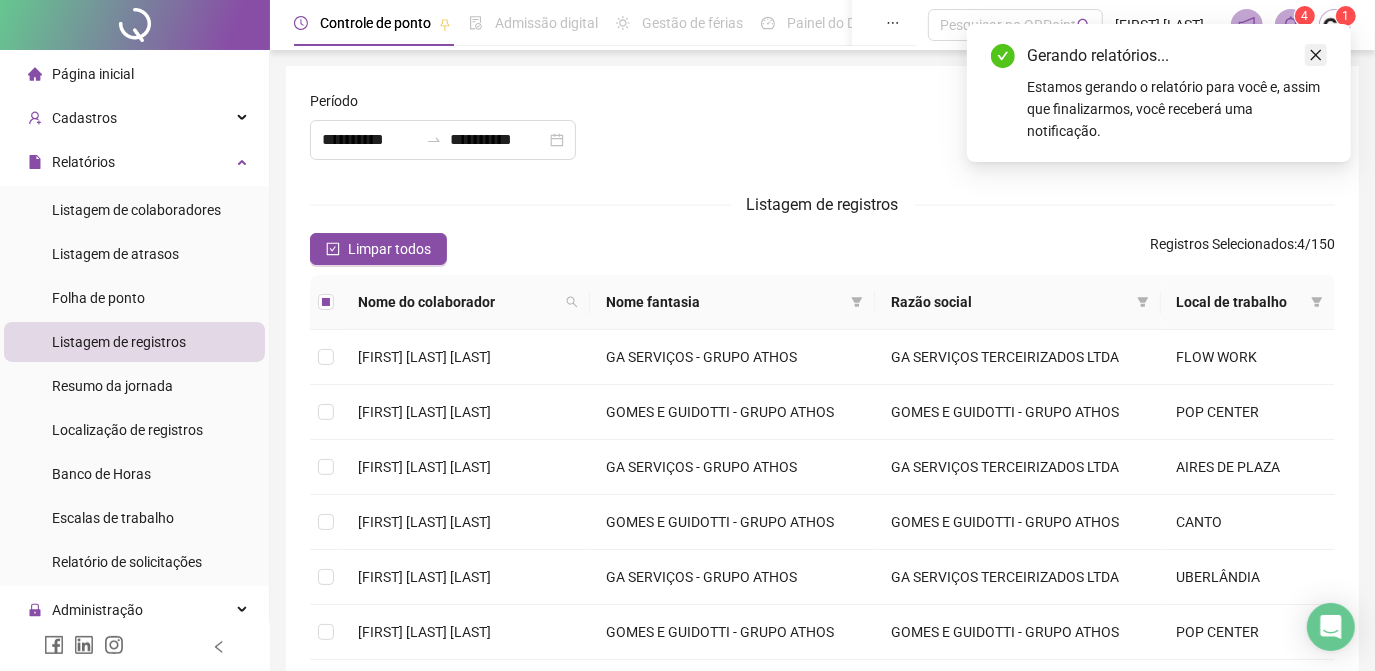 click 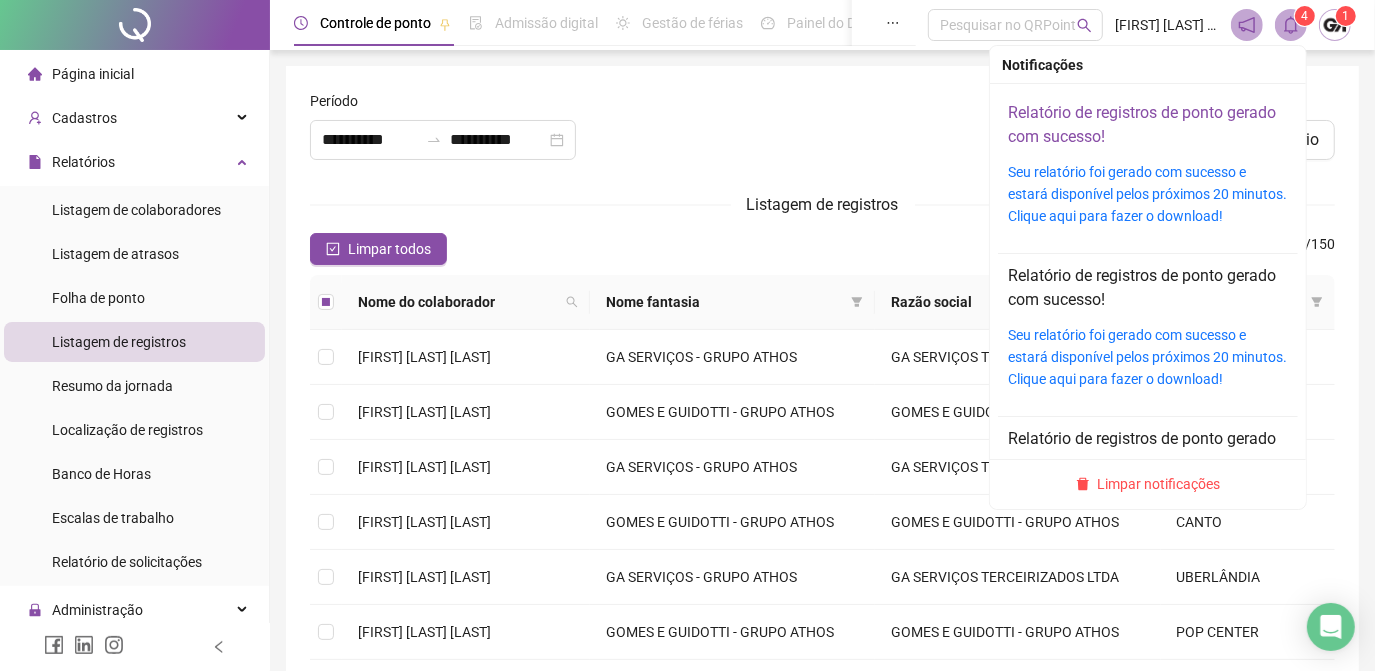 click on "Relatório de registros de ponto gerado com sucesso!" at bounding box center [1142, 124] 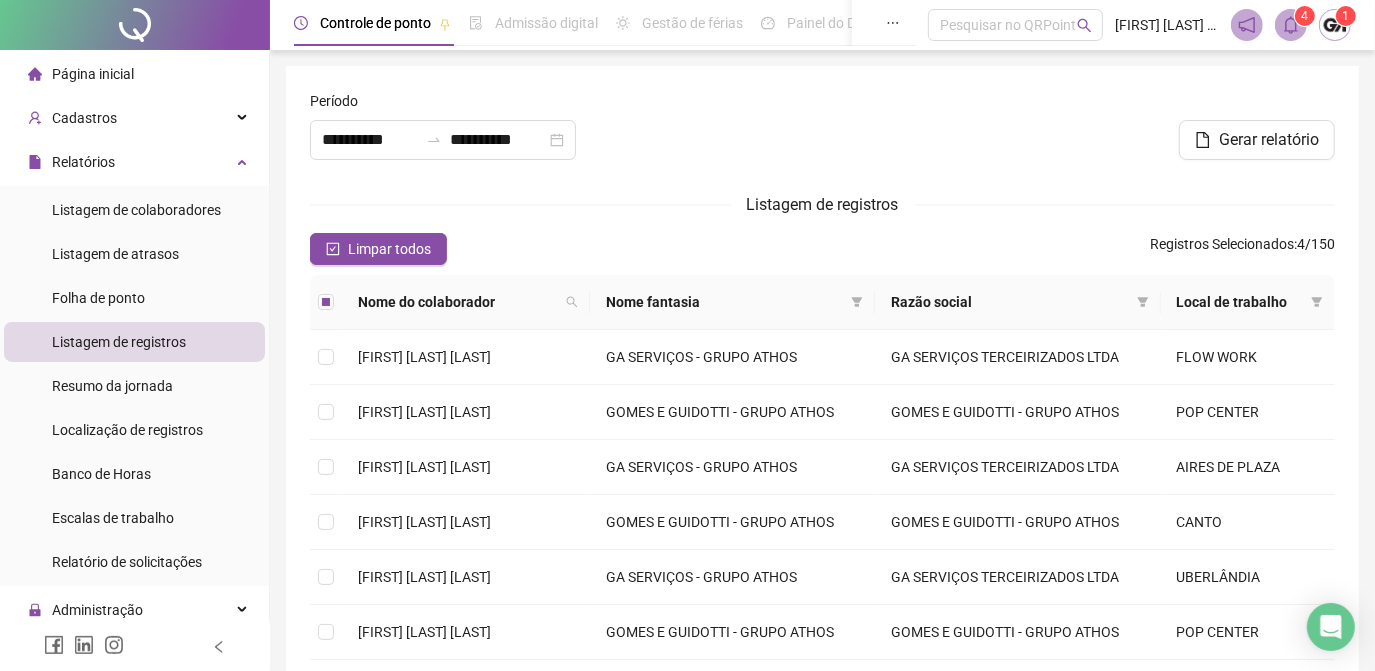 click at bounding box center [822, 133] 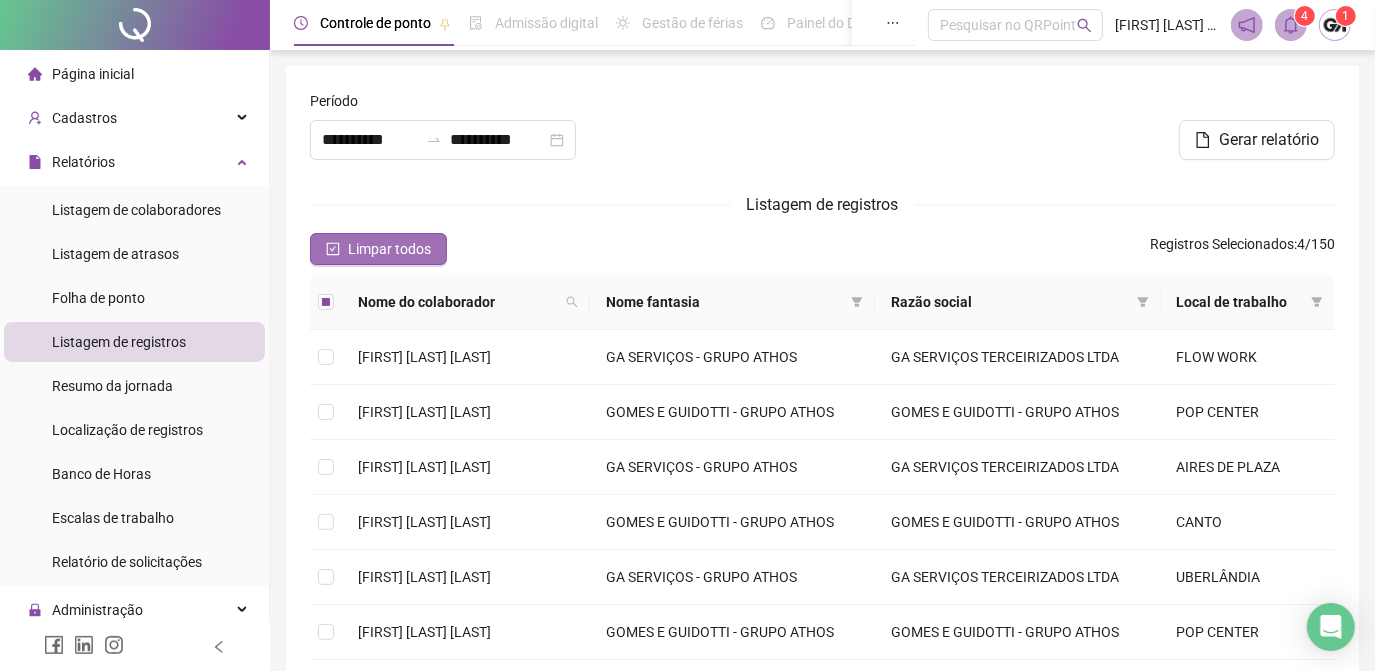 click on "Limpar todos" at bounding box center (389, 249) 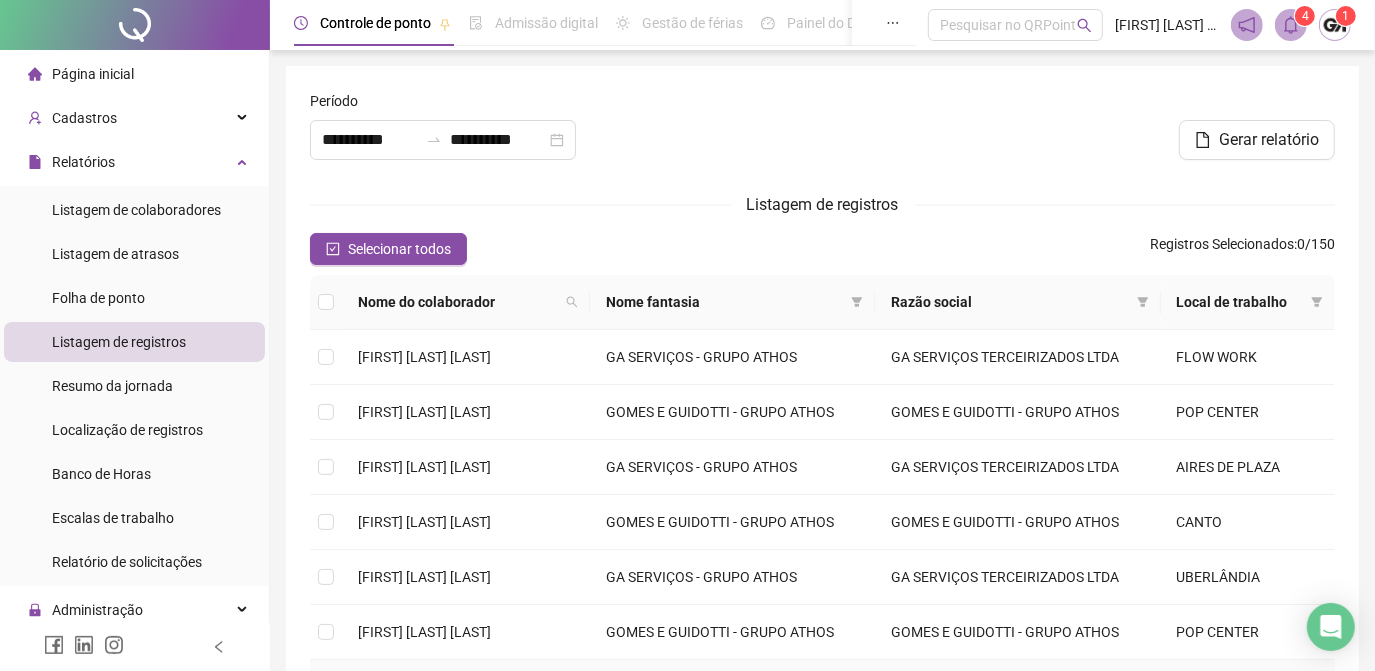 scroll, scrollTop: 379, scrollLeft: 0, axis: vertical 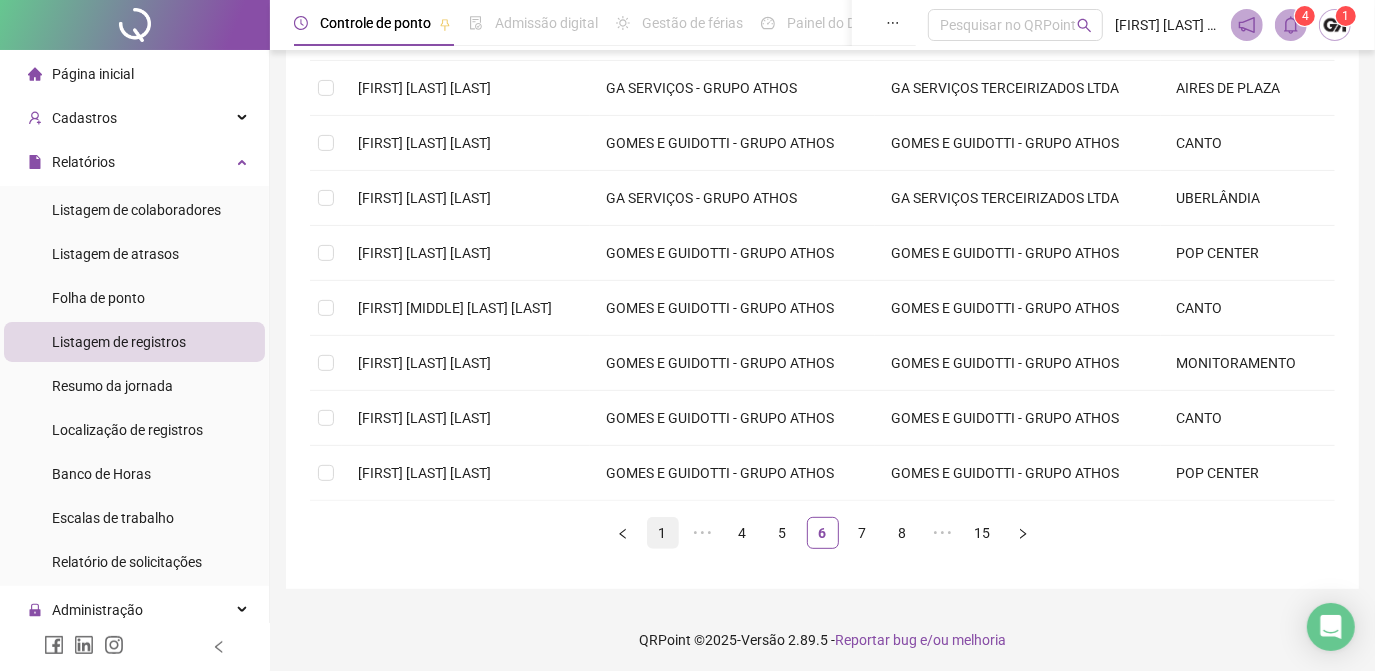 click on "1" at bounding box center [663, 533] 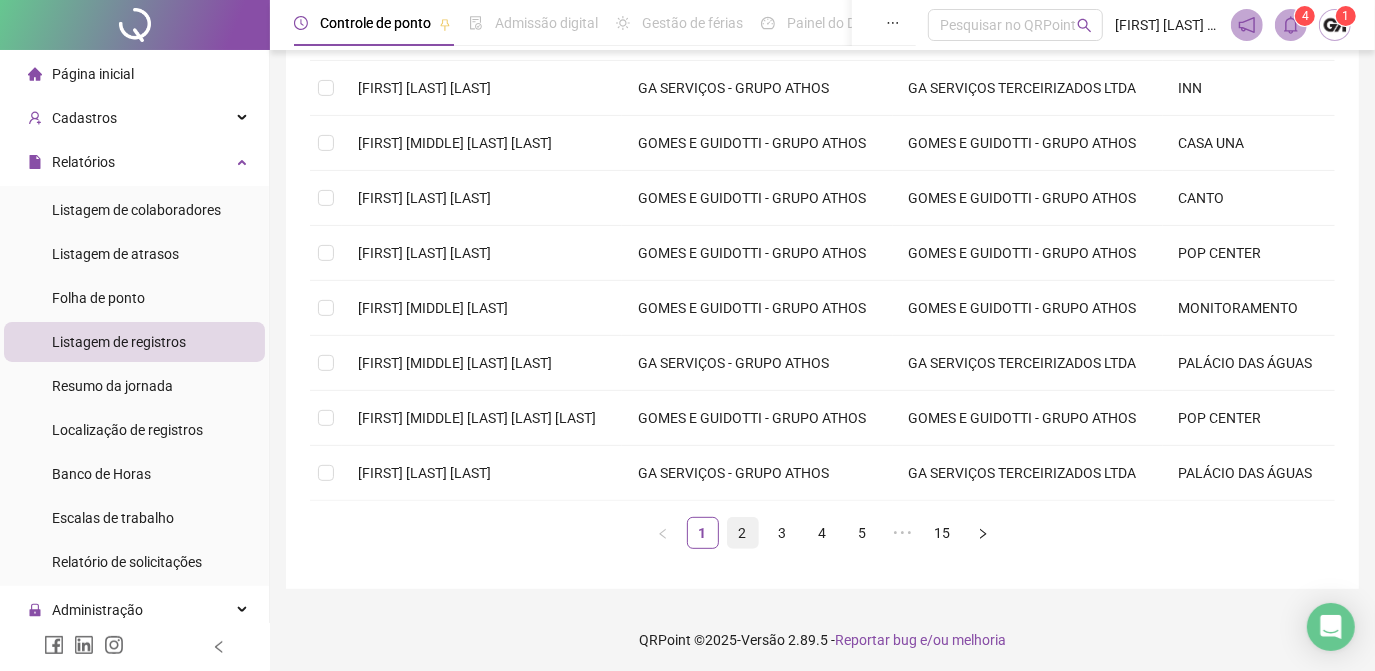 click on "2" at bounding box center (743, 533) 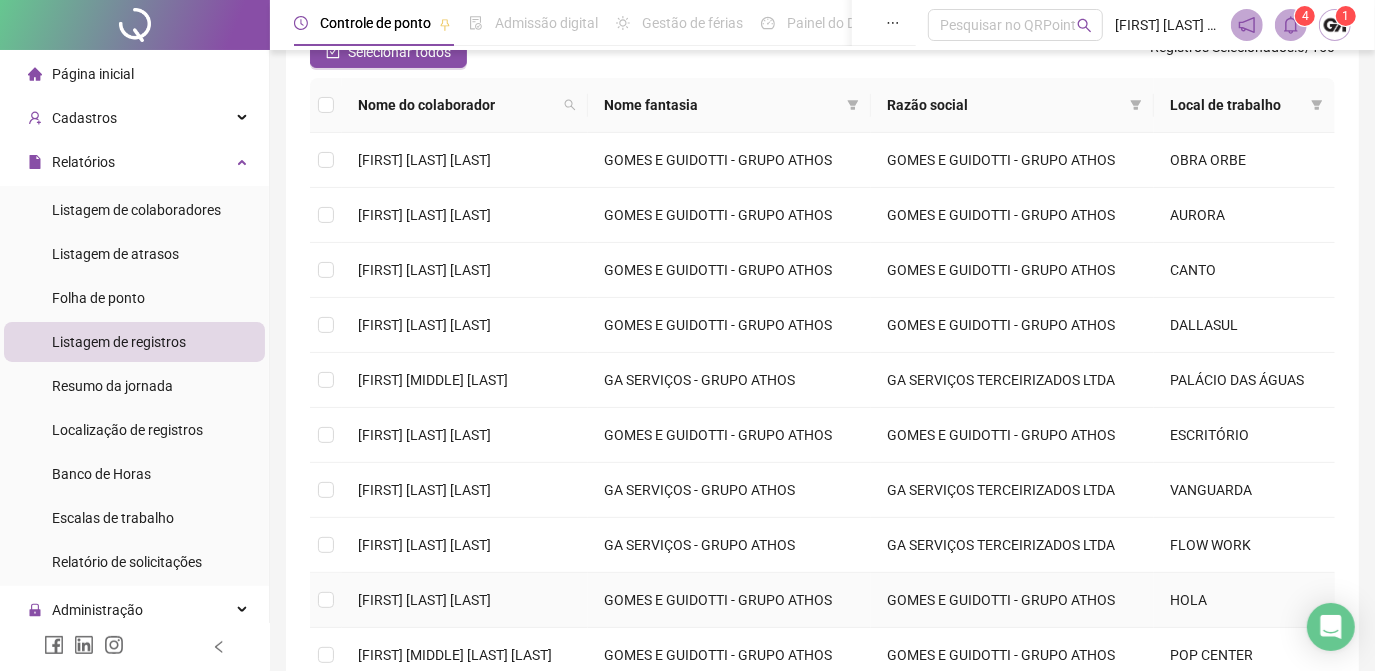 scroll, scrollTop: 106, scrollLeft: 0, axis: vertical 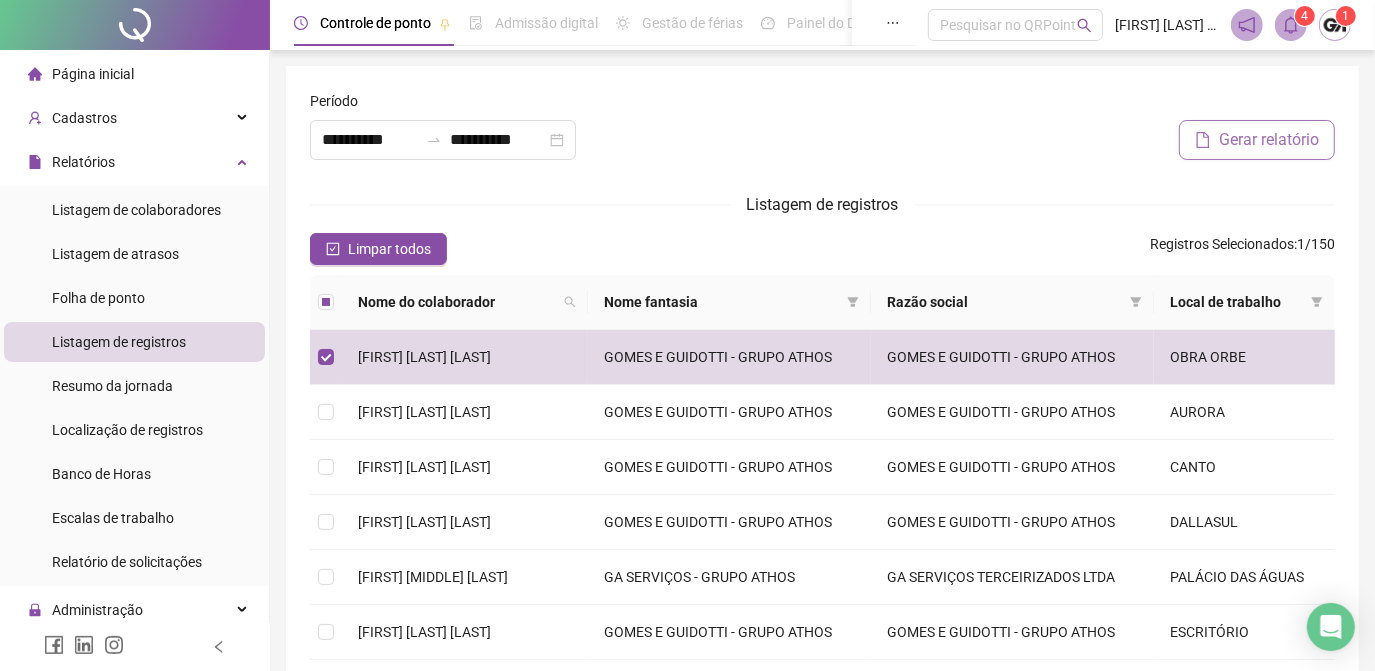 click on "Gerar relatório" at bounding box center (1269, 140) 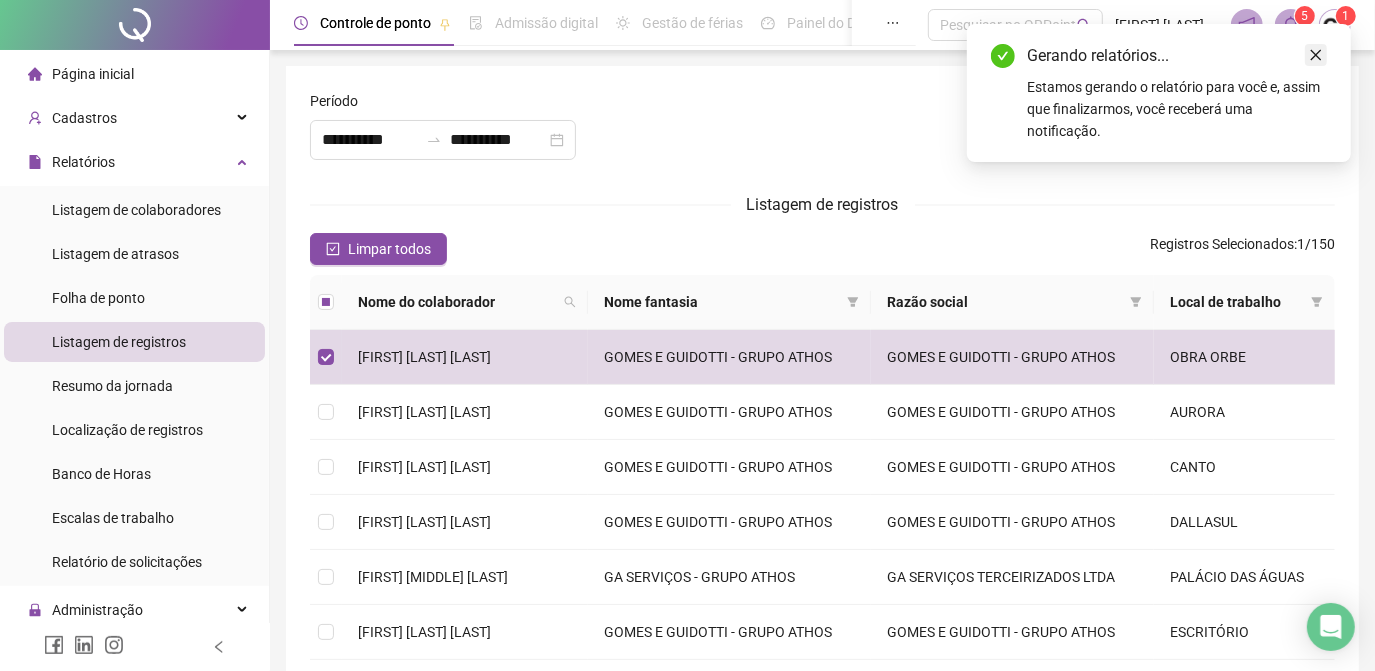 click 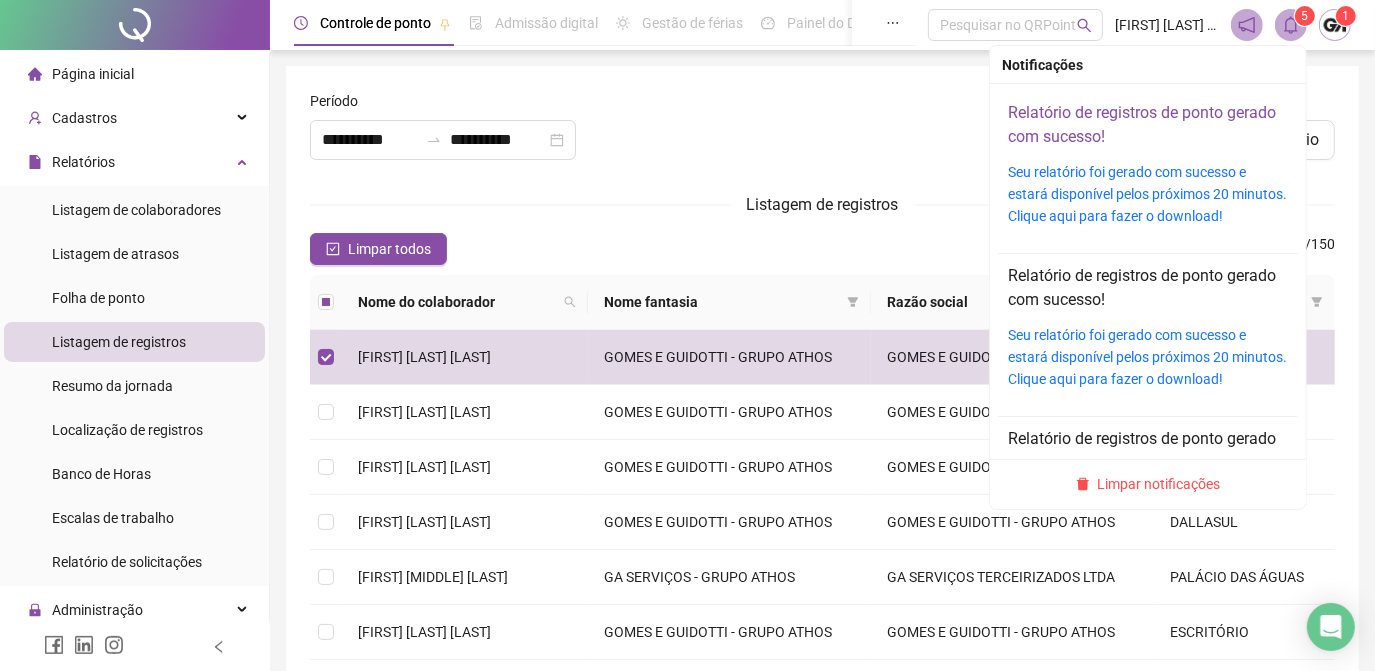 click on "Relatório de registros de ponto gerado com sucesso!" at bounding box center (1142, 124) 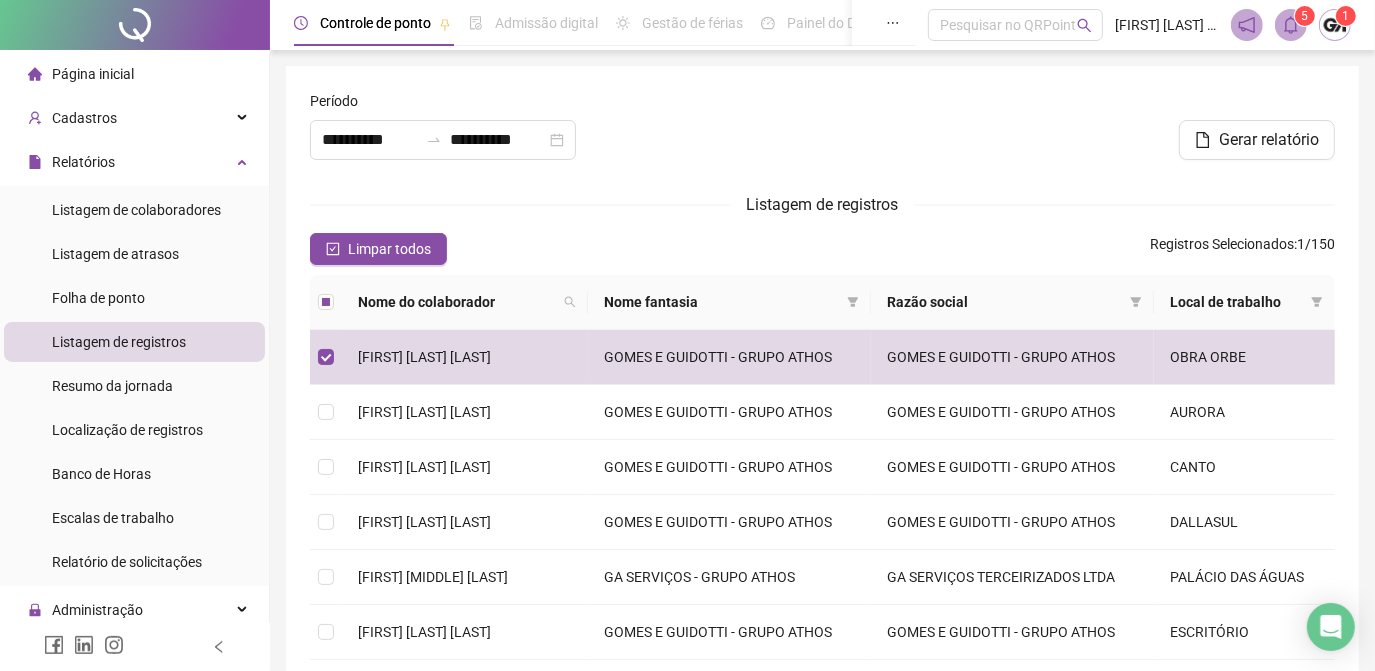 click at bounding box center [822, 133] 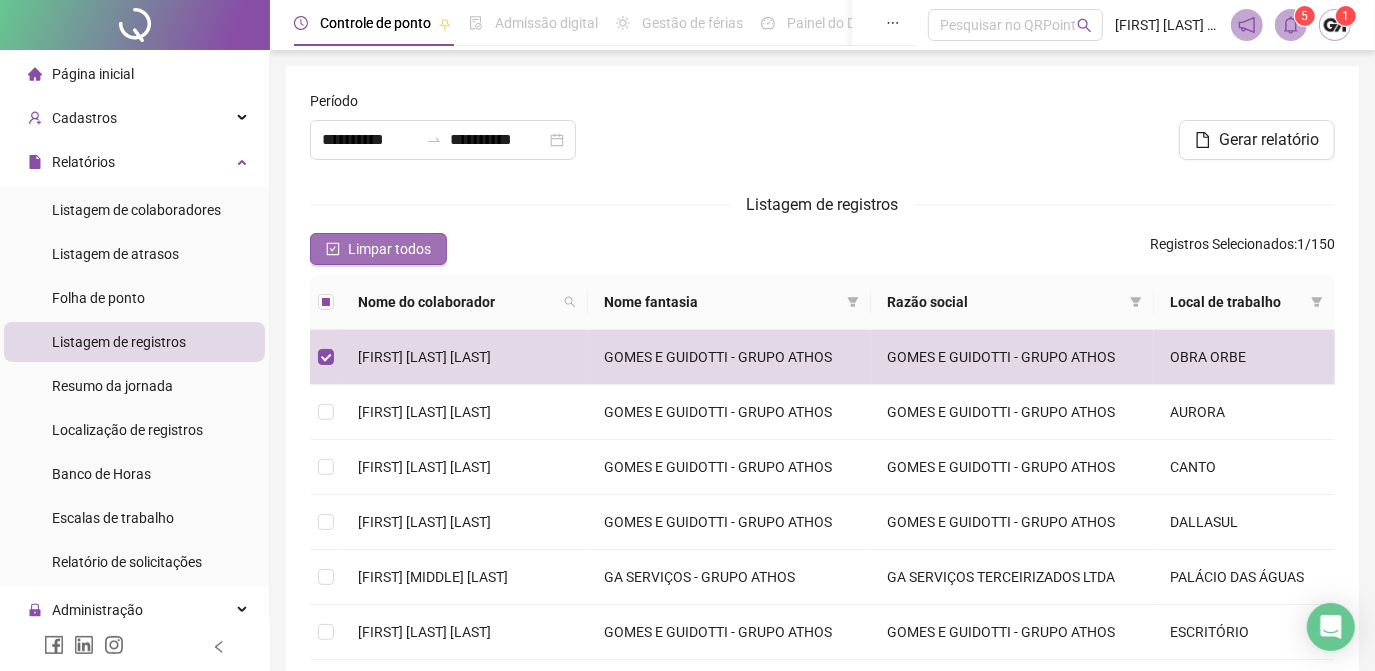 click on "Limpar todos" at bounding box center (389, 249) 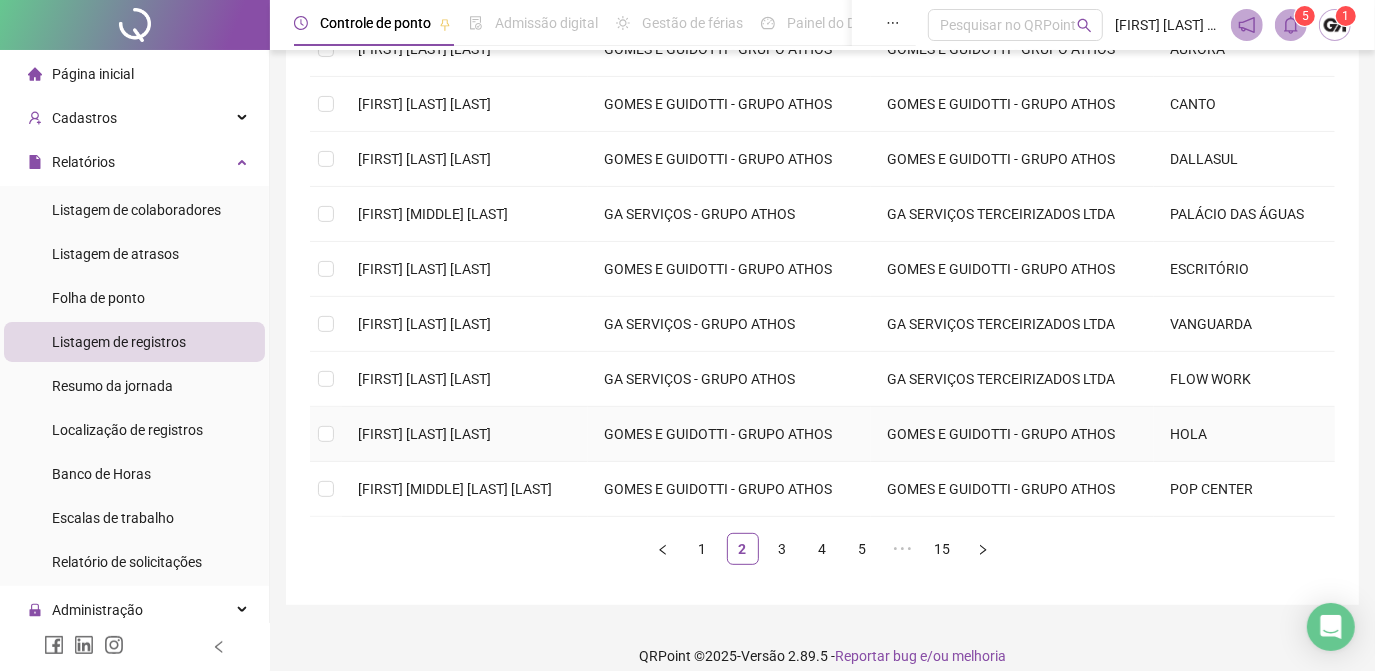 scroll, scrollTop: 379, scrollLeft: 0, axis: vertical 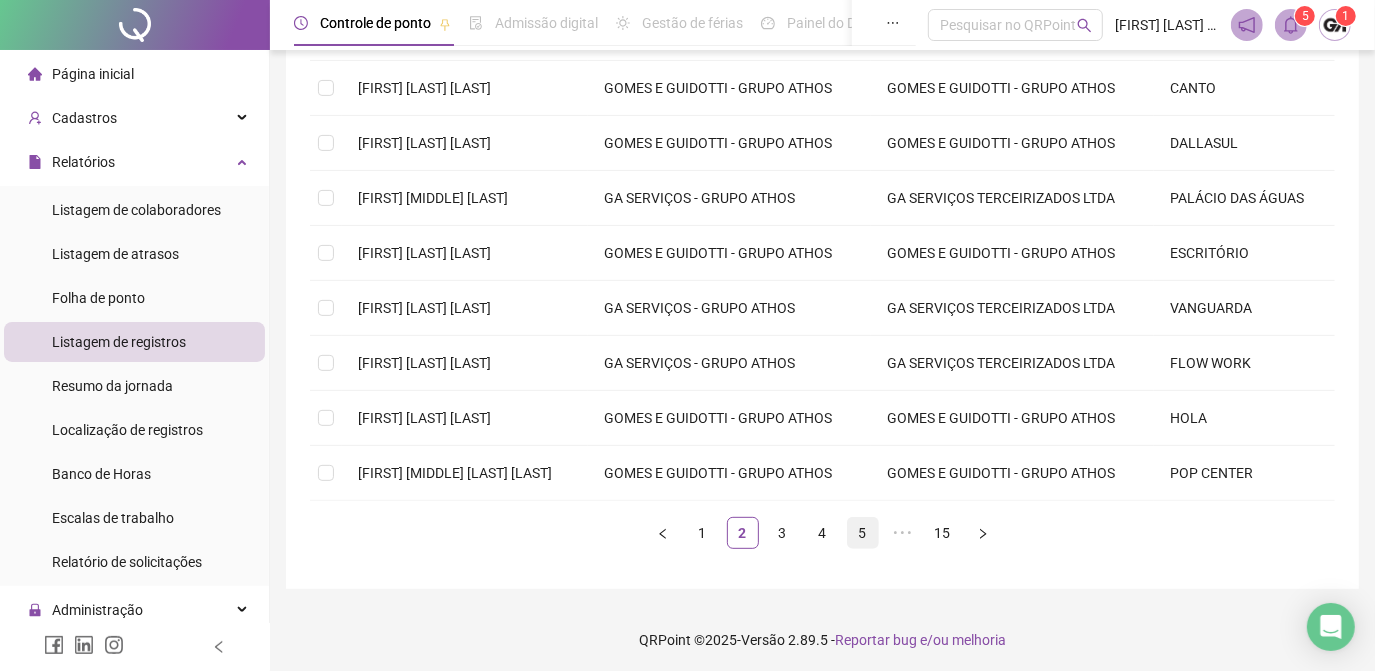 click on "5" at bounding box center [863, 533] 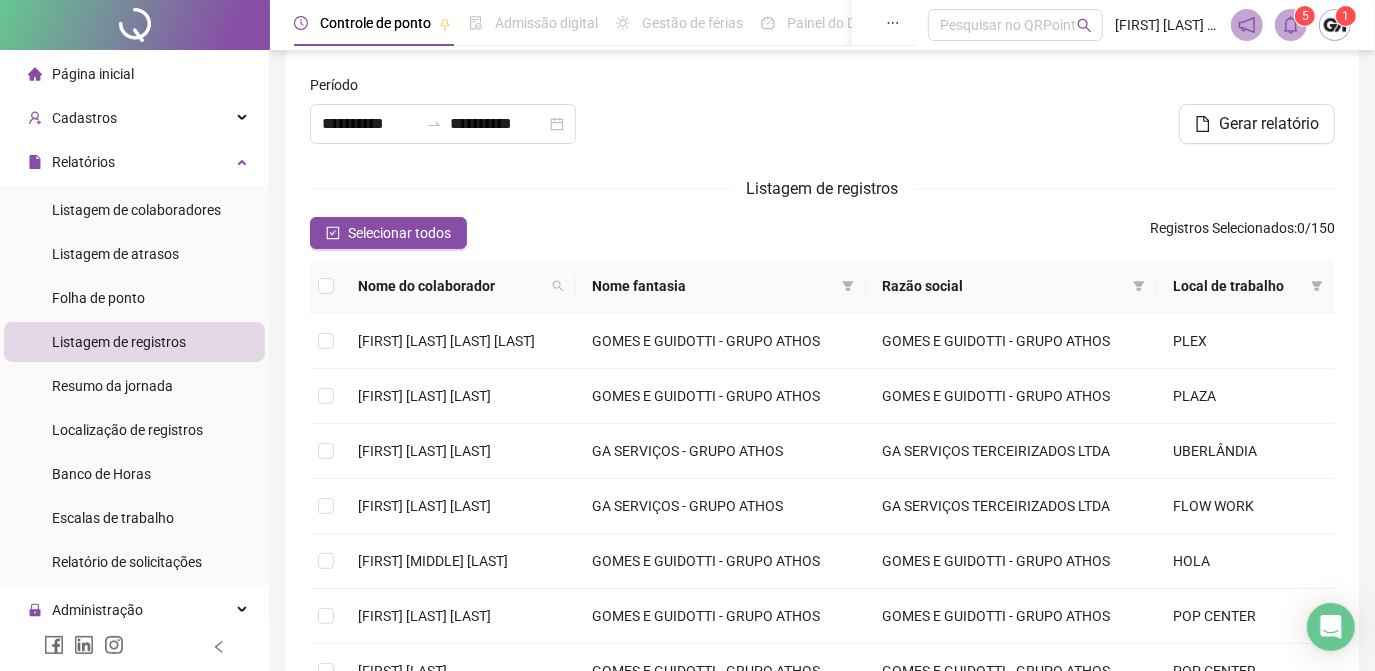 scroll, scrollTop: 379, scrollLeft: 0, axis: vertical 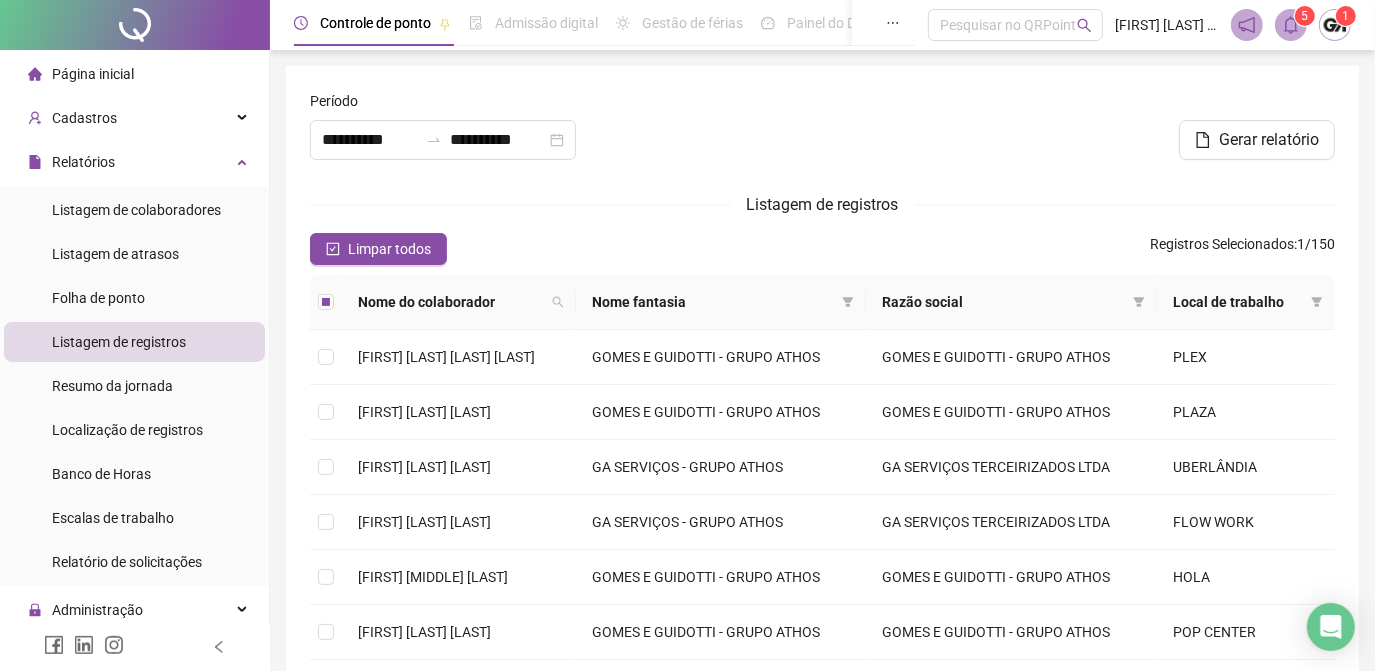 click on "Gerar relatório" at bounding box center (1269, 140) 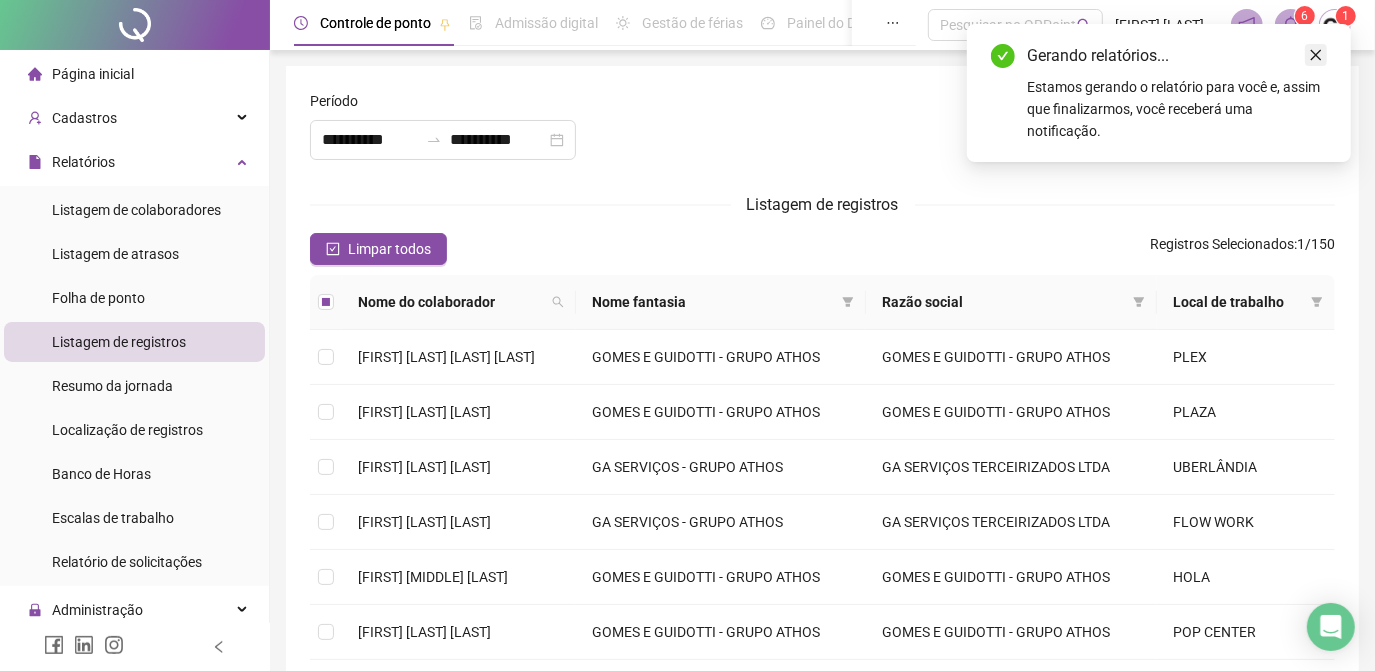 click at bounding box center [1316, 55] 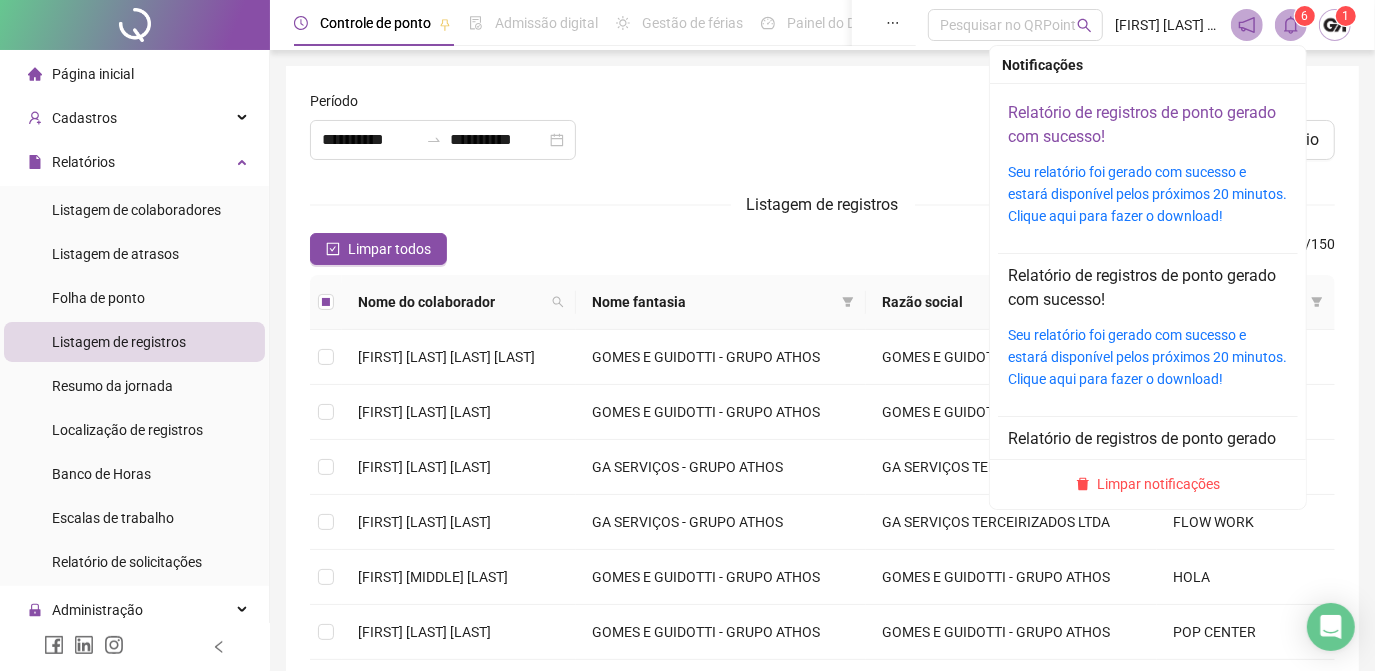 click on "Relatório de registros de ponto gerado com sucesso!" at bounding box center (1142, 124) 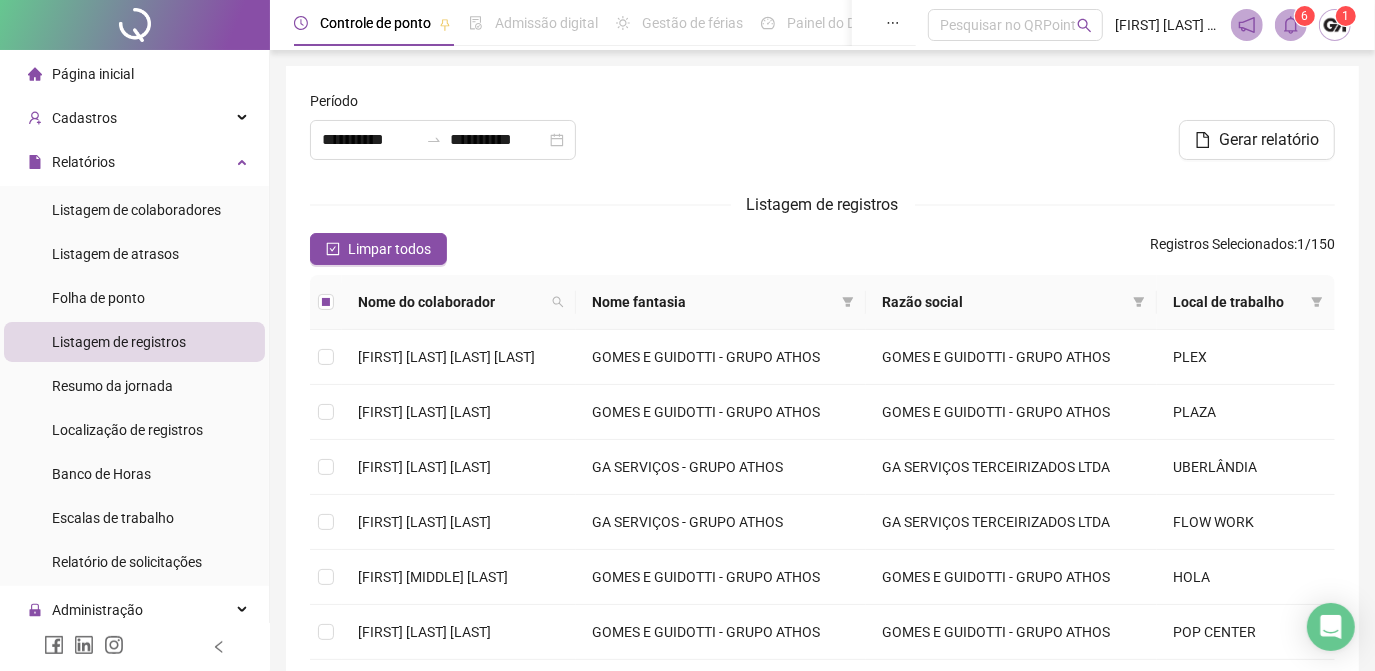 click at bounding box center [822, 133] 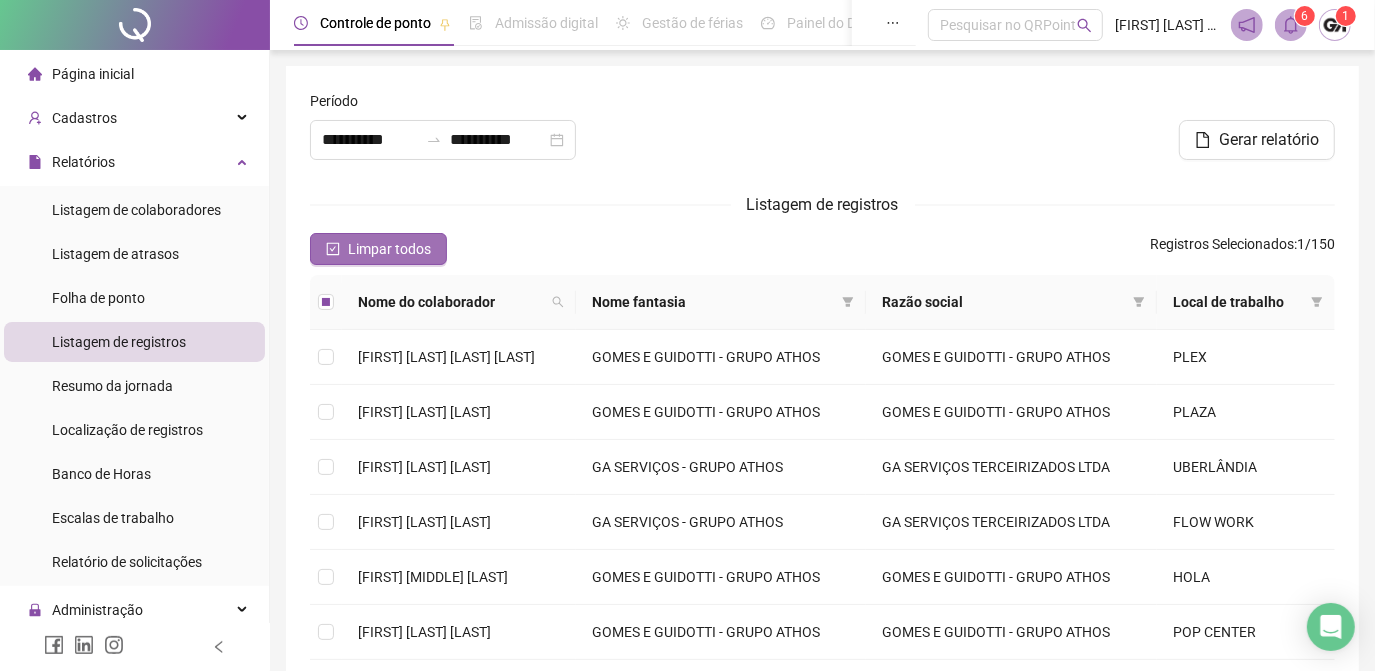 click on "Limpar todos" at bounding box center (389, 249) 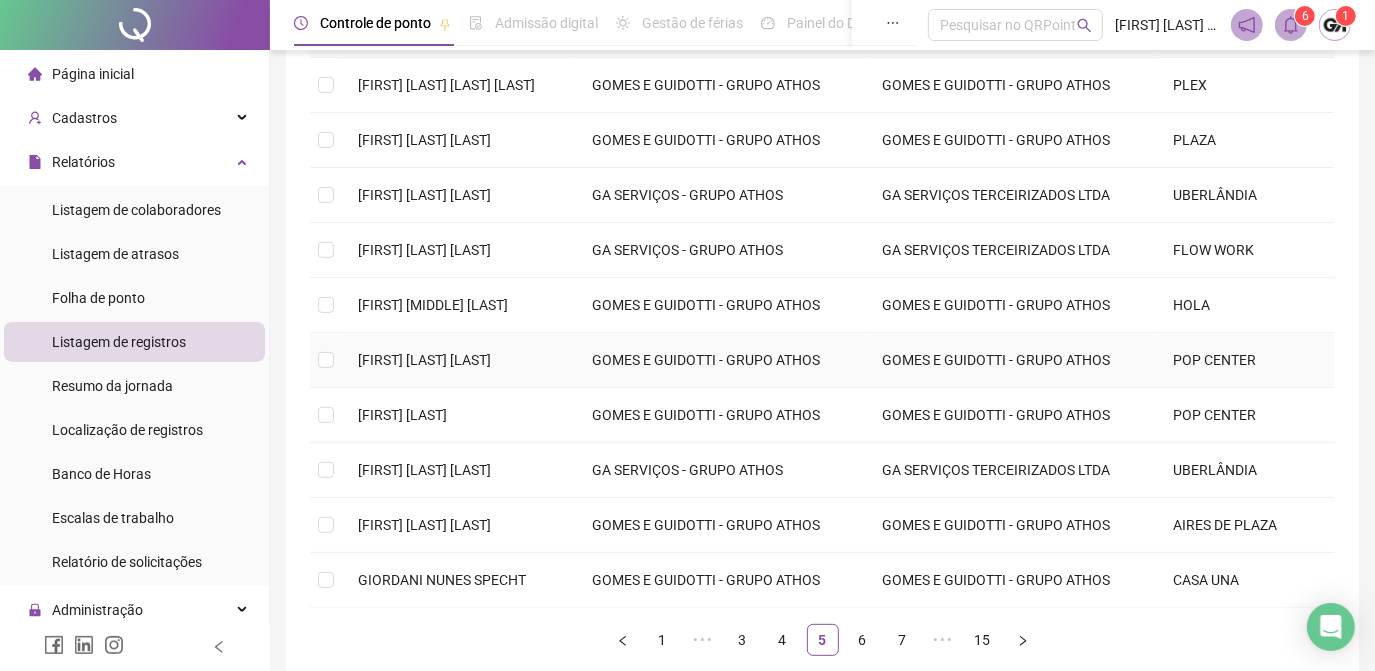 scroll, scrollTop: 363, scrollLeft: 0, axis: vertical 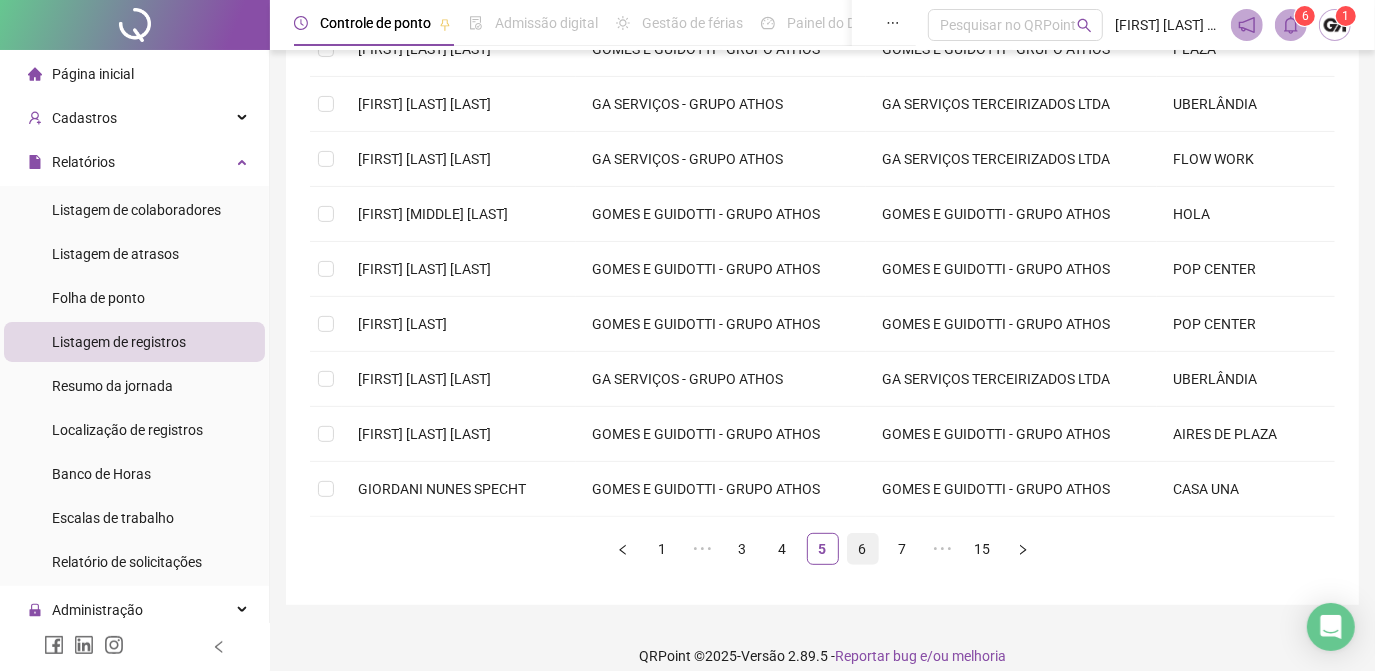 click on "6" at bounding box center [863, 549] 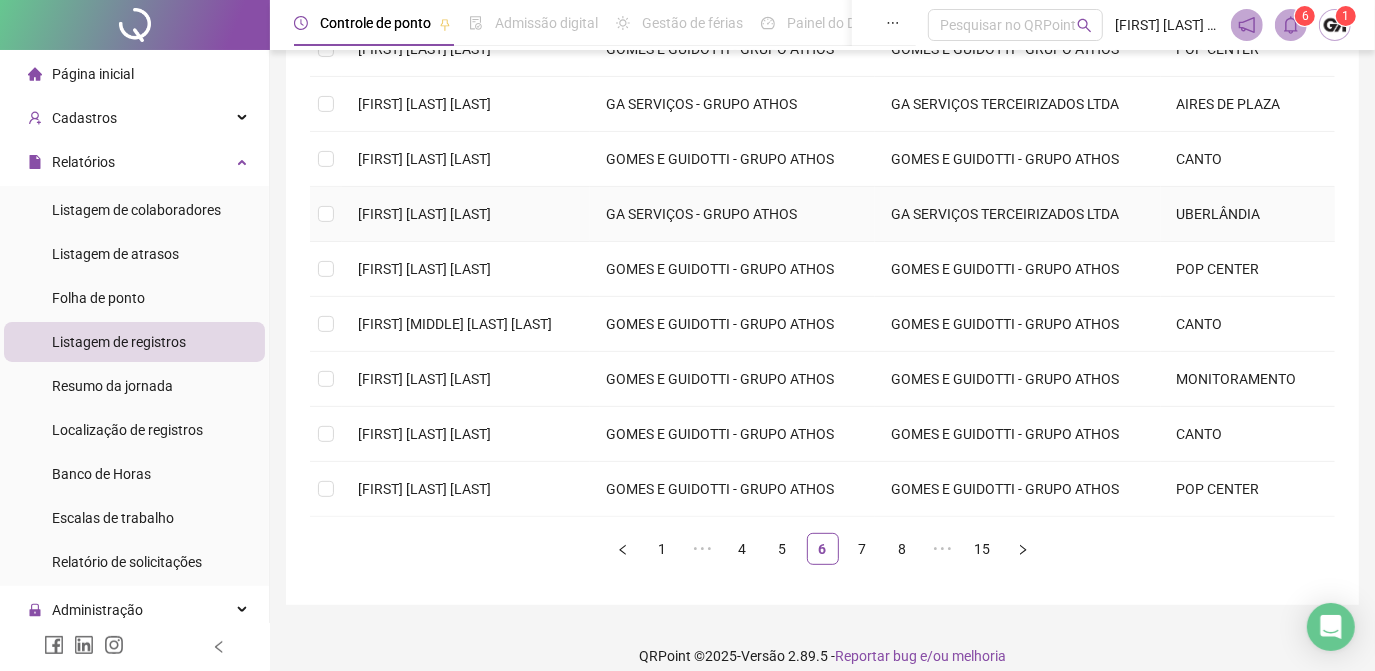 scroll, scrollTop: 272, scrollLeft: 0, axis: vertical 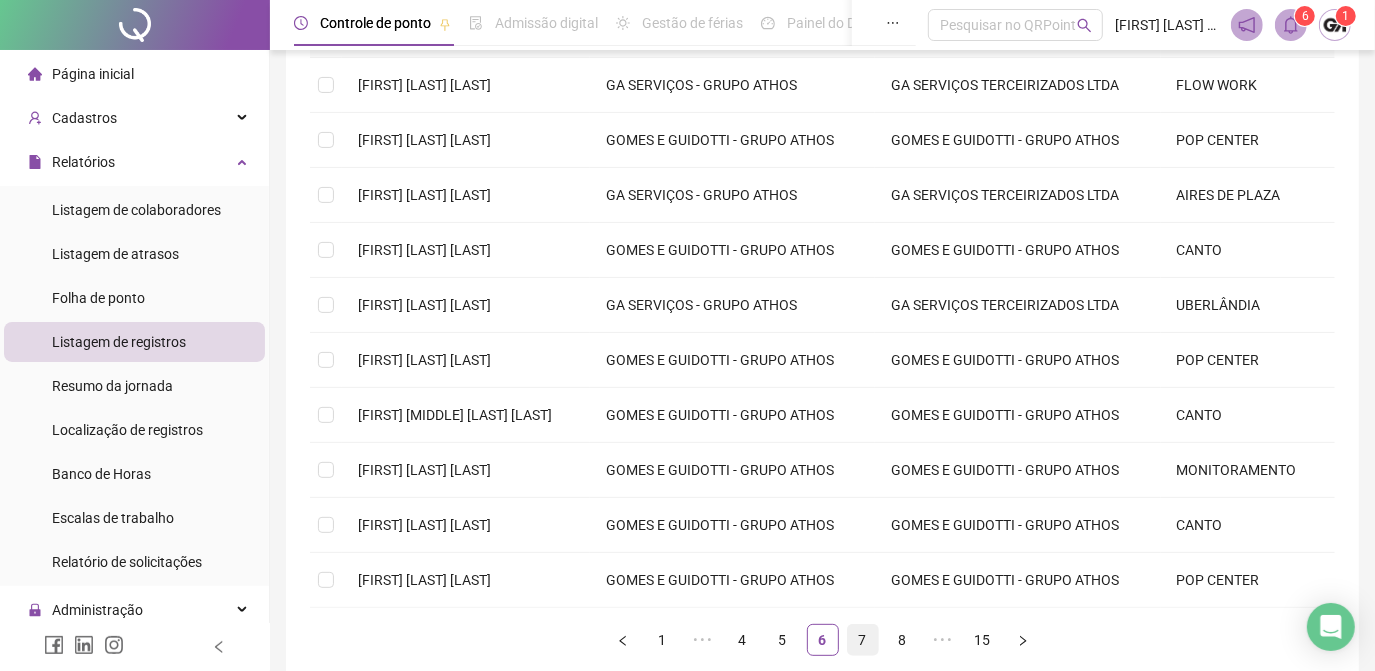 click on "7" at bounding box center (863, 640) 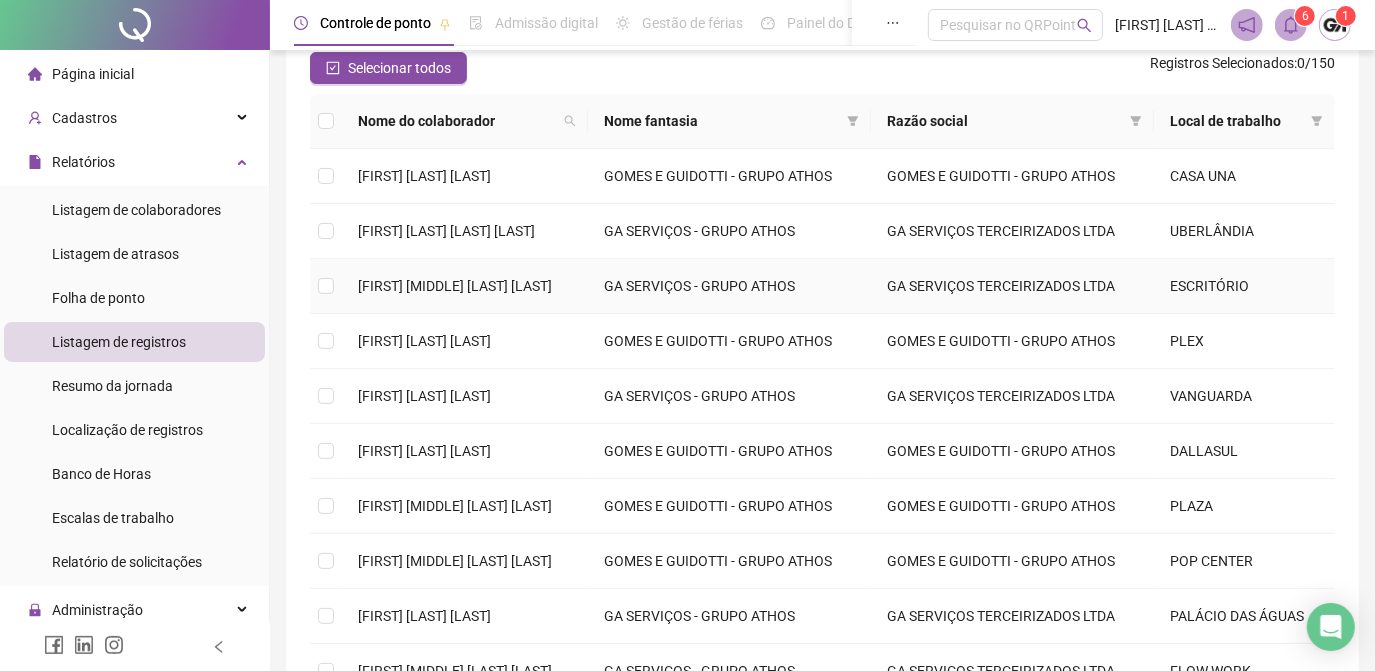 scroll, scrollTop: 272, scrollLeft: 0, axis: vertical 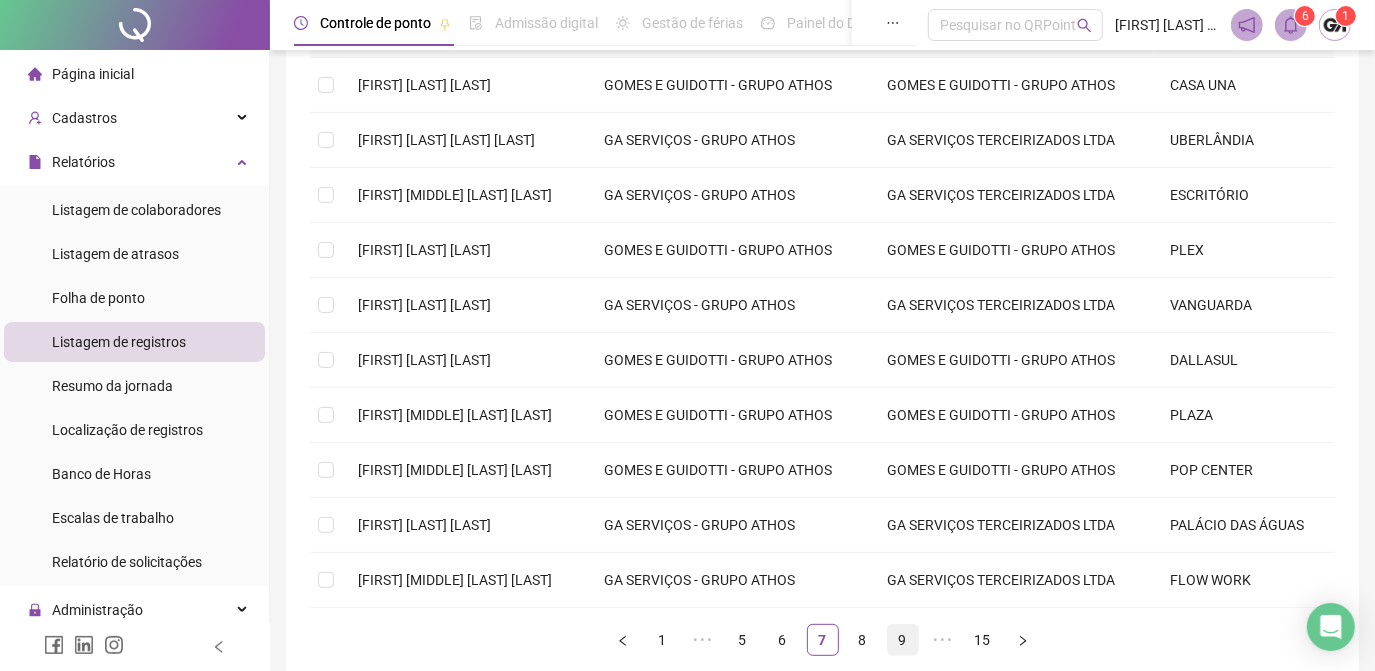 drag, startPoint x: 866, startPoint y: 633, endPoint x: 855, endPoint y: 620, distance: 17.029387 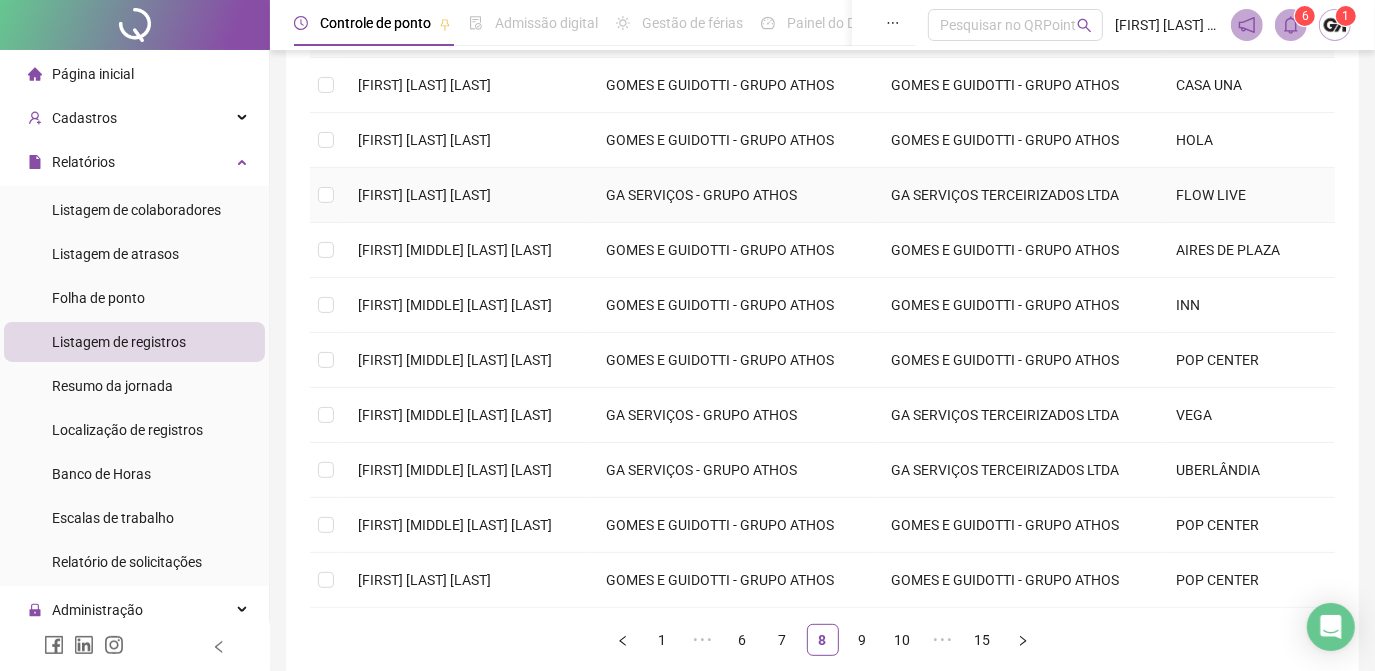 scroll, scrollTop: 181, scrollLeft: 0, axis: vertical 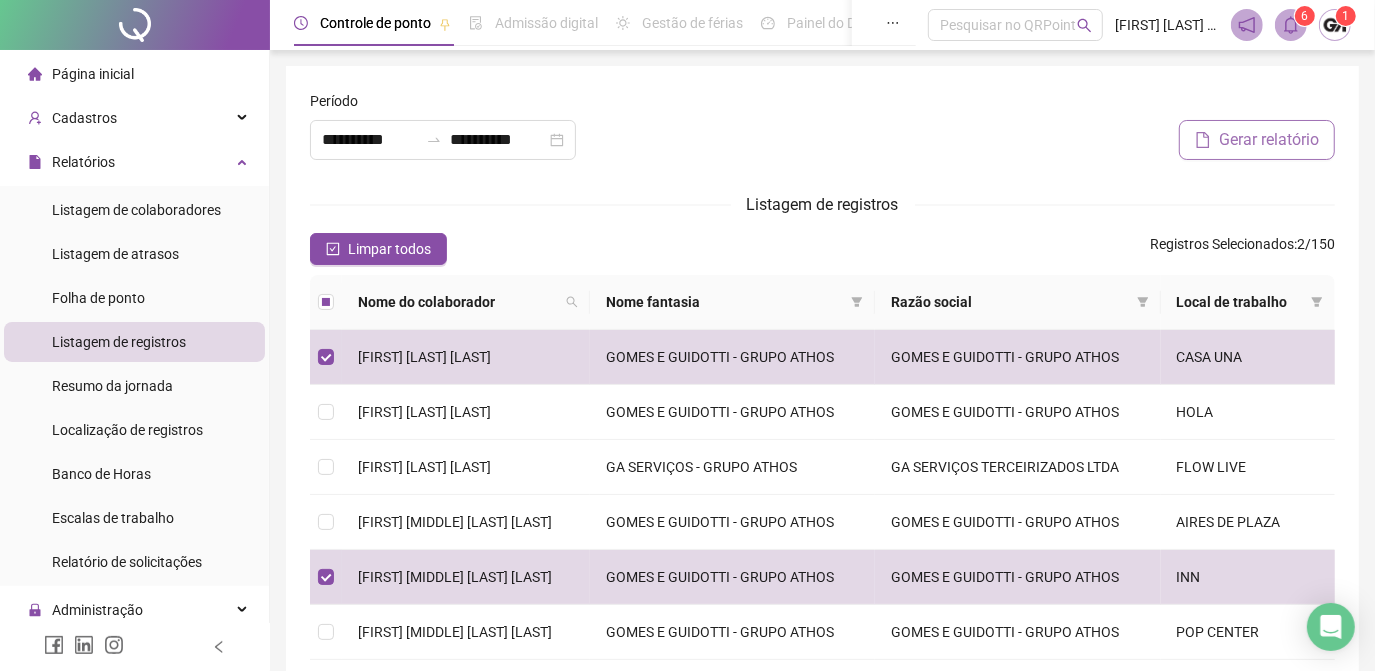 click on "Gerar relatório" at bounding box center (1269, 140) 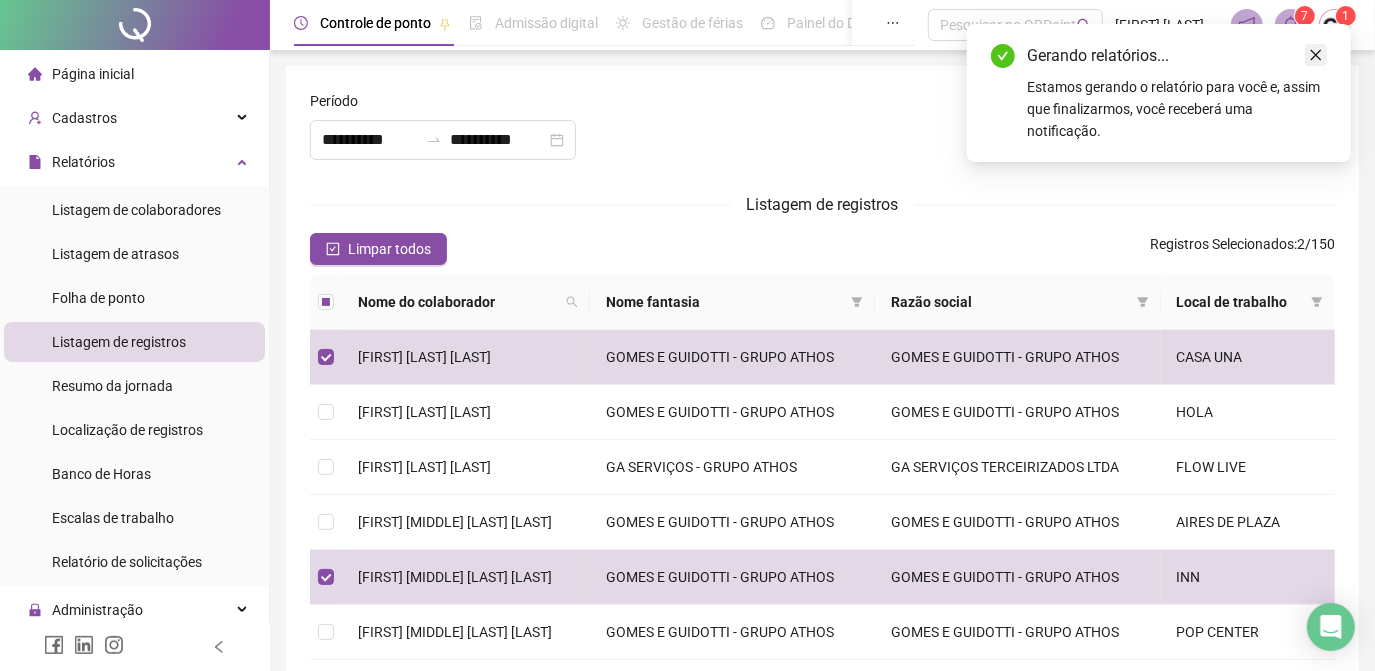 click at bounding box center (1316, 55) 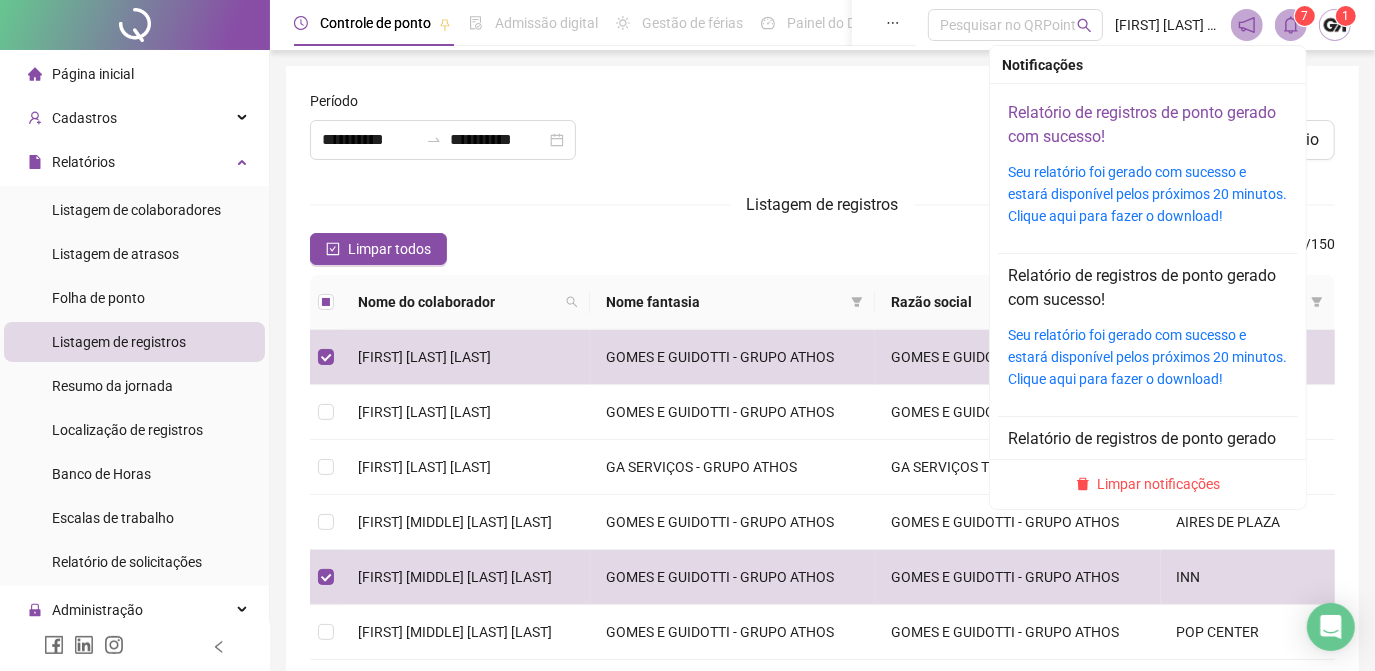 click on "Relatório de registros de ponto gerado com sucesso!" at bounding box center (1142, 124) 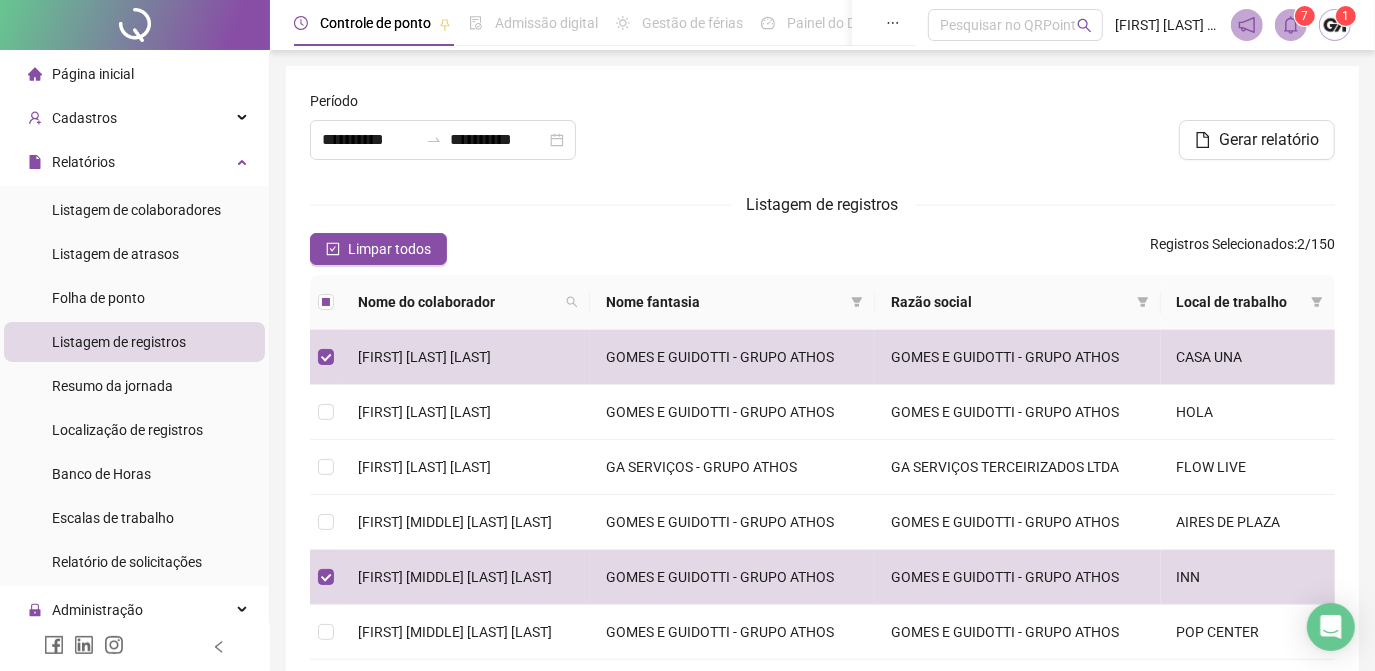 click at bounding box center (822, 133) 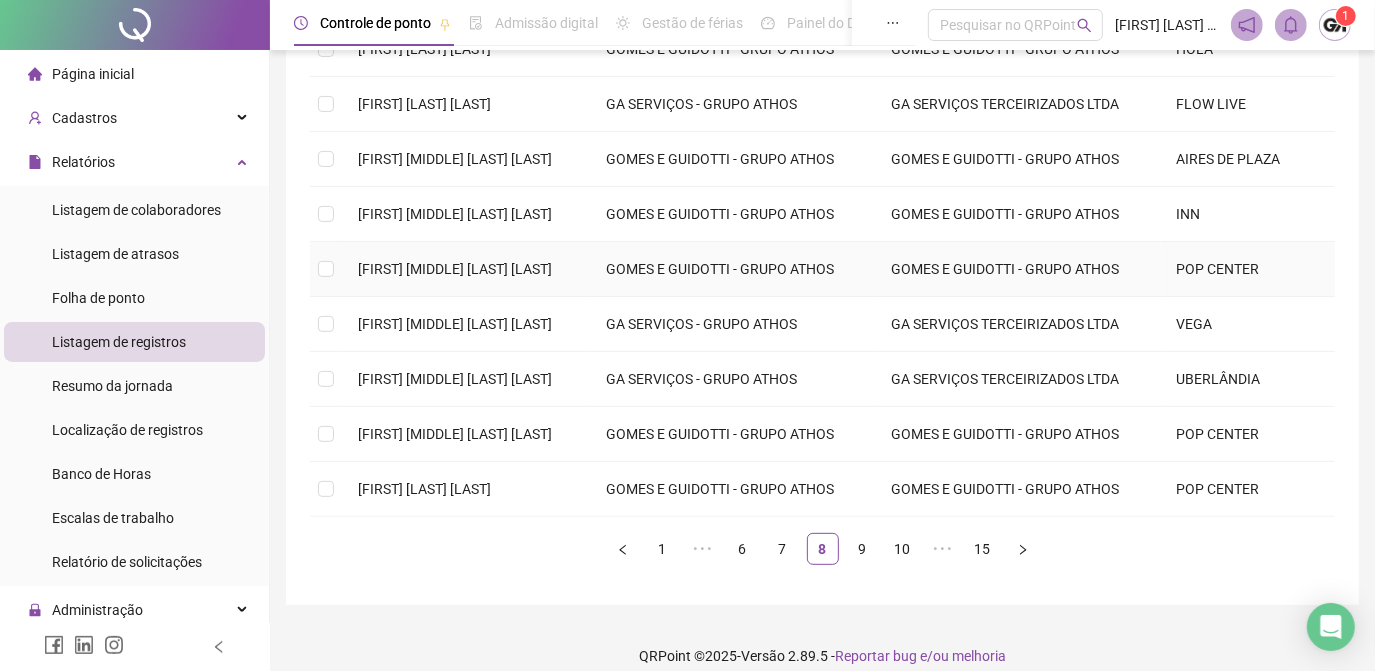 scroll, scrollTop: 379, scrollLeft: 0, axis: vertical 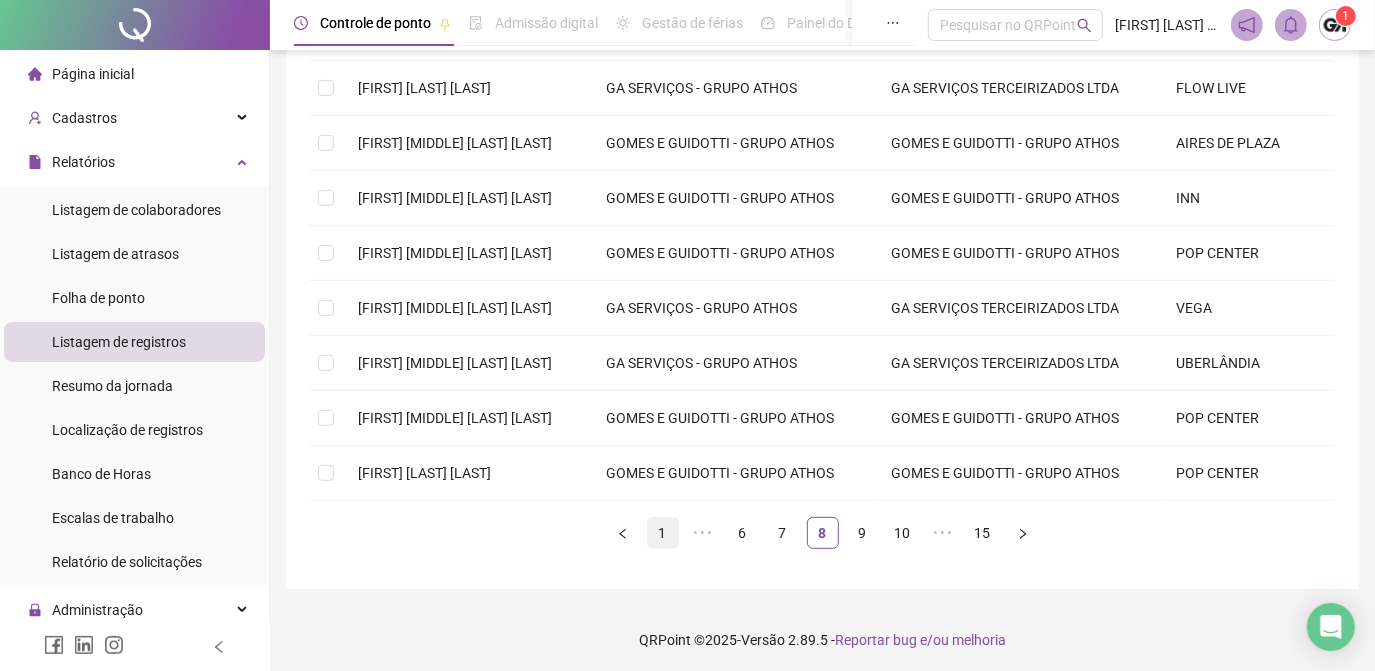 click on "1" at bounding box center [663, 533] 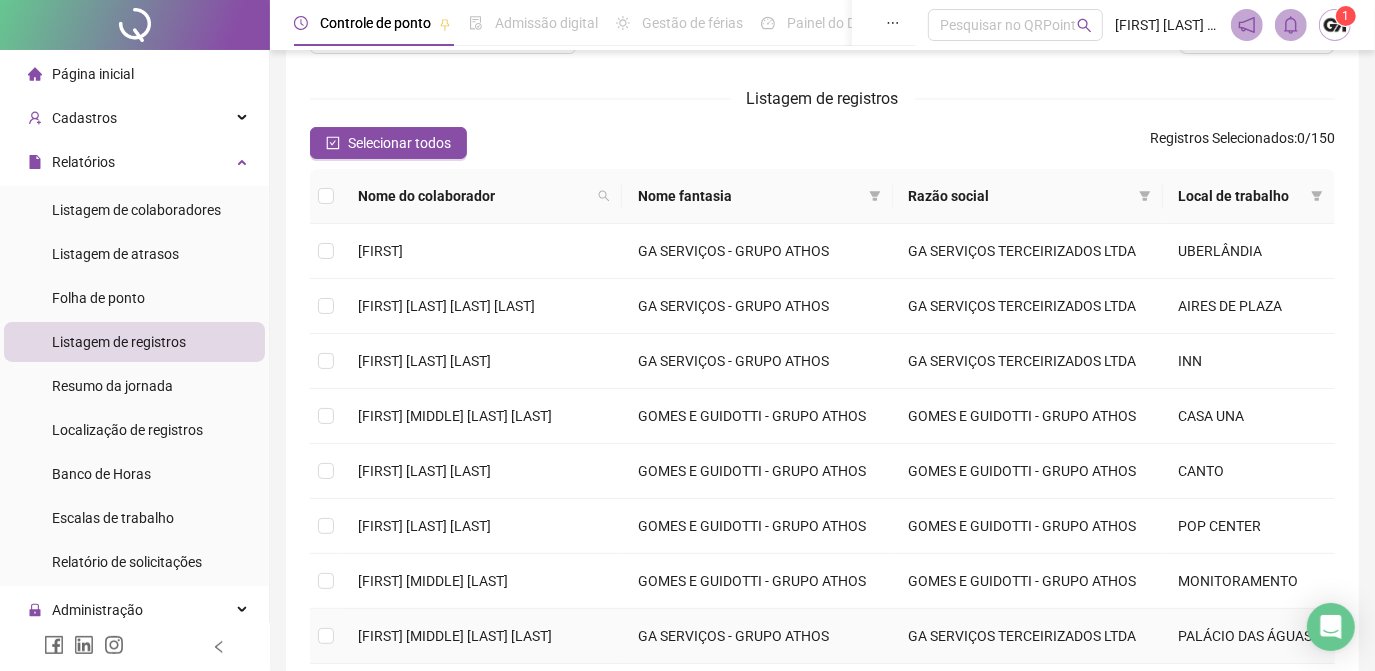 scroll, scrollTop: 0, scrollLeft: 0, axis: both 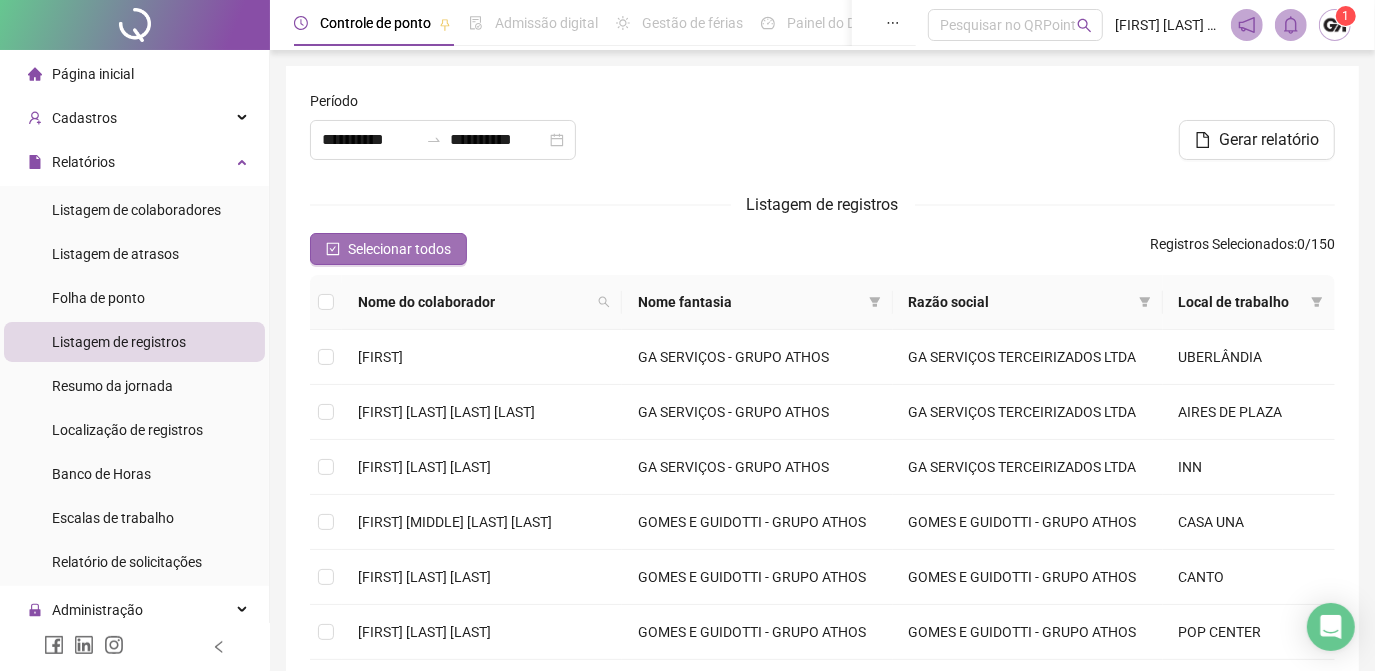 click on "Selecionar todos" at bounding box center (399, 249) 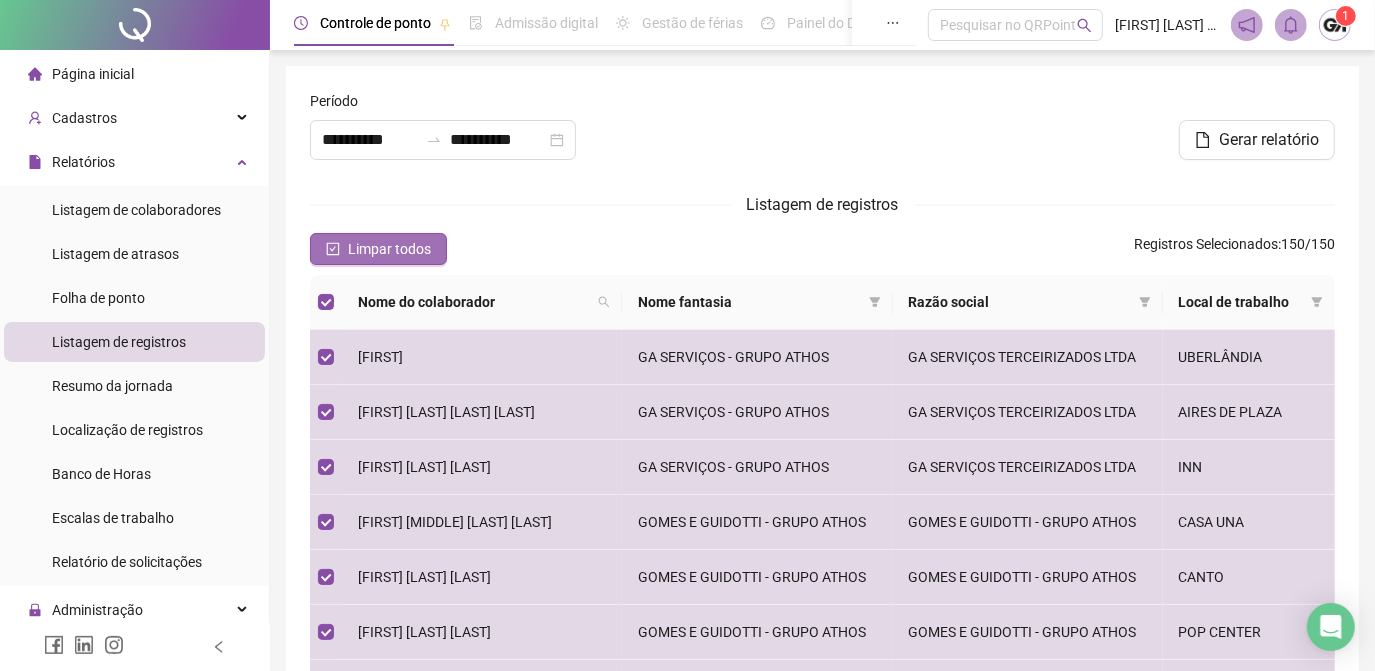 click on "Limpar todos" at bounding box center [389, 249] 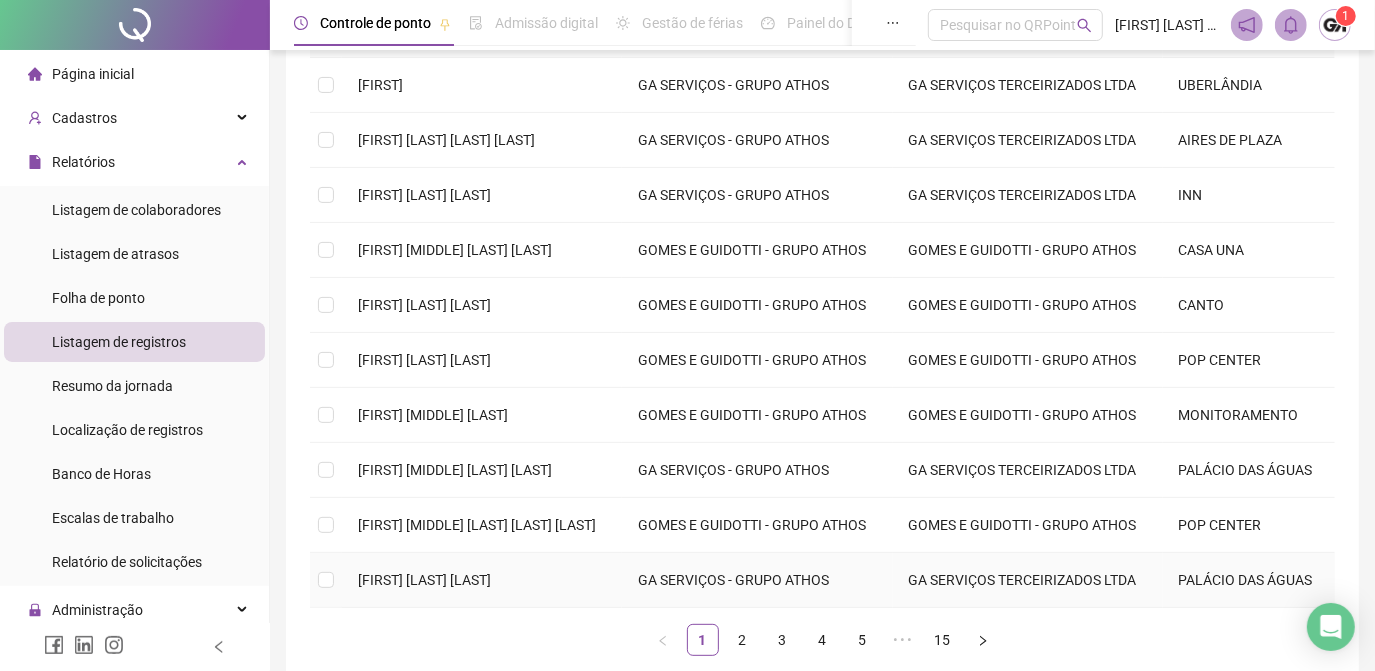 scroll, scrollTop: 181, scrollLeft: 0, axis: vertical 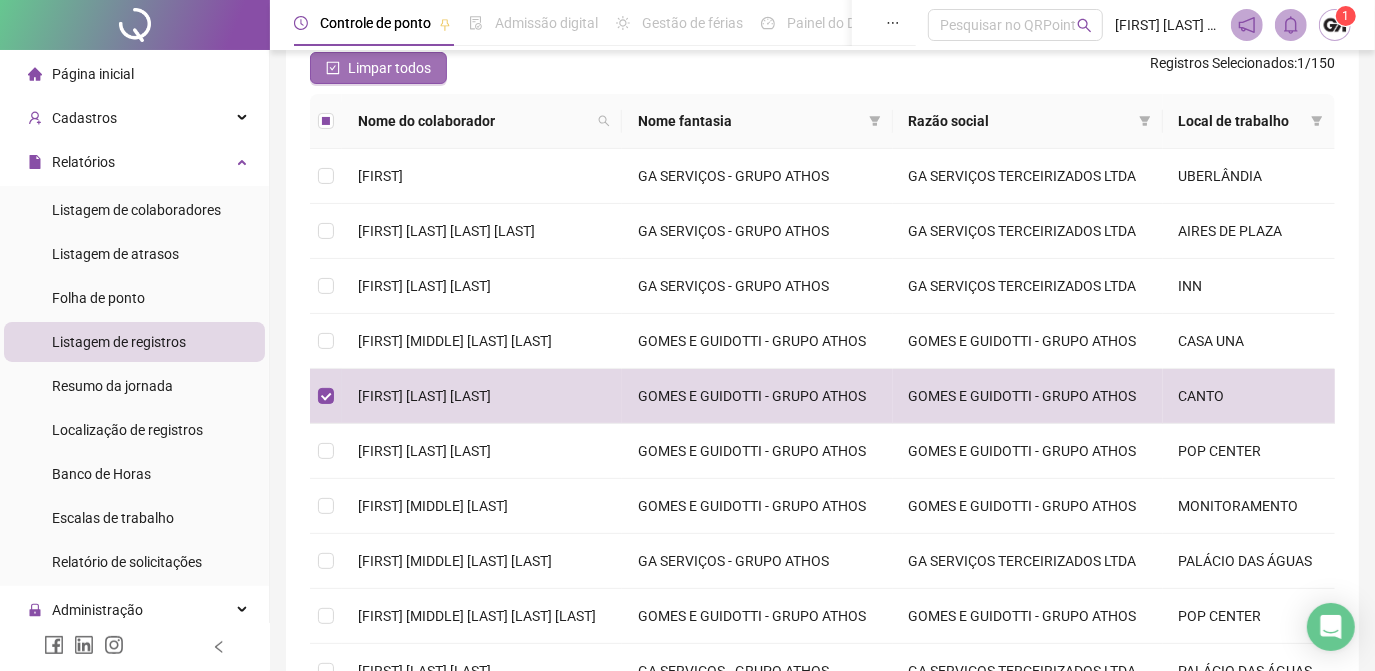 click on "Limpar todos" at bounding box center (389, 68) 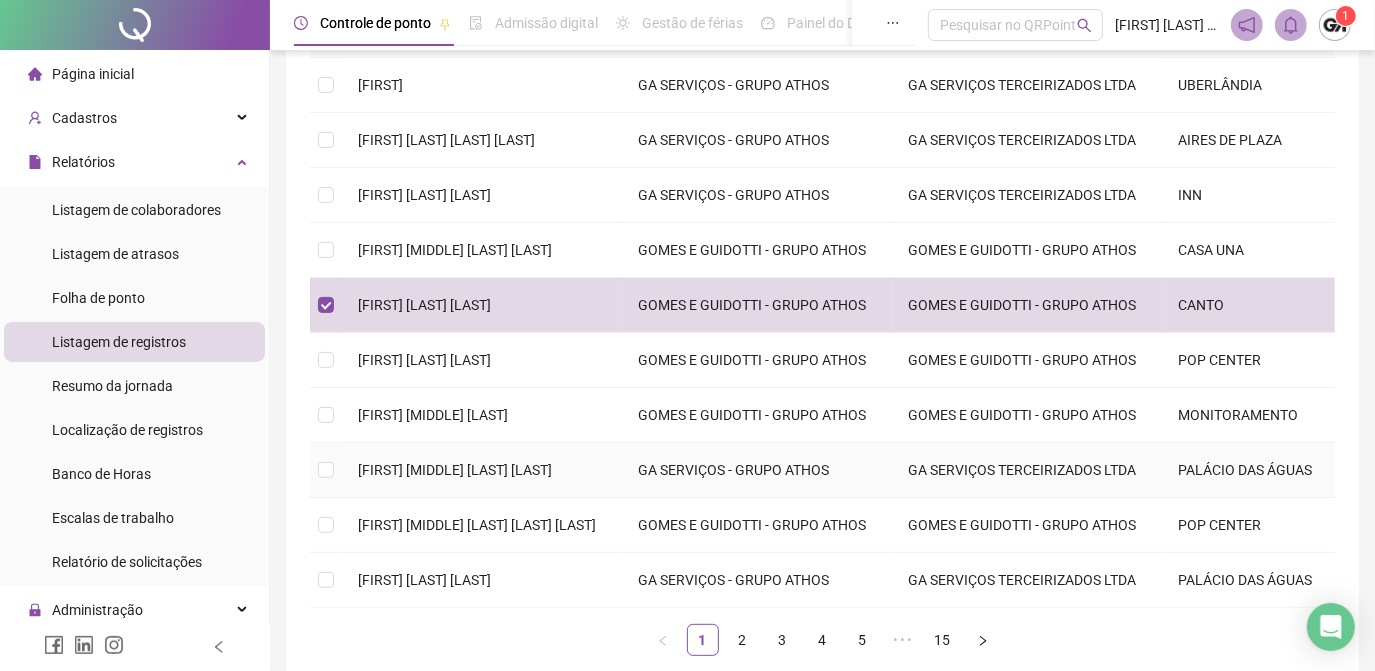 scroll, scrollTop: 363, scrollLeft: 0, axis: vertical 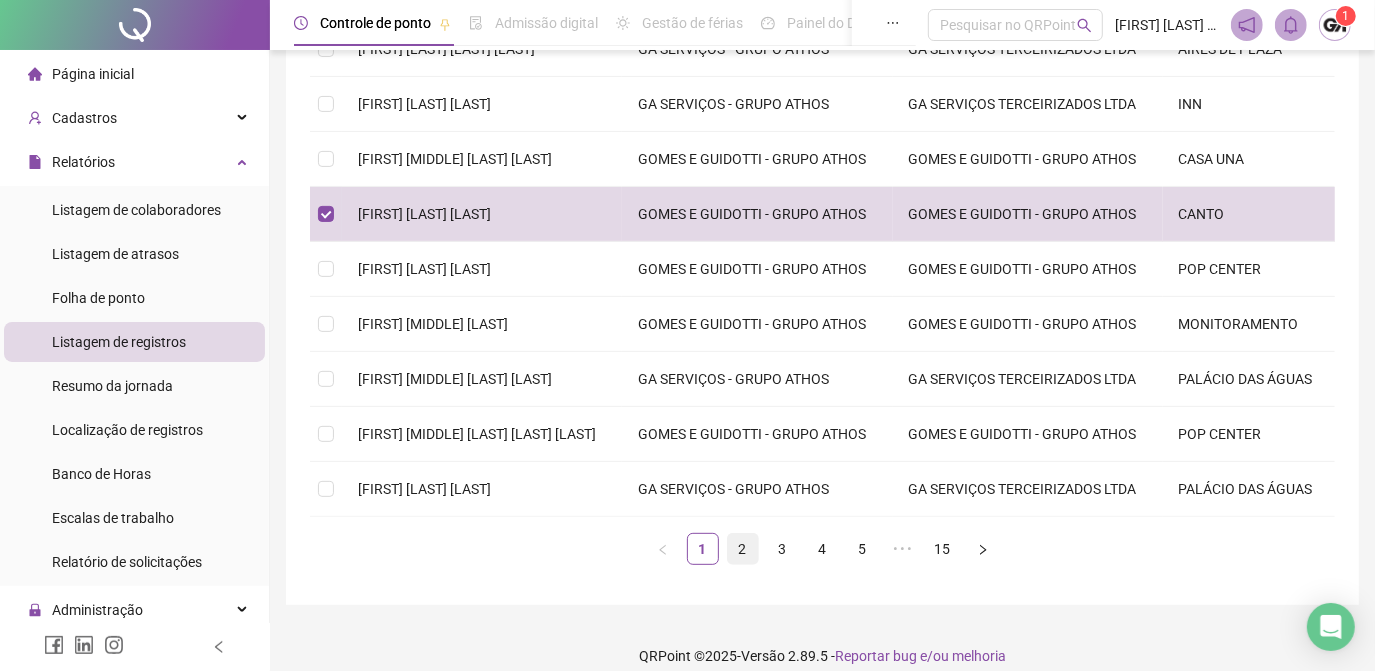click on "2" at bounding box center (743, 549) 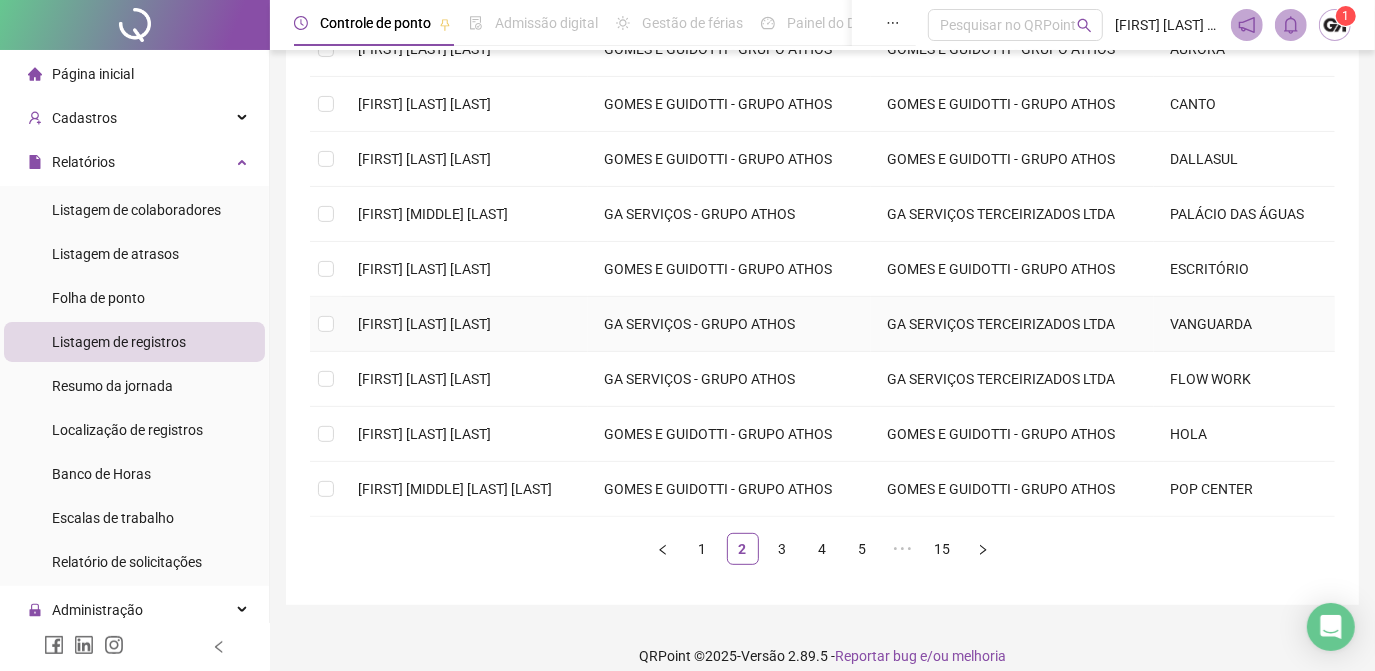 scroll, scrollTop: 272, scrollLeft: 0, axis: vertical 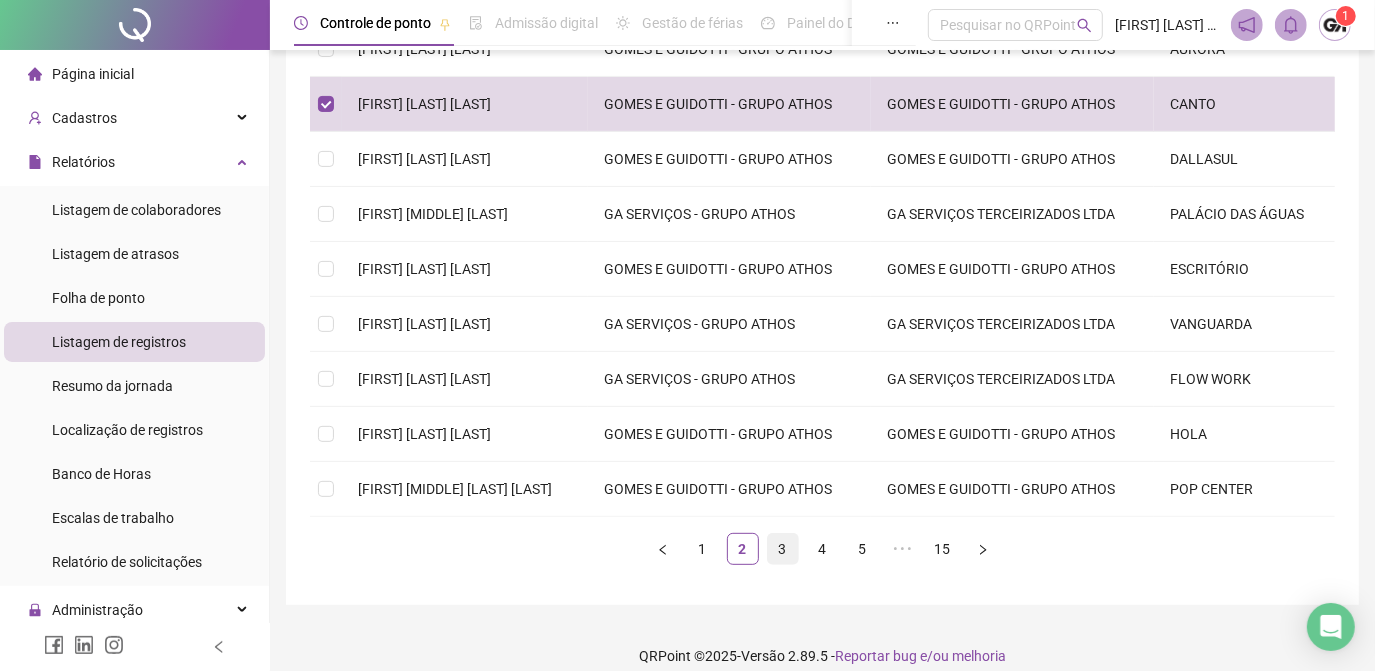click on "3" at bounding box center (783, 549) 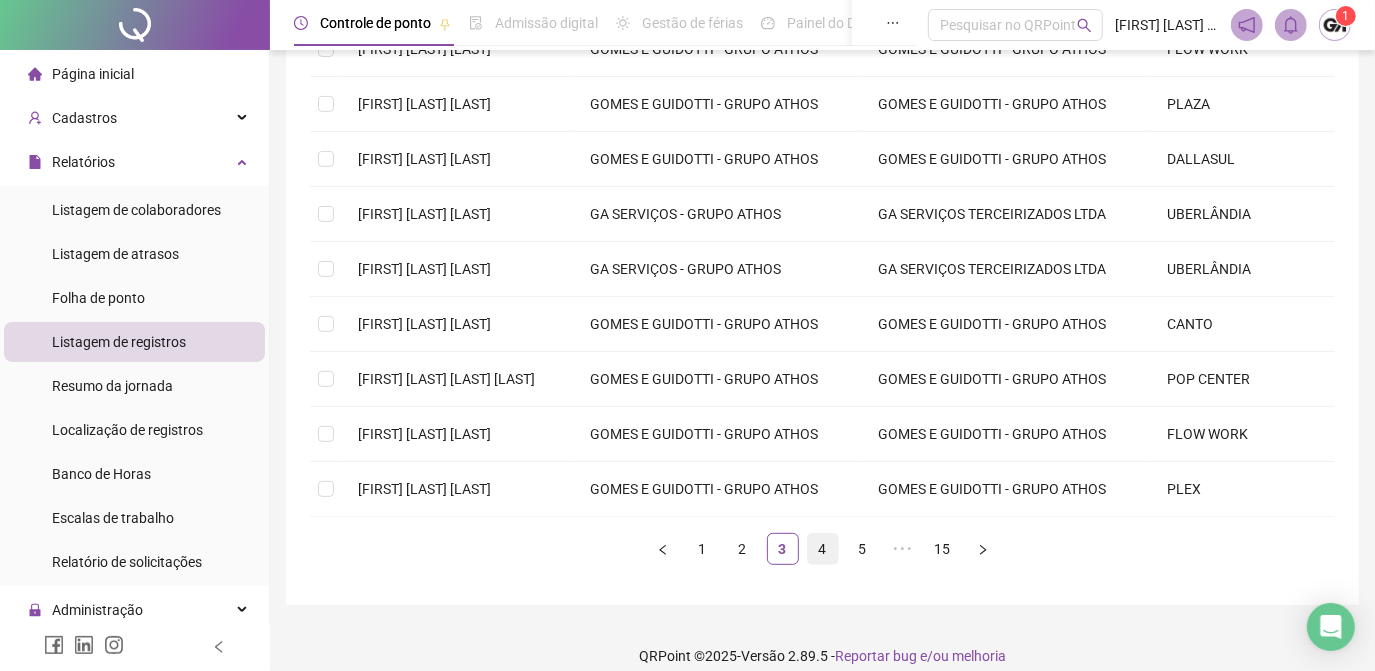 click on "4" at bounding box center [823, 549] 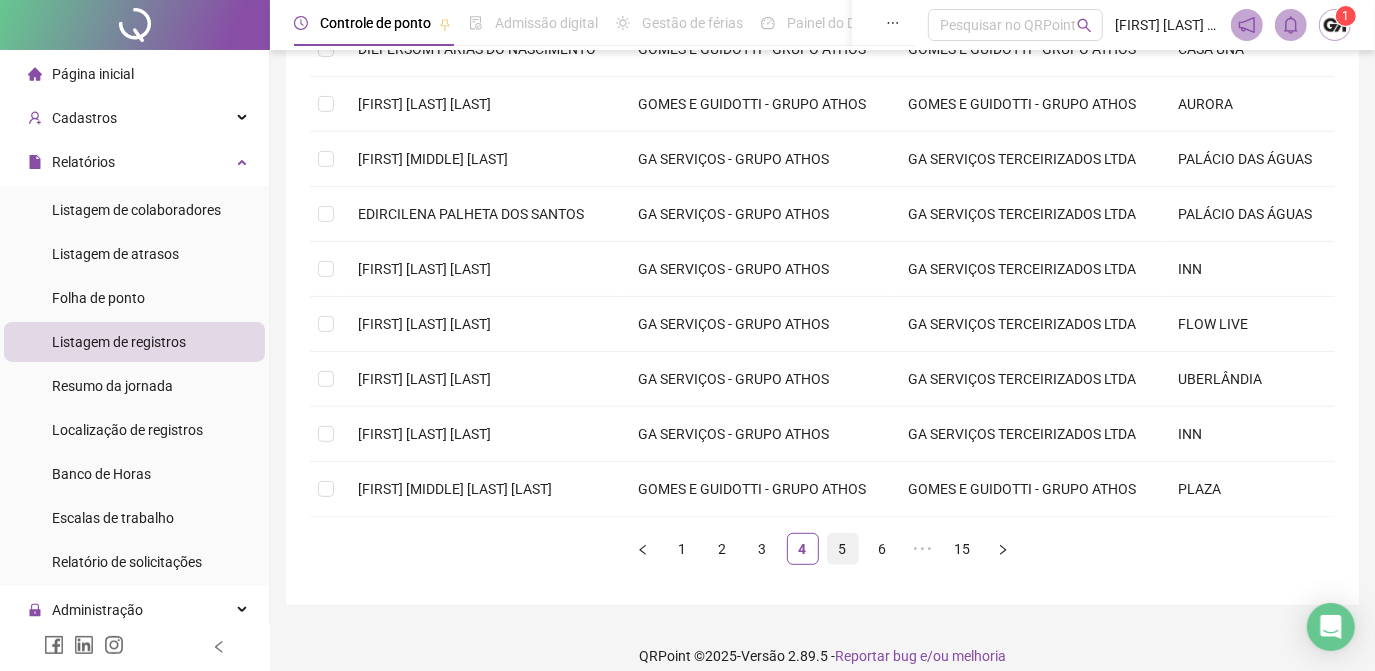 click on "5" at bounding box center (843, 549) 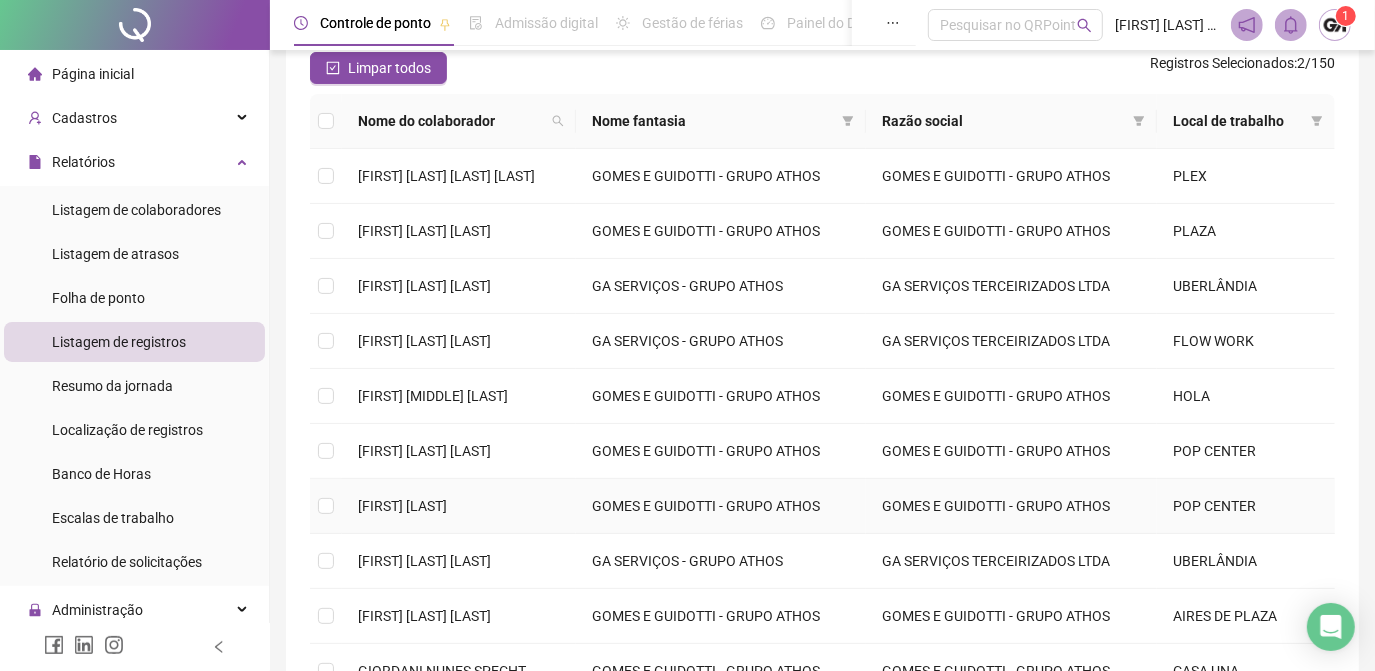 scroll, scrollTop: 272, scrollLeft: 0, axis: vertical 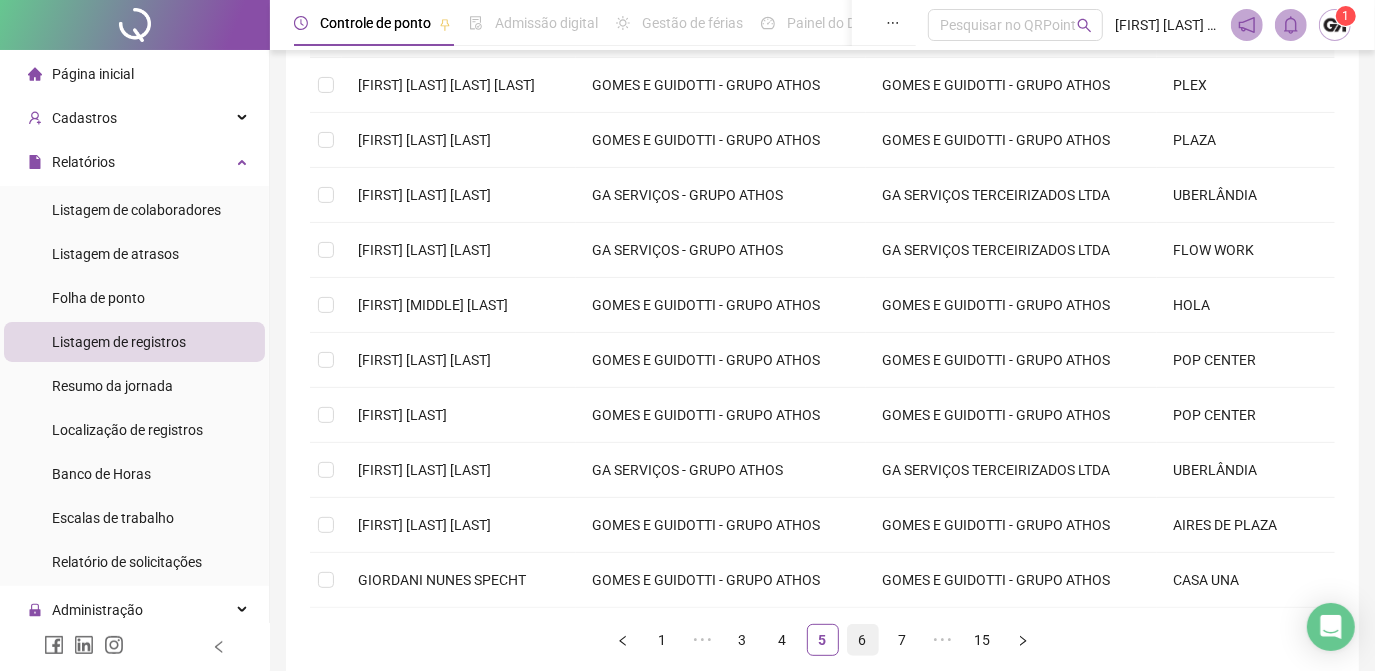 click on "6" at bounding box center (863, 640) 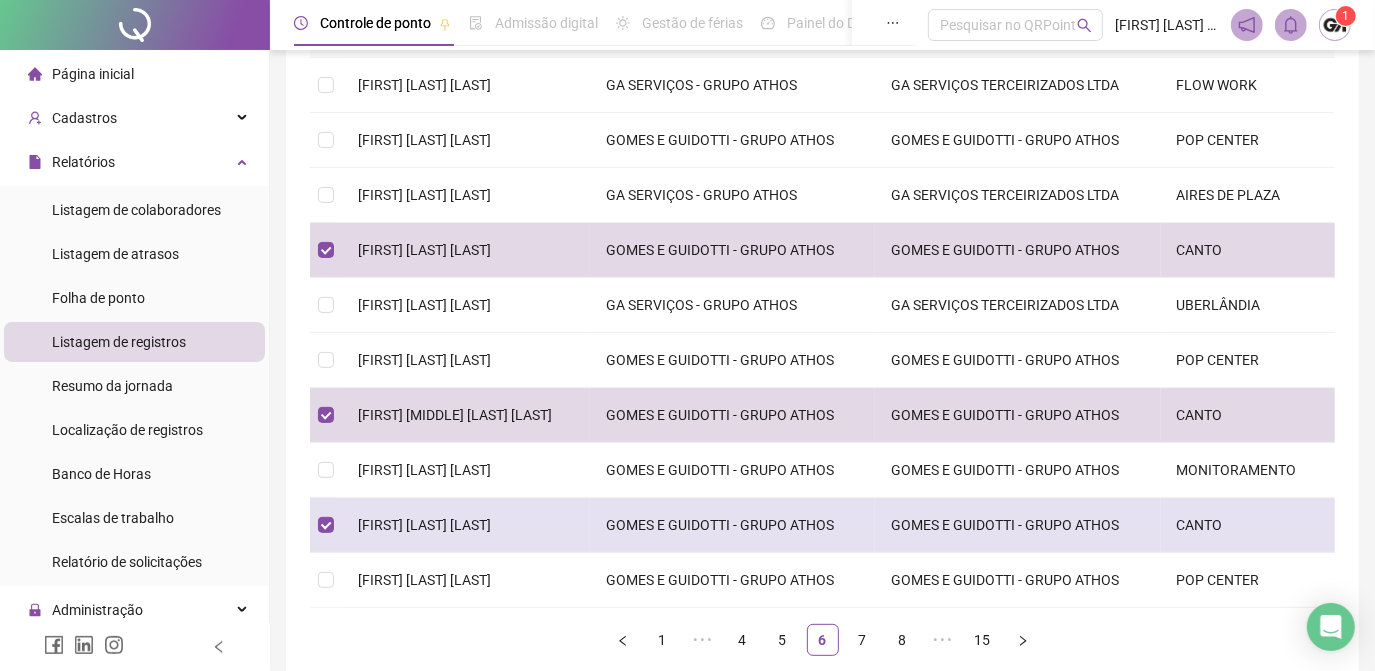 scroll, scrollTop: 363, scrollLeft: 0, axis: vertical 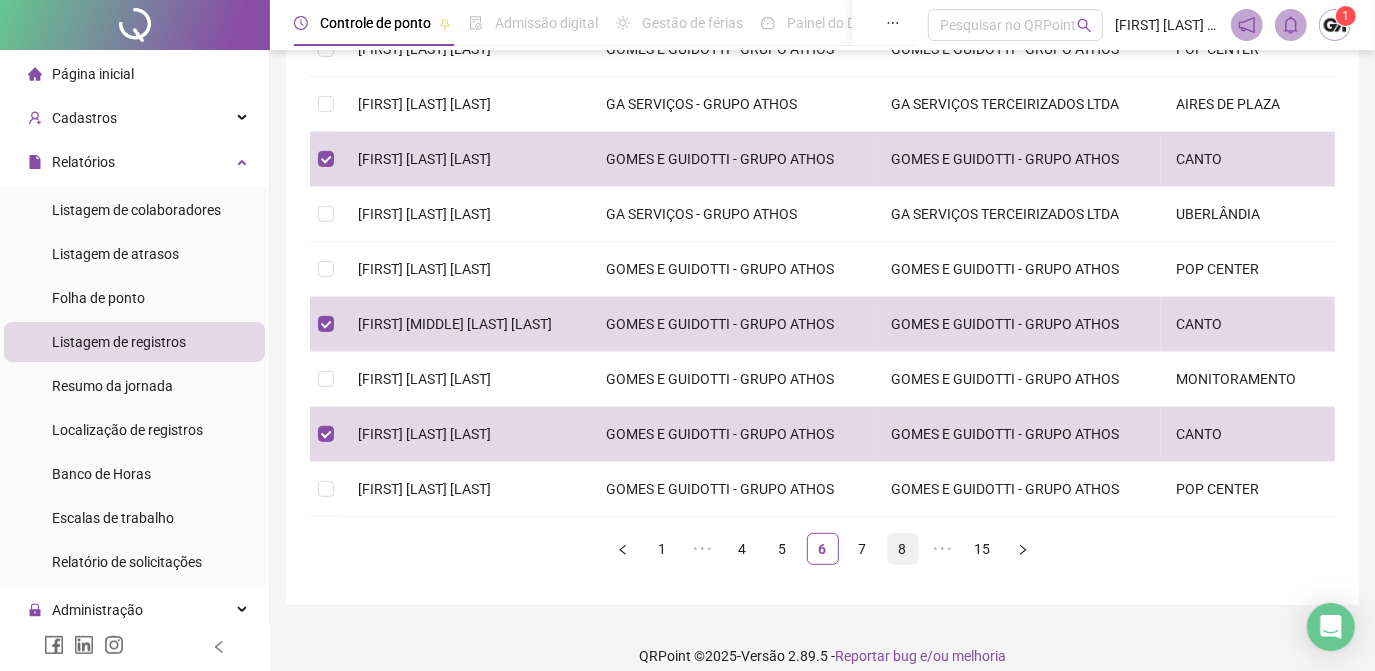 click on "7" at bounding box center [863, 549] 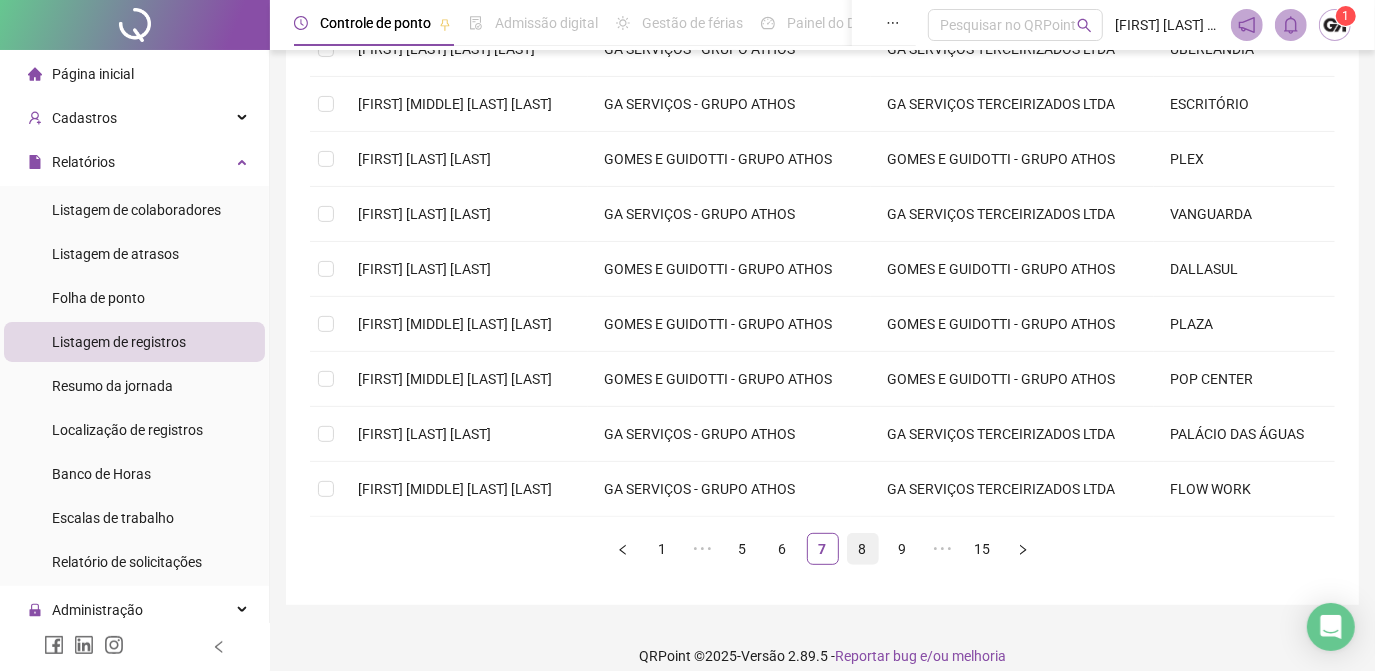 click on "8" at bounding box center [863, 549] 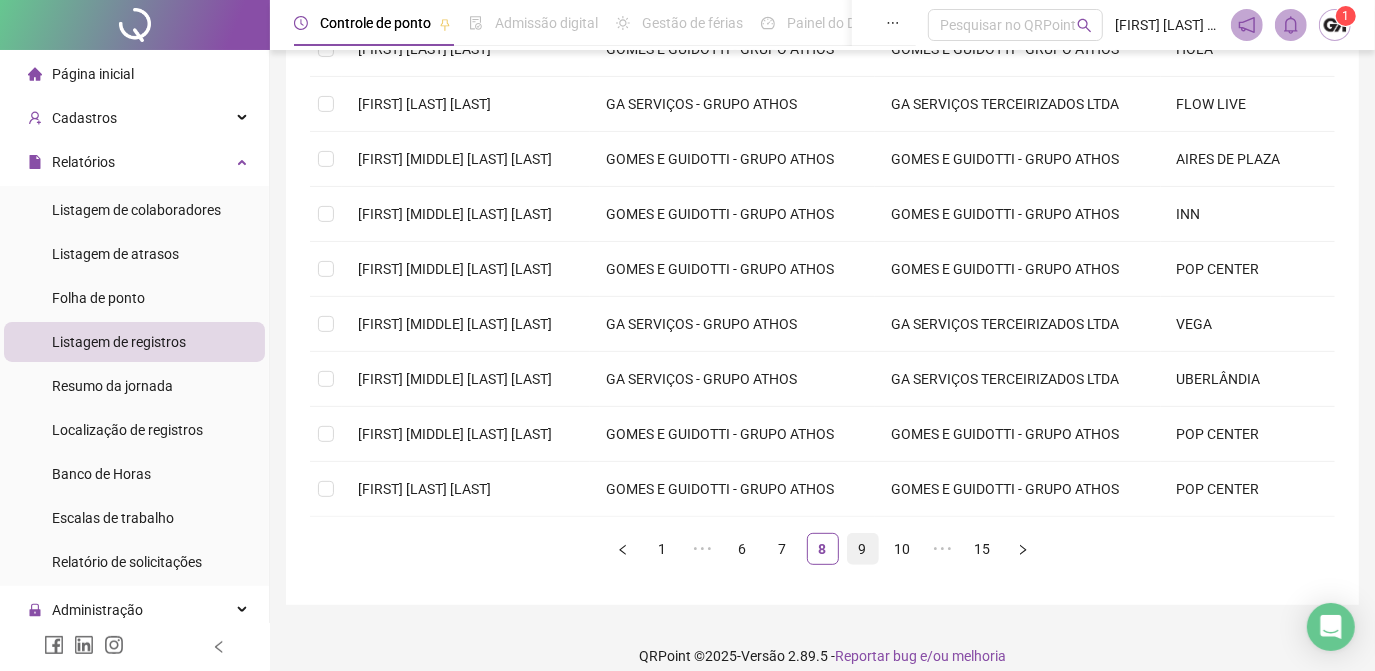 click on "9" at bounding box center [863, 549] 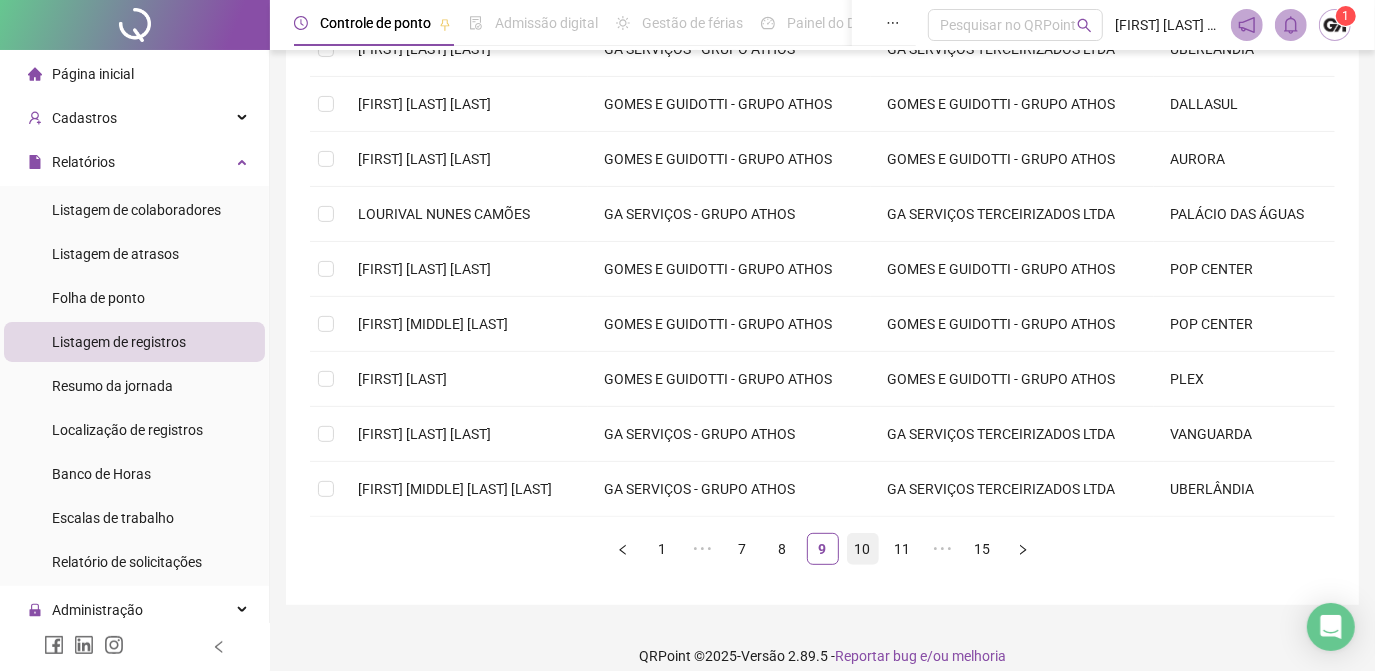 click on "10" at bounding box center [863, 549] 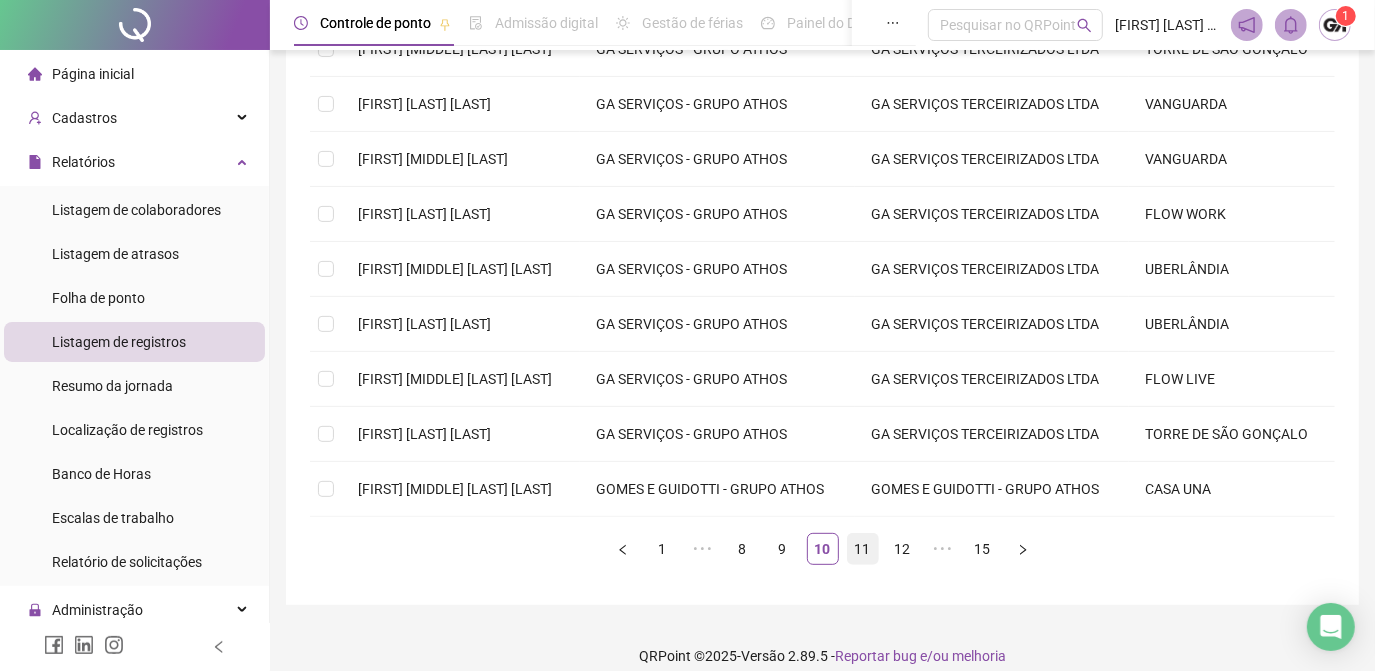 click on "11" at bounding box center (863, 549) 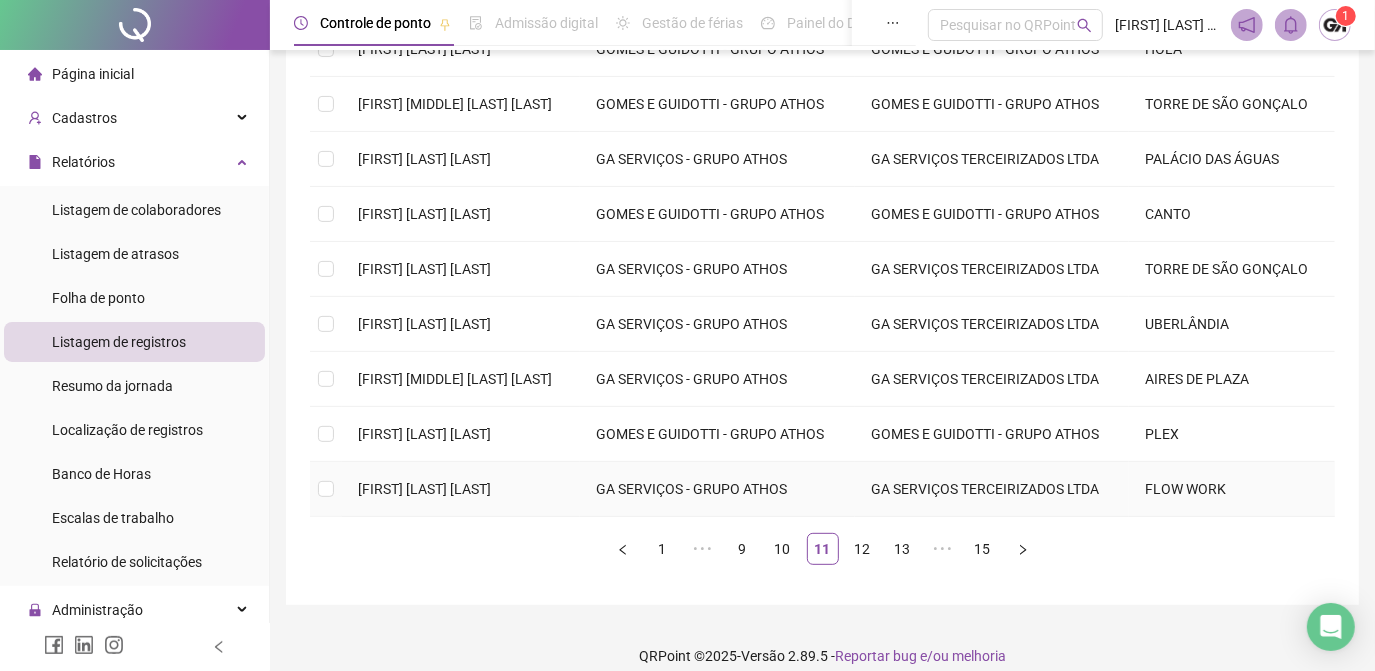 scroll, scrollTop: 512, scrollLeft: 0, axis: vertical 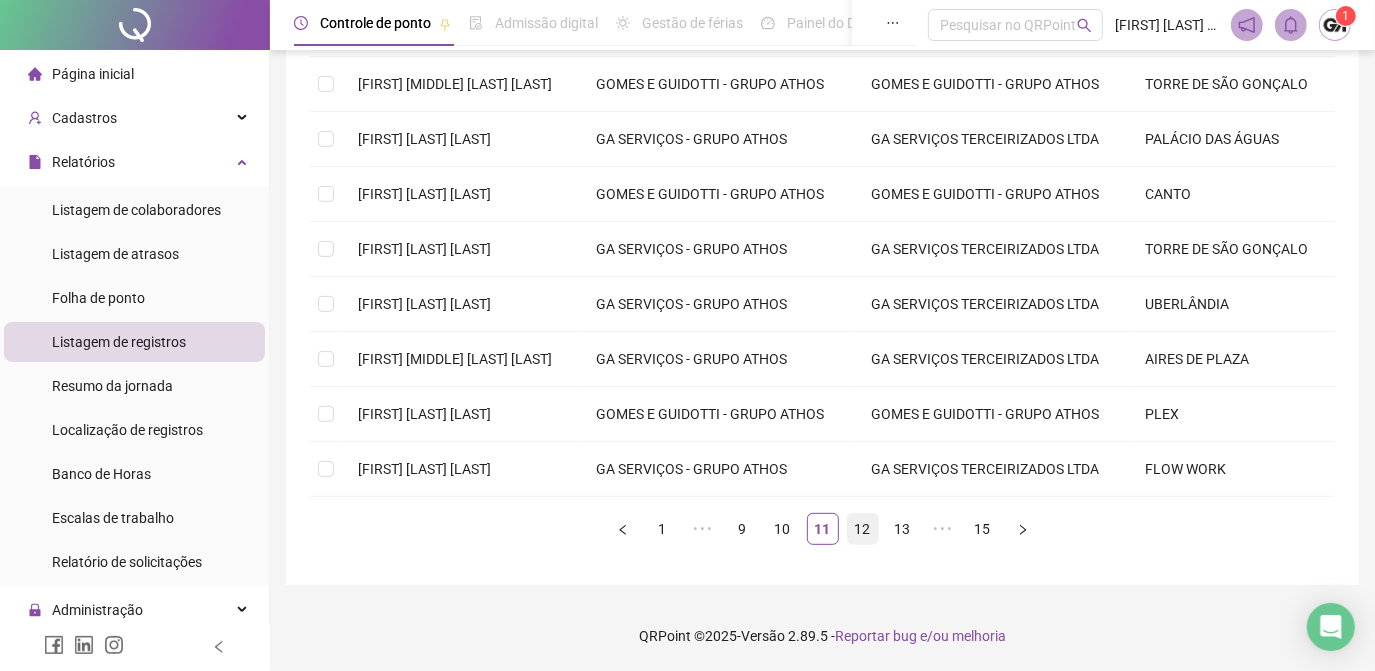click on "12" at bounding box center [863, 529] 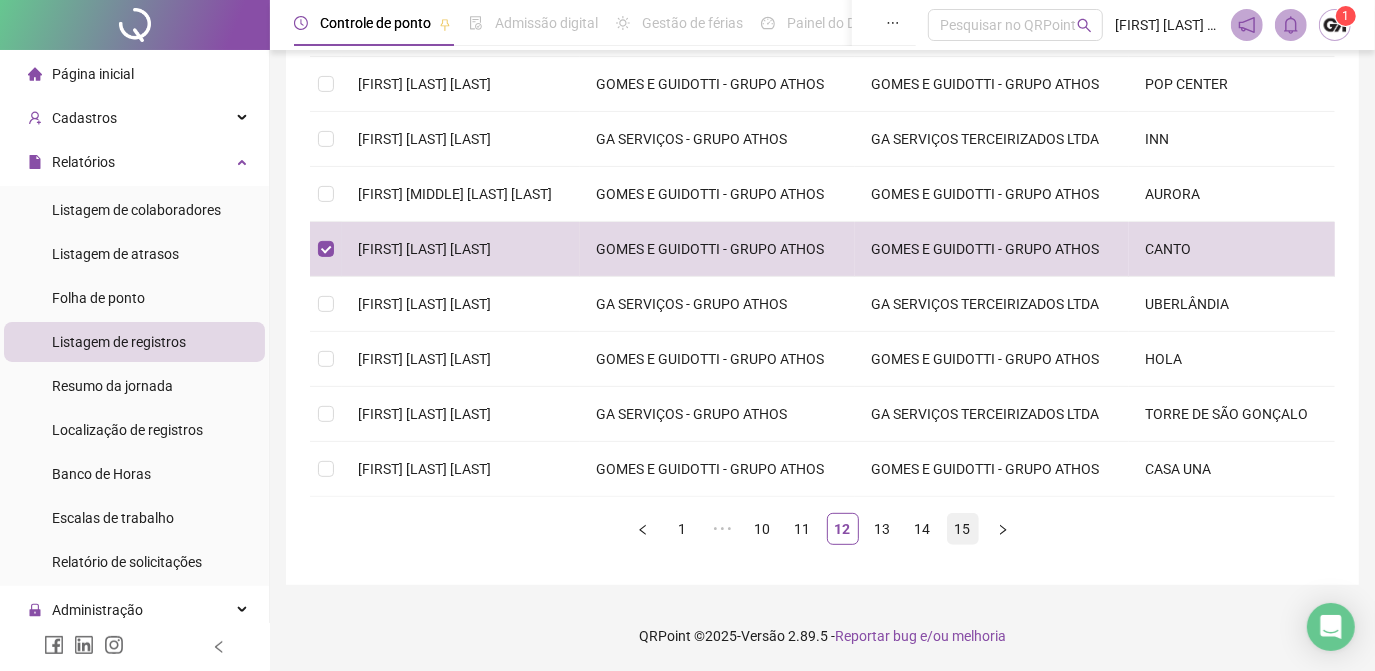 click on "15" at bounding box center (963, 529) 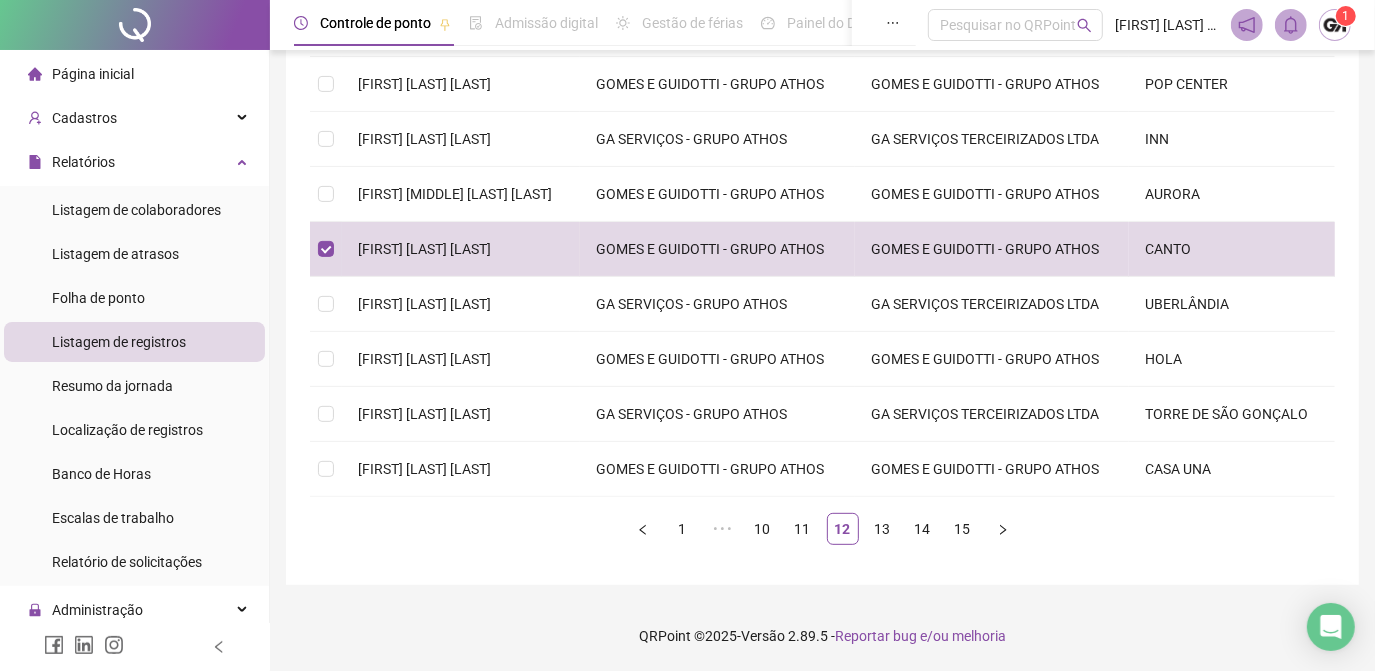 scroll, scrollTop: 379, scrollLeft: 0, axis: vertical 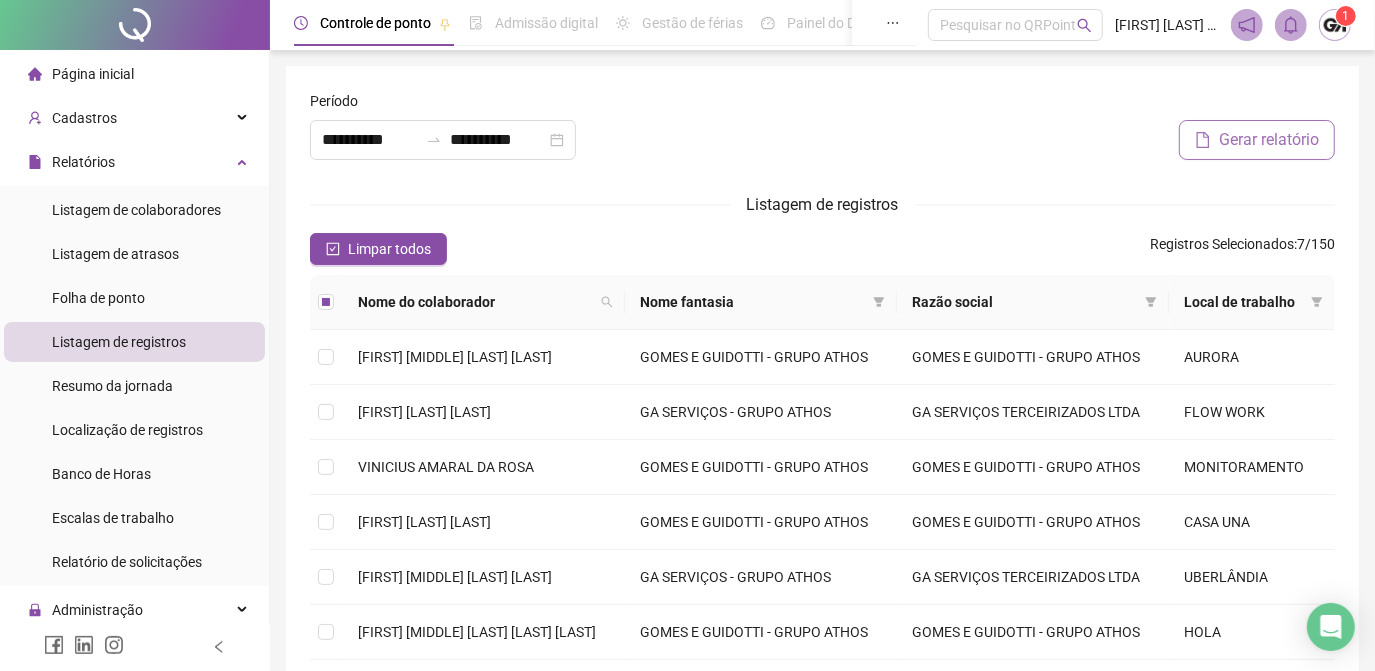click on "Gerar relatório" at bounding box center [1257, 140] 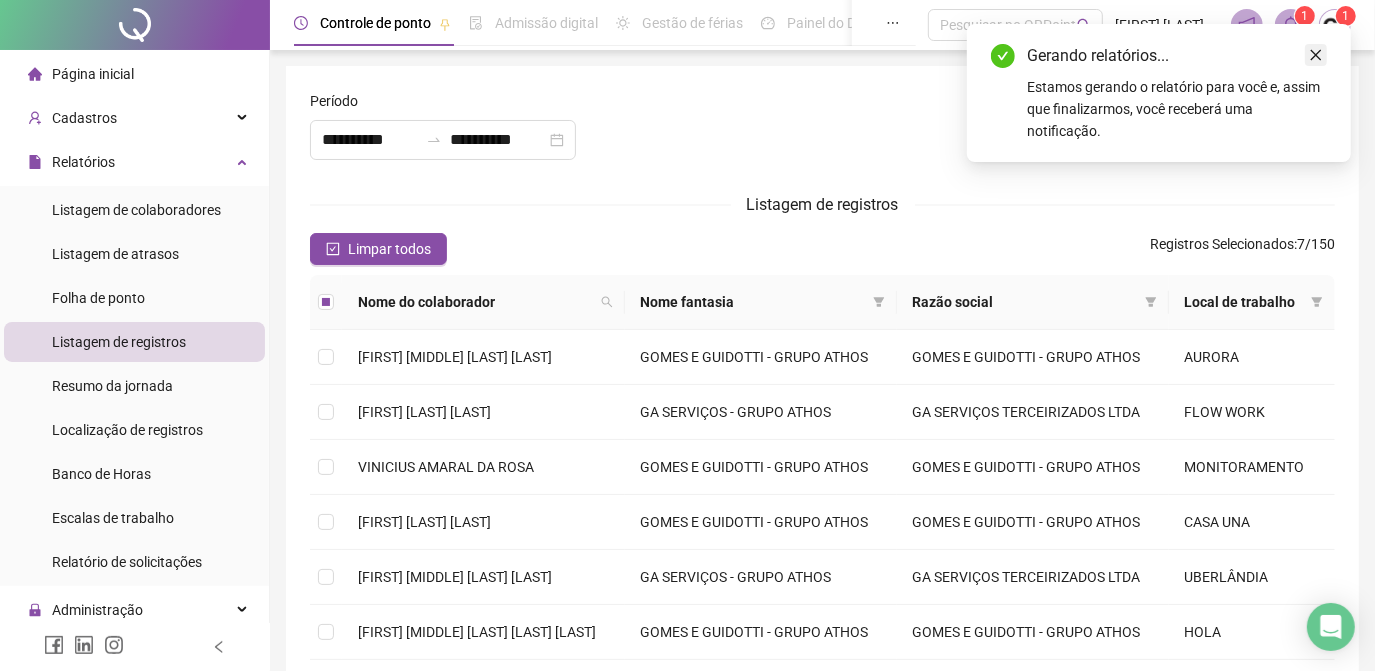 click 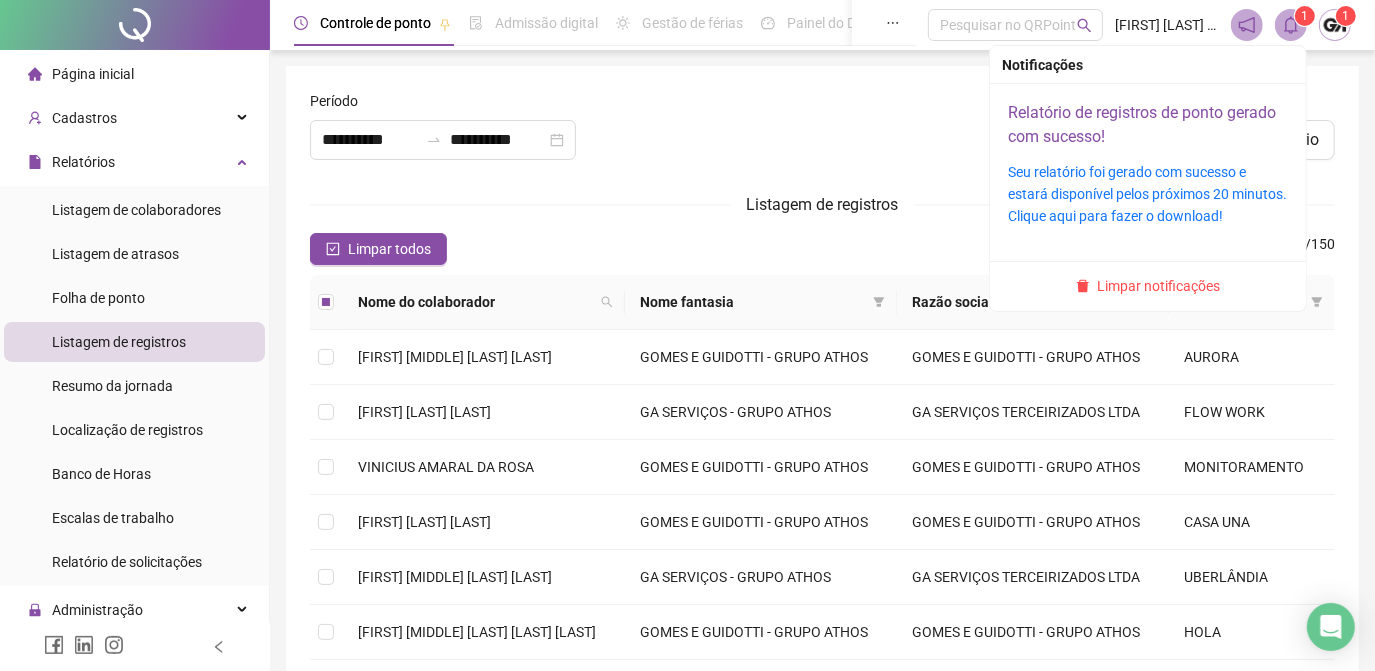 click on "Relatório de registros de ponto gerado com sucesso!" at bounding box center (1142, 124) 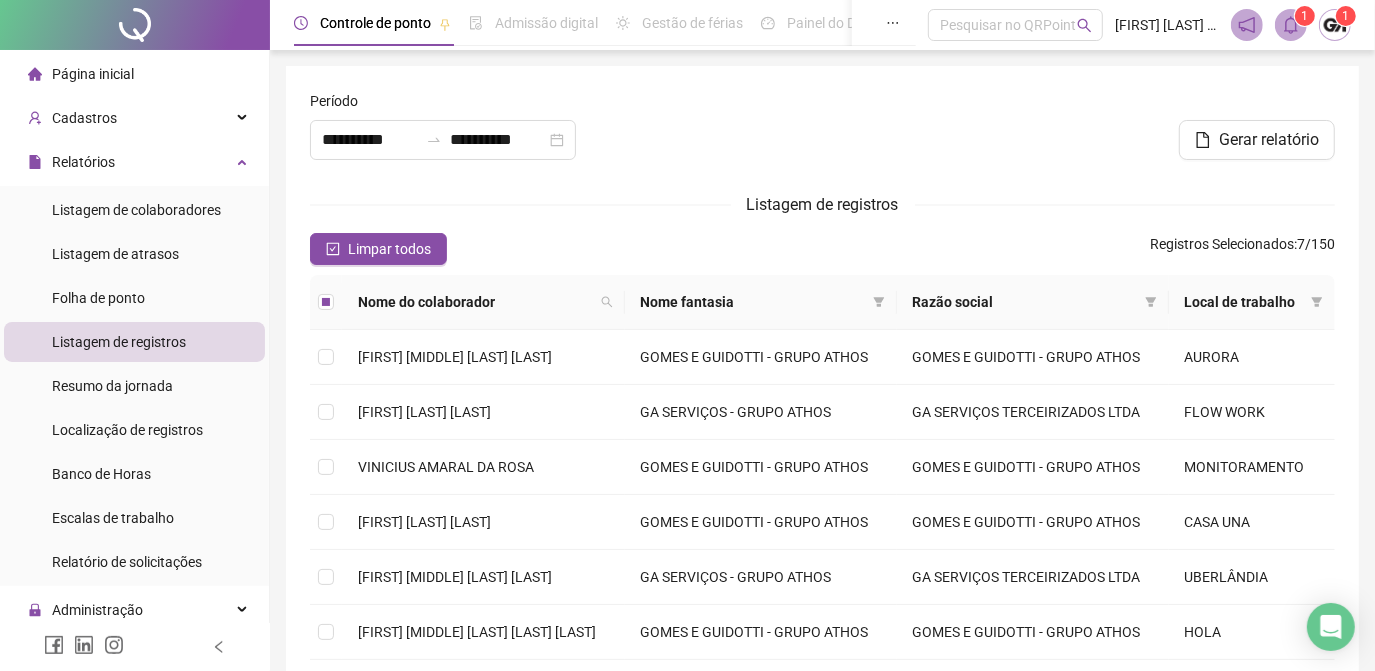 click on "Listagem de registros" at bounding box center (822, 204) 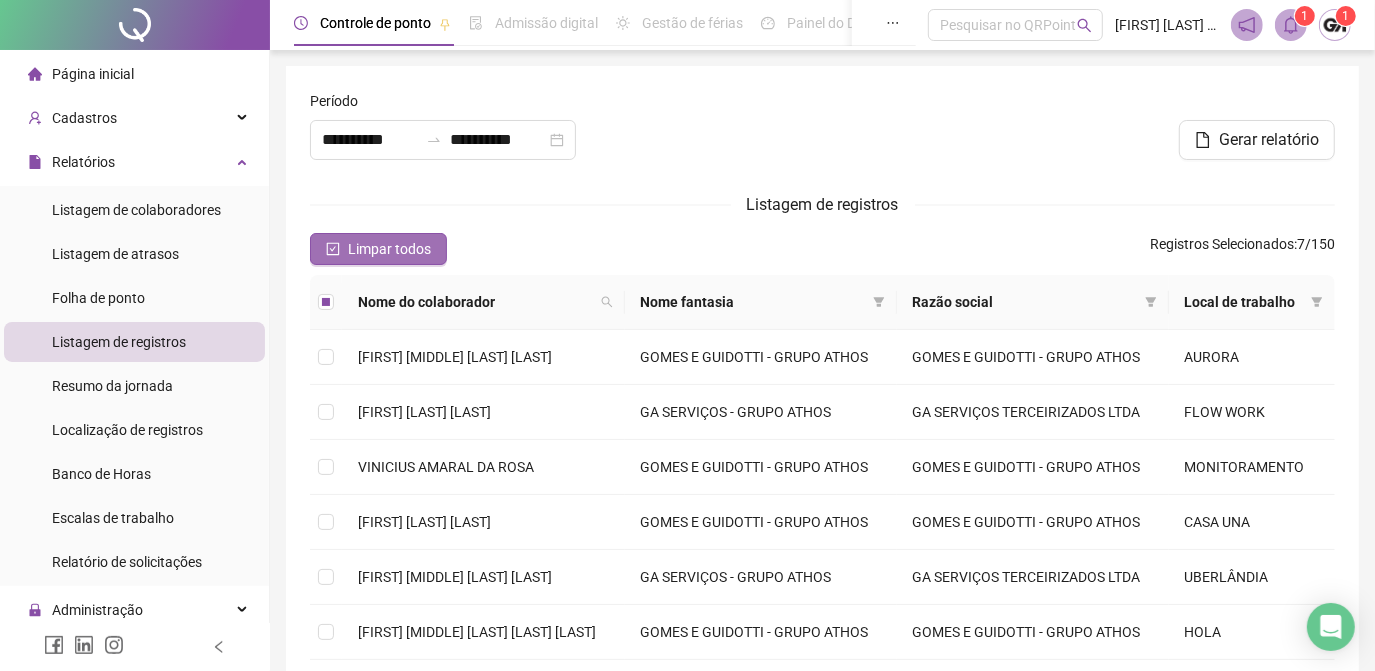 click on "Limpar todos" at bounding box center [389, 249] 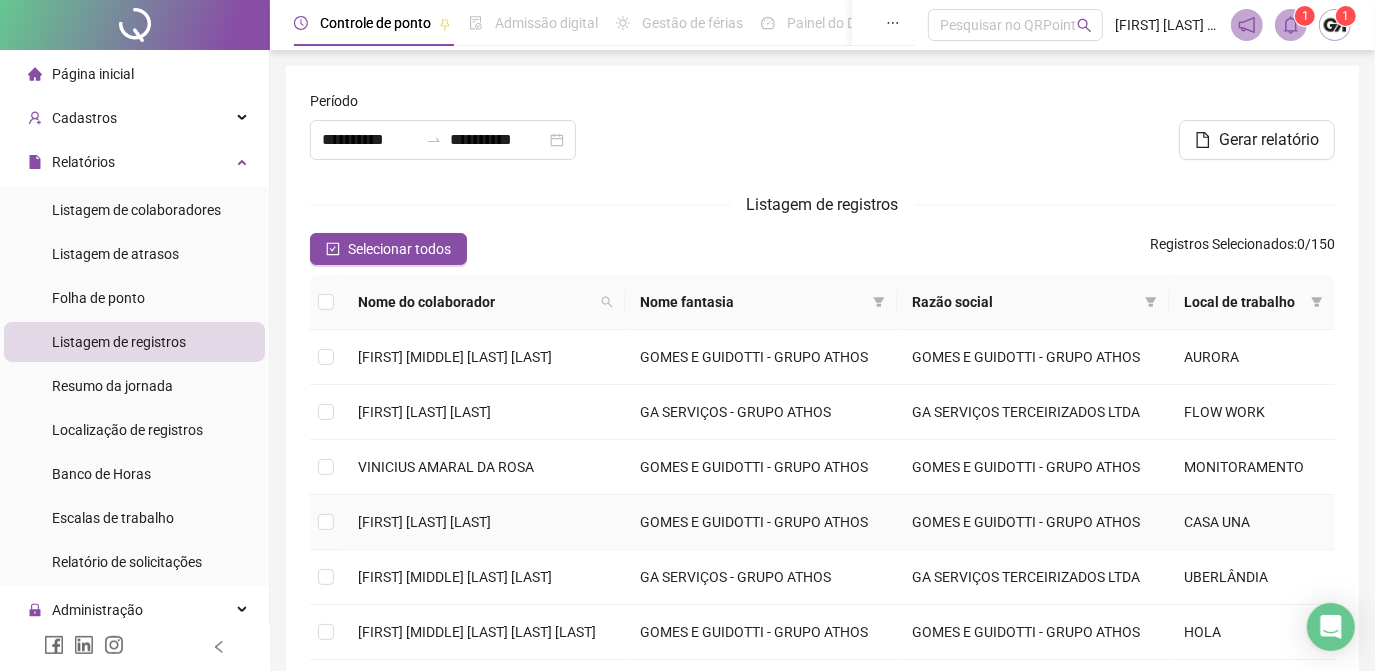 scroll, scrollTop: 379, scrollLeft: 0, axis: vertical 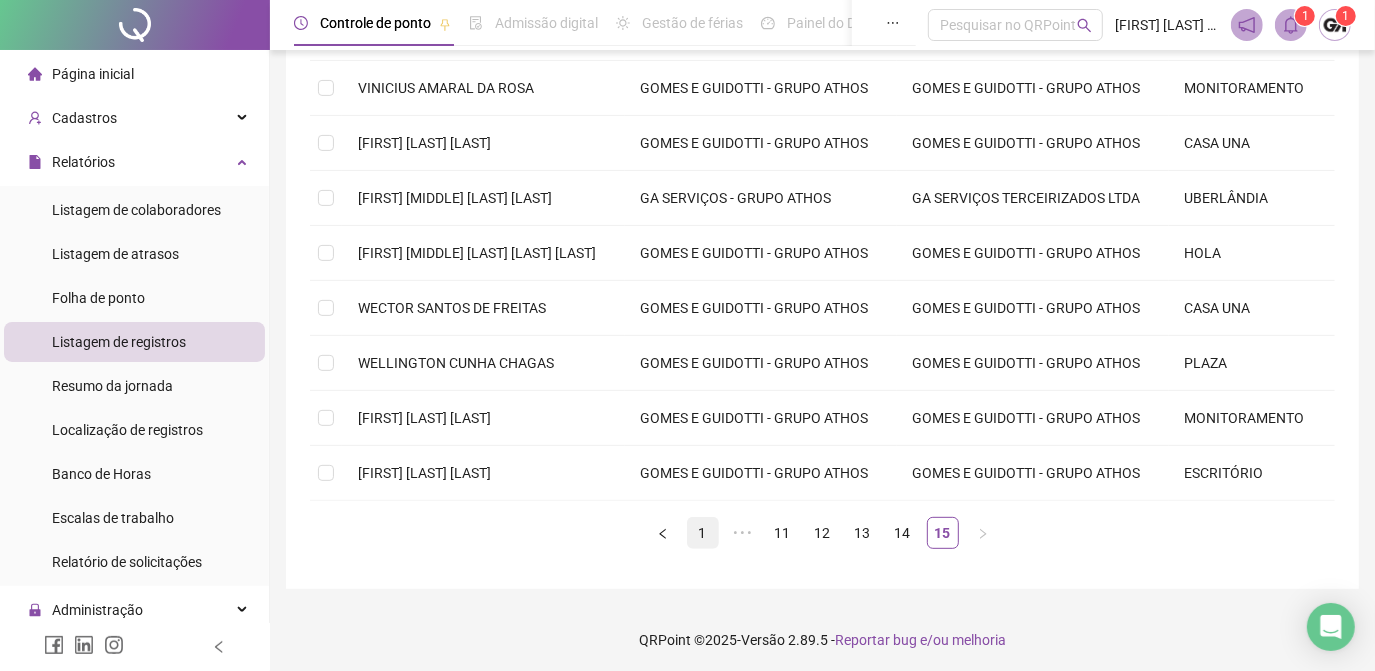 click on "1" at bounding box center (703, 533) 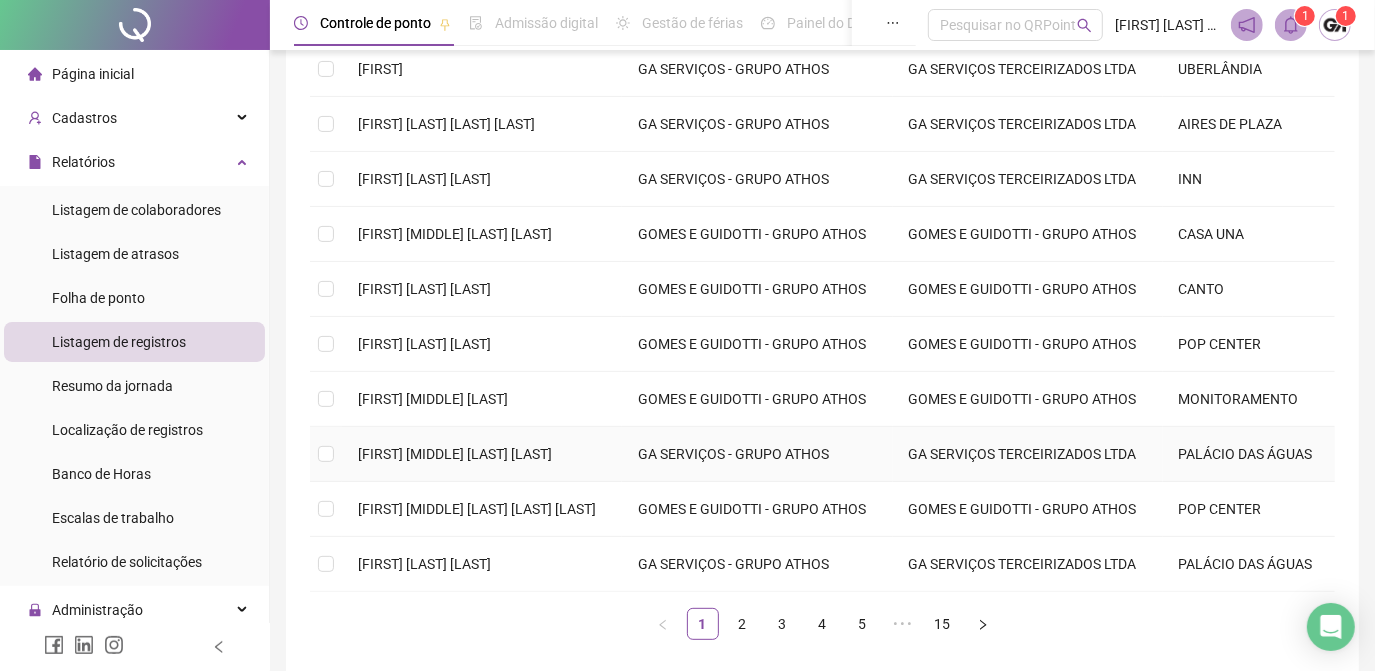 scroll, scrollTop: 379, scrollLeft: 0, axis: vertical 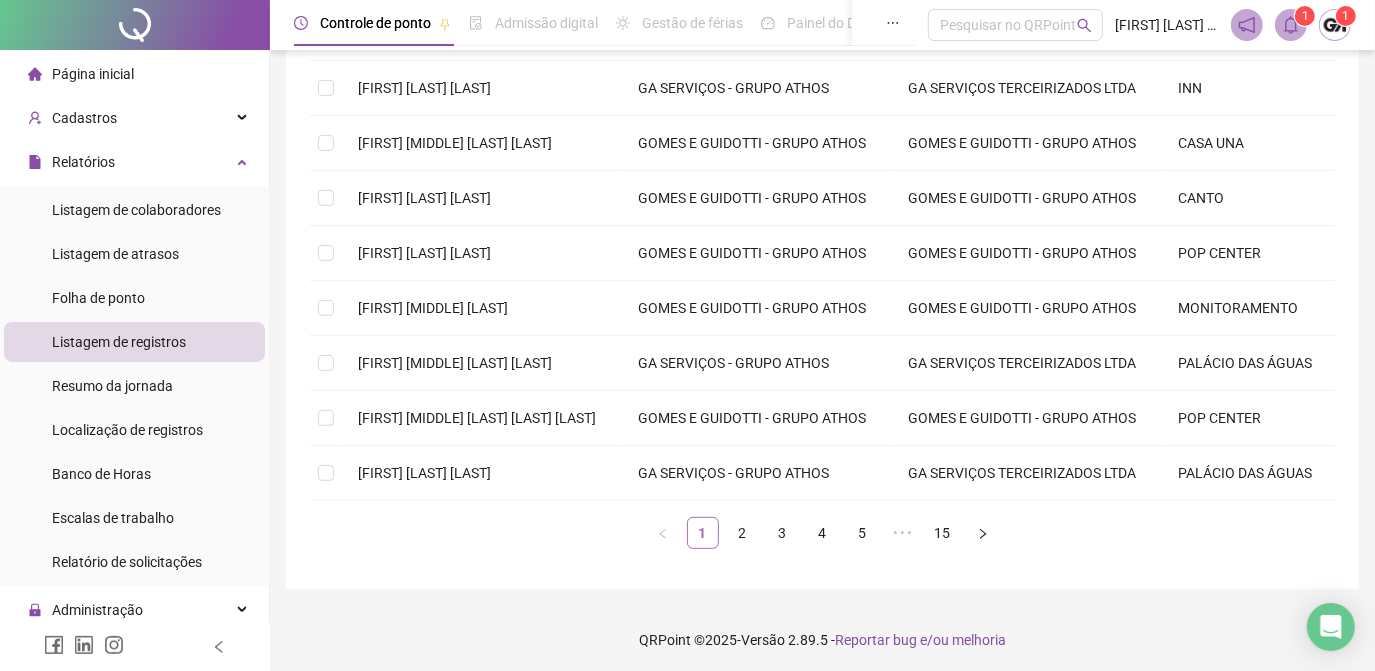 drag, startPoint x: 739, startPoint y: 528, endPoint x: 714, endPoint y: 521, distance: 25.96151 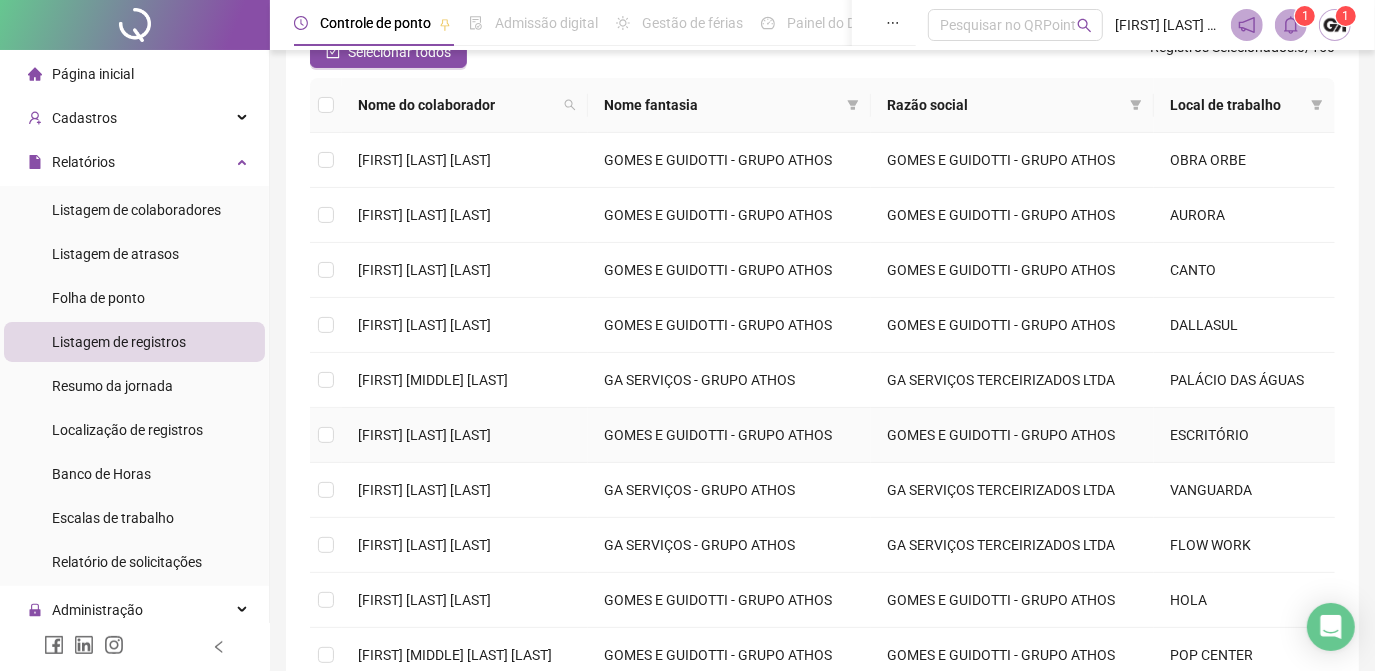 scroll, scrollTop: 106, scrollLeft: 0, axis: vertical 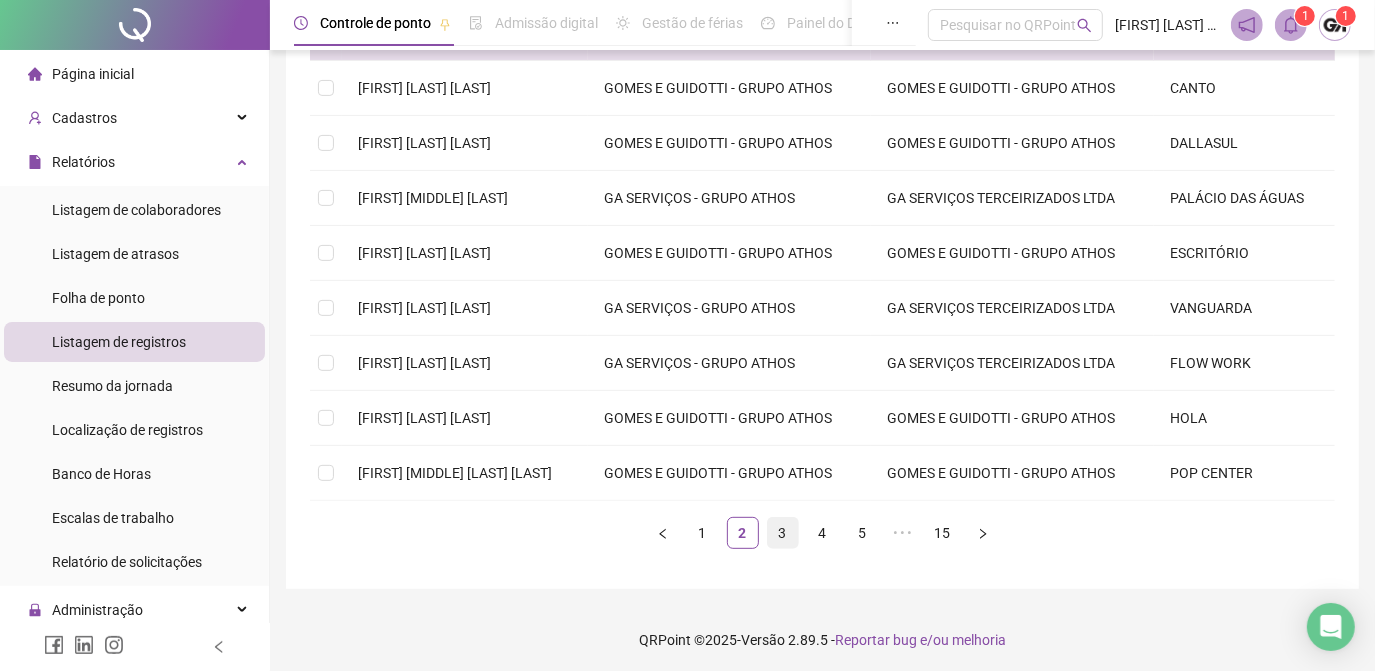 click on "3" at bounding box center [783, 533] 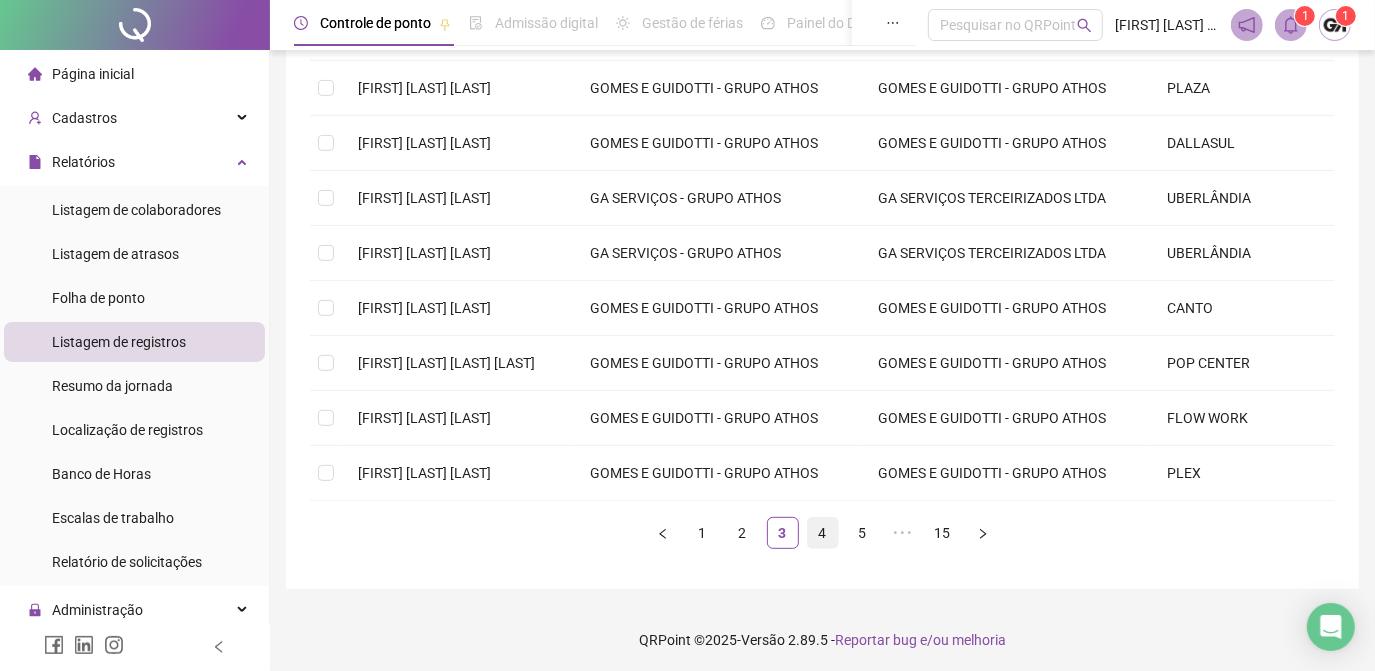click on "4" at bounding box center [823, 533] 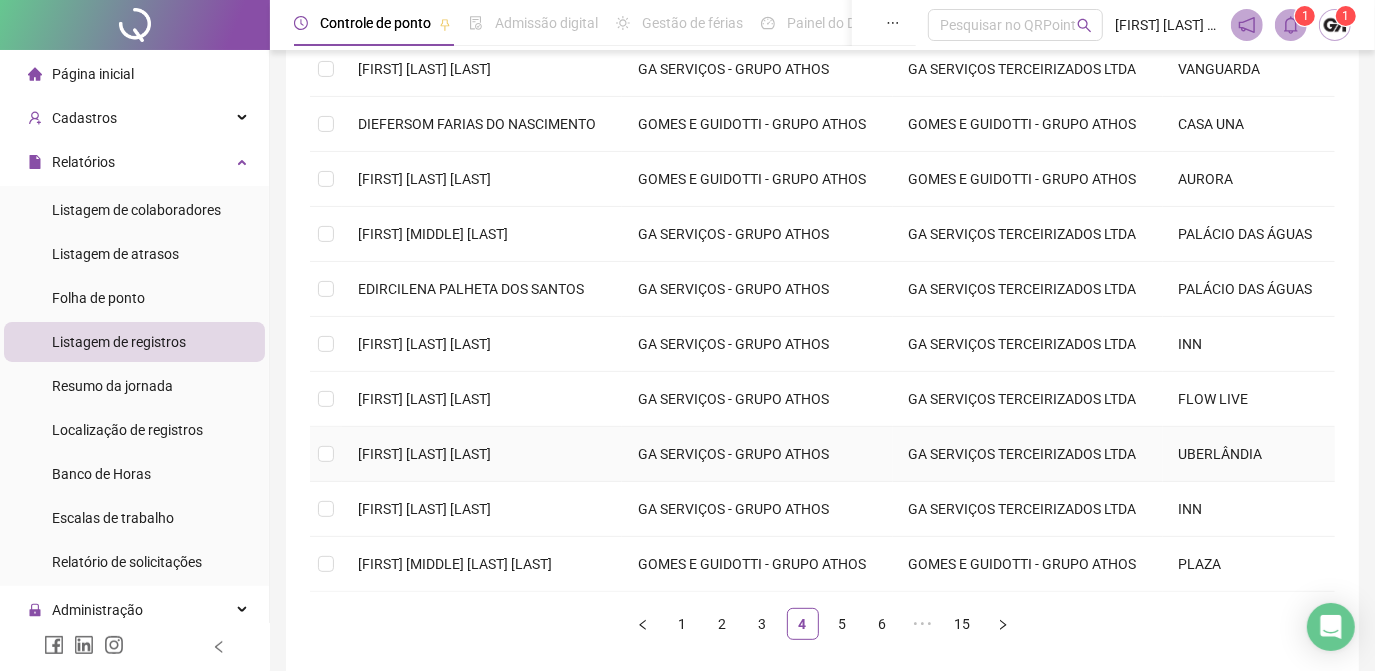 scroll, scrollTop: 197, scrollLeft: 0, axis: vertical 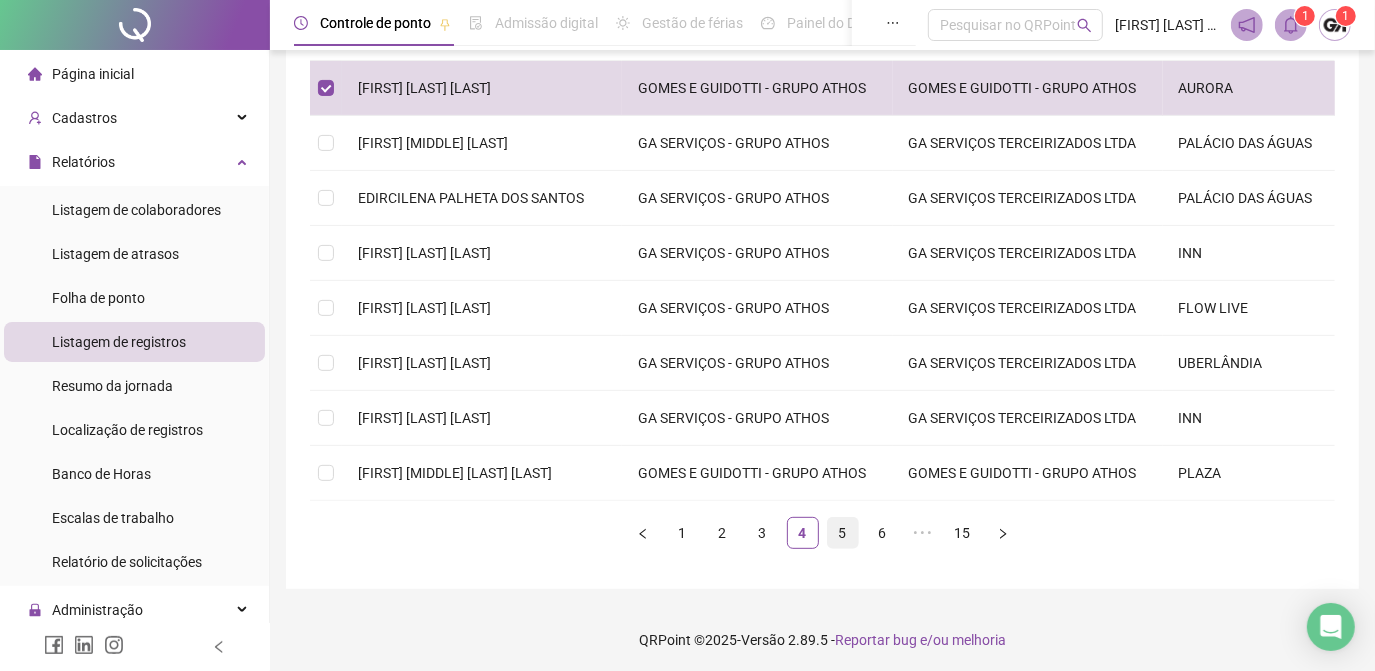 click on "5" at bounding box center (843, 533) 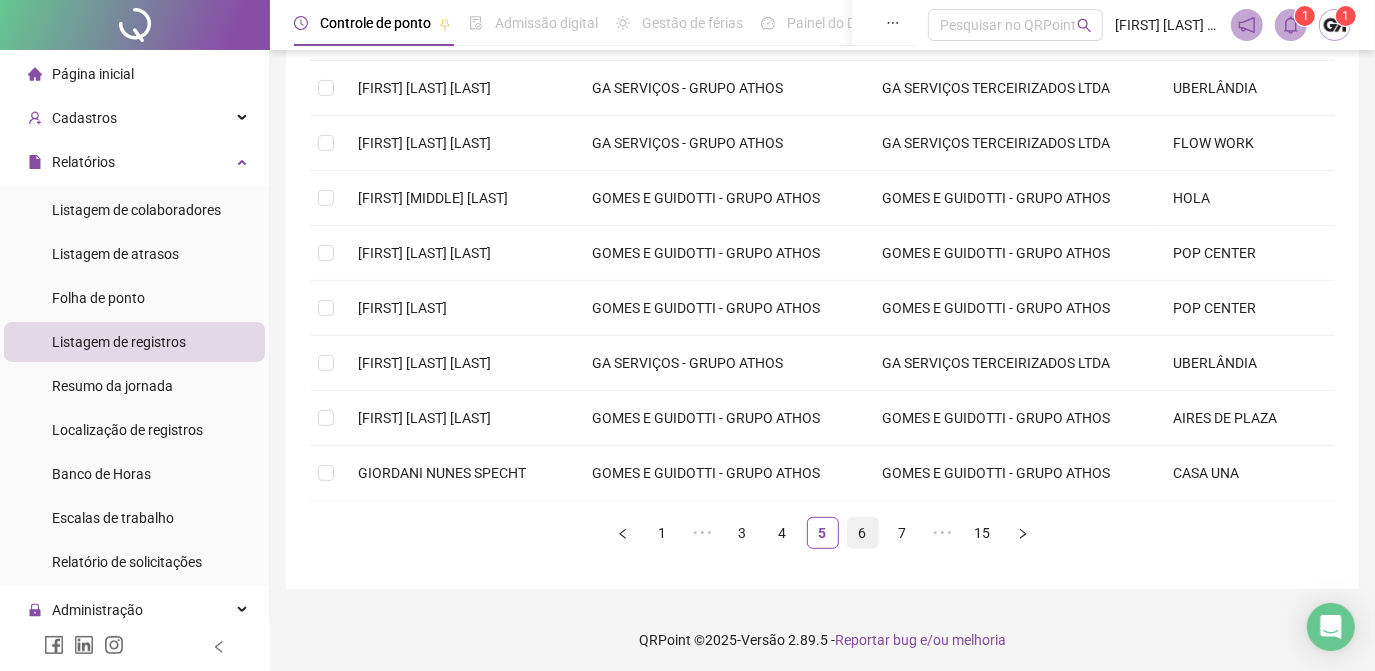 click on "6" at bounding box center (863, 533) 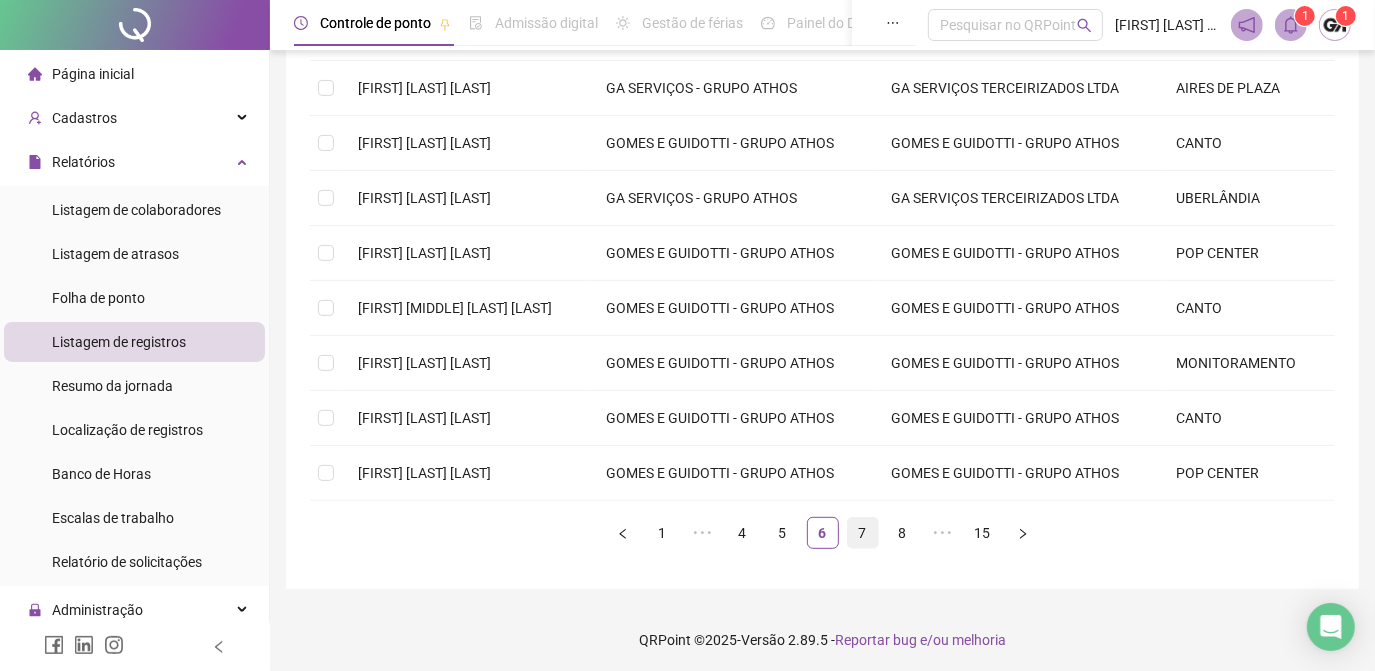 click on "7" at bounding box center (863, 533) 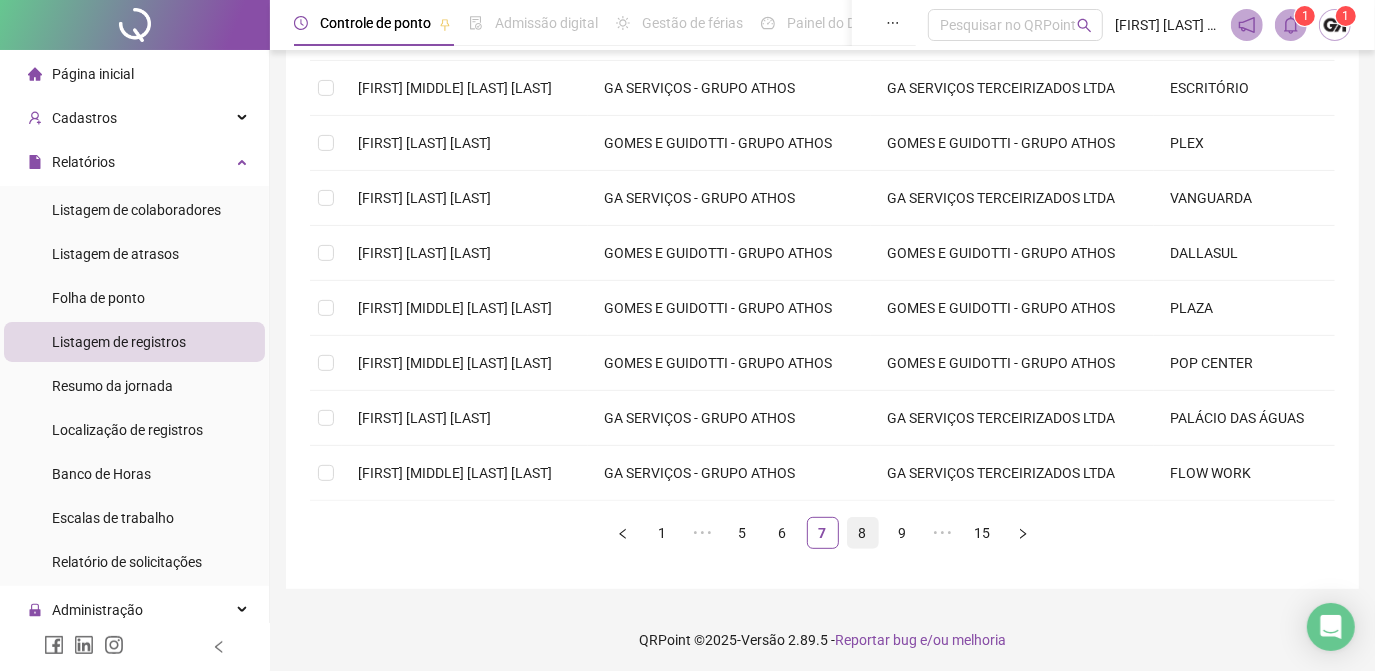 click on "8" at bounding box center [863, 533] 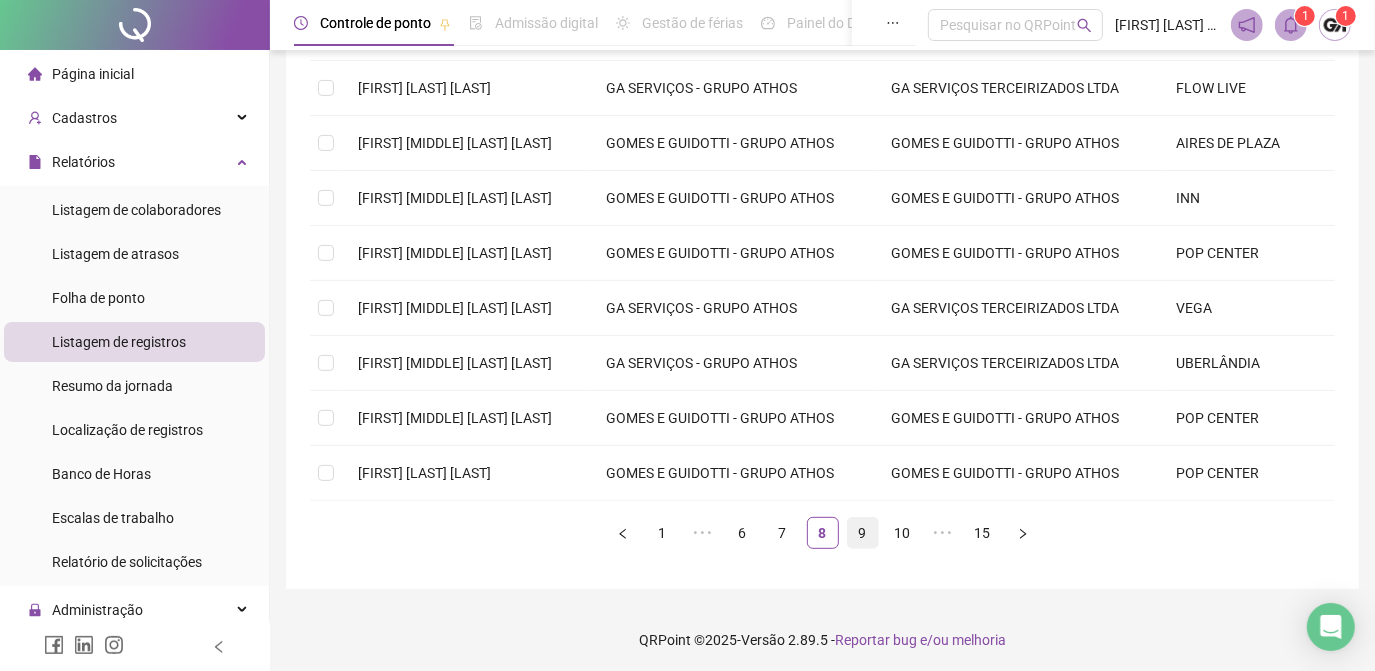 click on "9" at bounding box center (863, 533) 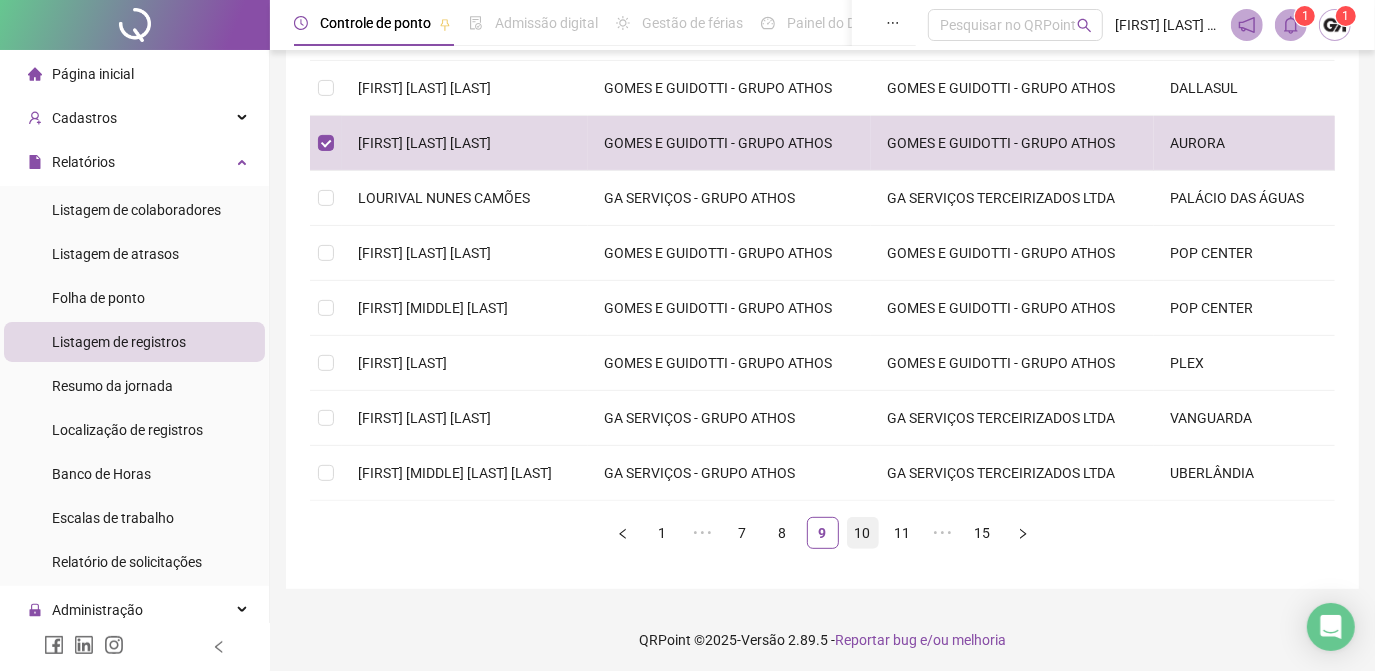 click on "10" at bounding box center [863, 533] 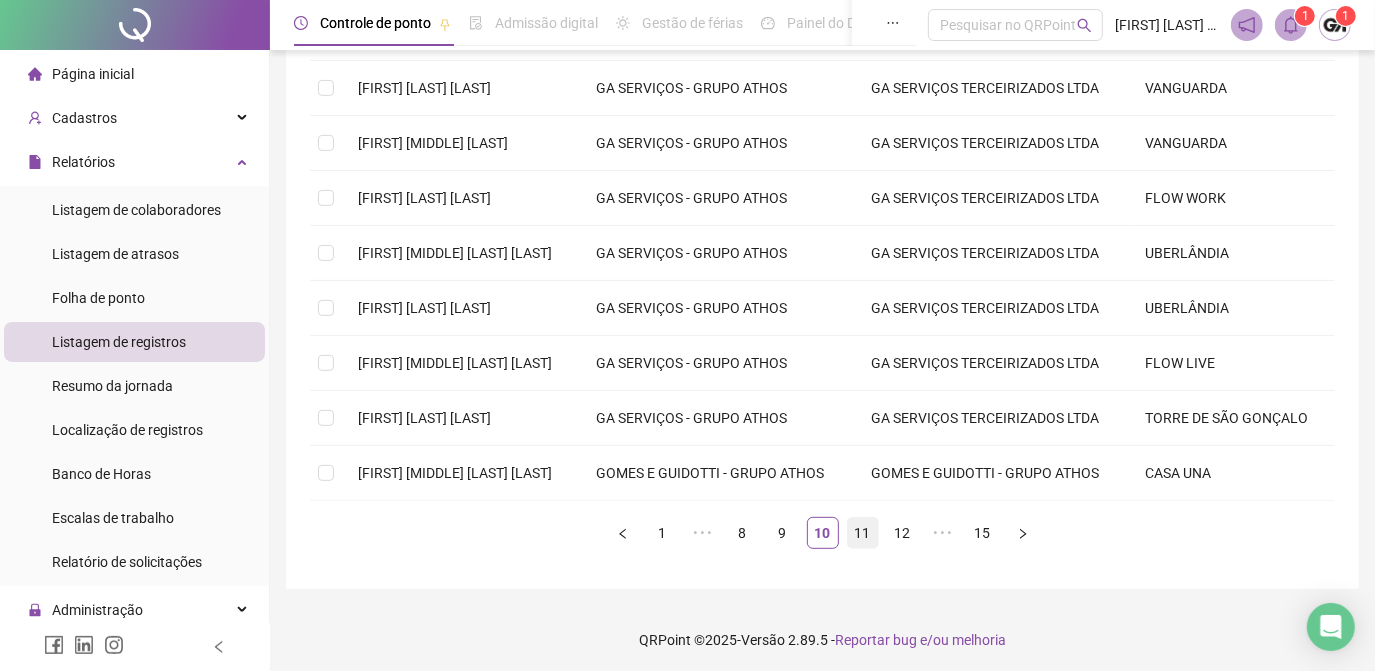 click on "11" at bounding box center [863, 533] 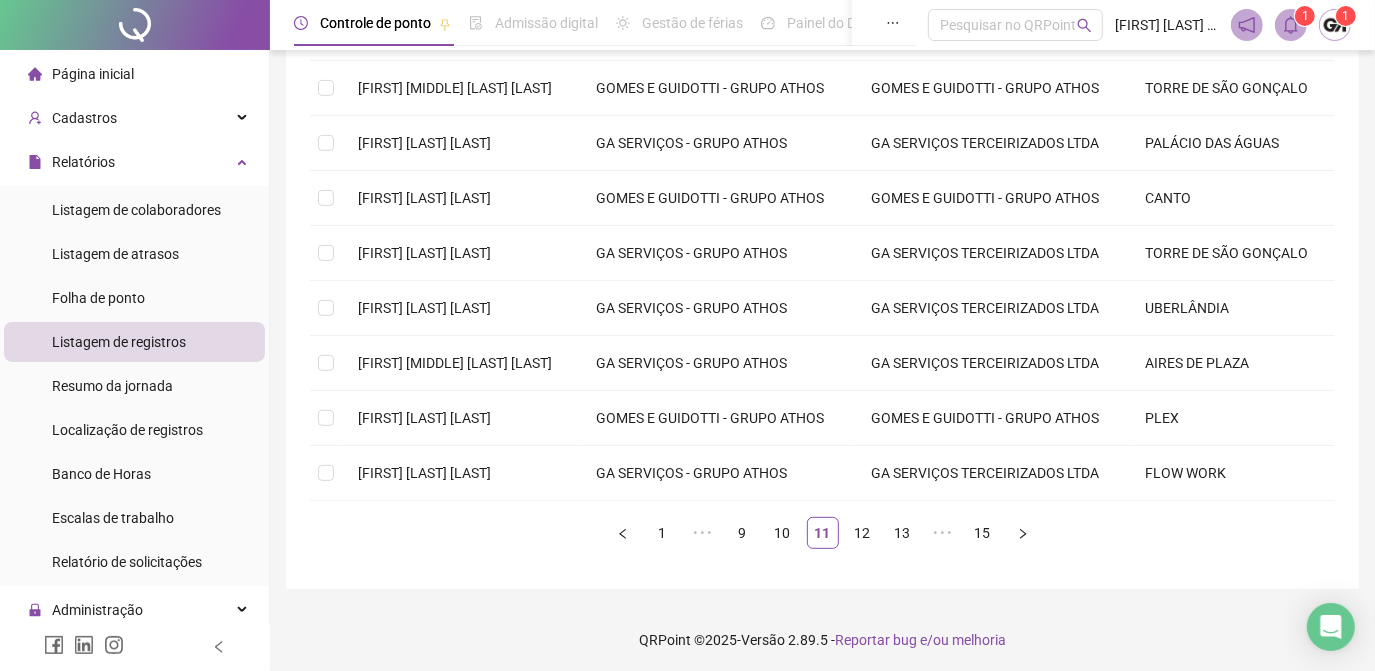 drag, startPoint x: 862, startPoint y: 654, endPoint x: 850, endPoint y: 634, distance: 23.323807 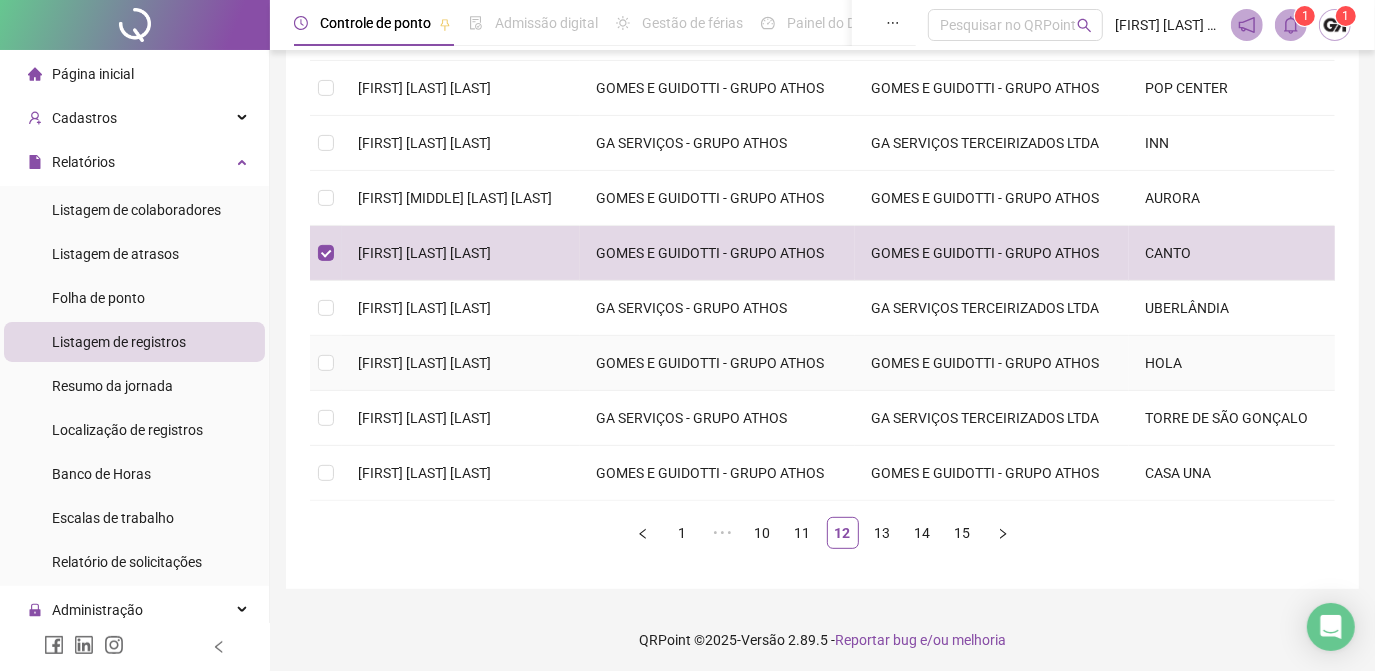 scroll, scrollTop: 512, scrollLeft: 0, axis: vertical 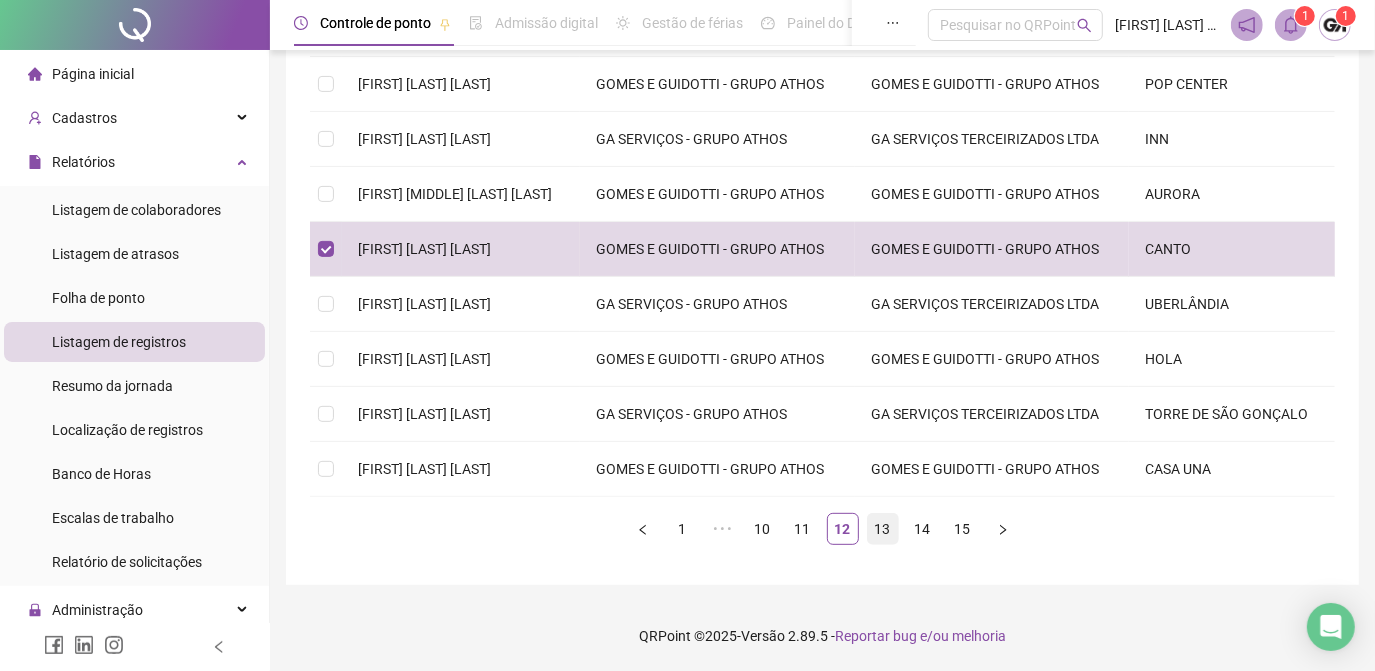 click on "13" at bounding box center (883, 529) 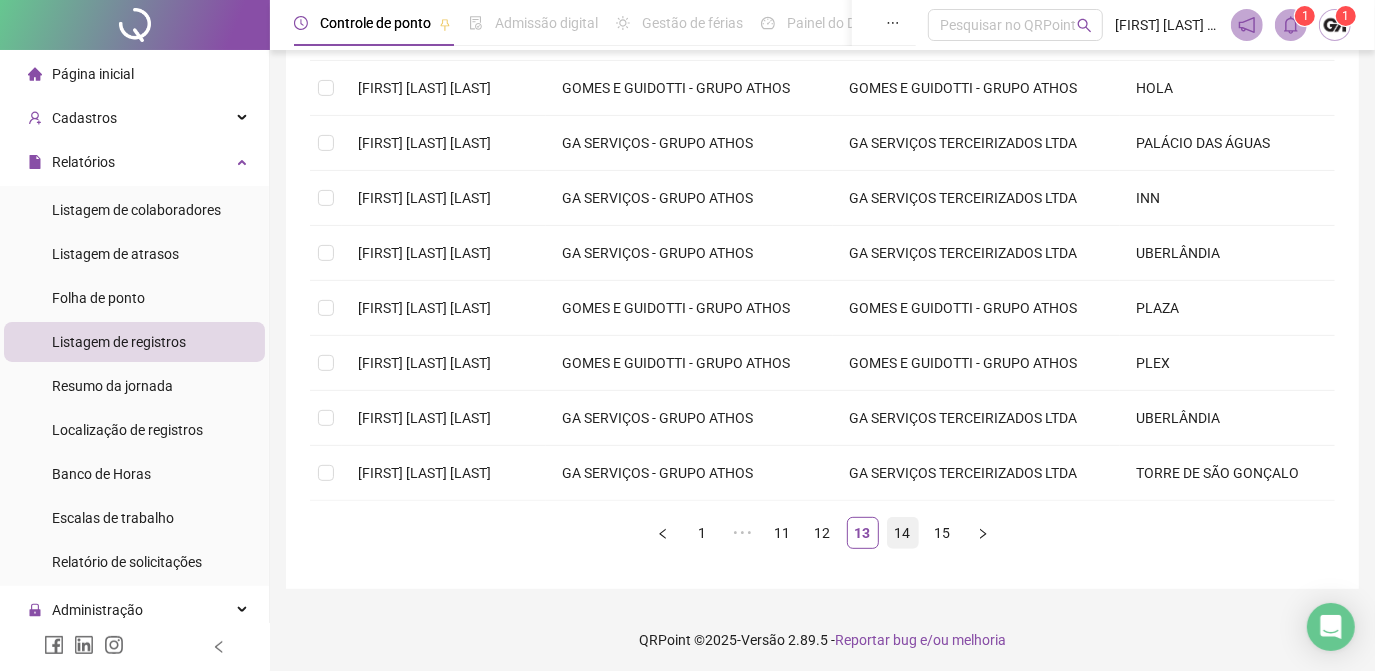 click on "14" at bounding box center [903, 533] 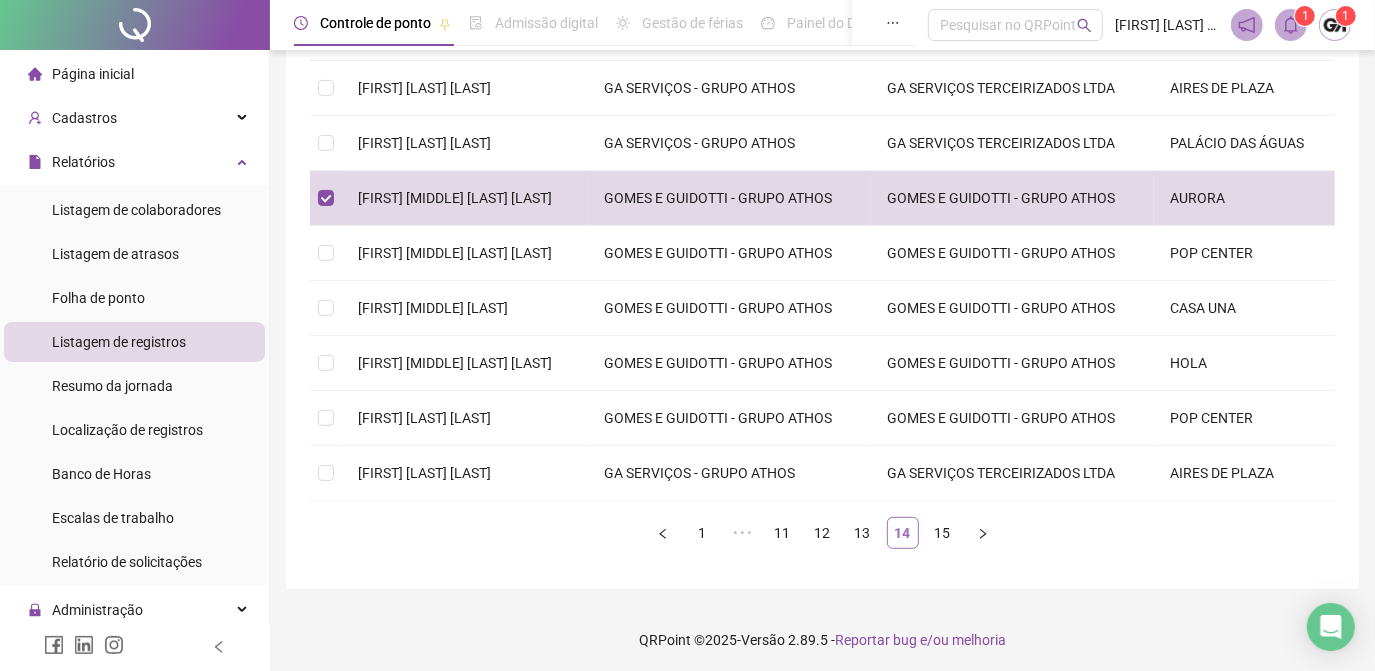 drag, startPoint x: 939, startPoint y: 527, endPoint x: 914, endPoint y: 516, distance: 27.313 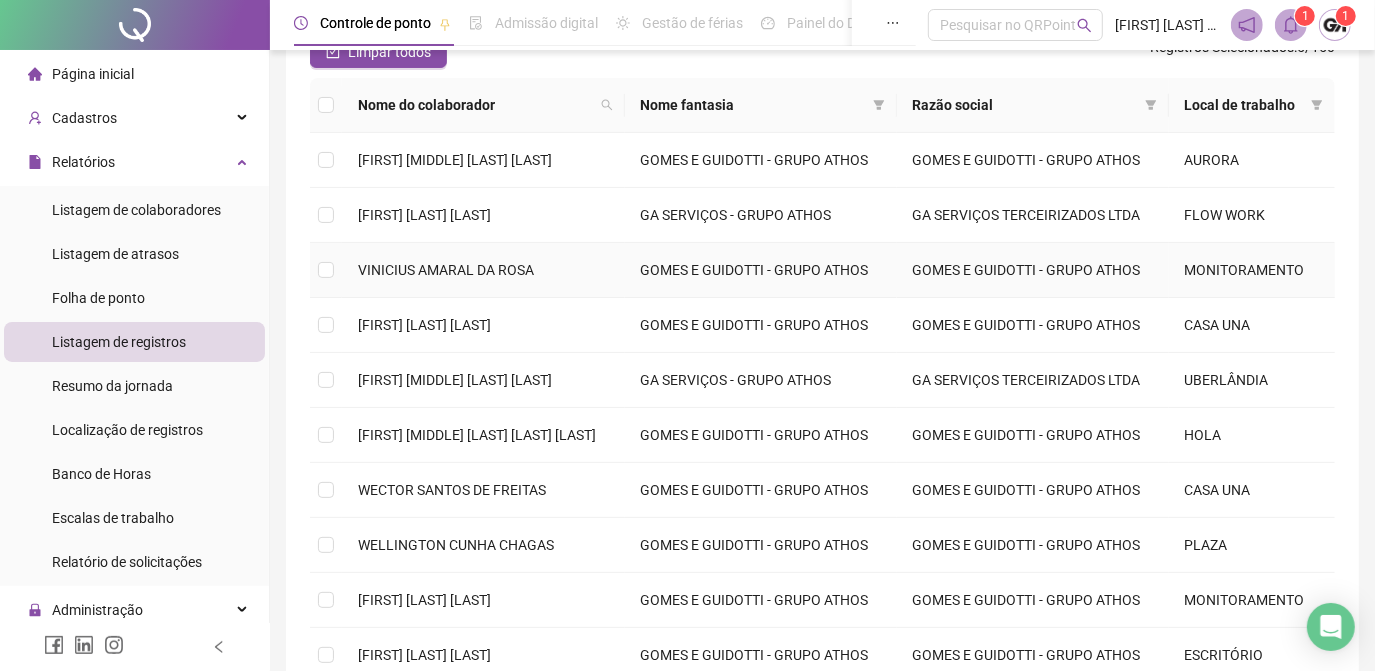 scroll, scrollTop: 106, scrollLeft: 0, axis: vertical 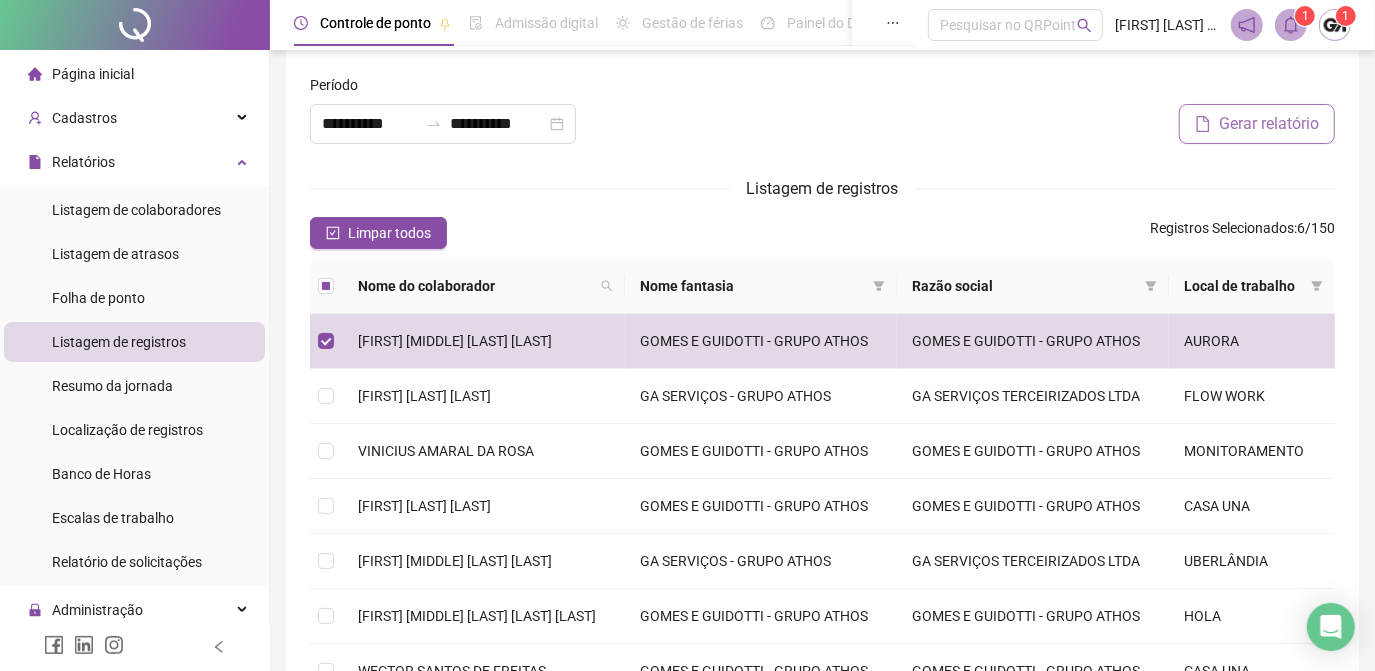 click on "Gerar relatório" at bounding box center (1269, 124) 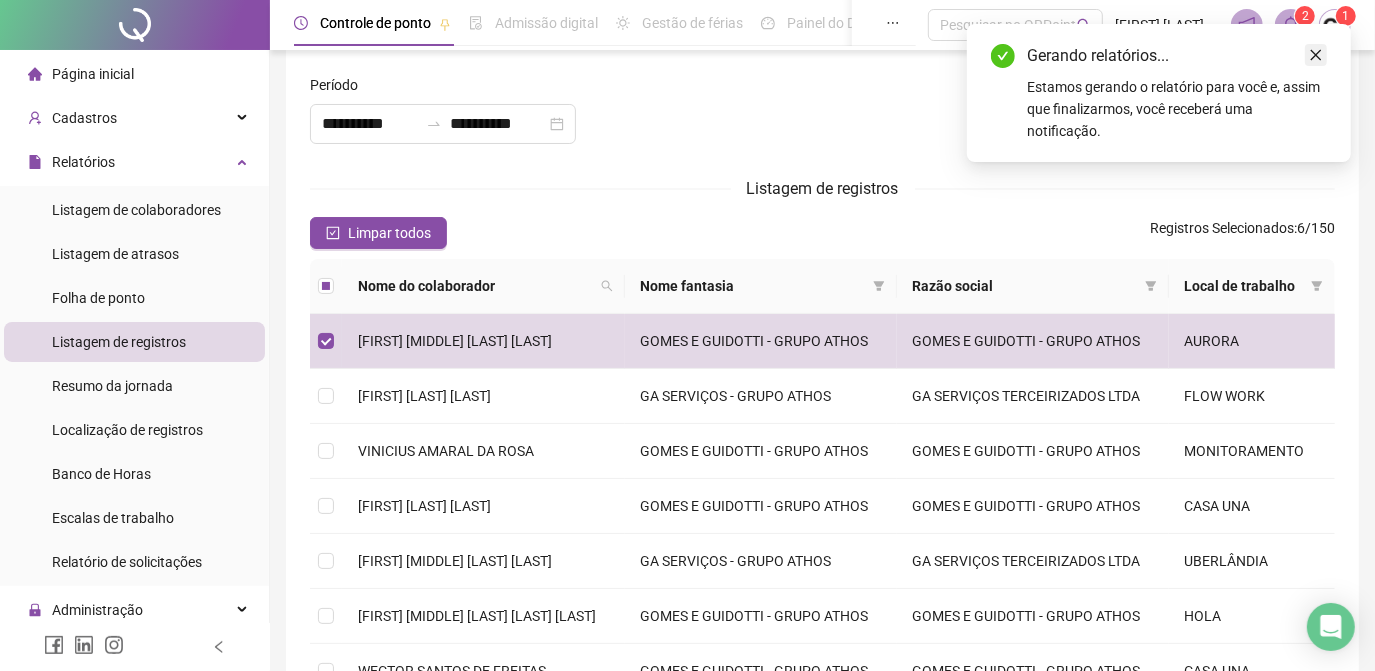 click 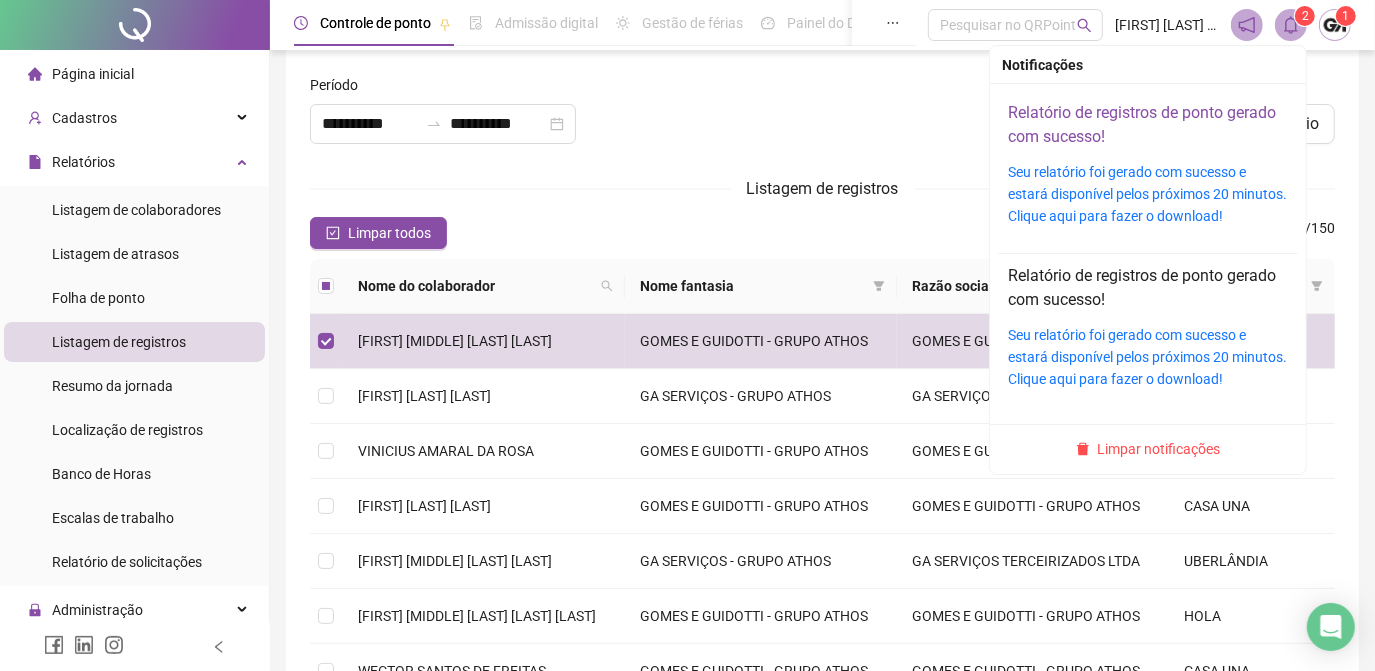 click on "Relatório de registros de ponto gerado com sucesso!" at bounding box center [1142, 124] 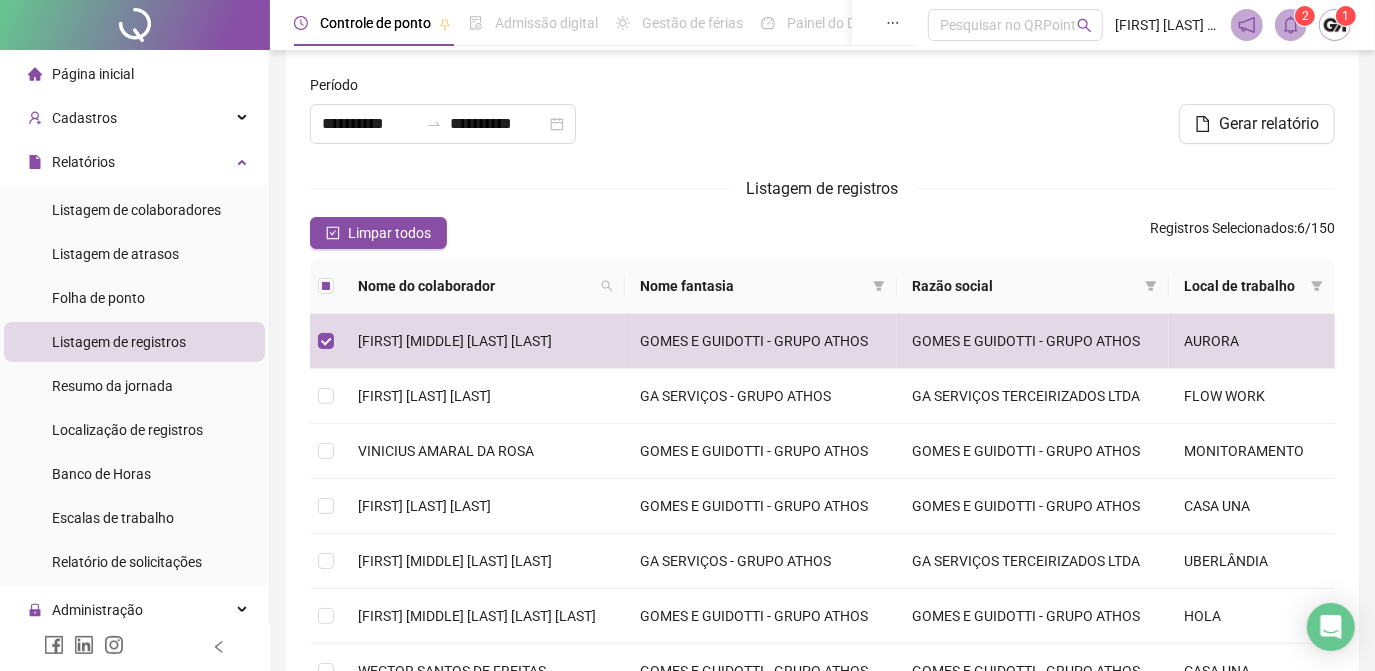 click on "Listagem de registros" at bounding box center [822, 188] 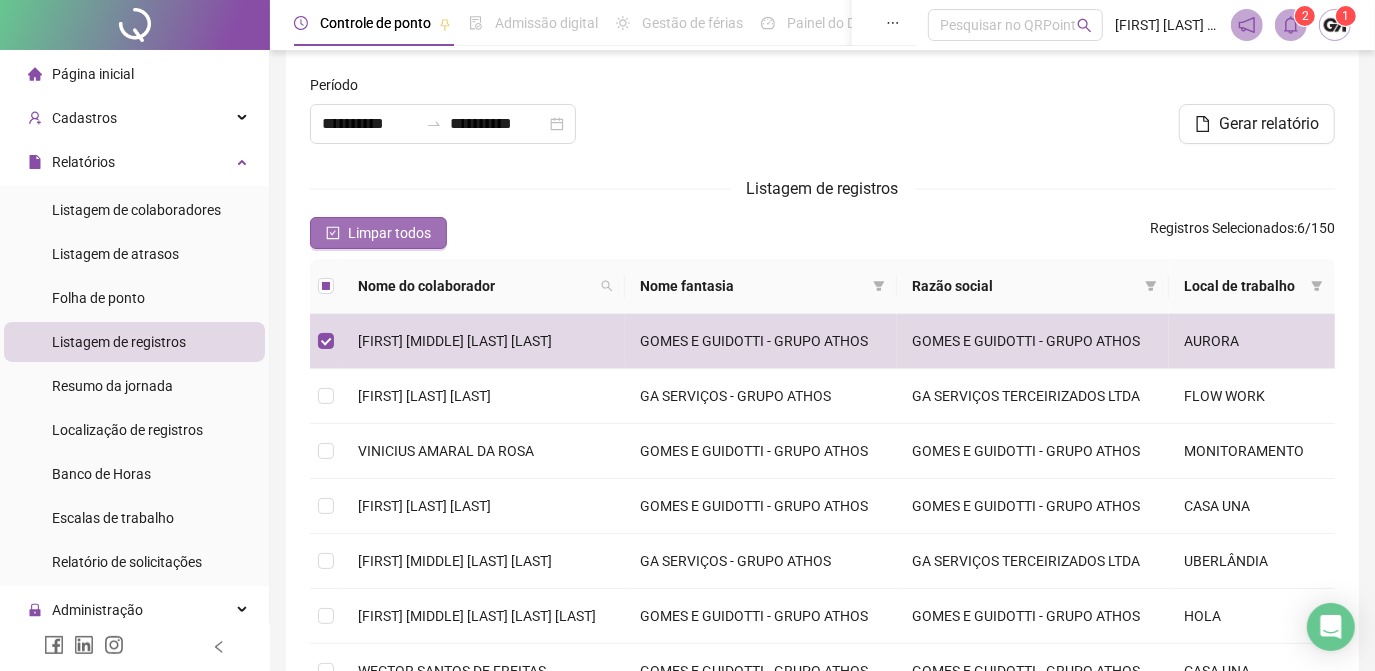click on "Limpar todos" at bounding box center (389, 233) 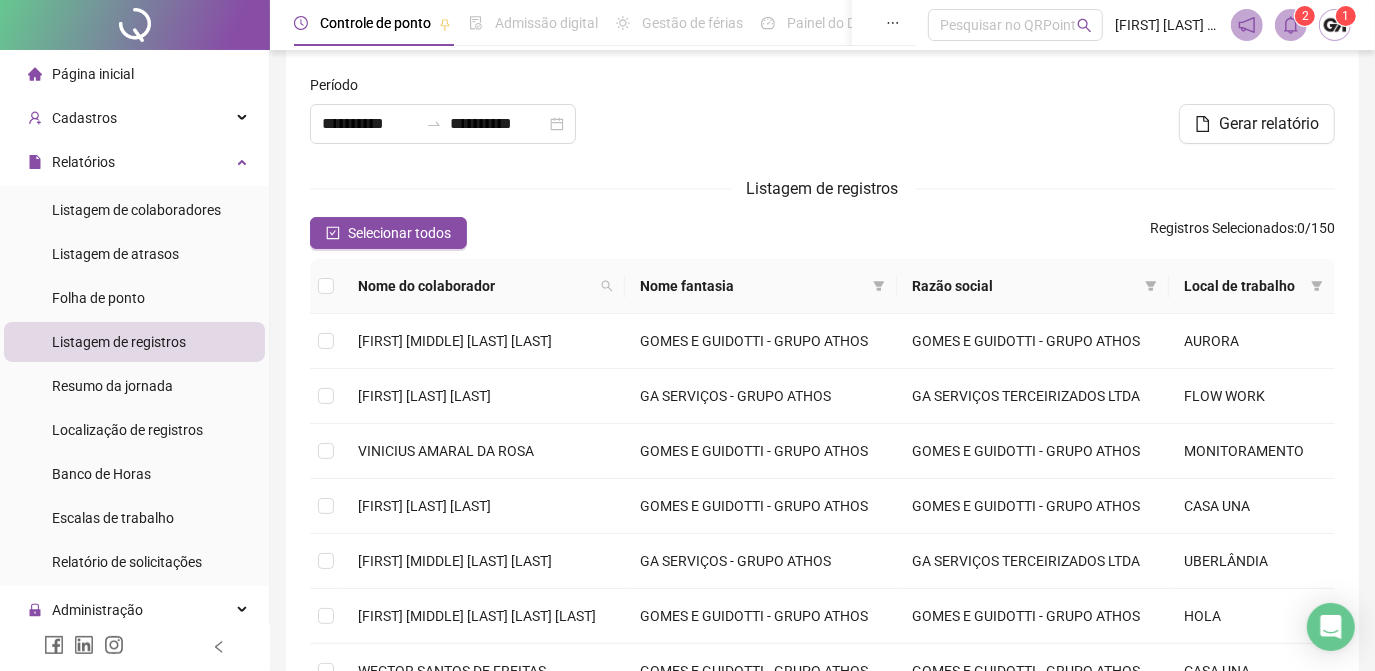 scroll, scrollTop: 106, scrollLeft: 0, axis: vertical 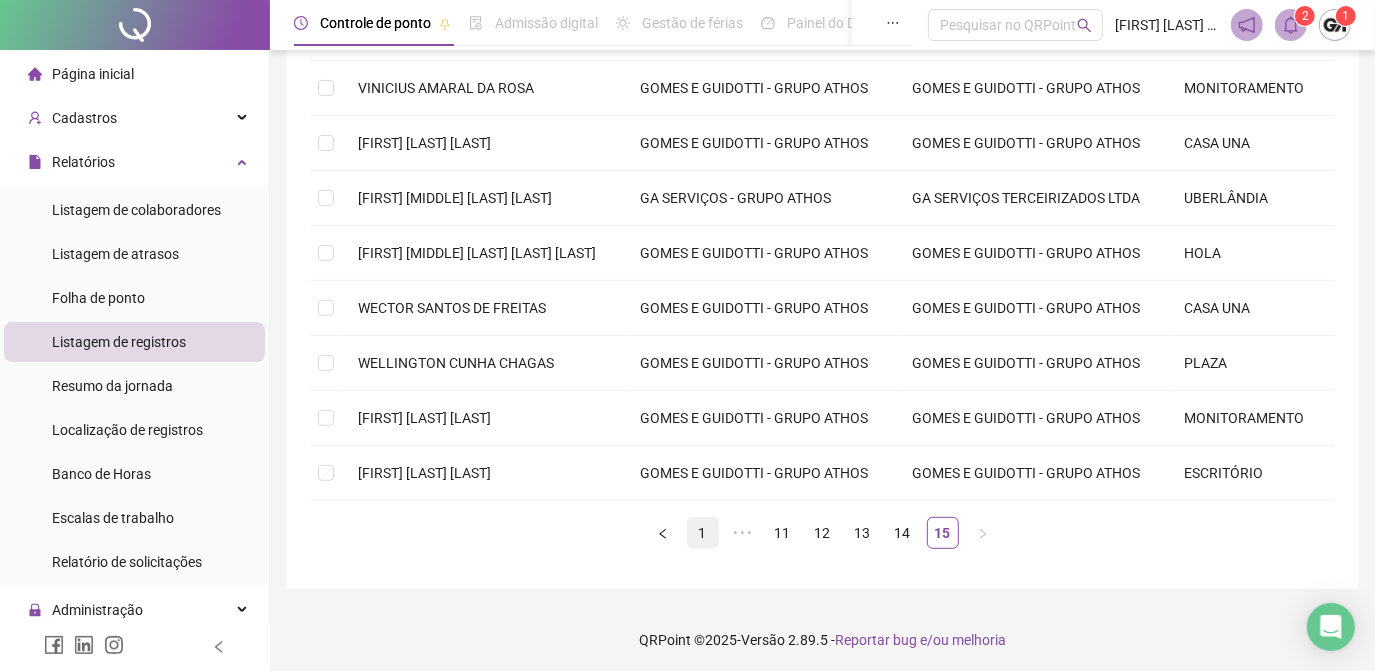 click on "1" at bounding box center (703, 533) 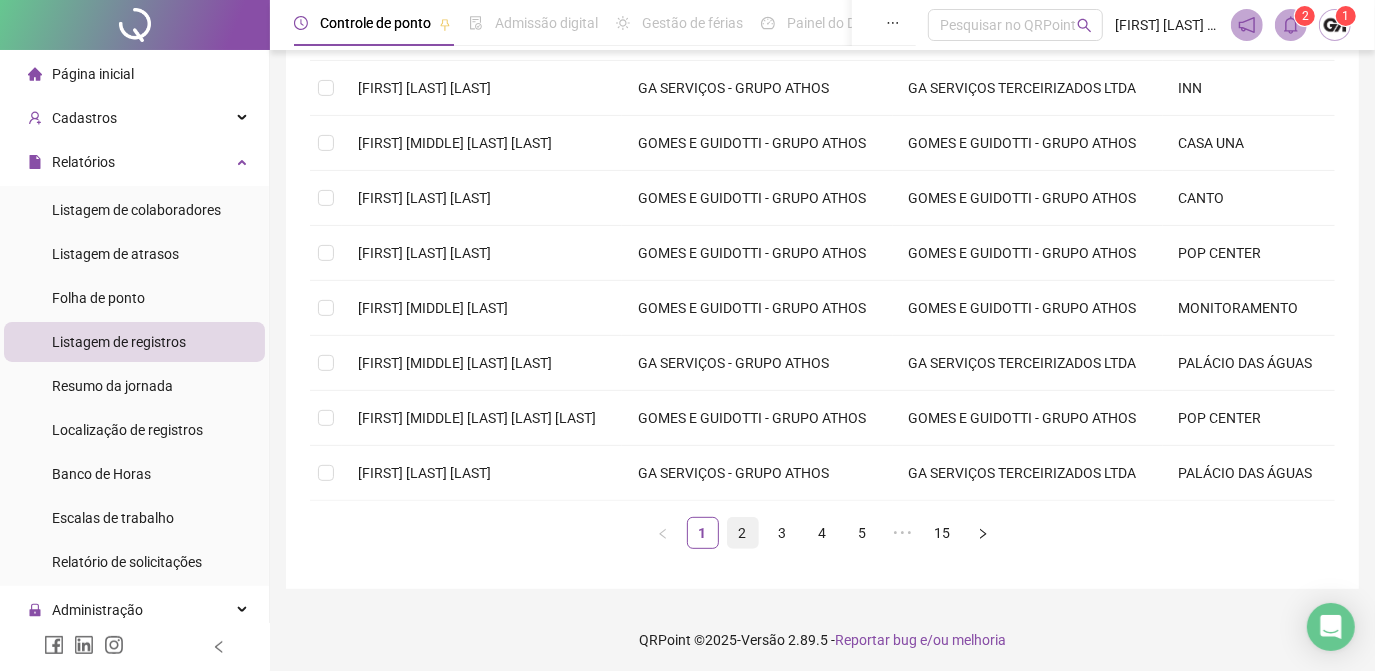 click on "2" at bounding box center (743, 533) 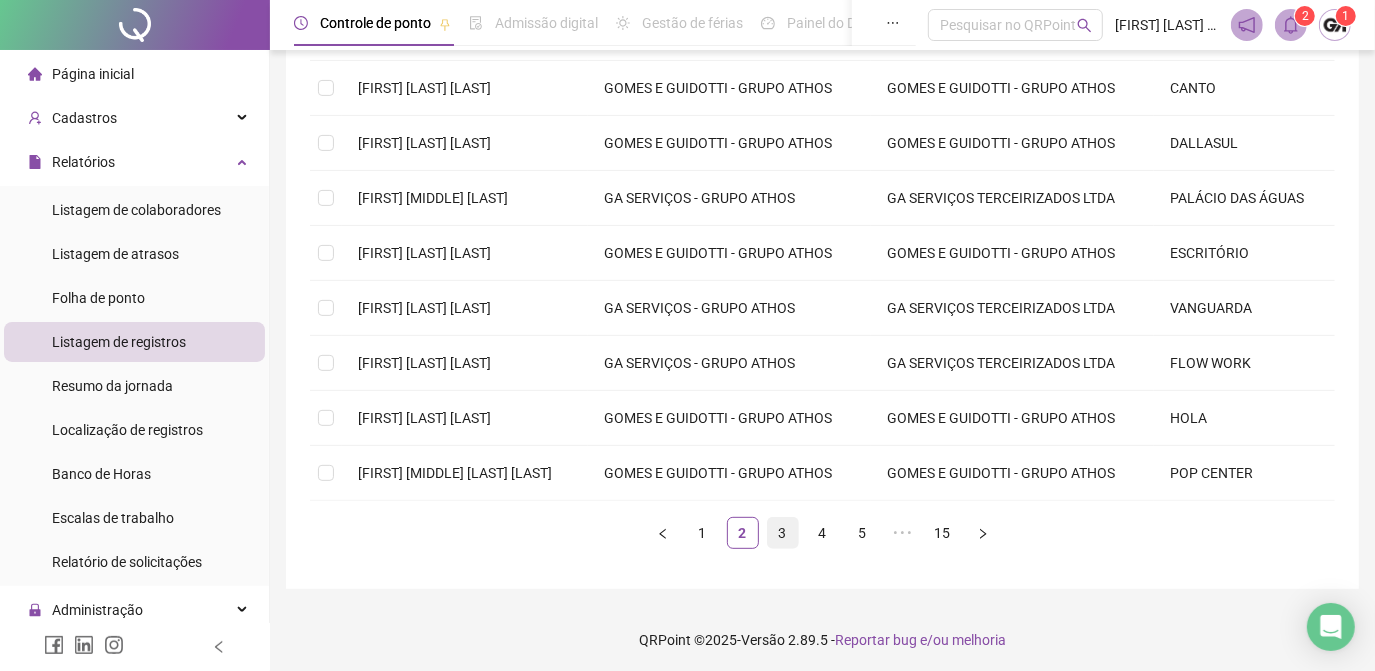 click on "3" at bounding box center [783, 533] 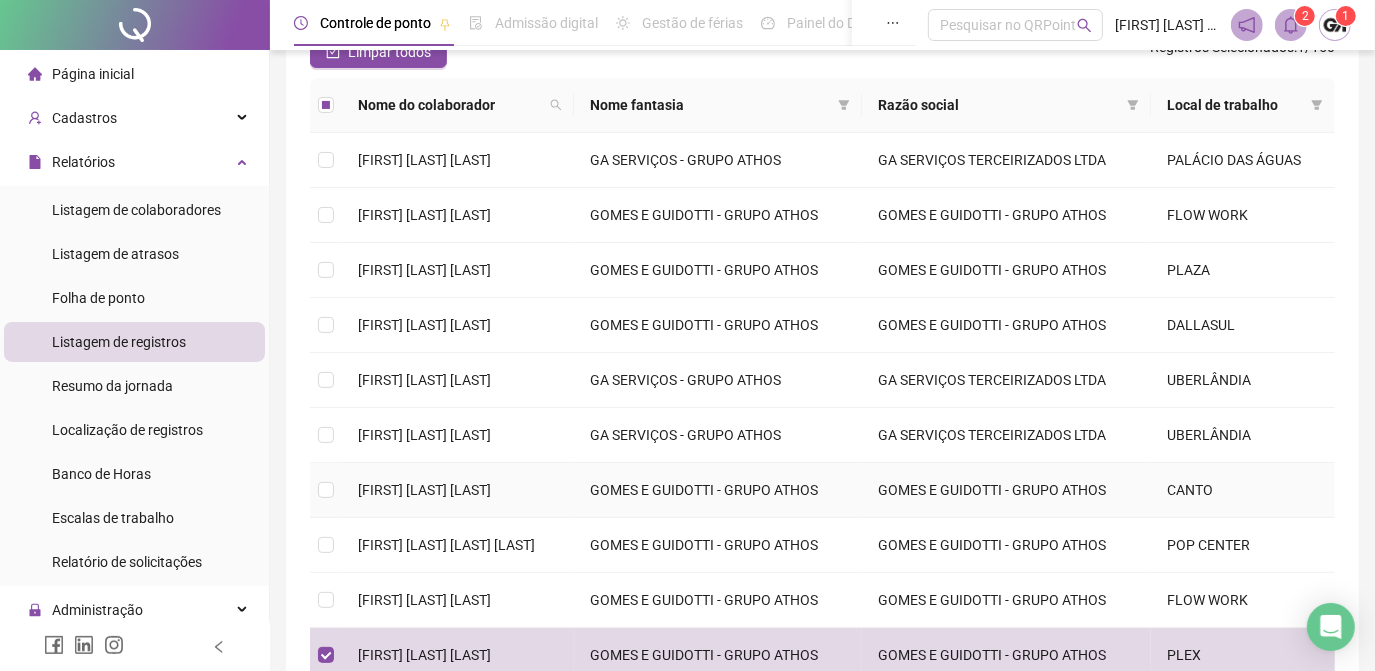 scroll, scrollTop: 106, scrollLeft: 0, axis: vertical 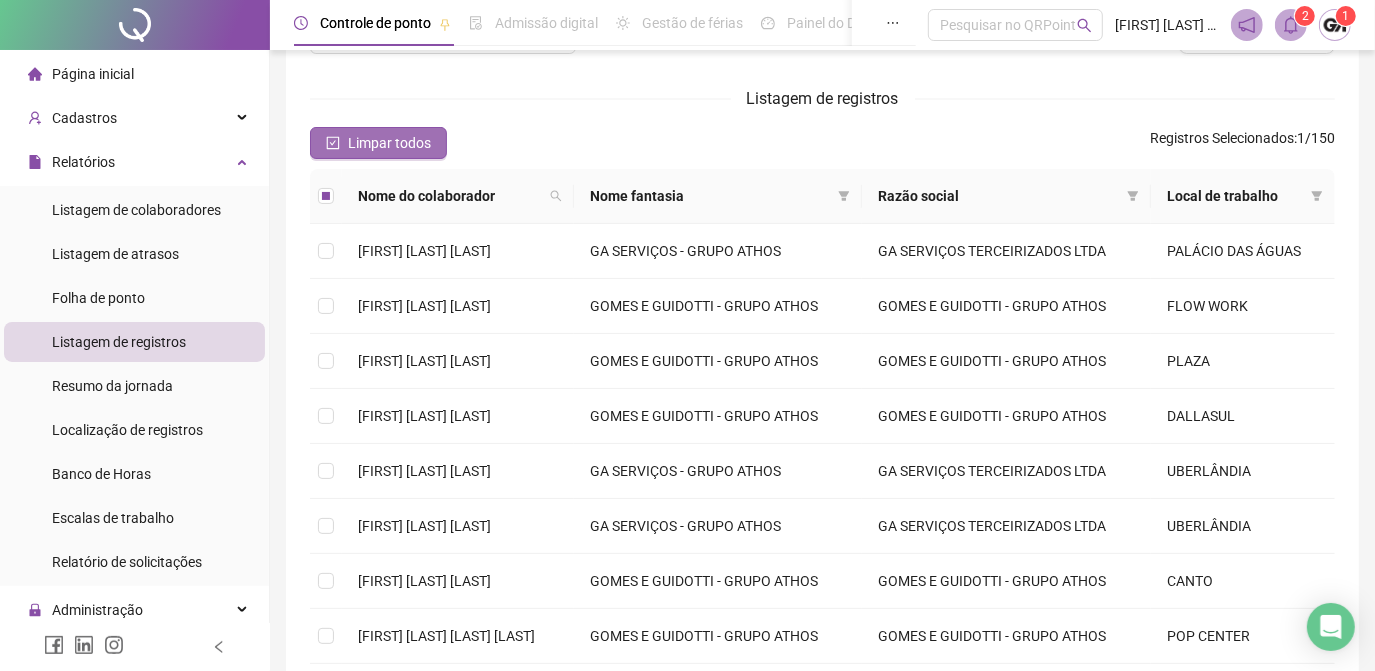 click on "Limpar todos" at bounding box center (389, 143) 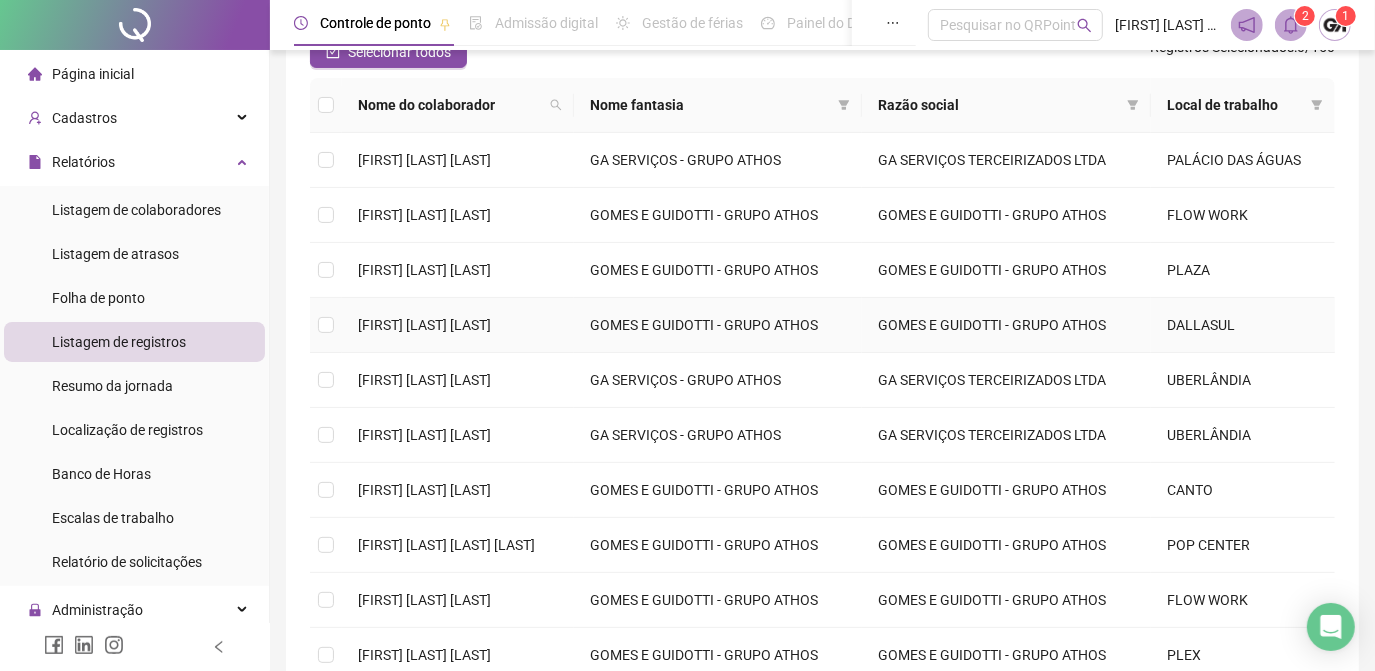 scroll, scrollTop: 379, scrollLeft: 0, axis: vertical 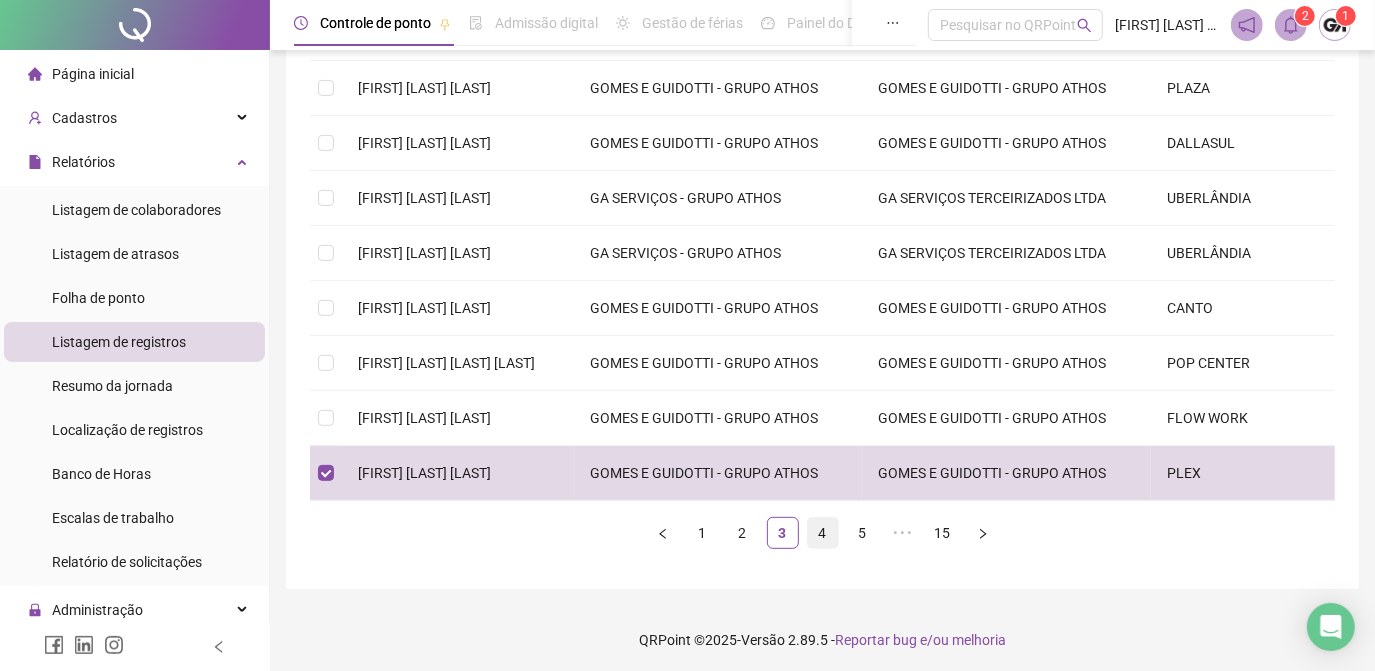 click on "4" at bounding box center (823, 533) 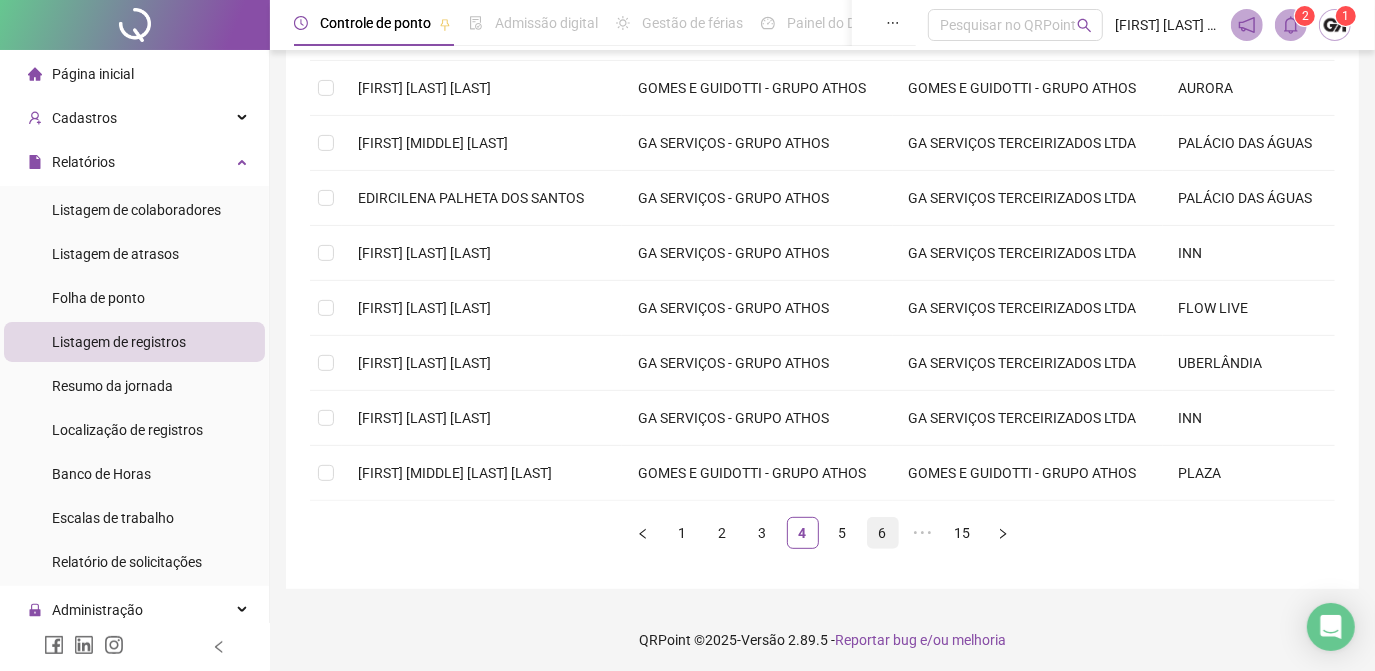 click on "5" at bounding box center [843, 533] 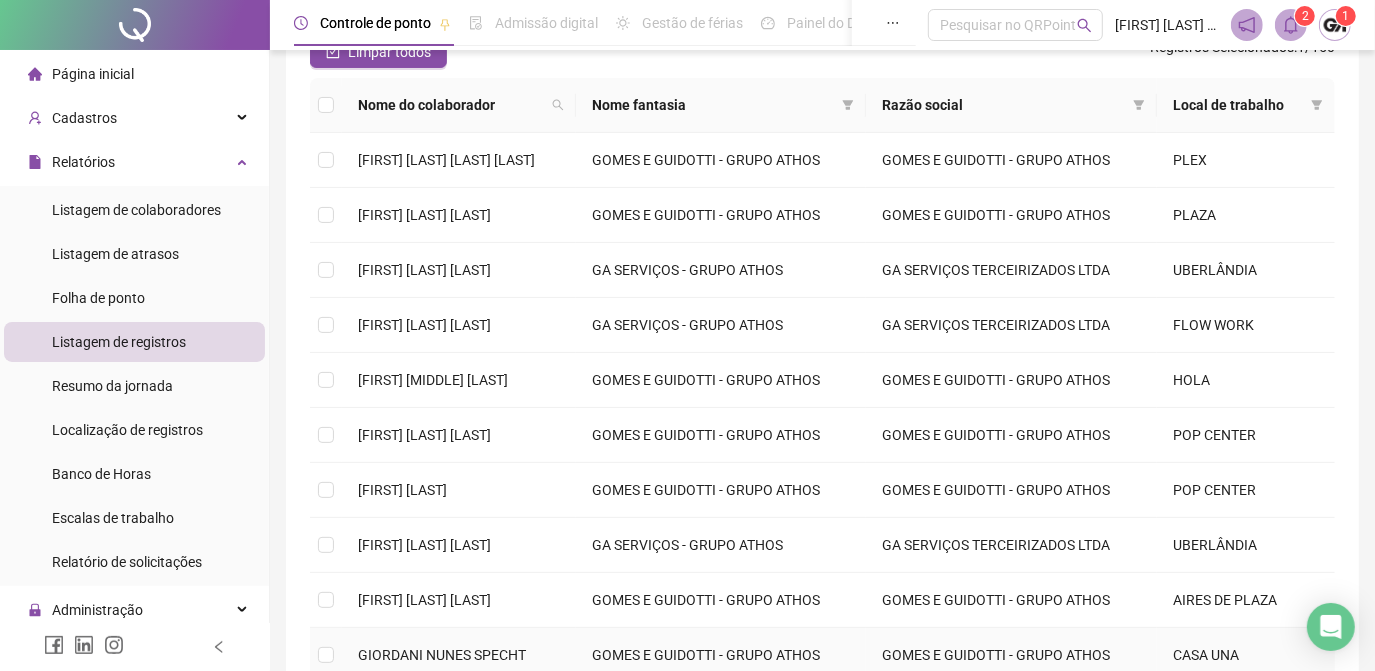 scroll, scrollTop: 106, scrollLeft: 0, axis: vertical 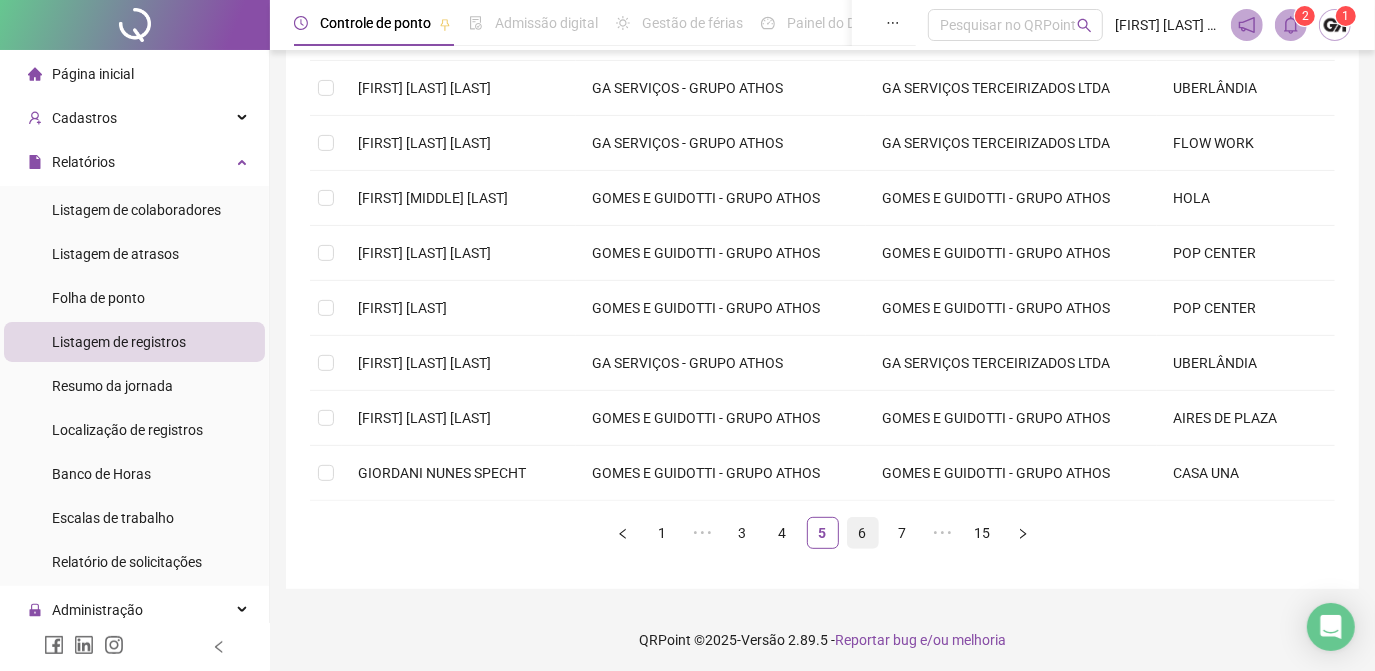 drag, startPoint x: 858, startPoint y: 529, endPoint x: 816, endPoint y: 513, distance: 44.94441 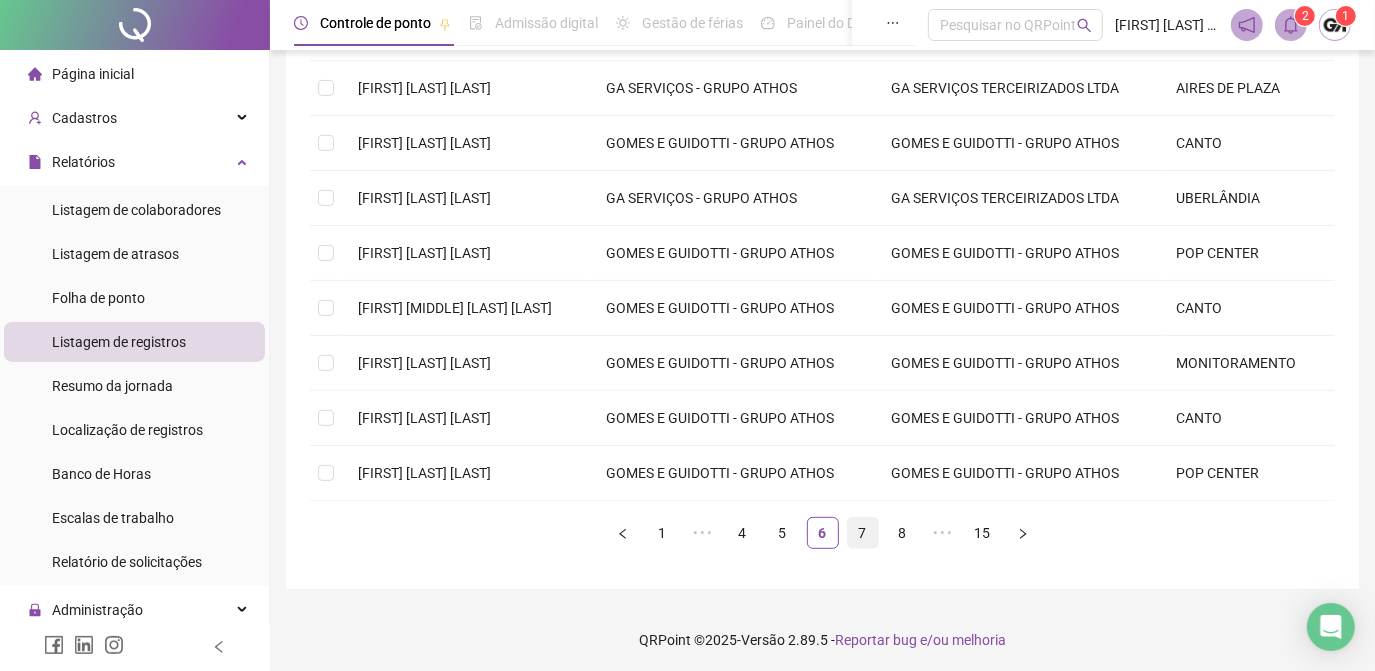 click on "7" at bounding box center (863, 533) 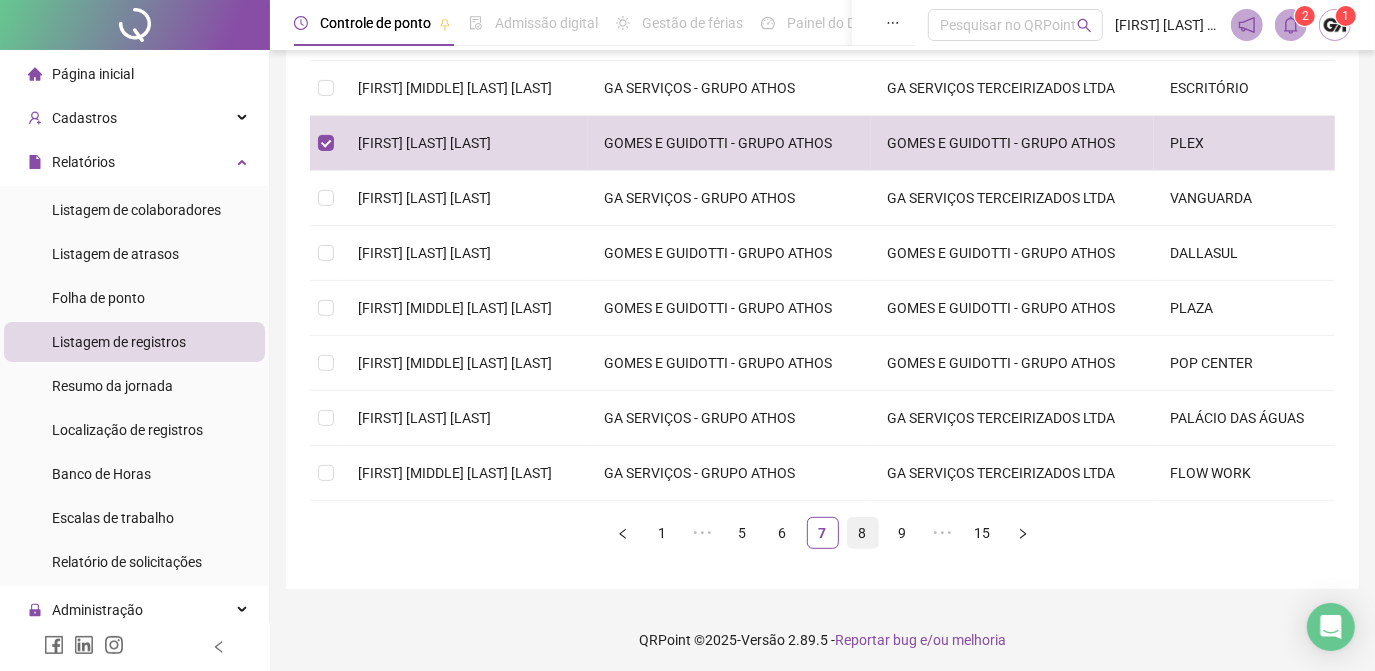 click on "8" at bounding box center (863, 533) 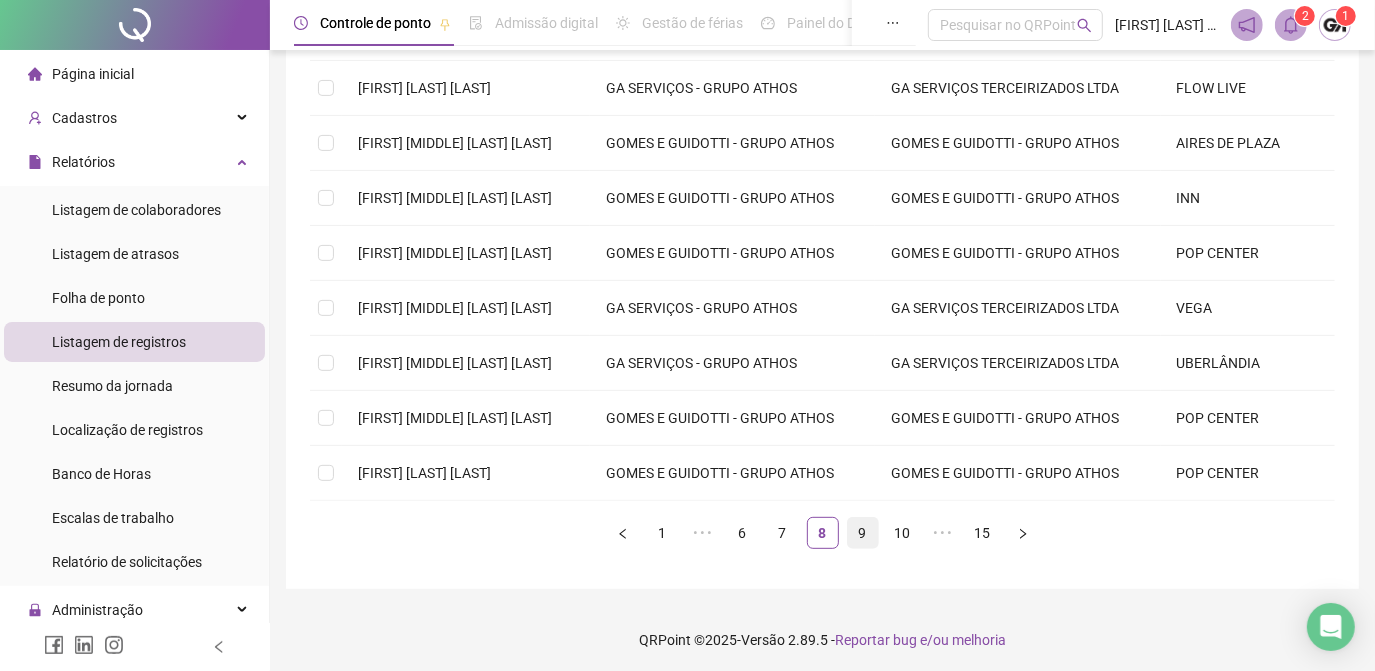 click on "9" at bounding box center [863, 533] 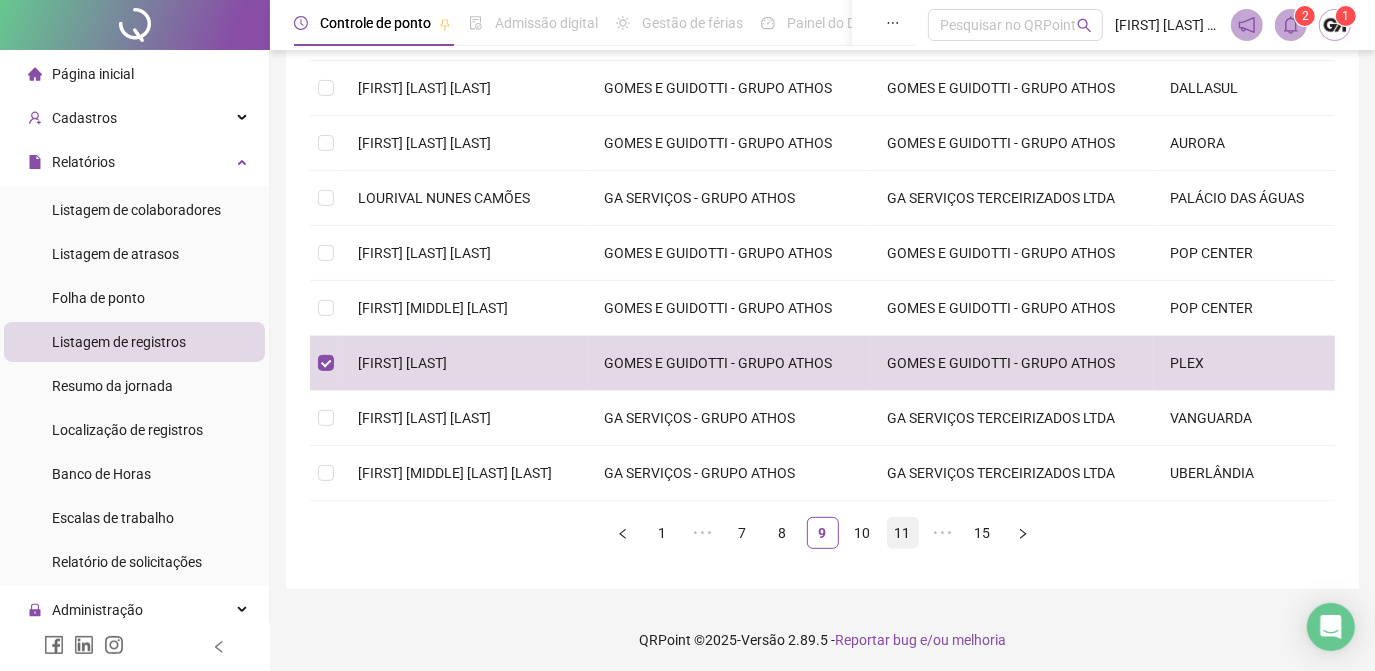 click on "10" at bounding box center (863, 533) 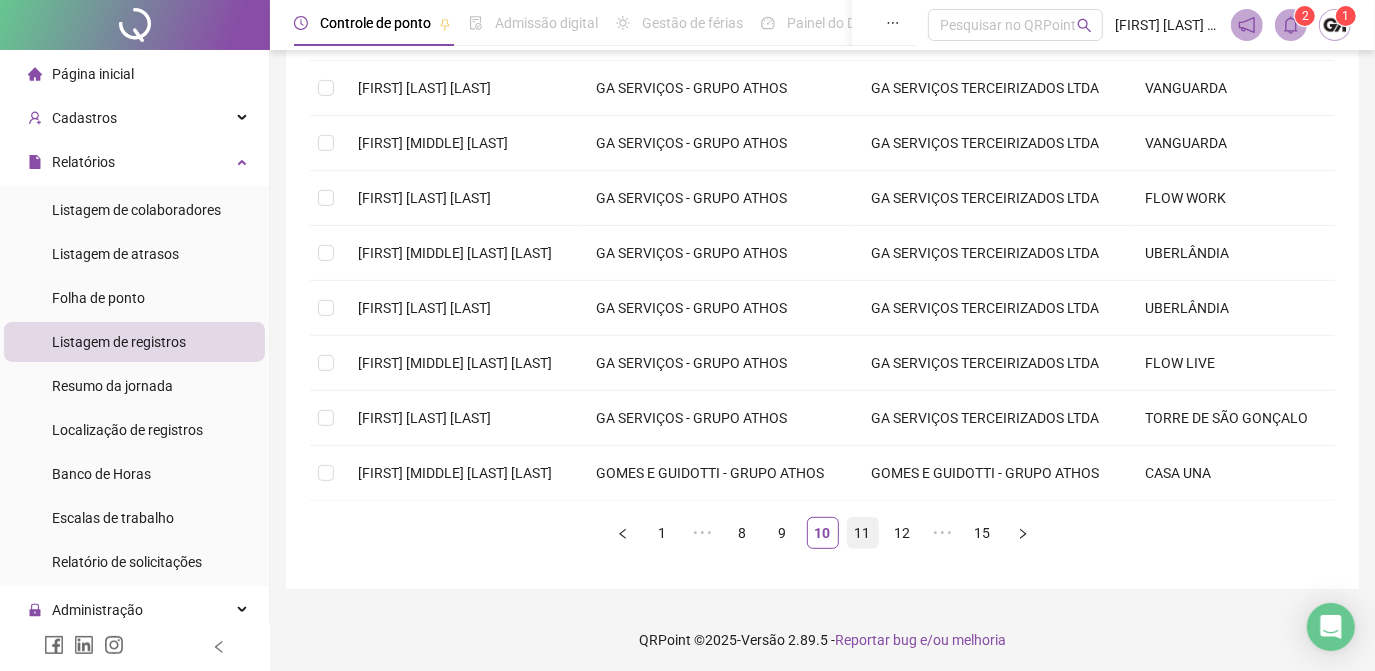 click on "11" at bounding box center [863, 533] 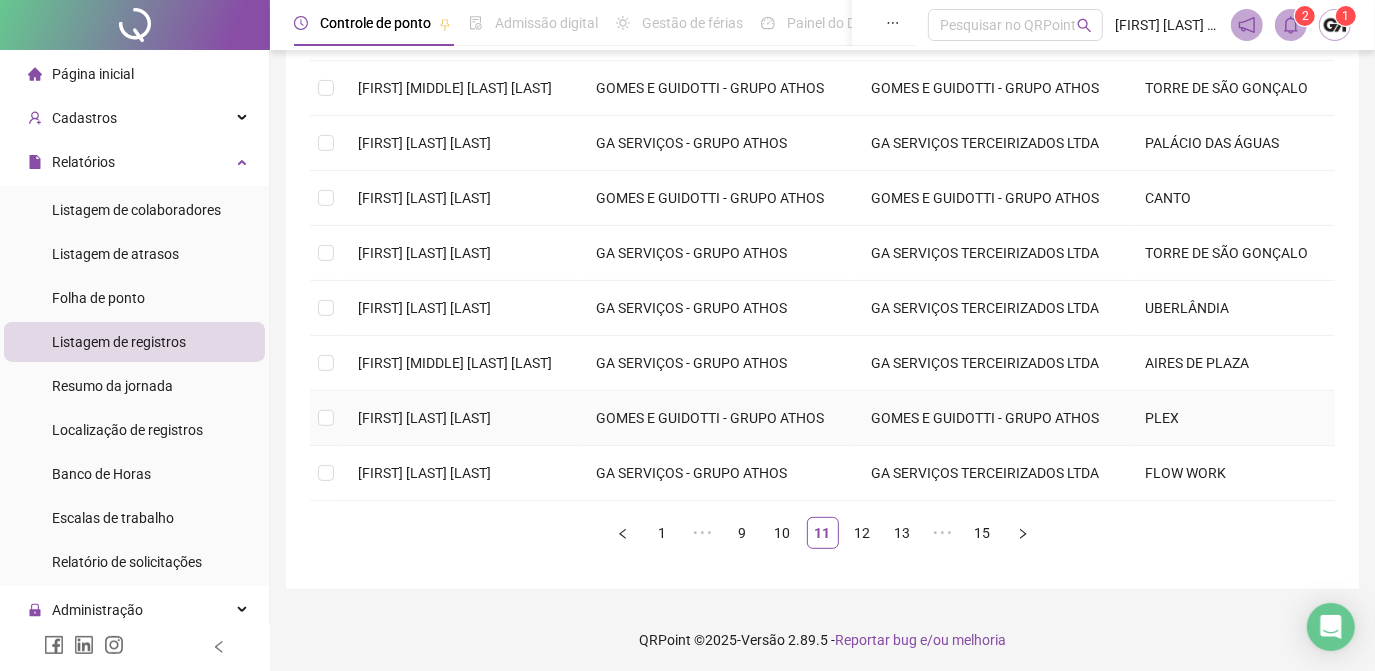 scroll, scrollTop: 470, scrollLeft: 0, axis: vertical 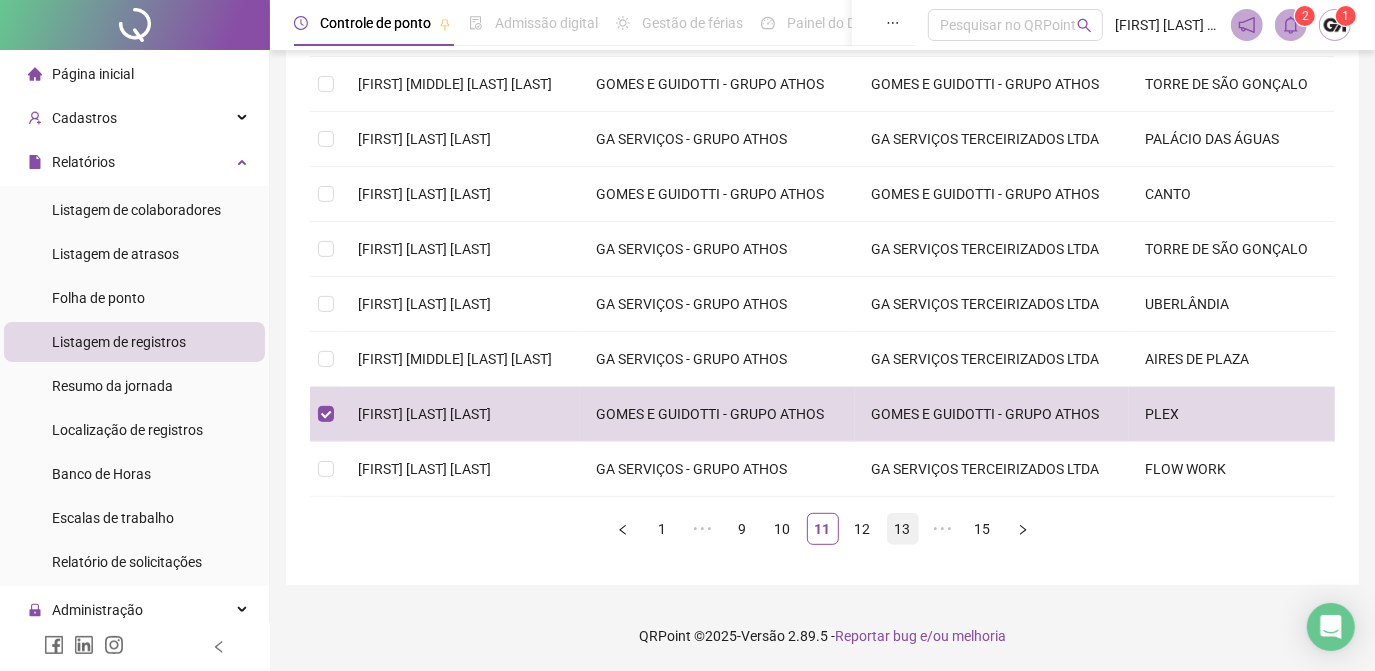 click on "13" at bounding box center [903, 529] 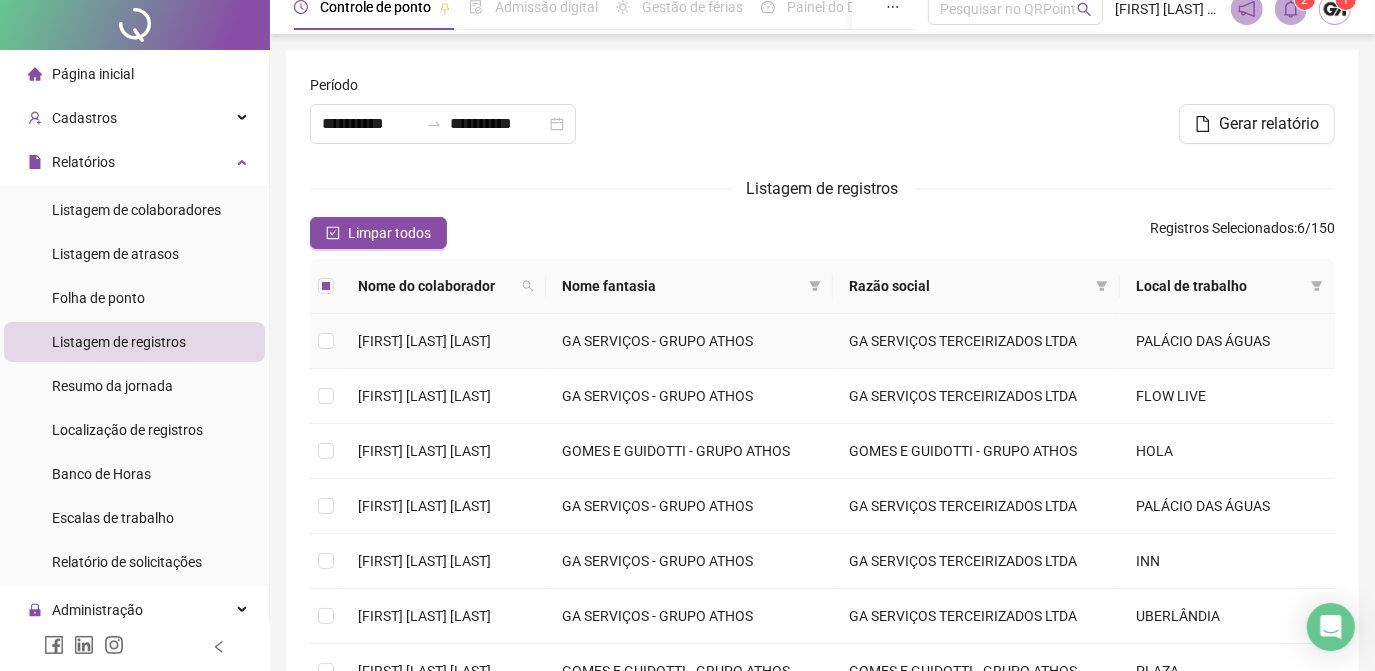 scroll, scrollTop: 0, scrollLeft: 0, axis: both 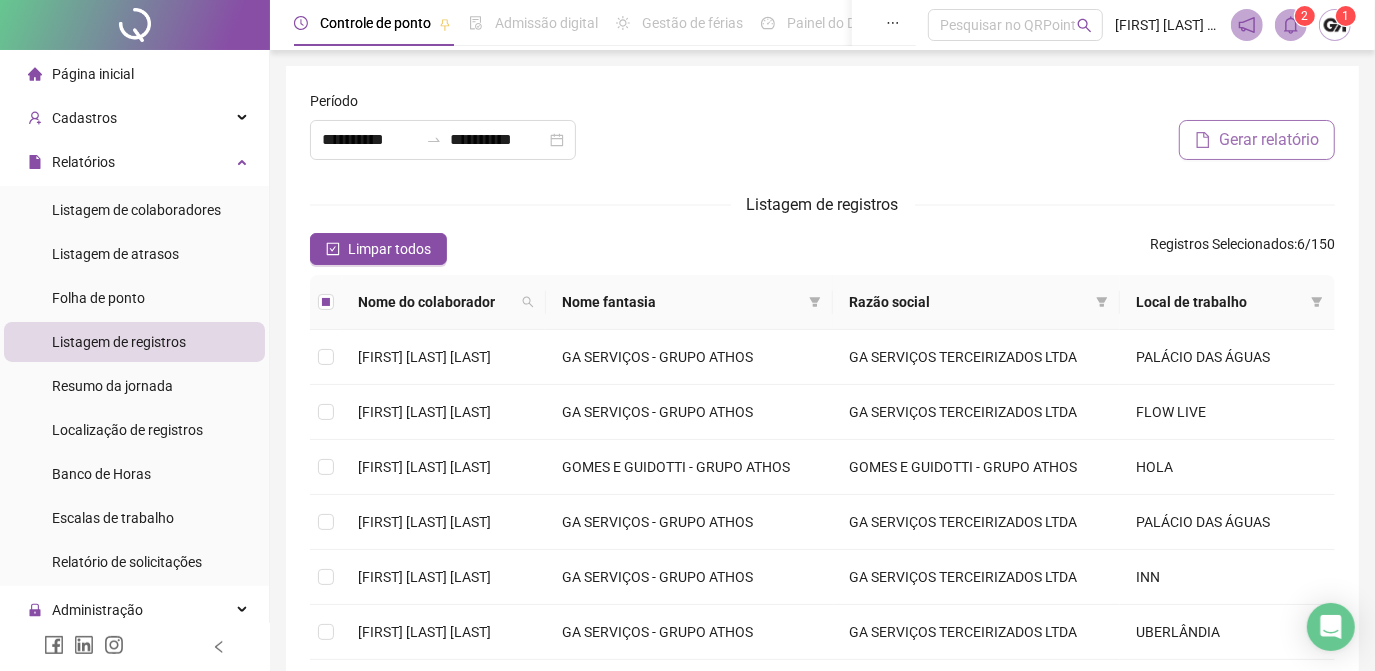 click on "Gerar relatório" at bounding box center (1269, 140) 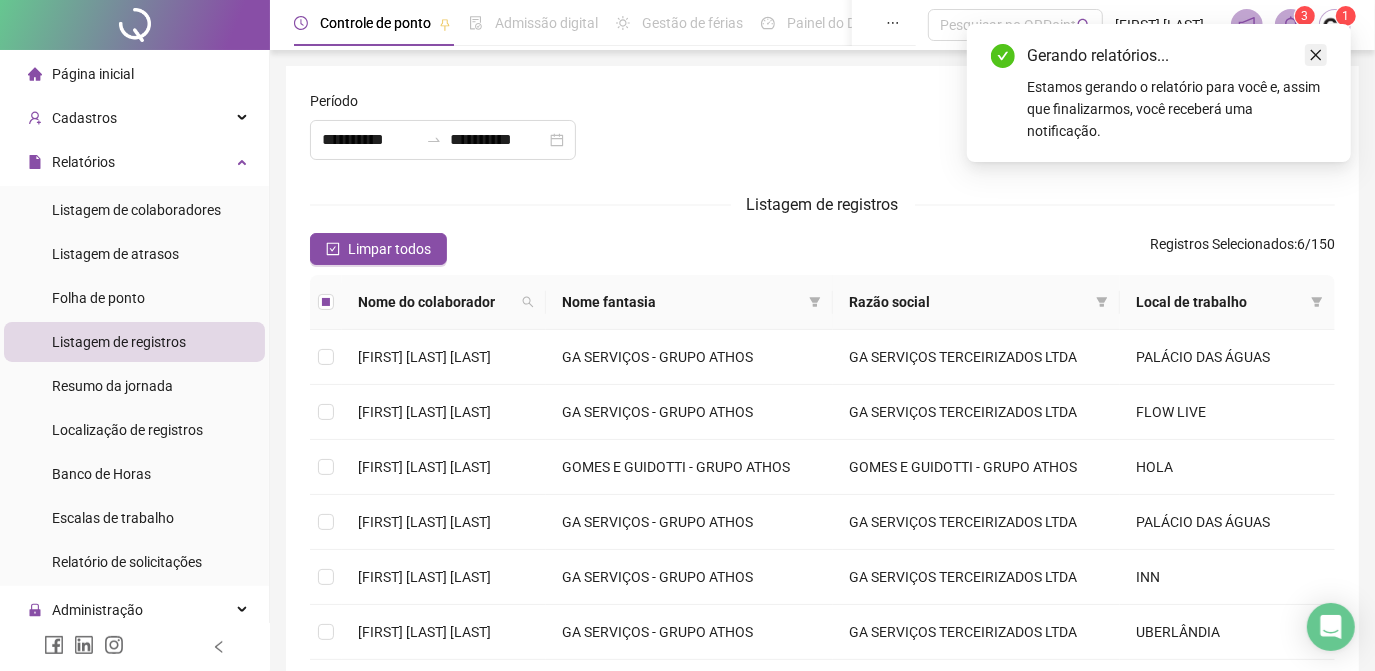 click 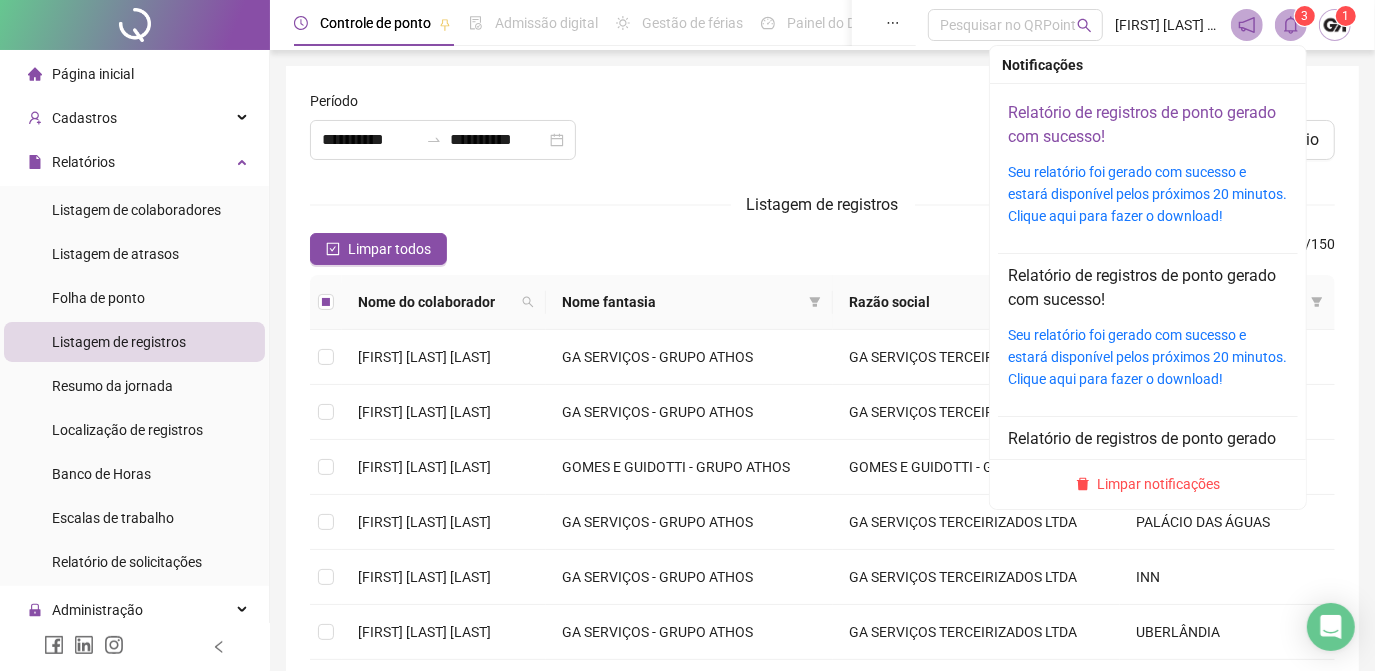 click on "Relatório de registros de ponto gerado com sucesso!" at bounding box center [1142, 124] 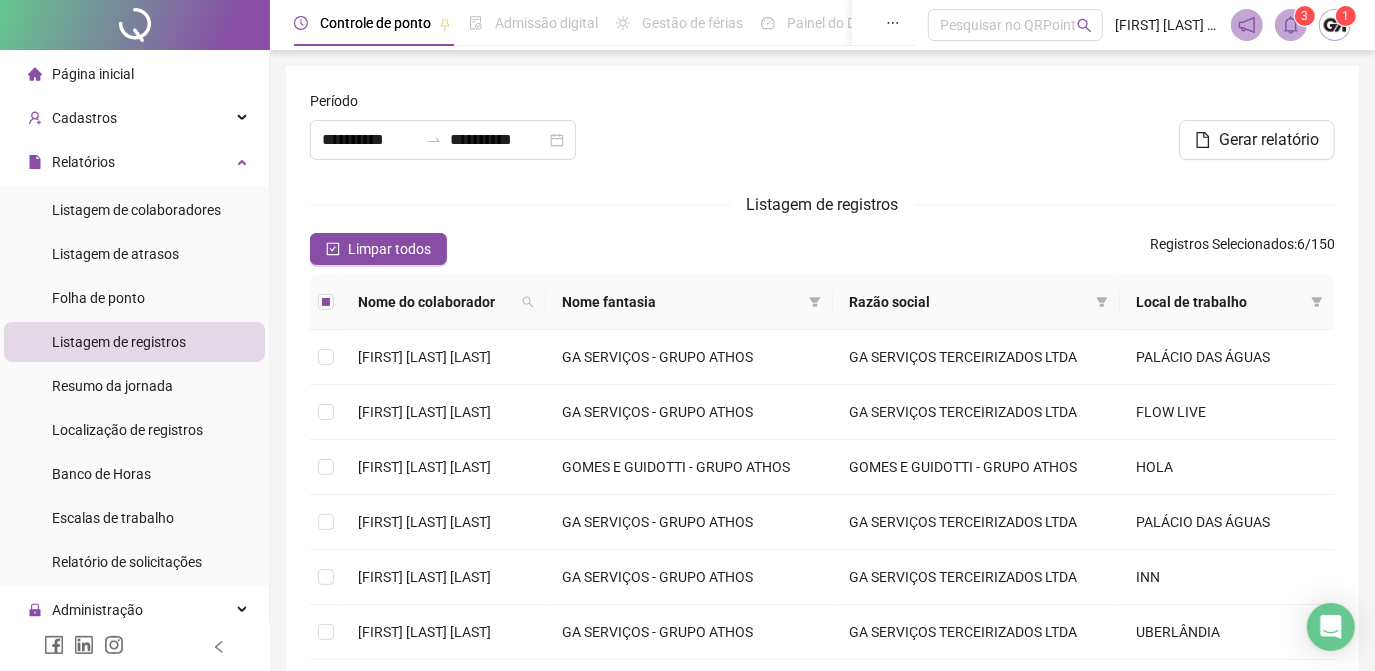 click at bounding box center (822, 133) 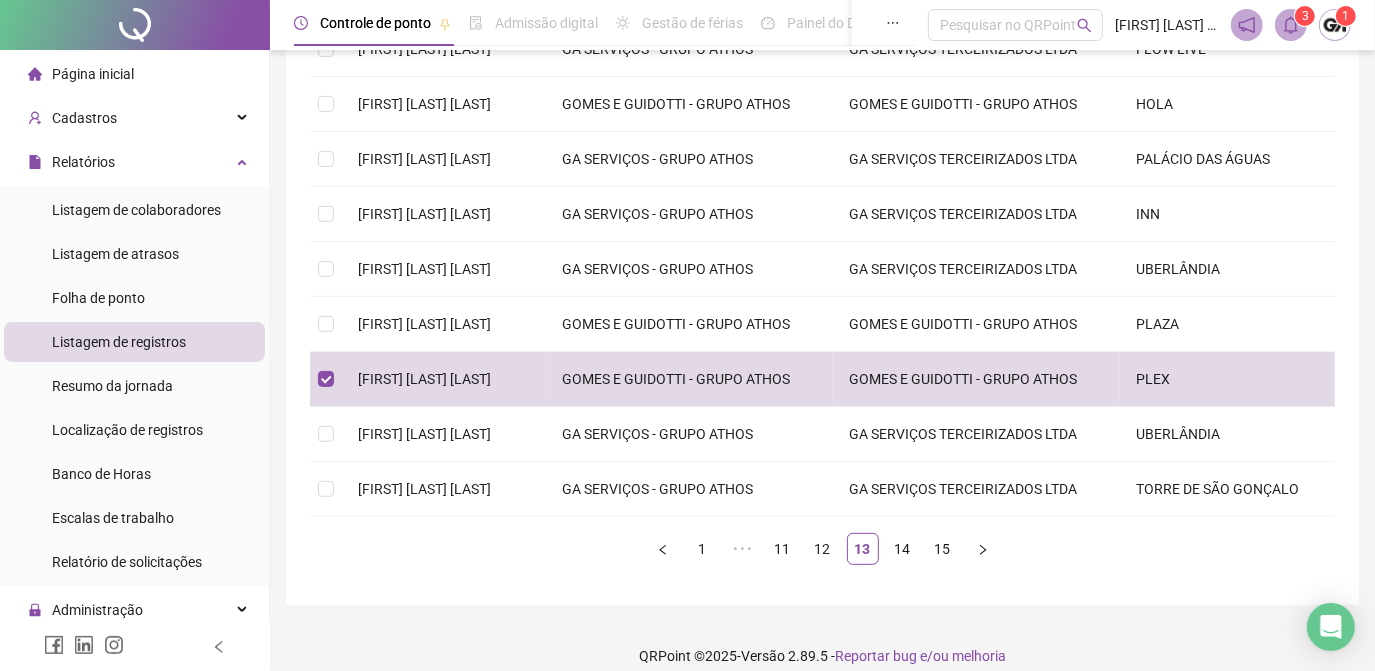 scroll, scrollTop: 379, scrollLeft: 0, axis: vertical 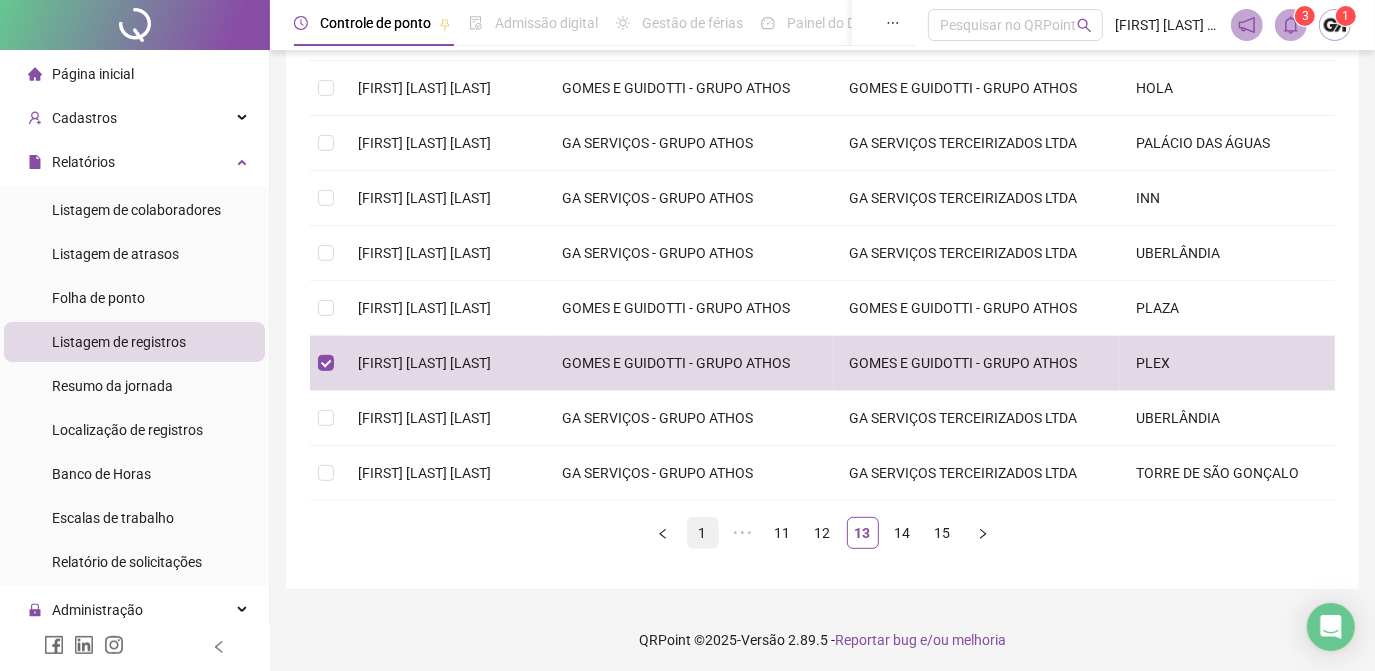 click on "1" at bounding box center [703, 533] 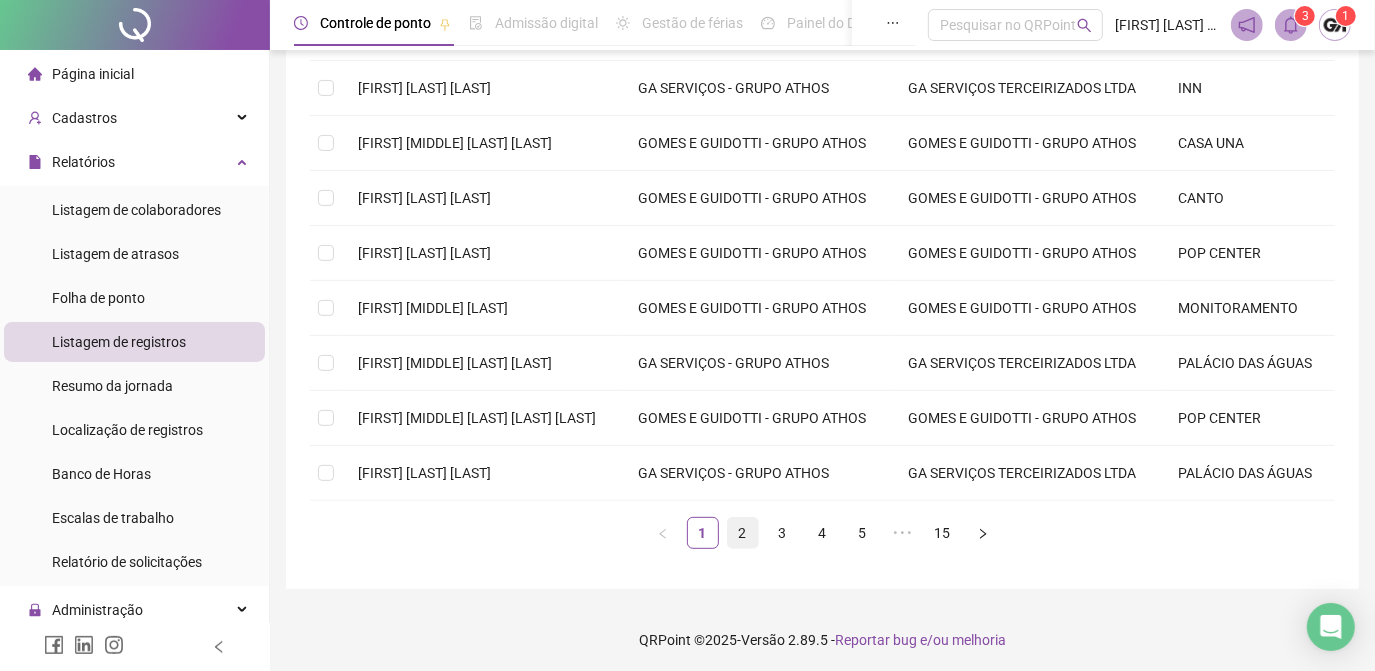 click on "2" at bounding box center [743, 533] 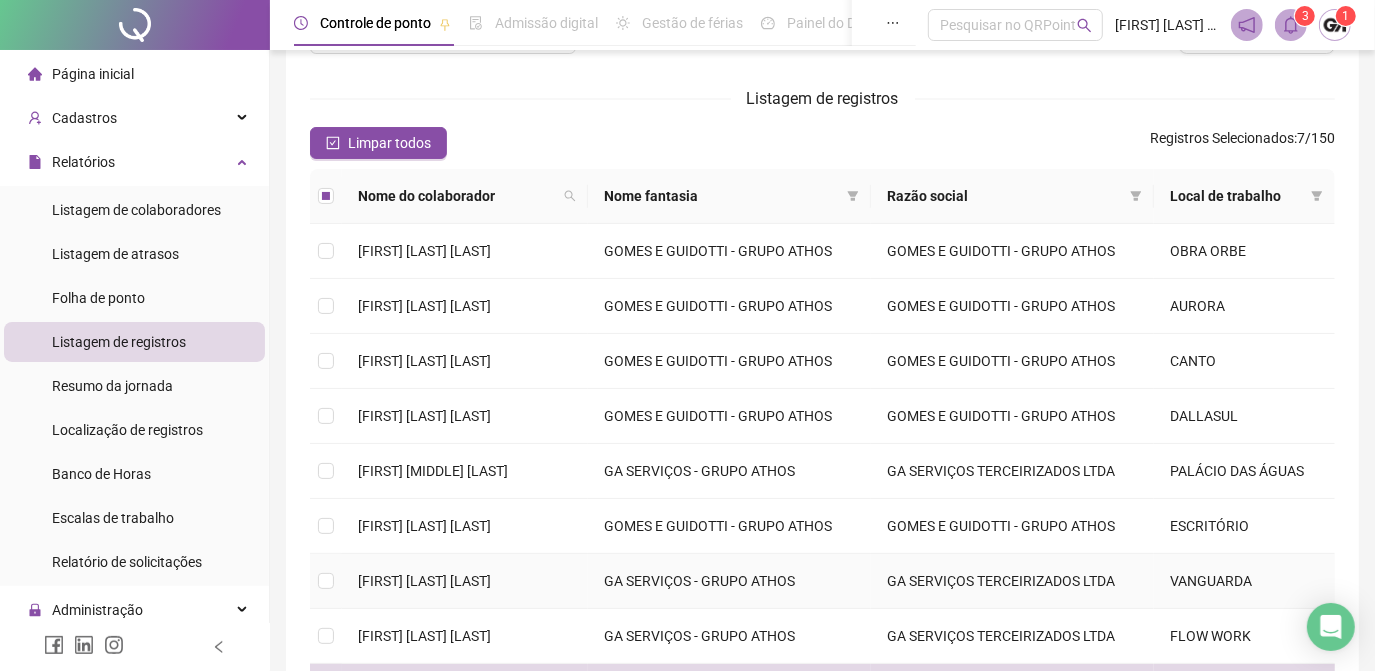 scroll, scrollTop: 16, scrollLeft: 0, axis: vertical 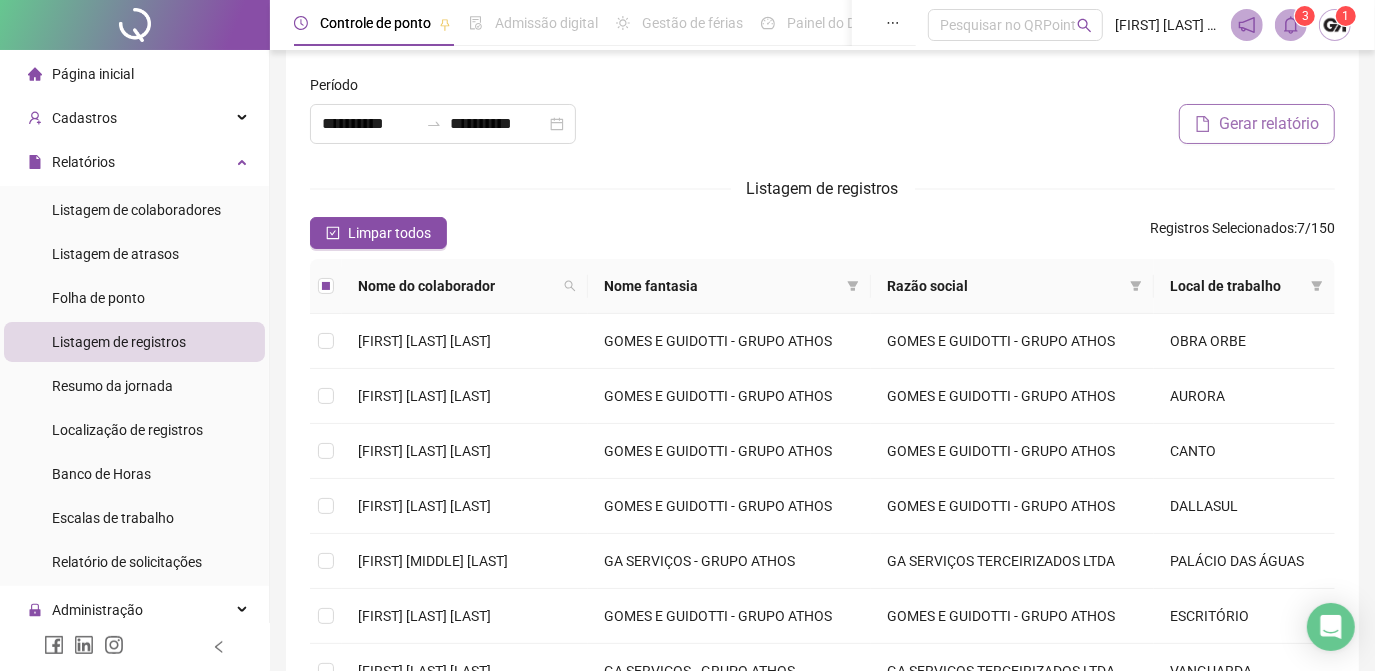 click on "Gerar relatório" at bounding box center [1269, 124] 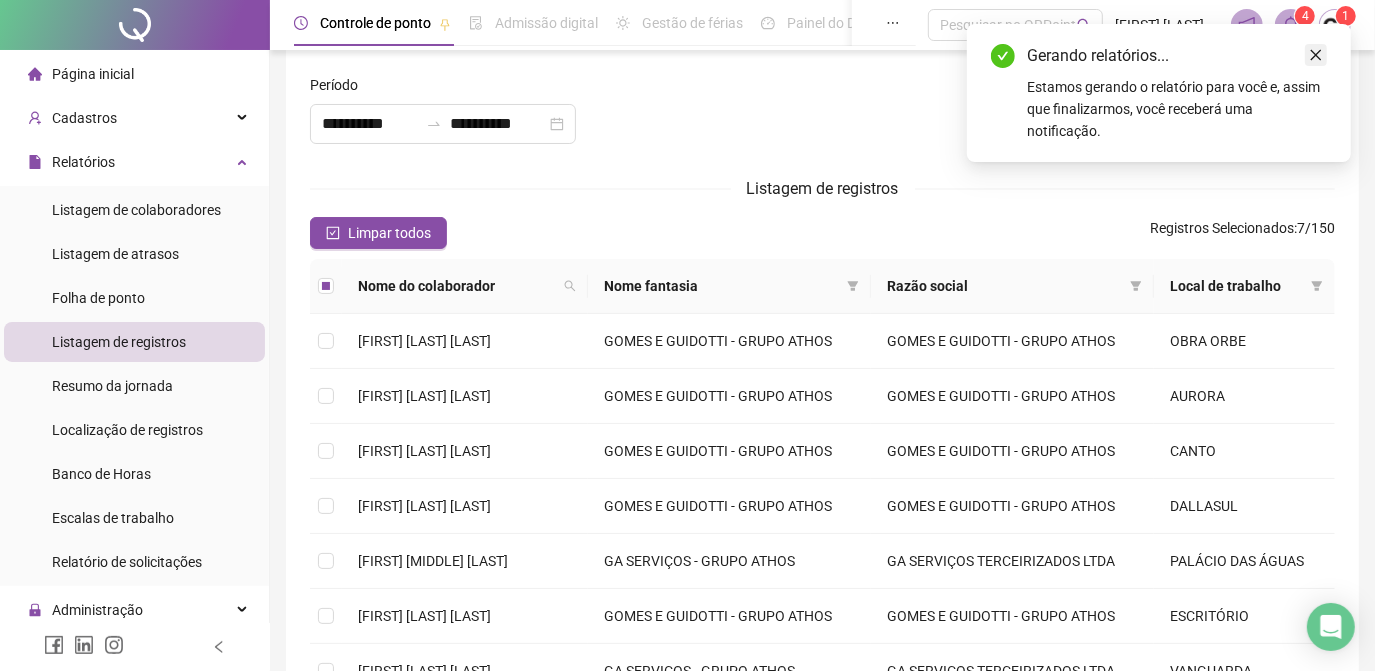 click at bounding box center (1316, 55) 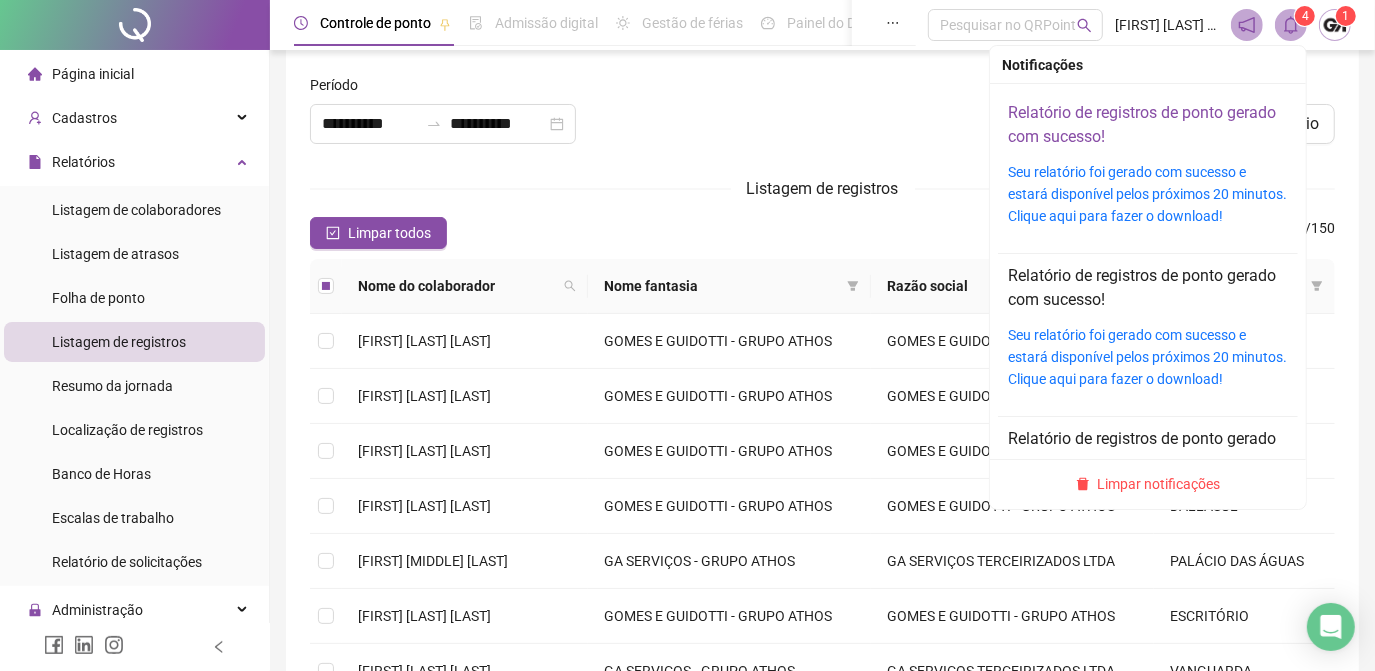 click on "Relatório de registros de ponto gerado com sucesso!" at bounding box center (1142, 124) 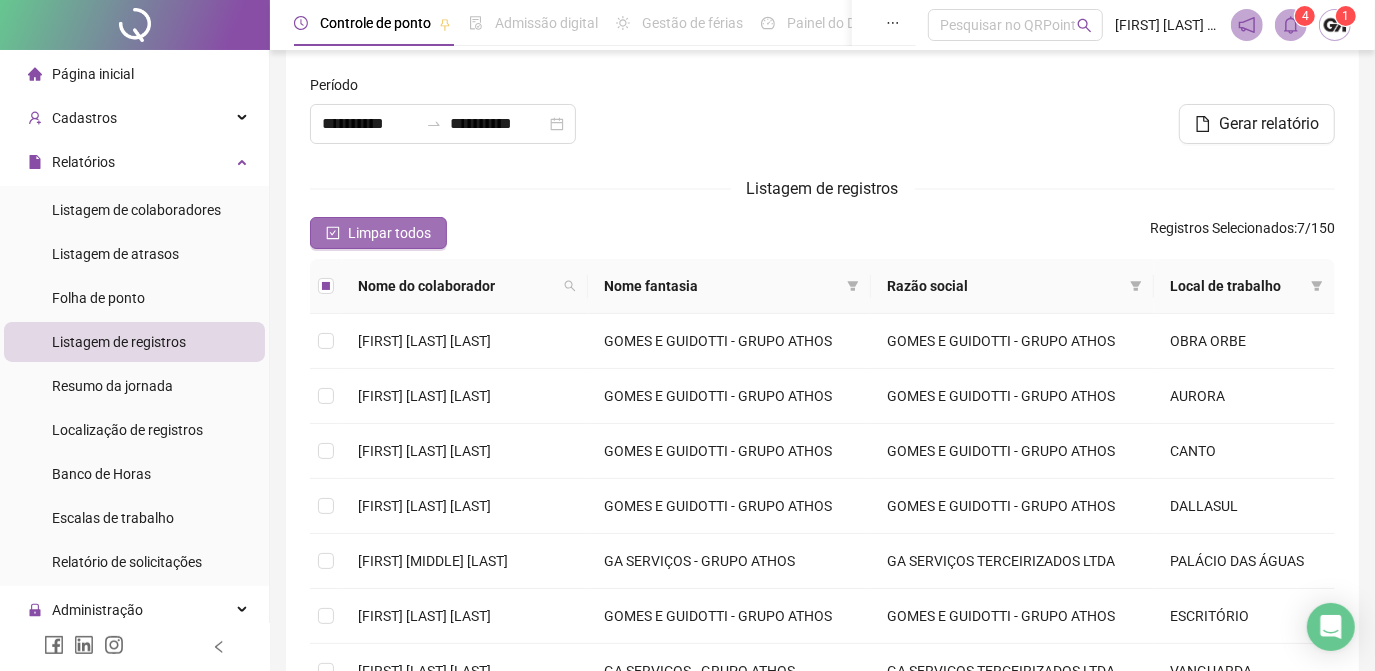 click on "Limpar todos" at bounding box center [389, 233] 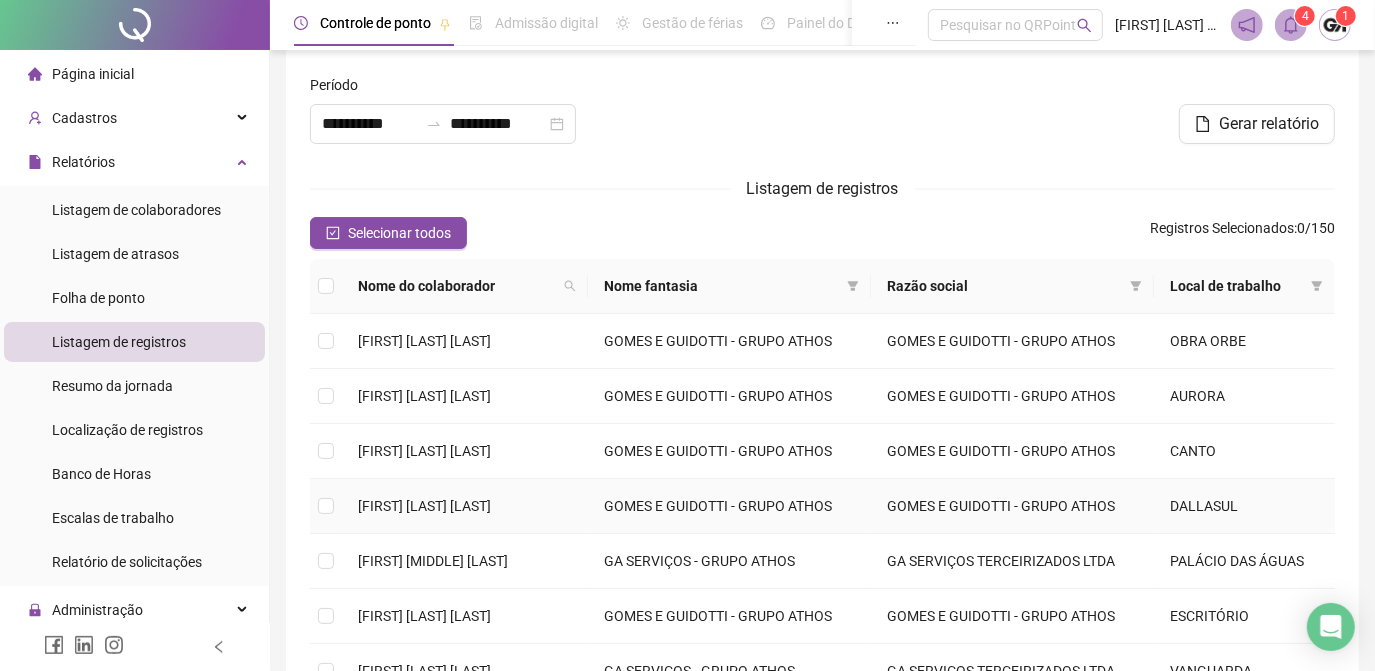 scroll, scrollTop: 379, scrollLeft: 0, axis: vertical 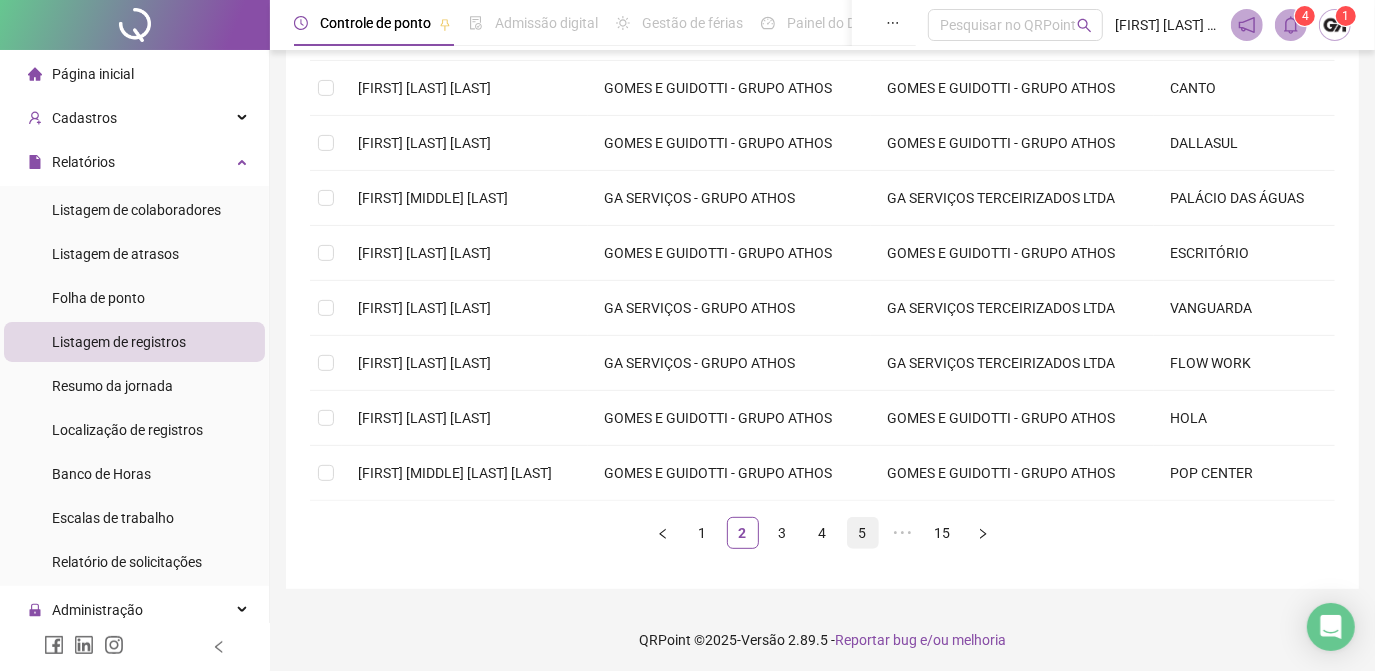 click on "5" at bounding box center [863, 533] 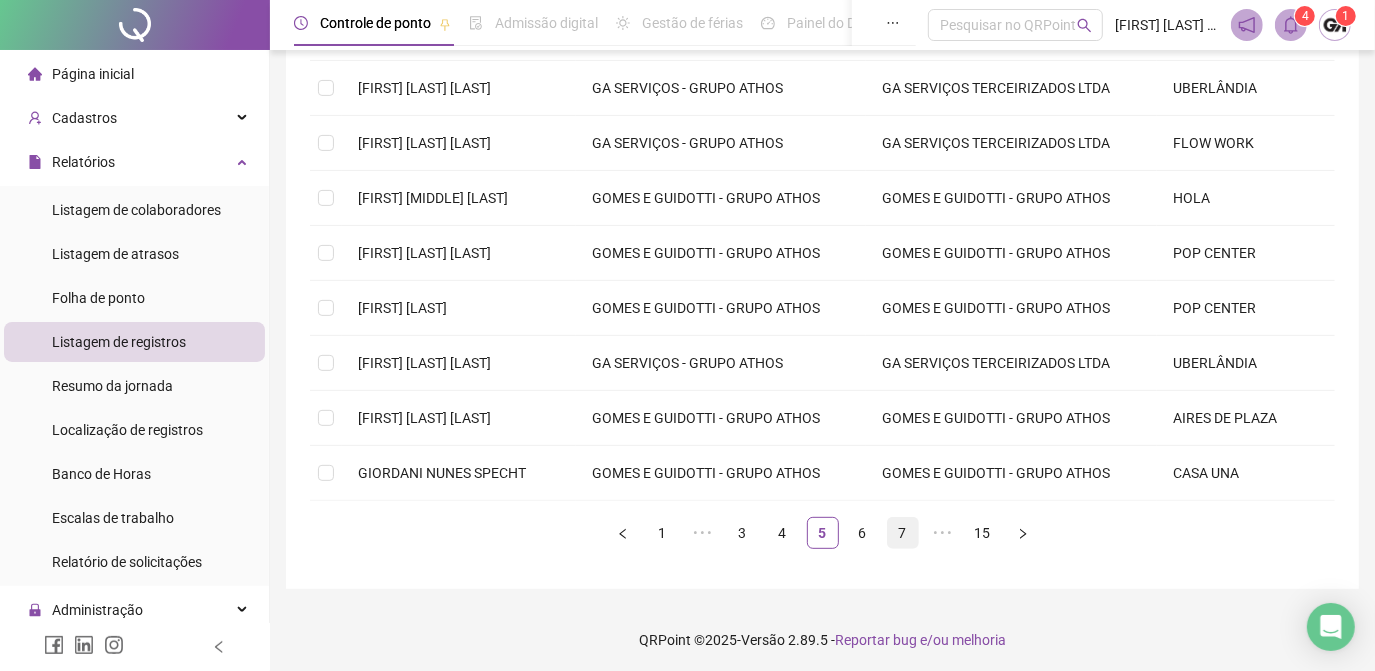 click on "7" at bounding box center [903, 533] 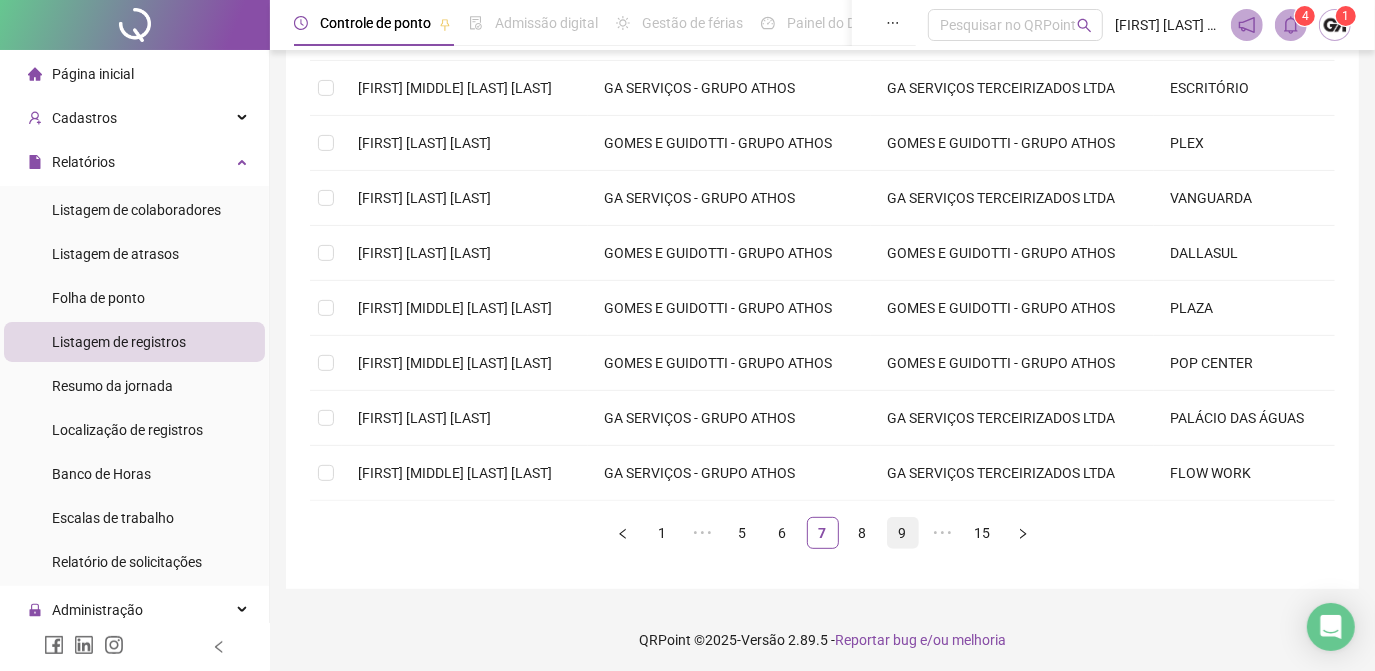 click on "8" at bounding box center [863, 533] 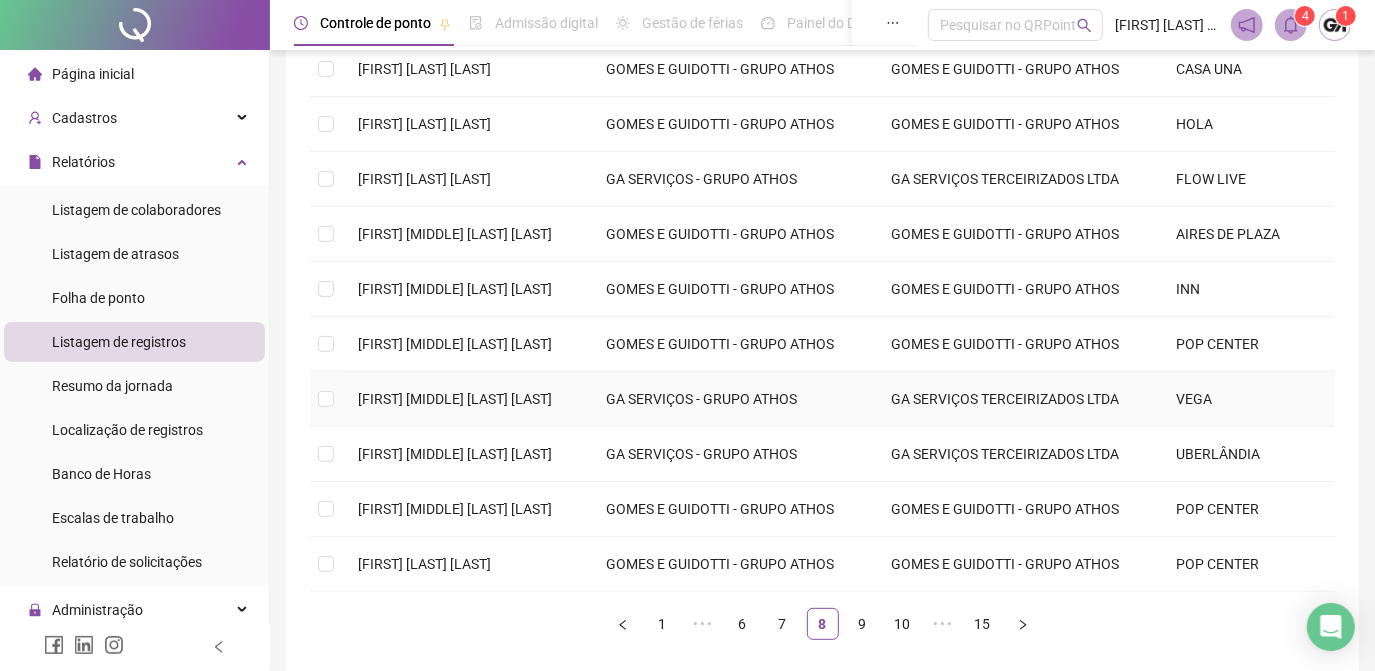 scroll, scrollTop: 197, scrollLeft: 0, axis: vertical 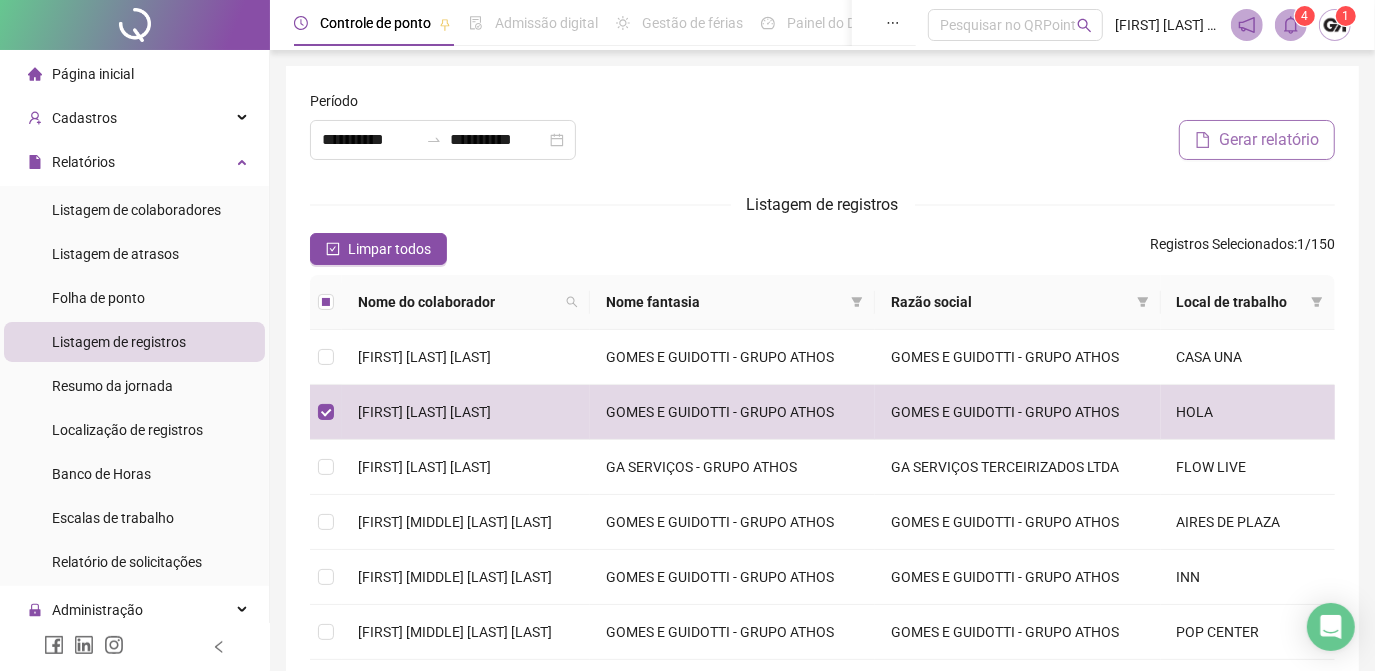 click on "Gerar relatório" at bounding box center (1269, 140) 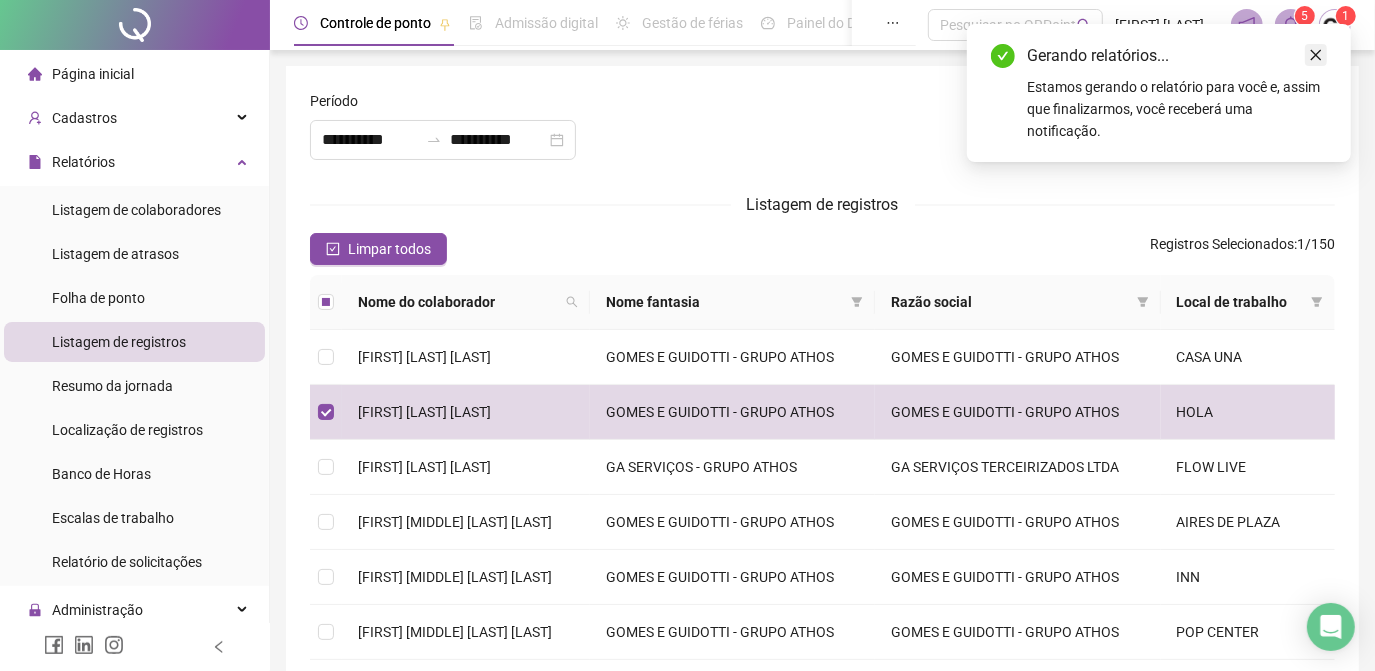 click 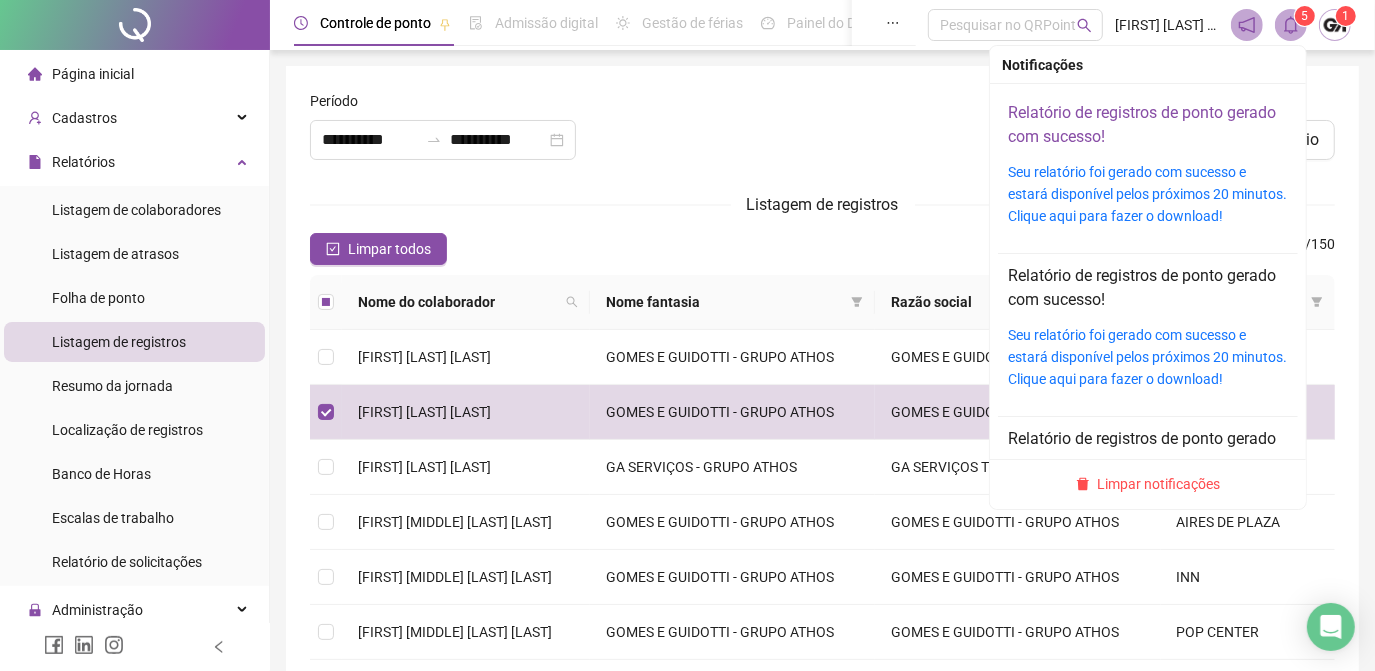 click on "Relatório de registros de ponto gerado com sucesso!" at bounding box center (1142, 124) 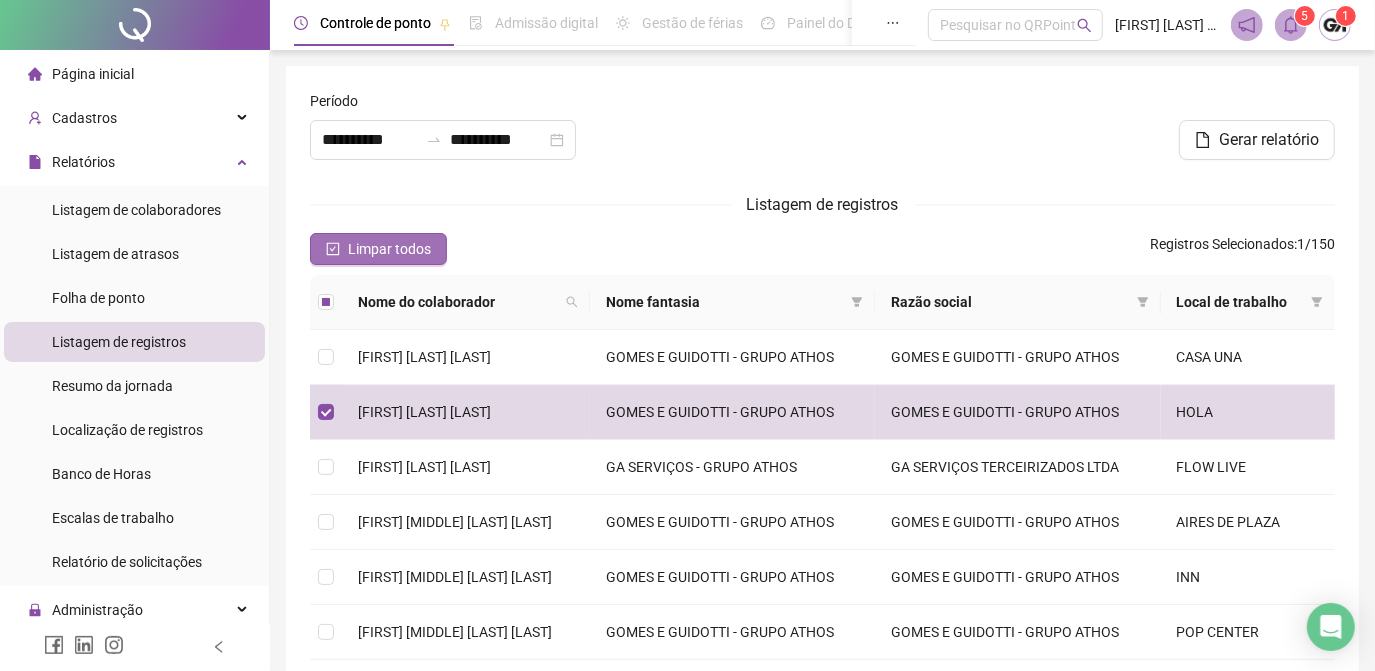 click on "Limpar todos" at bounding box center [389, 249] 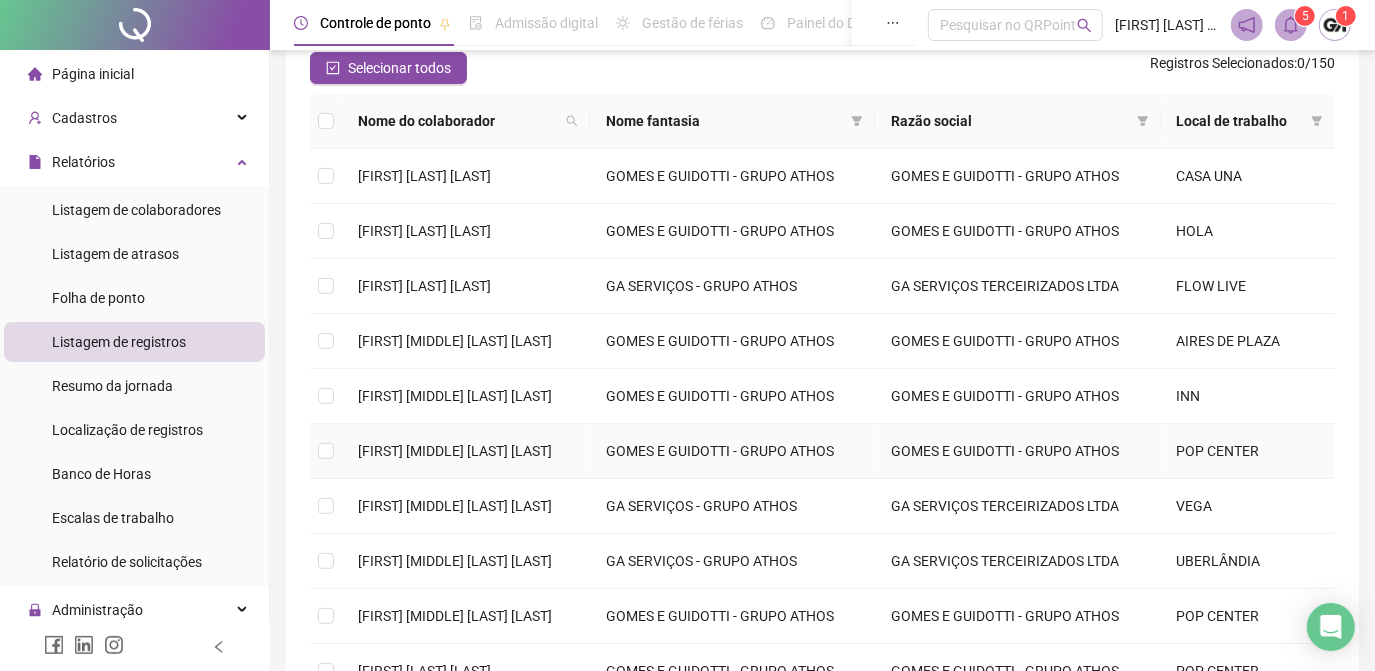 scroll, scrollTop: 363, scrollLeft: 0, axis: vertical 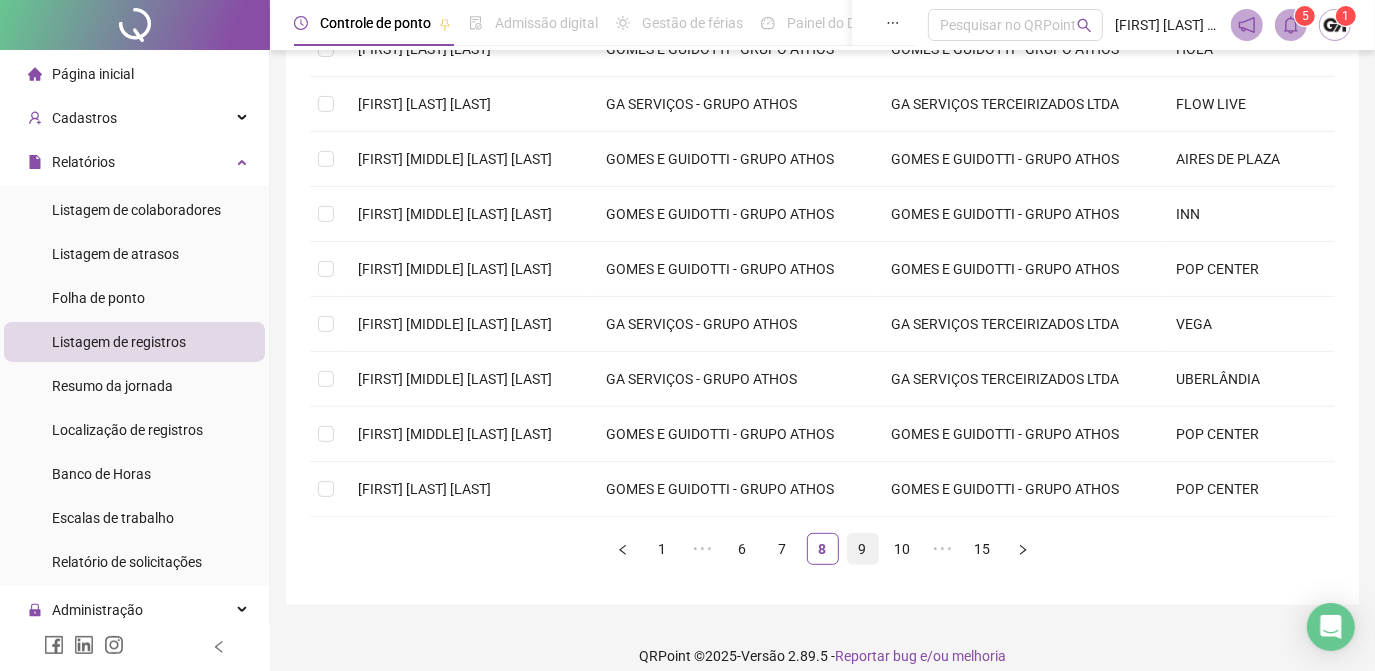 click on "9" at bounding box center [863, 549] 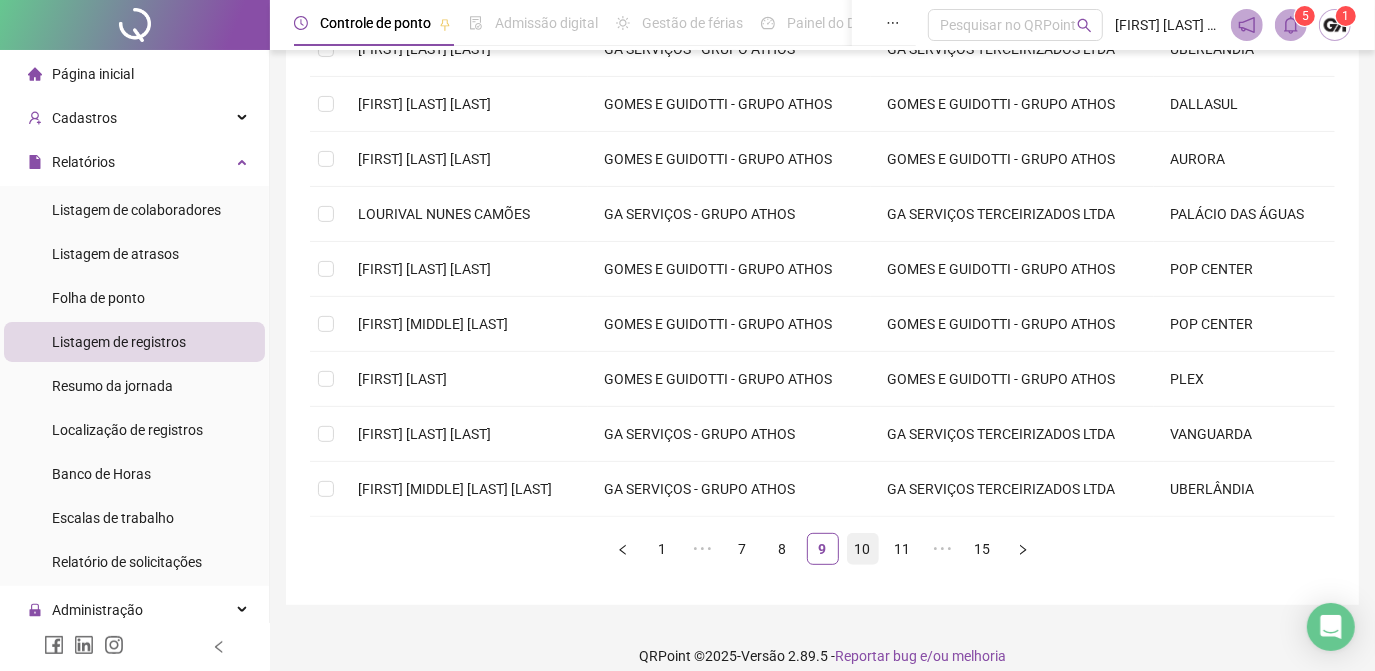 click on "10" at bounding box center [863, 549] 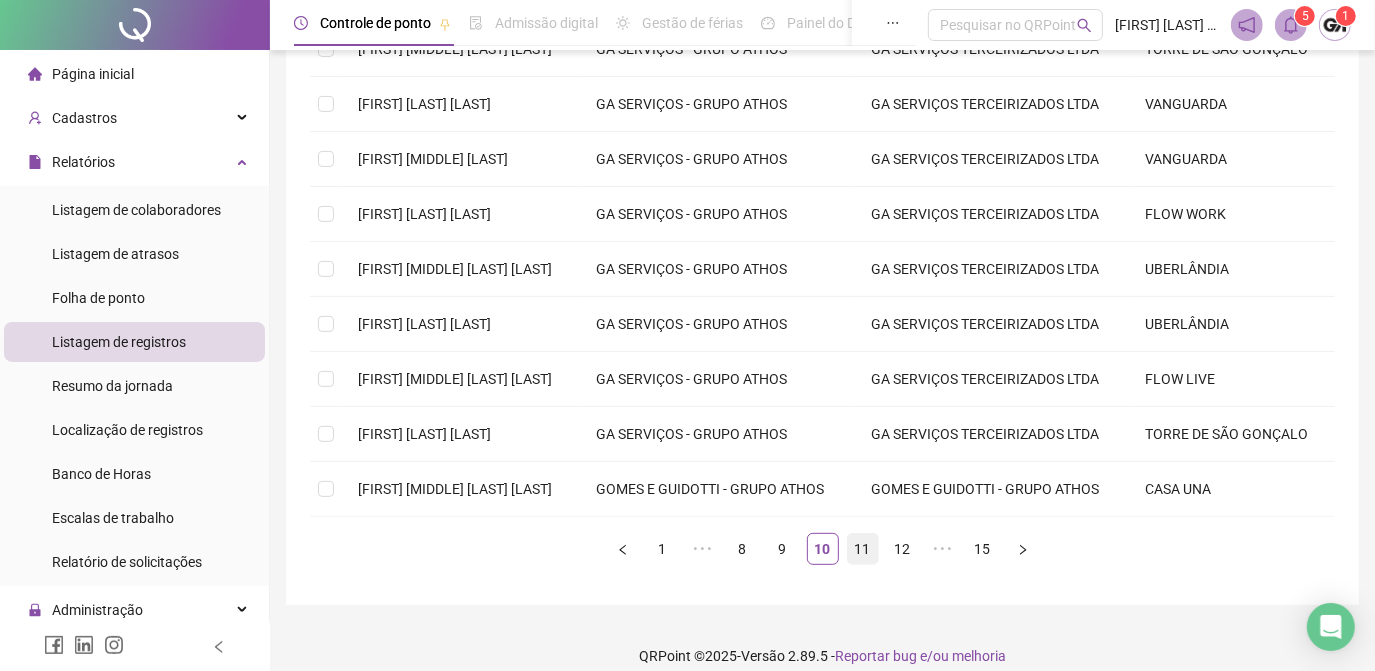 click on "11" at bounding box center (863, 549) 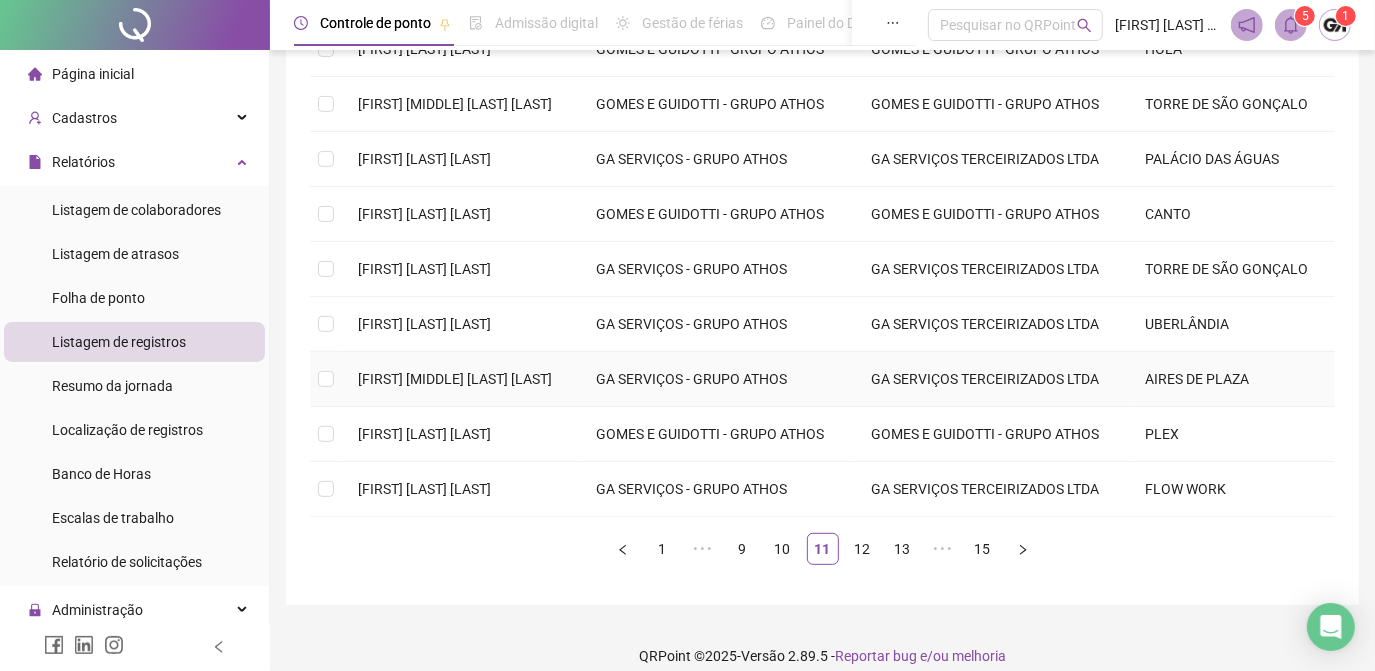 scroll, scrollTop: 181, scrollLeft: 0, axis: vertical 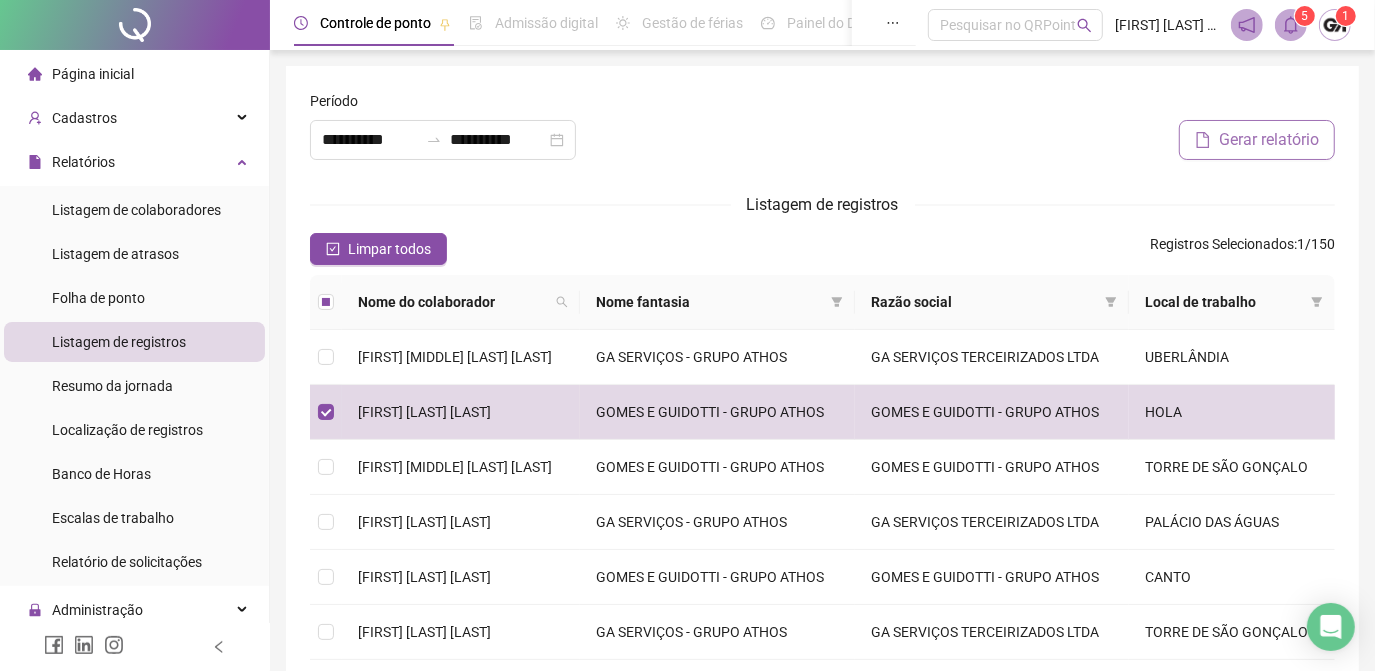 click on "Gerar relatório" at bounding box center (1269, 140) 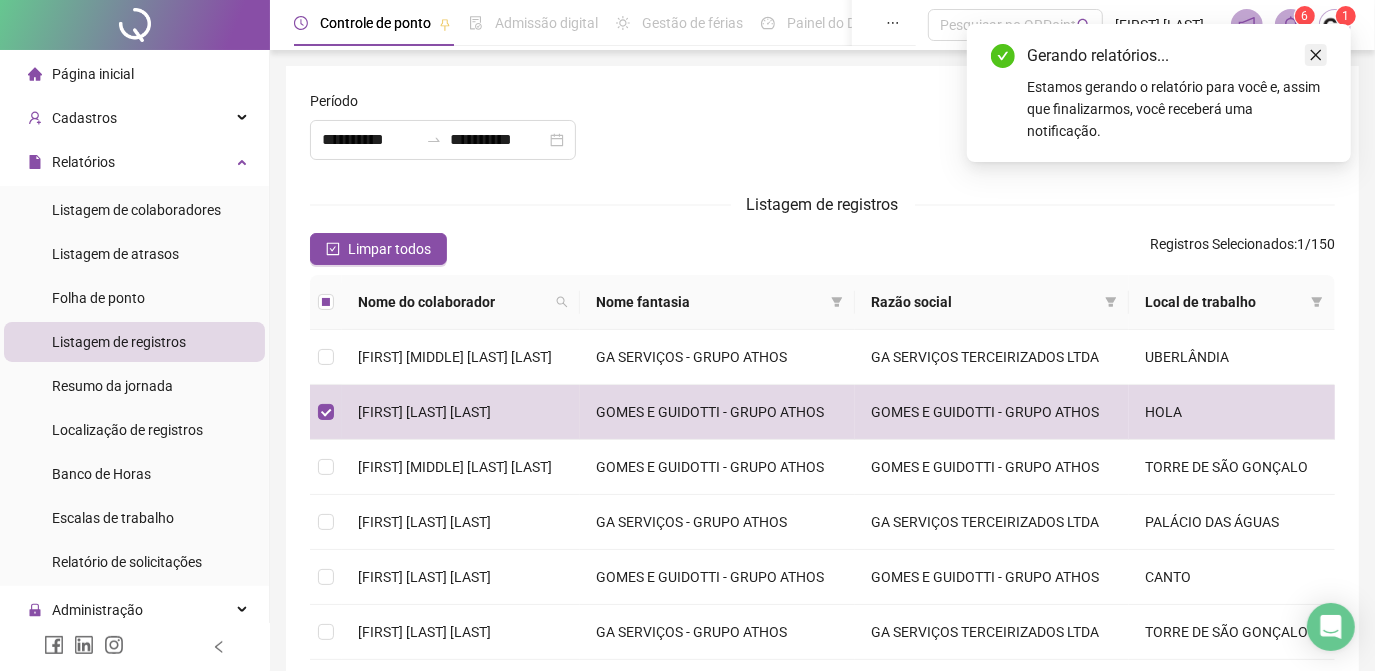 click 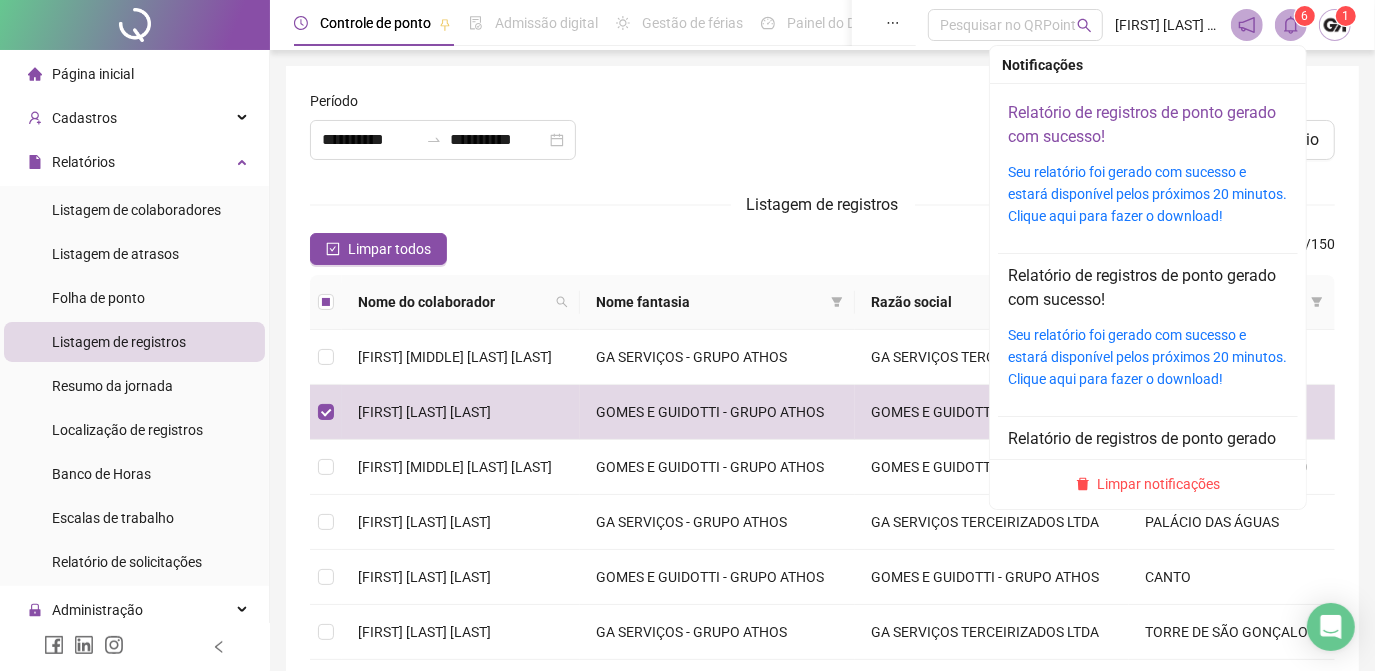 click on "Relatório de registros de ponto gerado com sucesso!" at bounding box center [1142, 124] 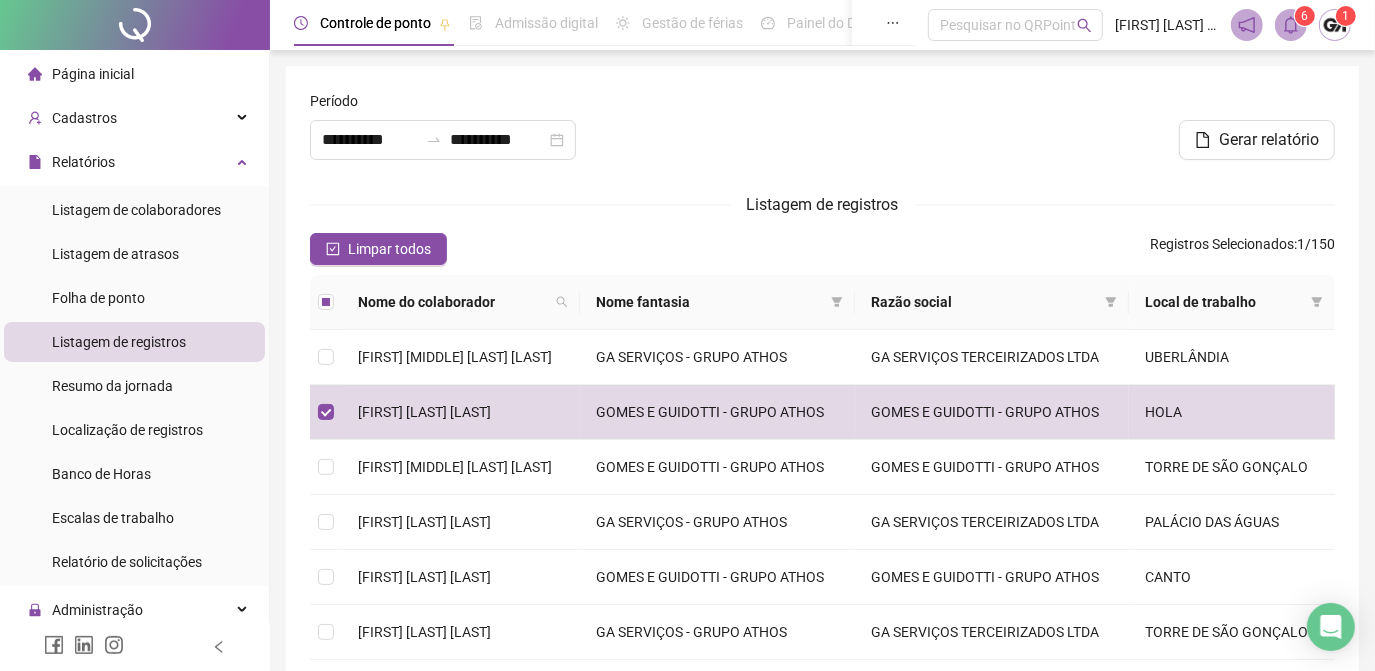 click on "[ACTION] [NUMBER] / [NUMBER]" at bounding box center (822, 249) 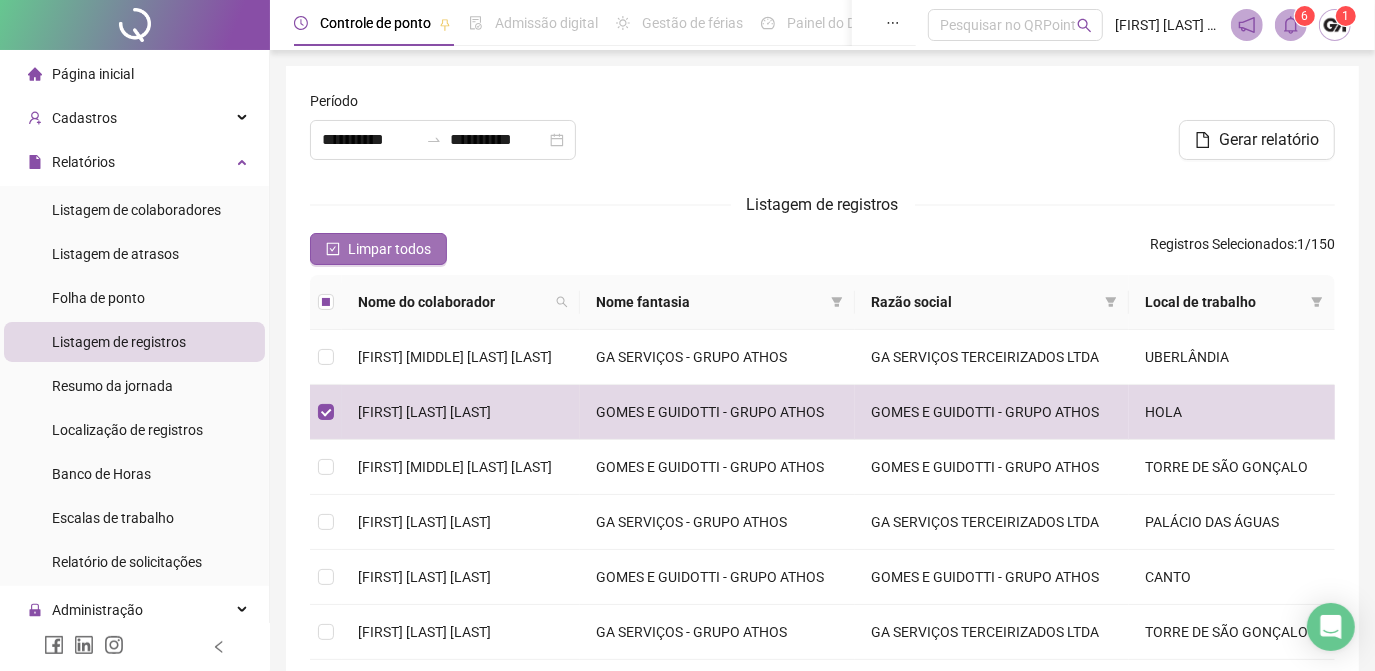 click on "Limpar todos" at bounding box center [389, 249] 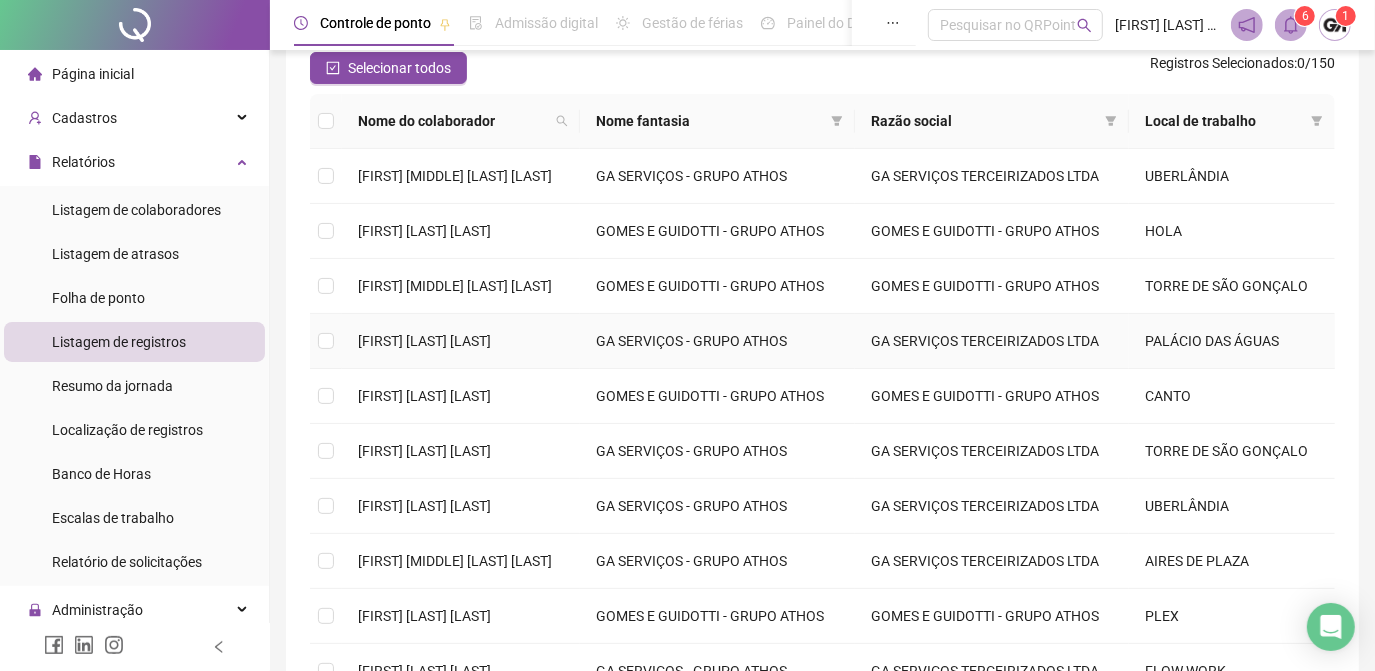 scroll, scrollTop: 454, scrollLeft: 0, axis: vertical 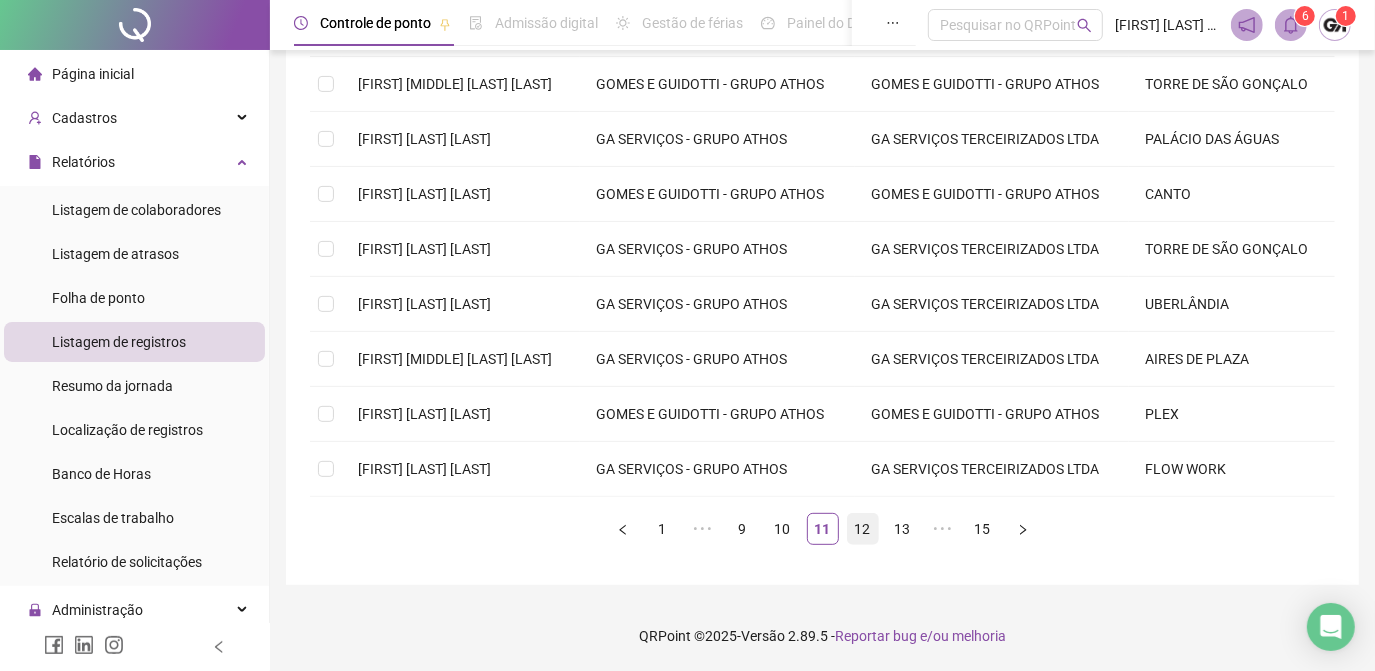click on "12" at bounding box center [863, 529] 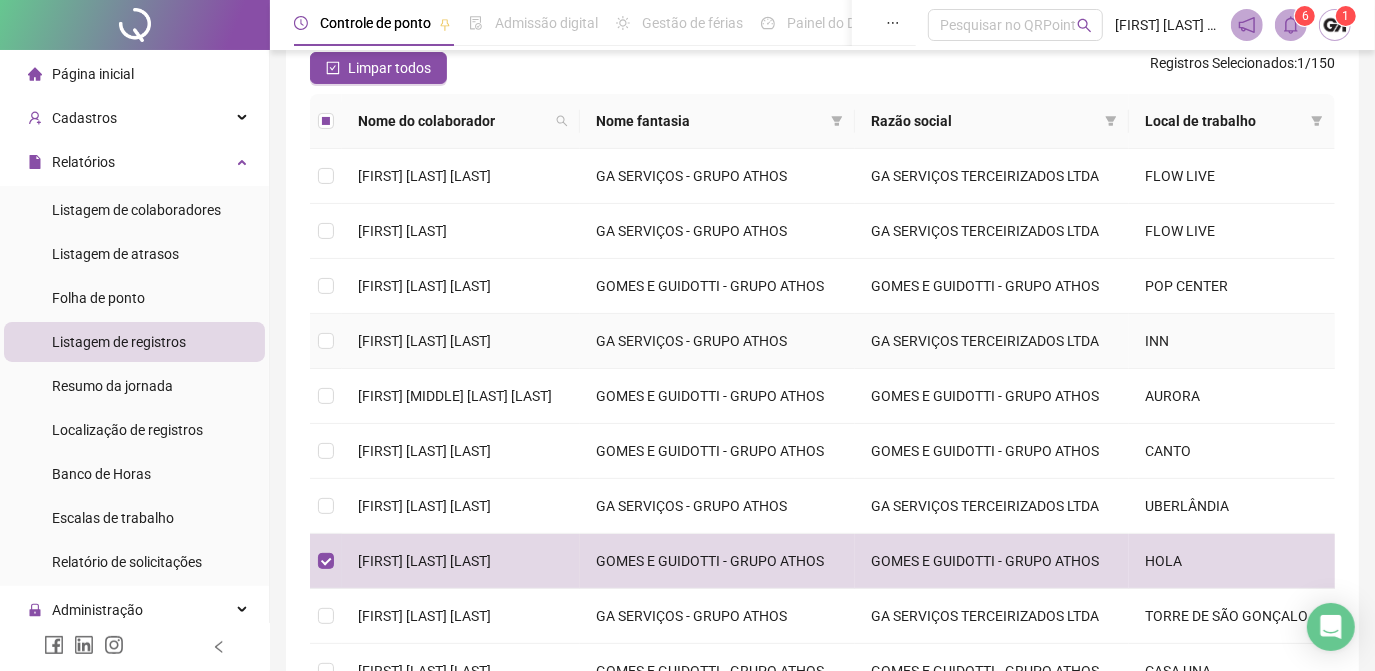 scroll, scrollTop: 0, scrollLeft: 0, axis: both 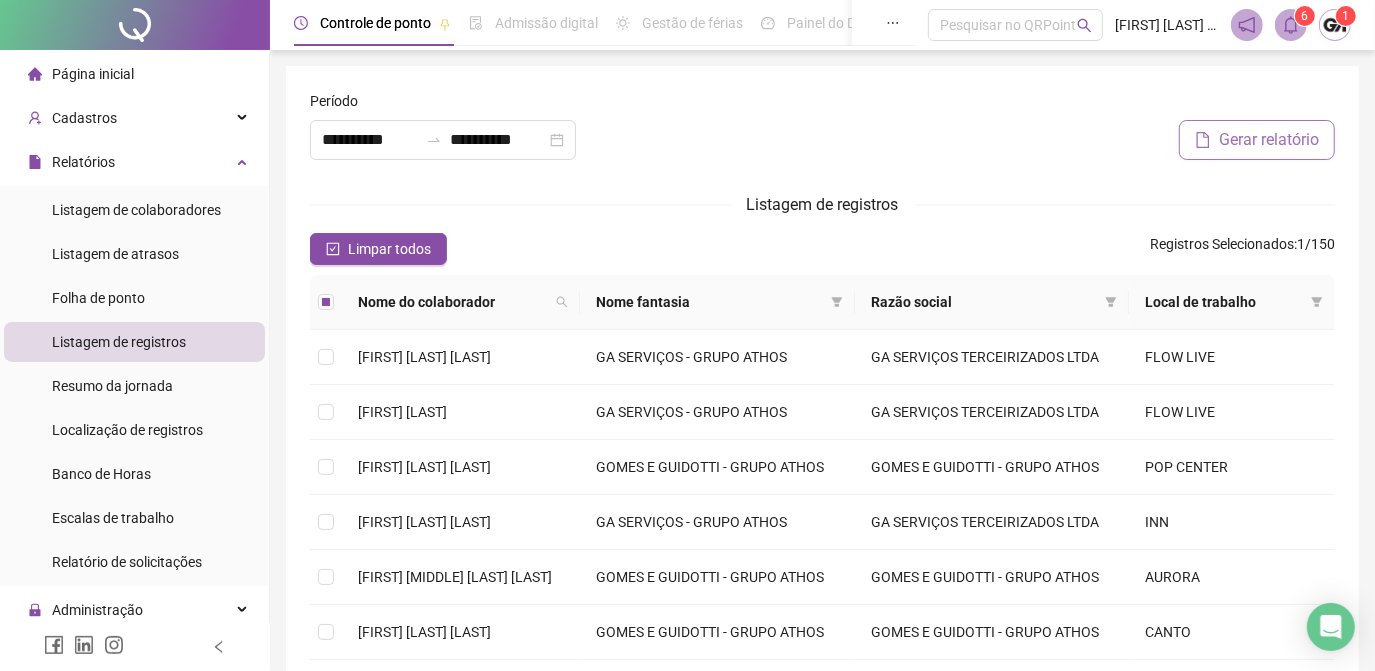 click 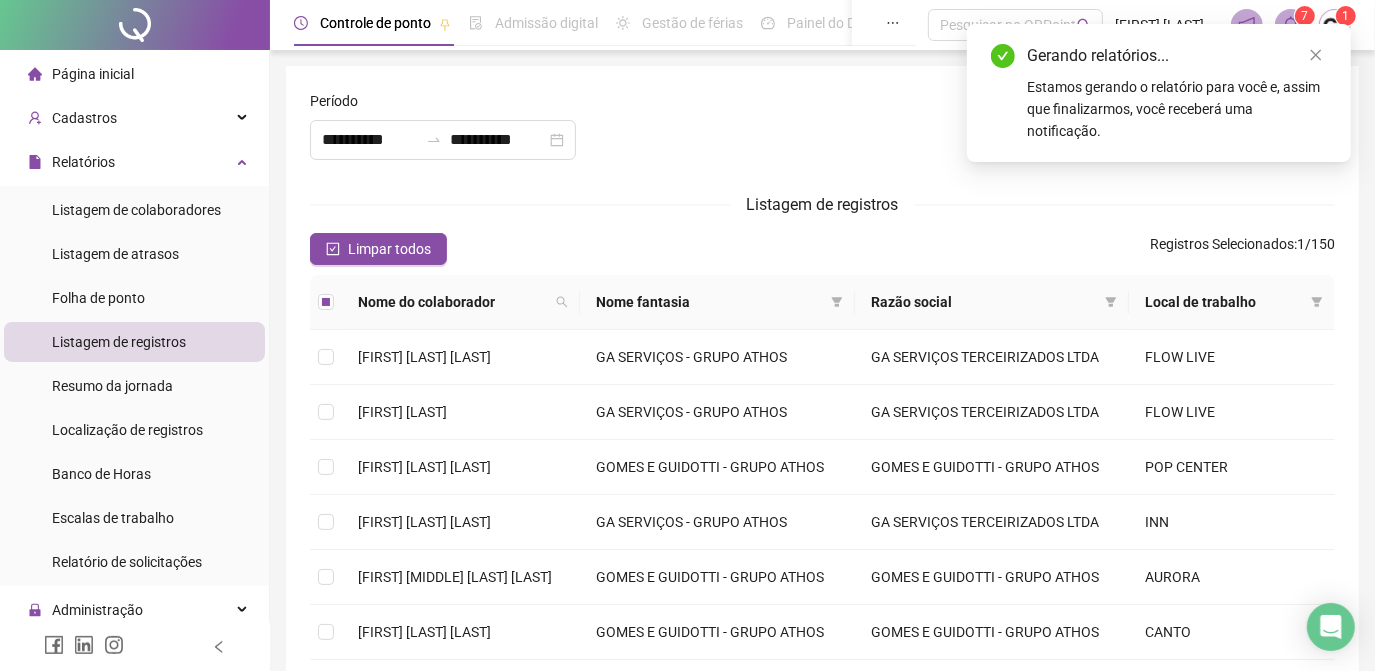 click on "Gerar relatório" at bounding box center (1169, 133) 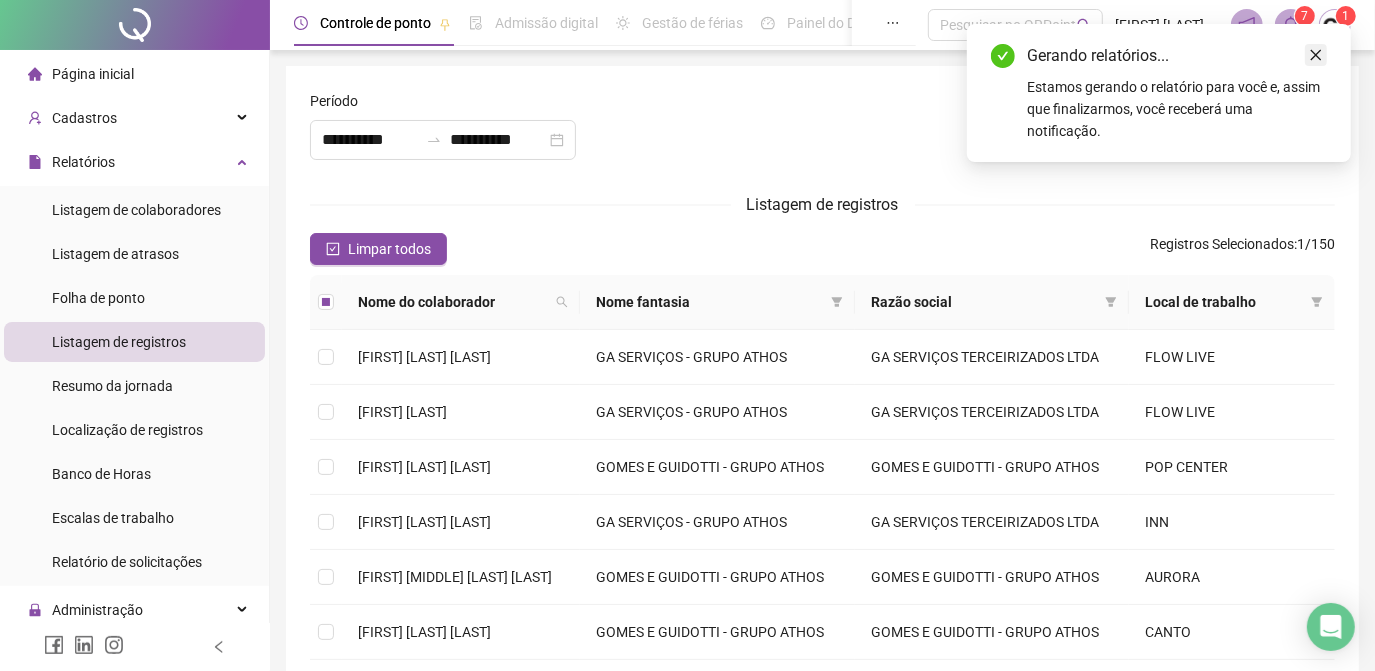 click 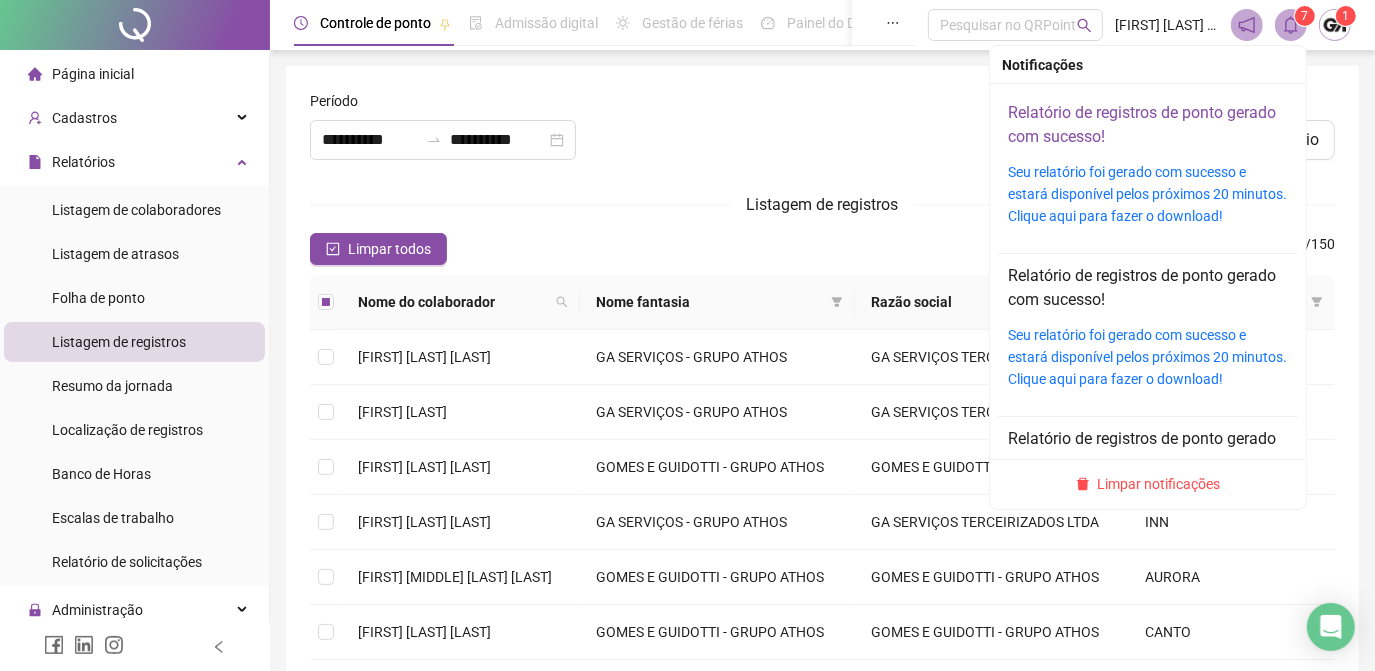click on "Relatório de registros de ponto gerado com sucesso!" at bounding box center [1142, 124] 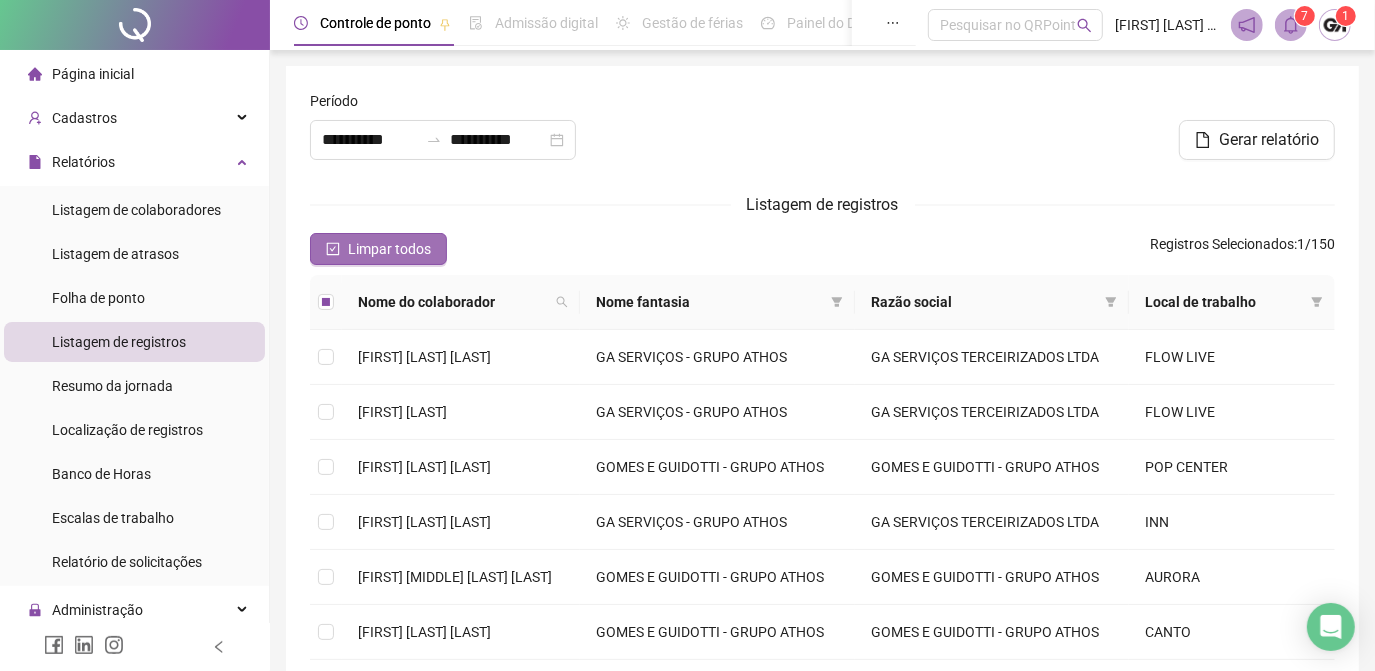 click on "Limpar todos" at bounding box center (389, 249) 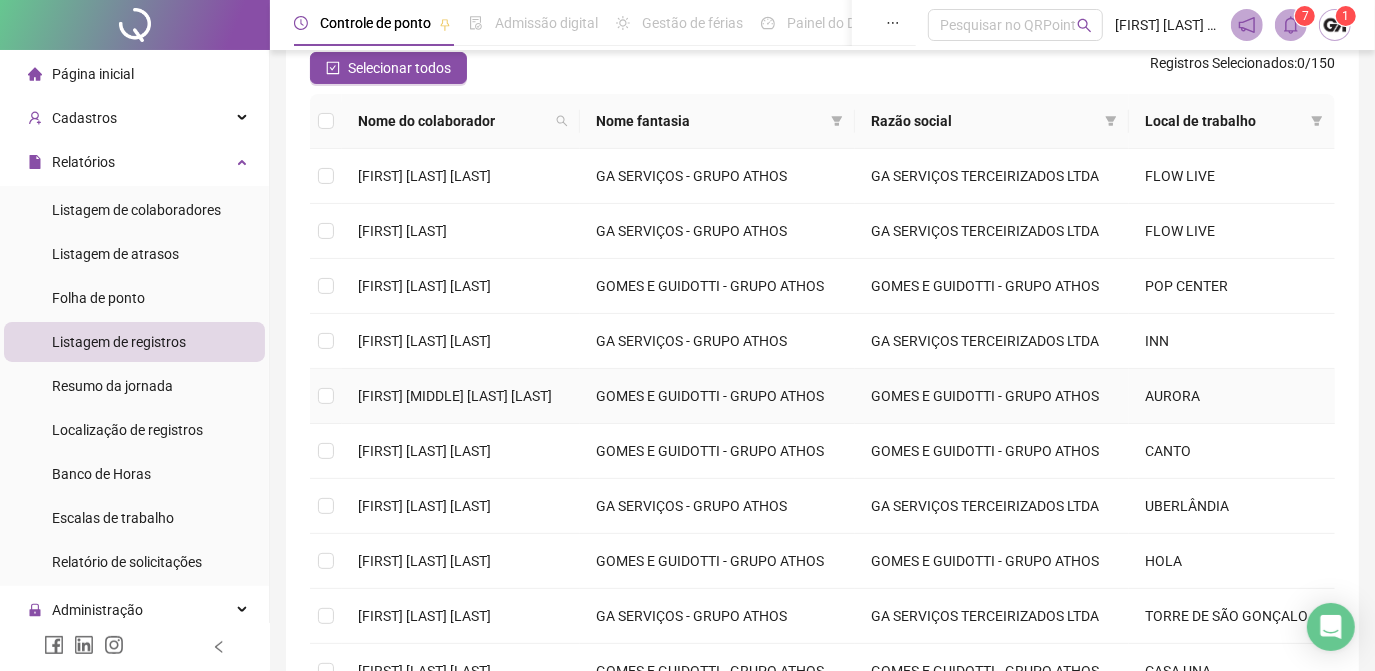 scroll, scrollTop: 454, scrollLeft: 0, axis: vertical 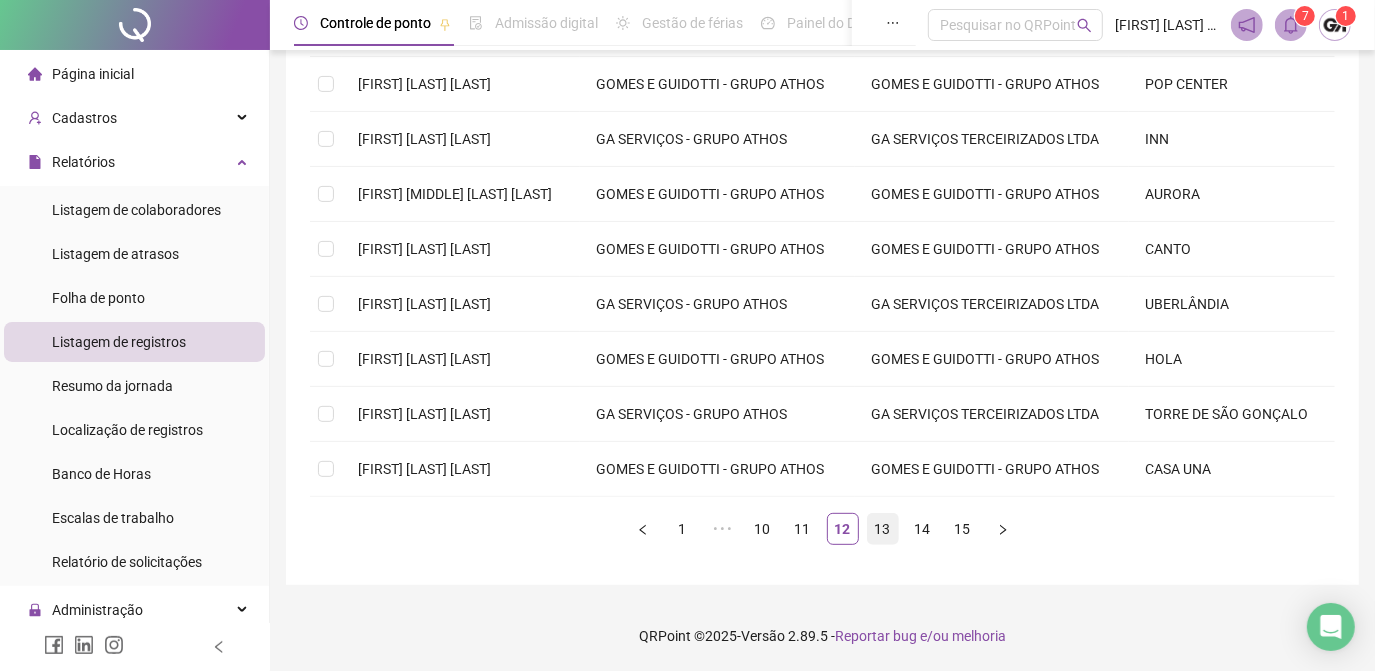 click on "13" at bounding box center [883, 529] 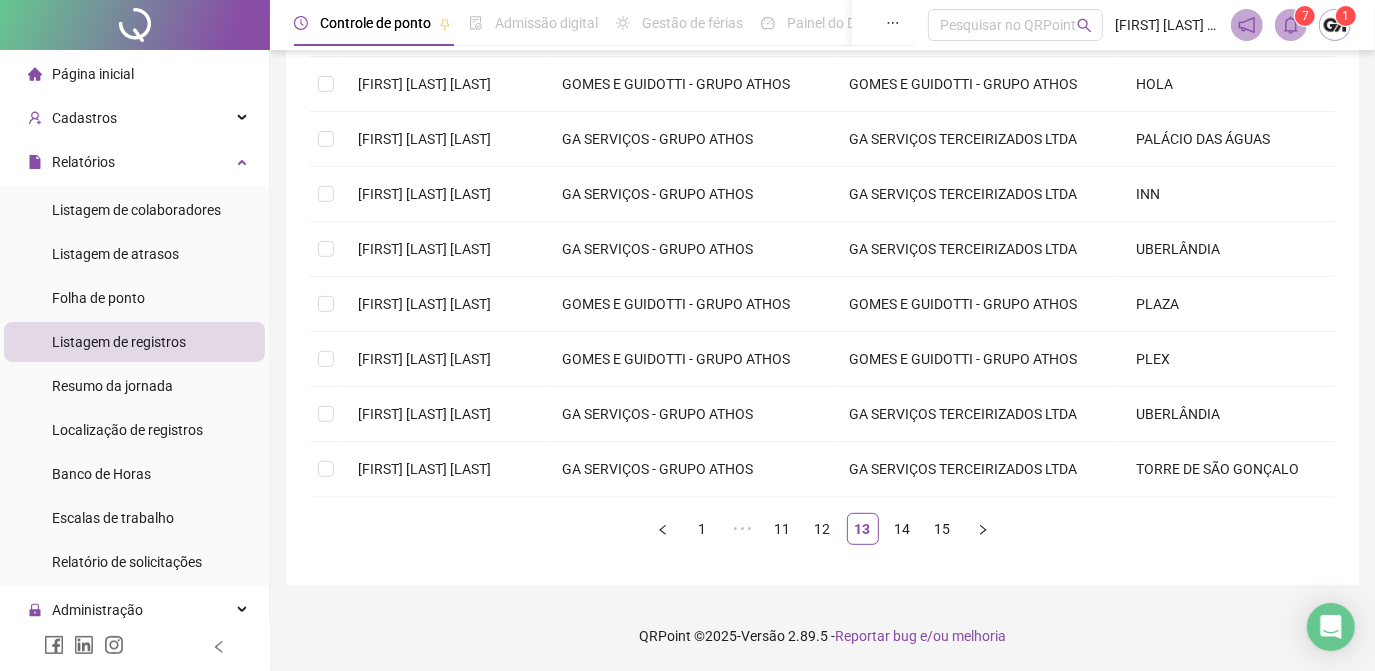 scroll, scrollTop: 379, scrollLeft: 0, axis: vertical 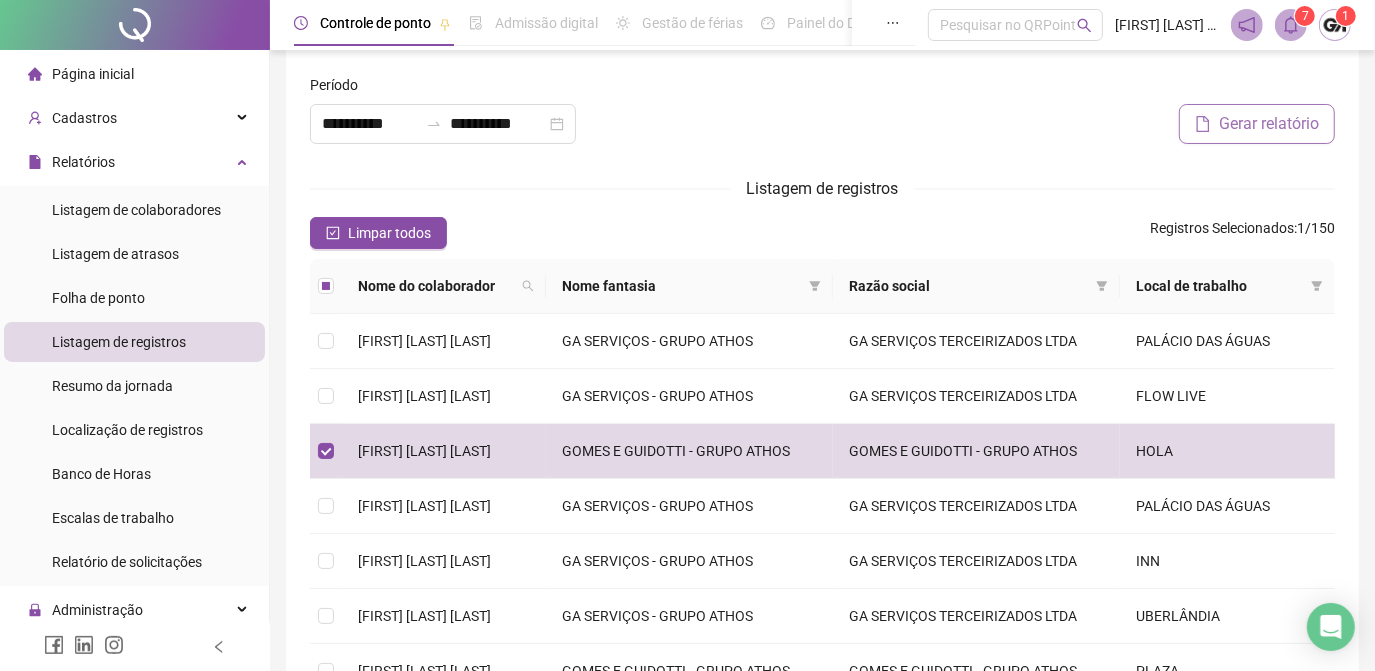 click on "Gerar relatório" at bounding box center (1269, 124) 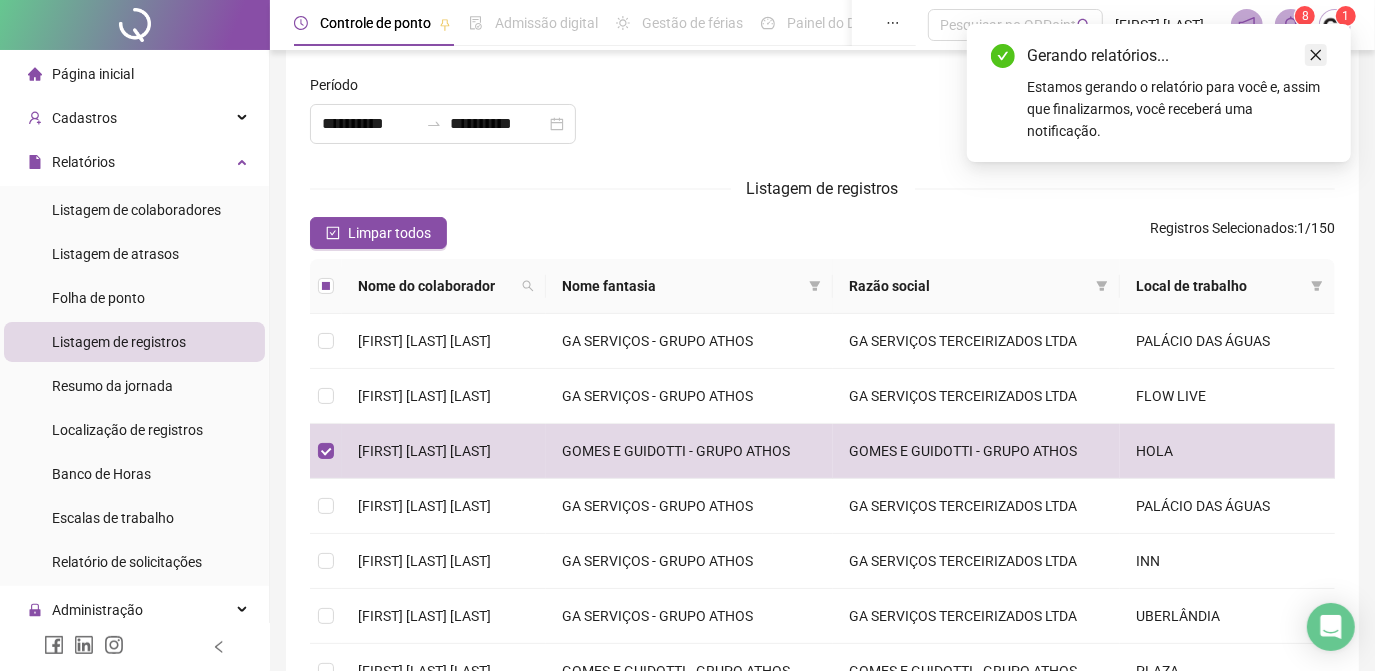 click 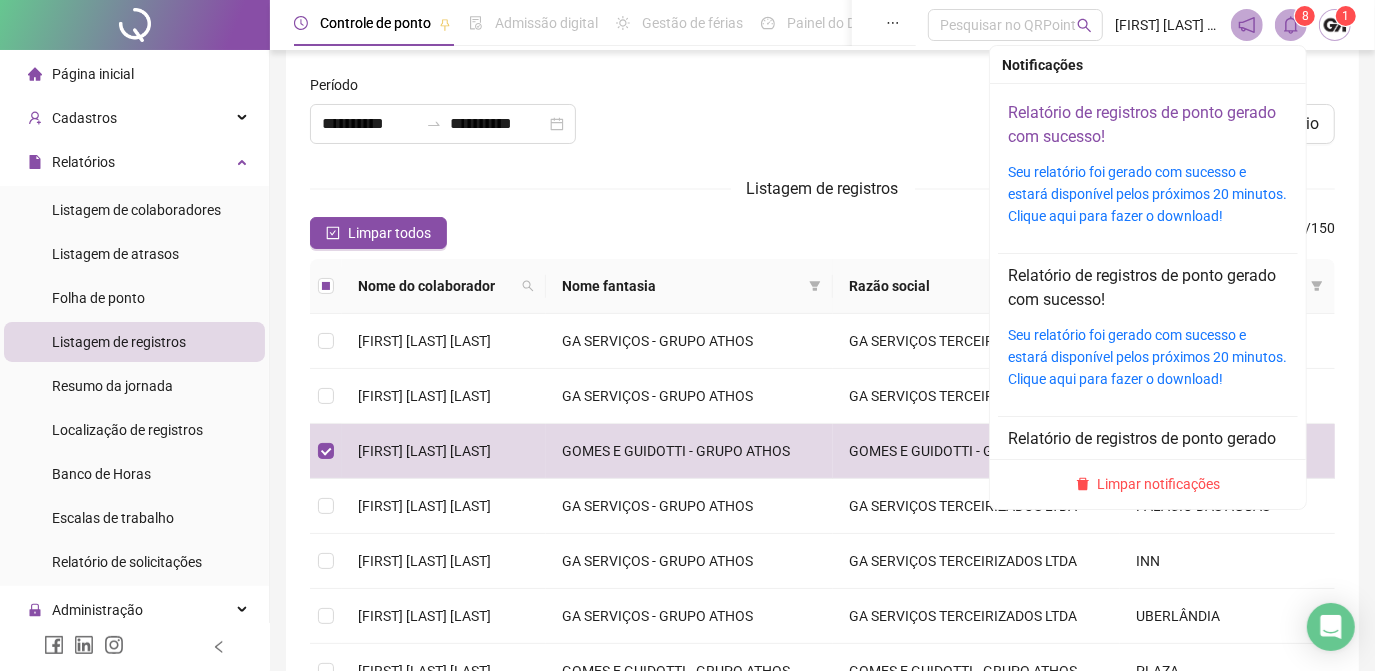 click on "Relatório de registros de ponto gerado com sucesso!" at bounding box center [1142, 124] 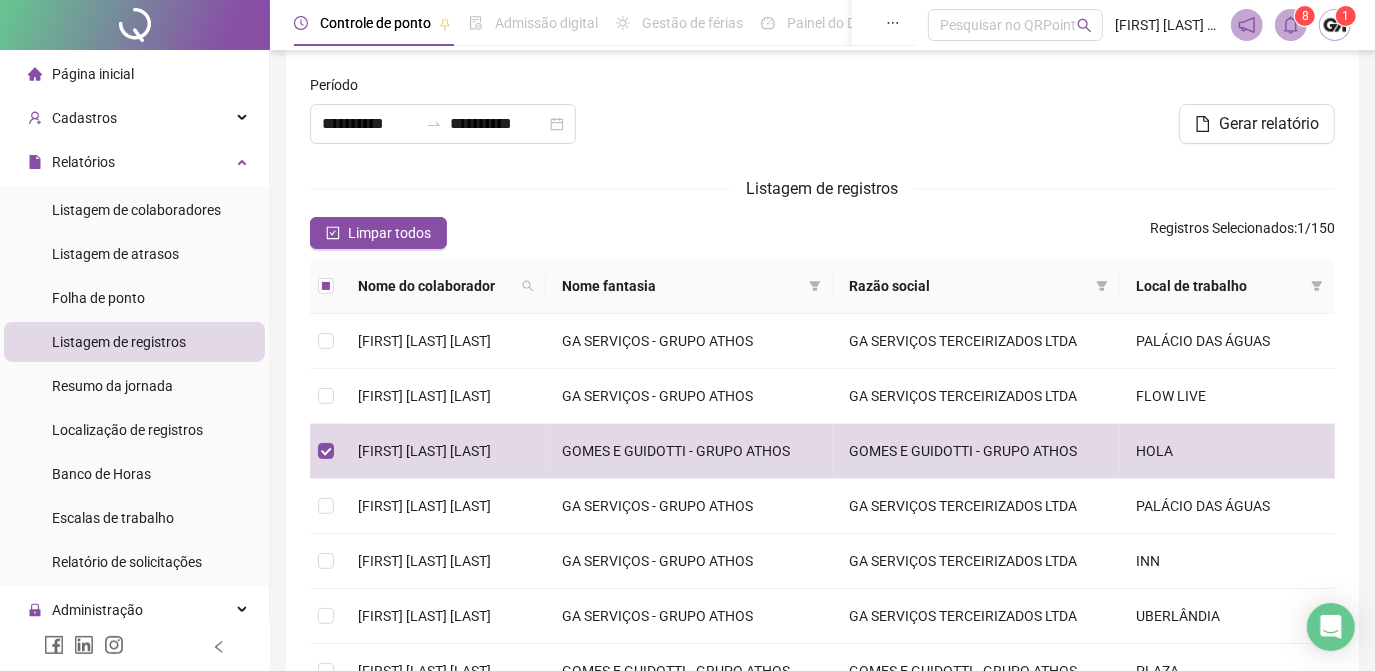 click on "Listagem de registros" at bounding box center (822, 188) 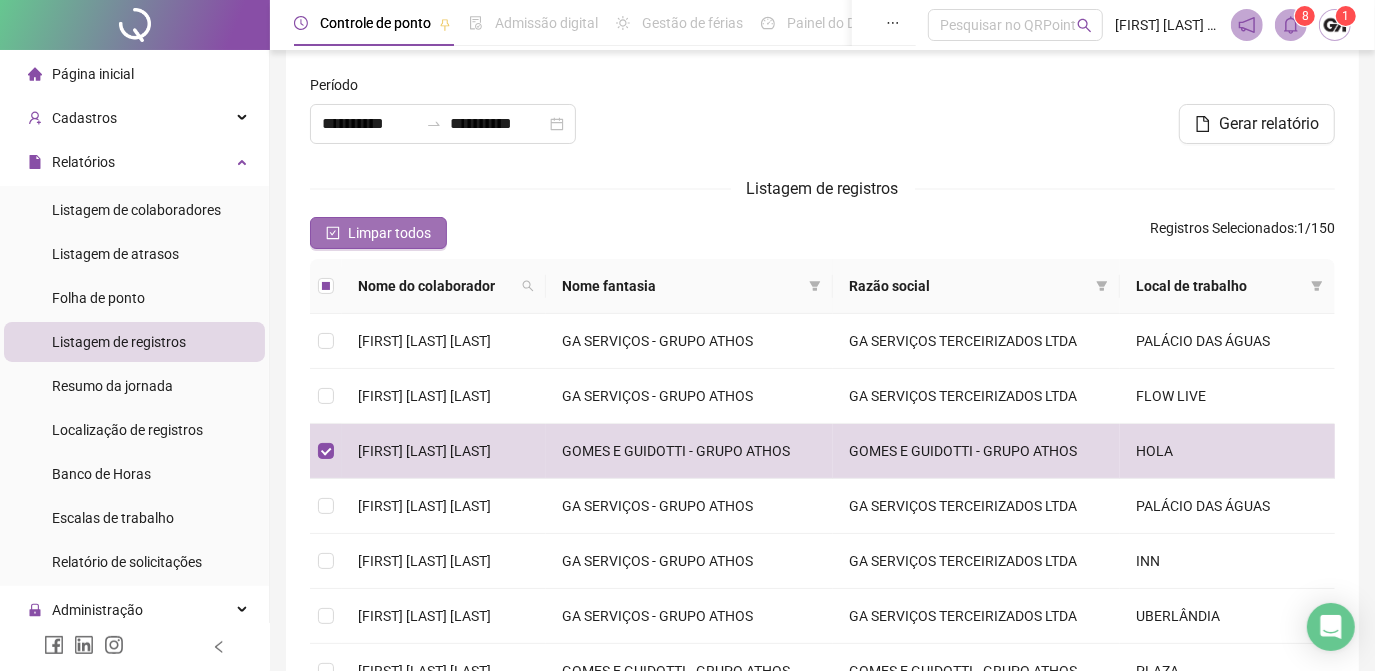 click on "Limpar todos" at bounding box center [389, 233] 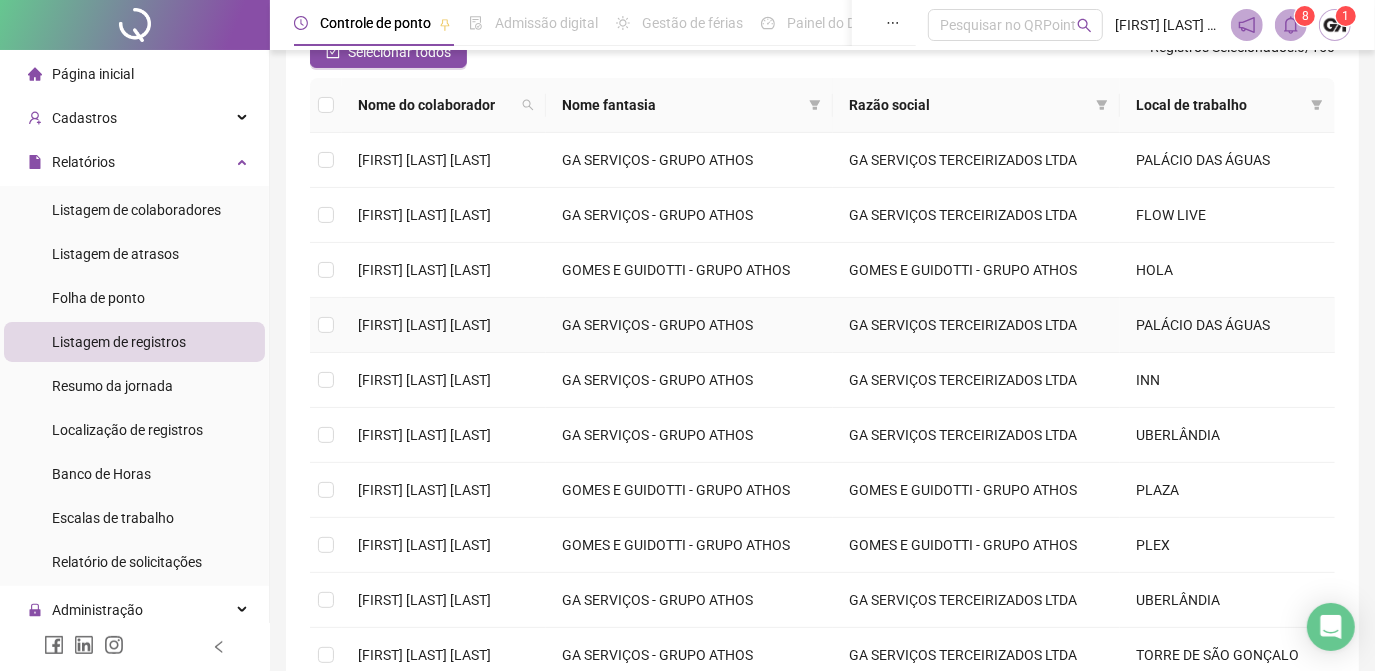 scroll, scrollTop: 379, scrollLeft: 0, axis: vertical 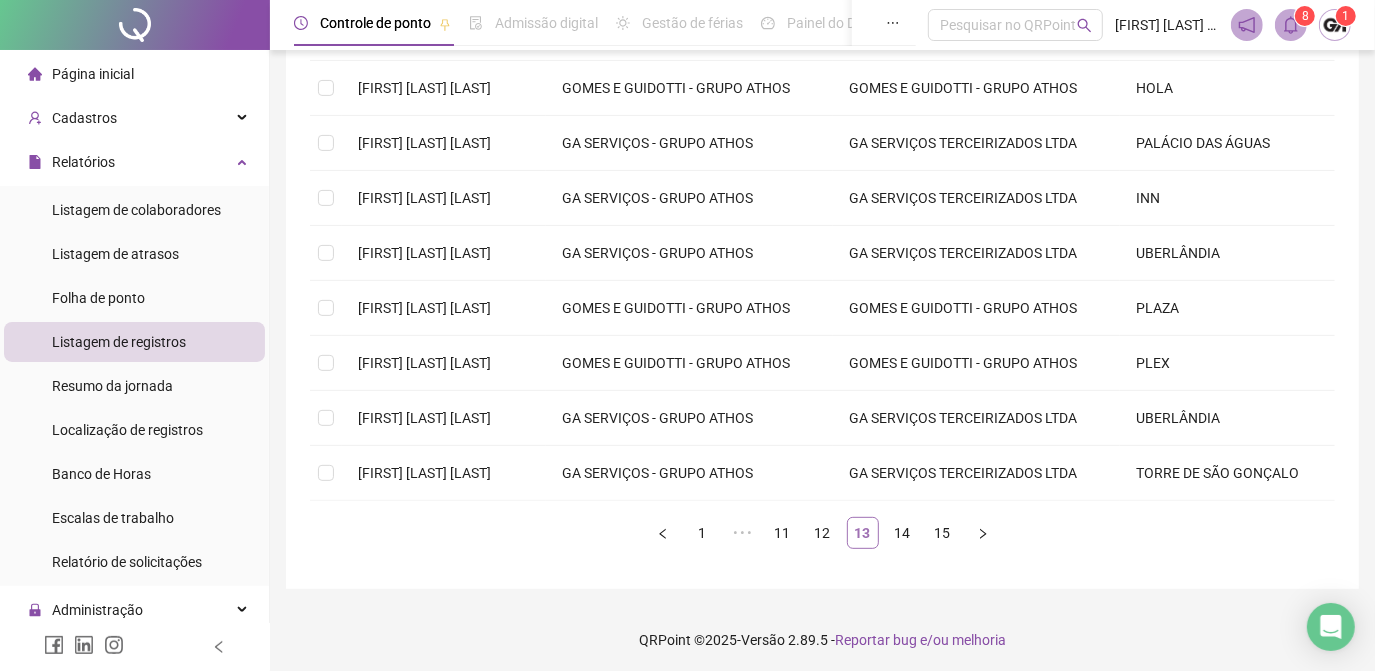 drag, startPoint x: 910, startPoint y: 525, endPoint x: 869, endPoint y: 514, distance: 42.44997 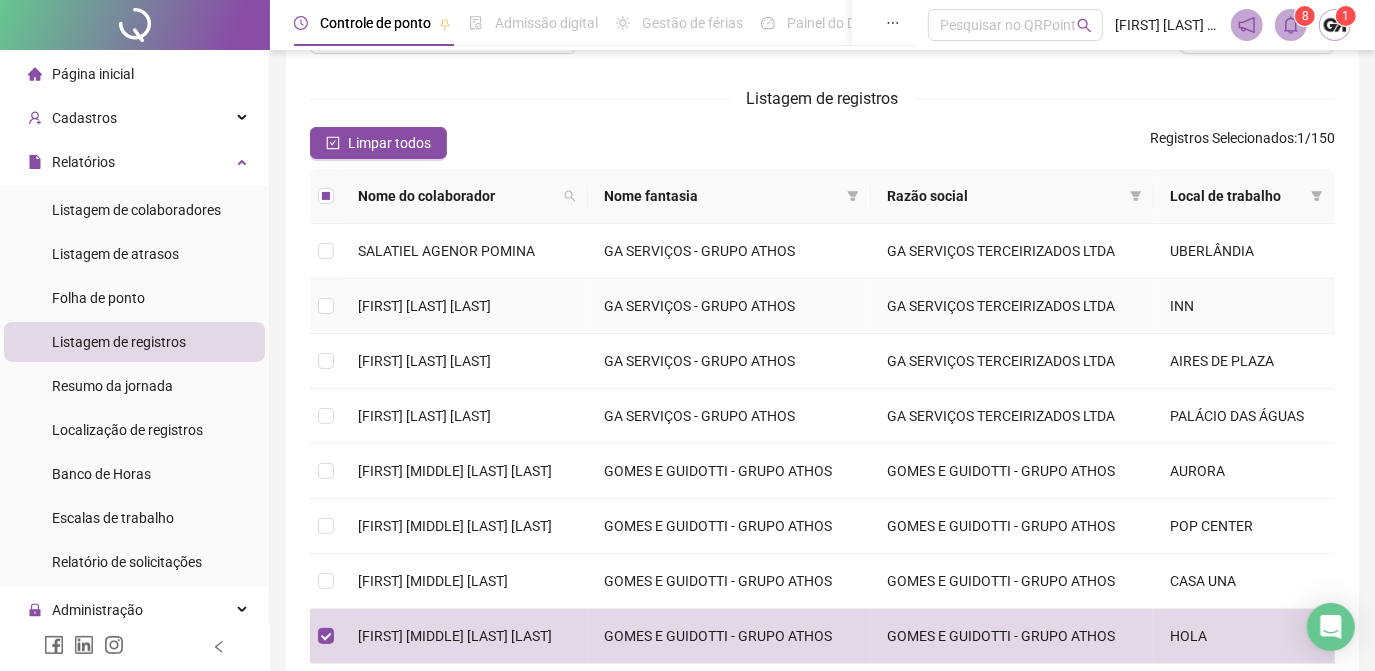 scroll, scrollTop: 0, scrollLeft: 0, axis: both 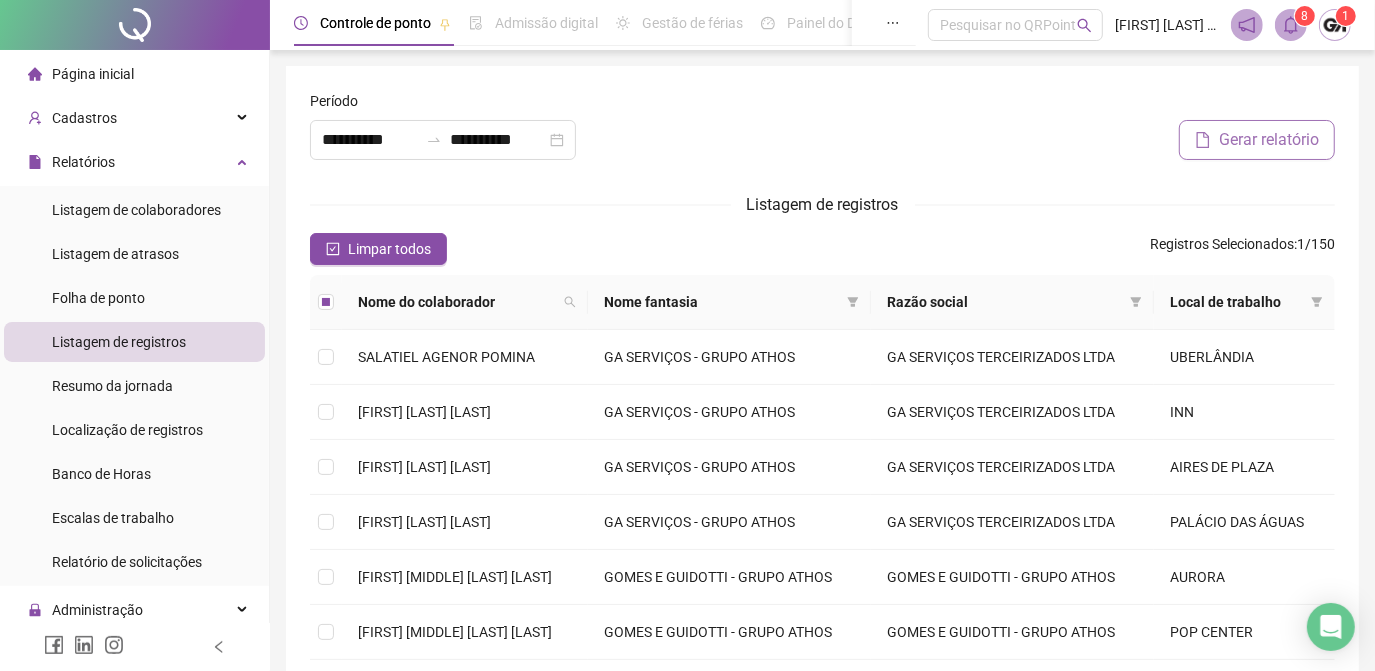 click on "Gerar relatório" at bounding box center [1269, 140] 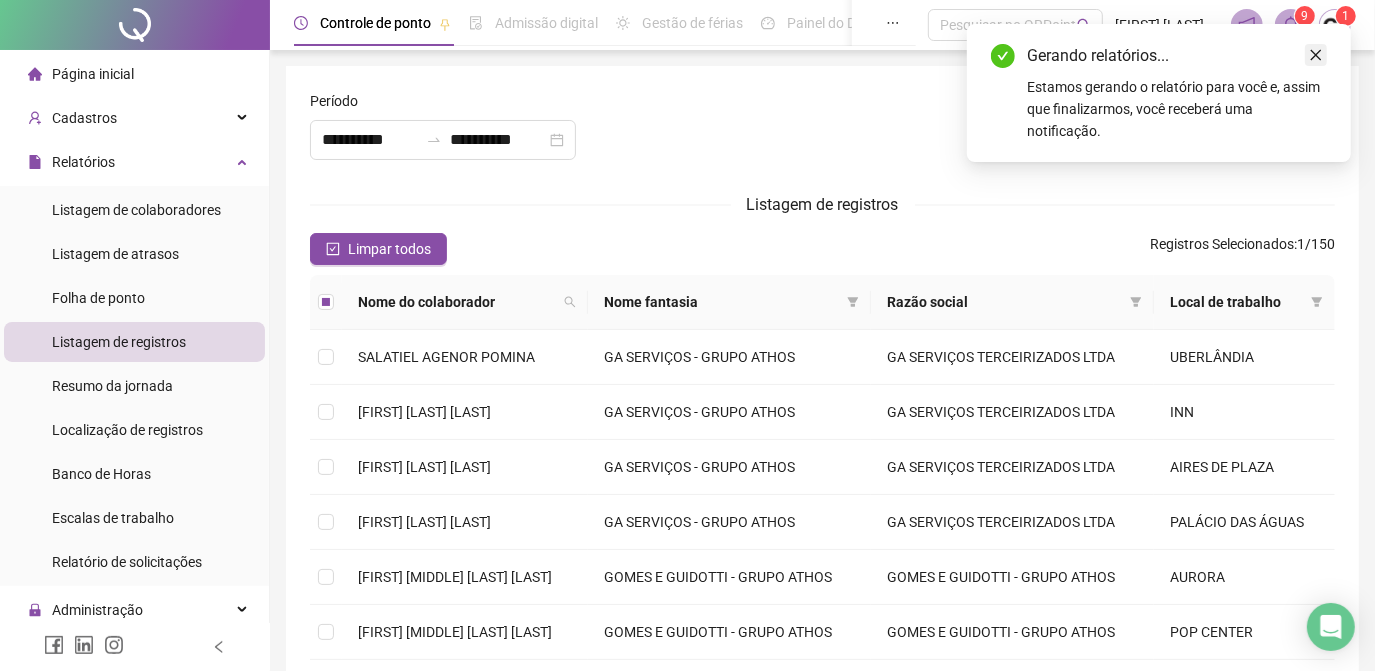 click 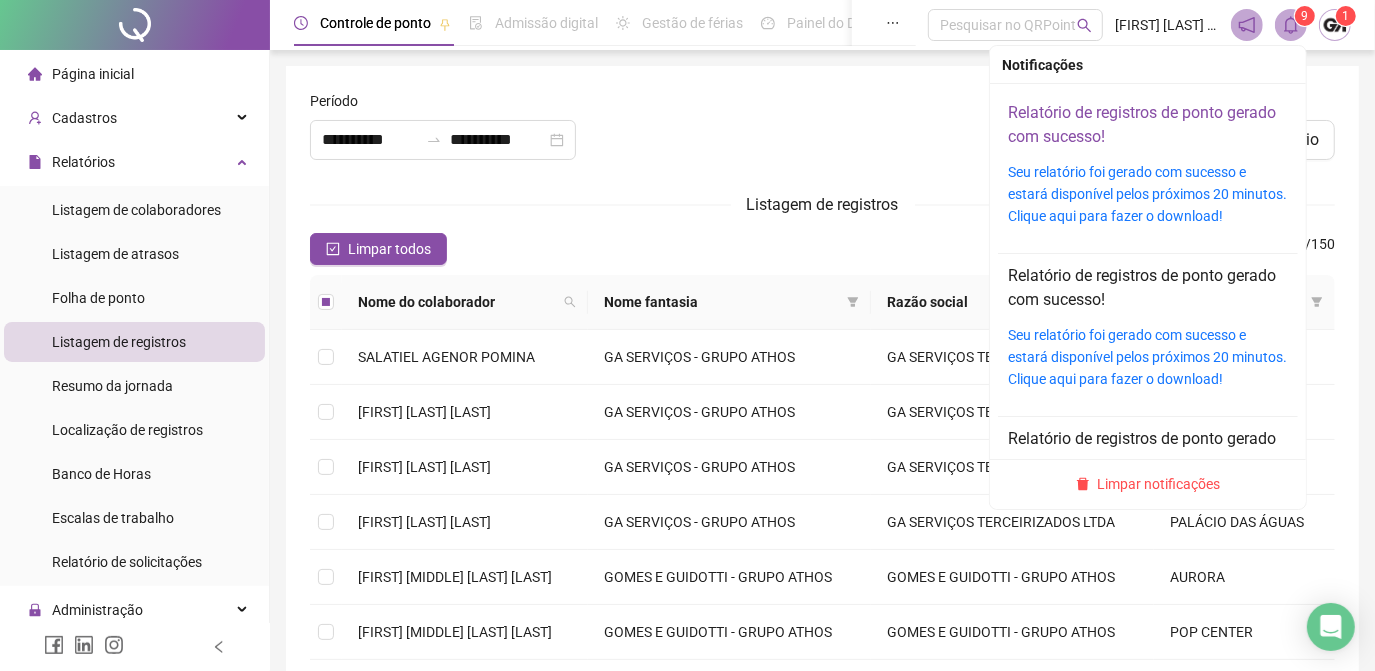 click on "Relatório de registros de ponto gerado com sucesso!" at bounding box center [1142, 124] 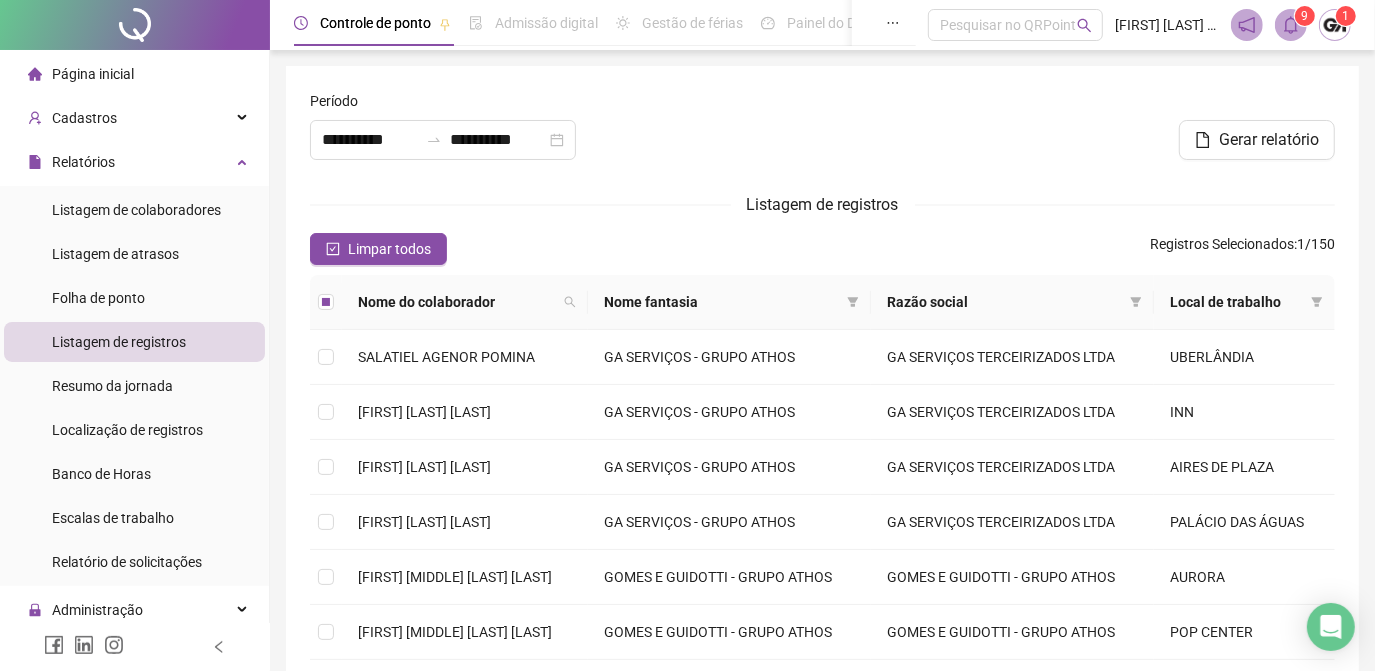 click at bounding box center (822, 133) 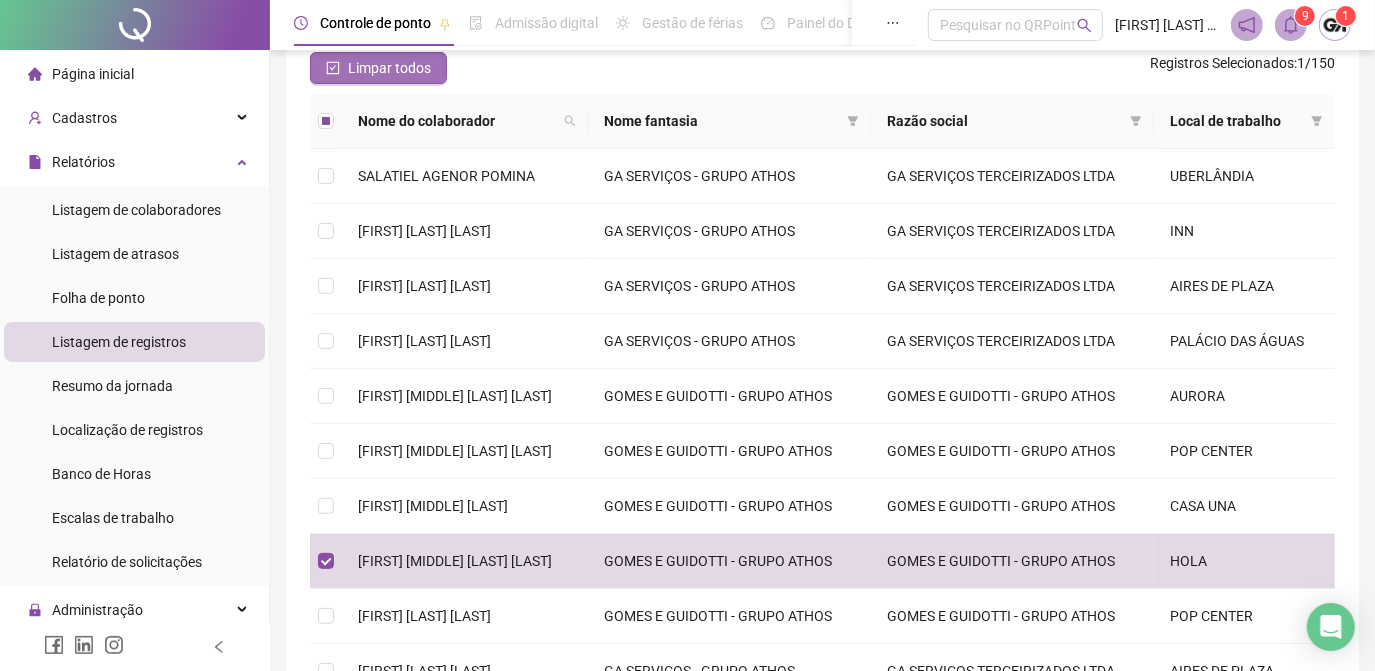 click on "Limpar todos" at bounding box center [389, 68] 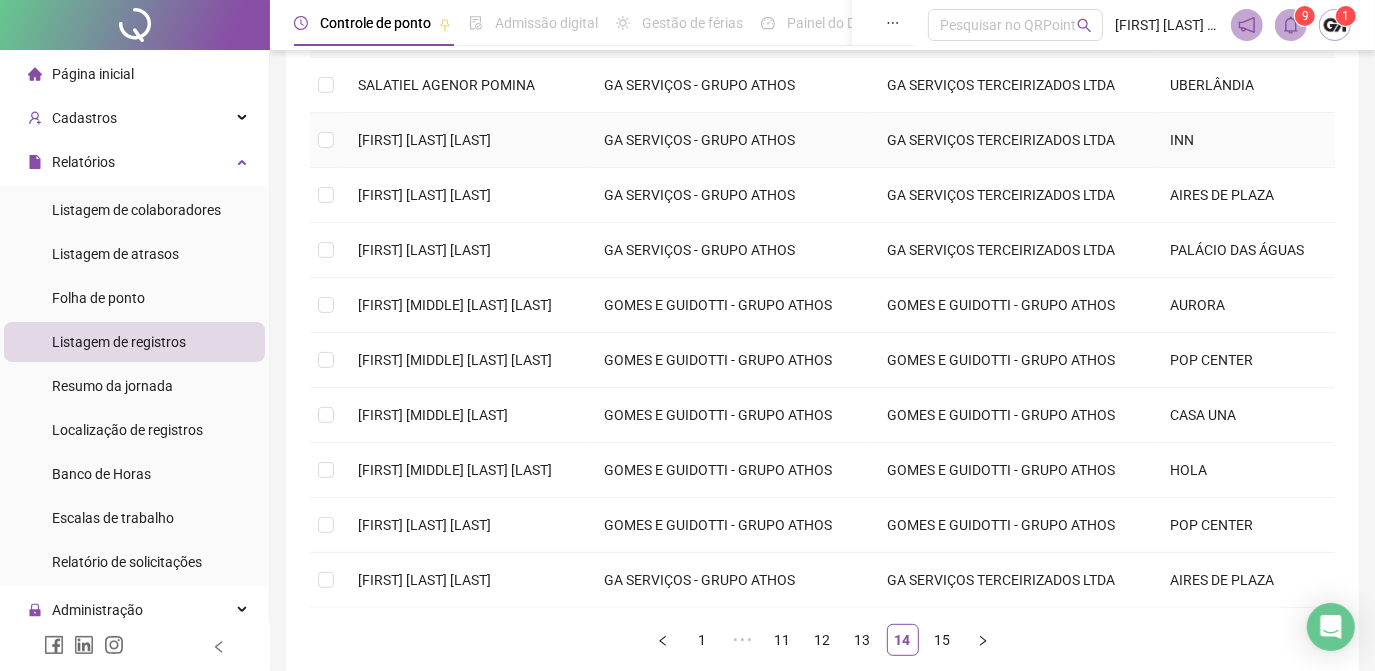 scroll, scrollTop: 379, scrollLeft: 0, axis: vertical 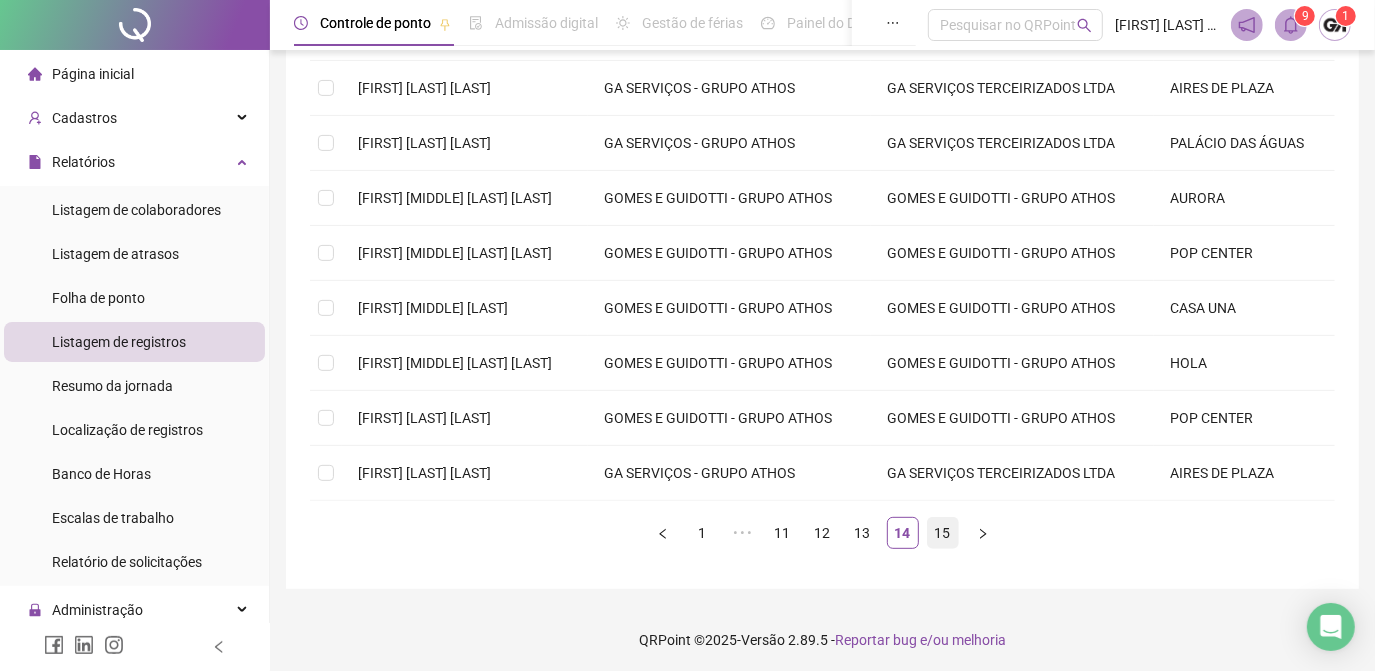 click on "15" at bounding box center (943, 533) 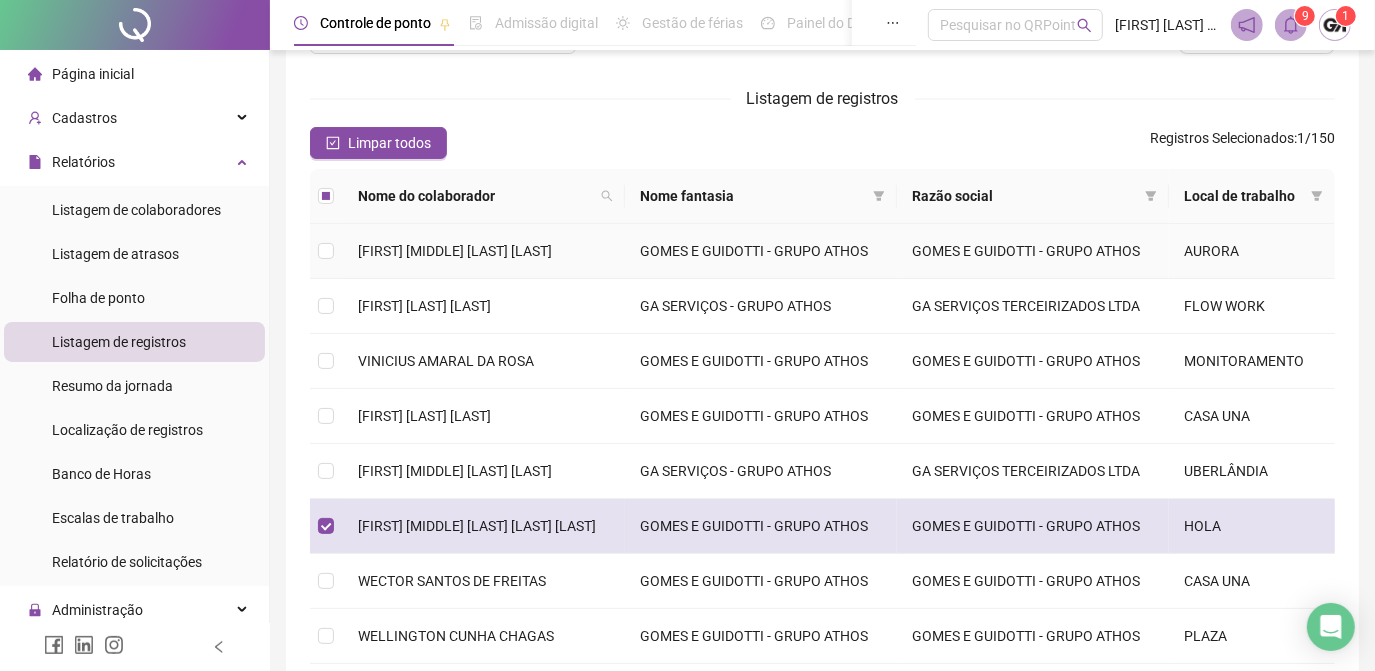 scroll, scrollTop: 16, scrollLeft: 0, axis: vertical 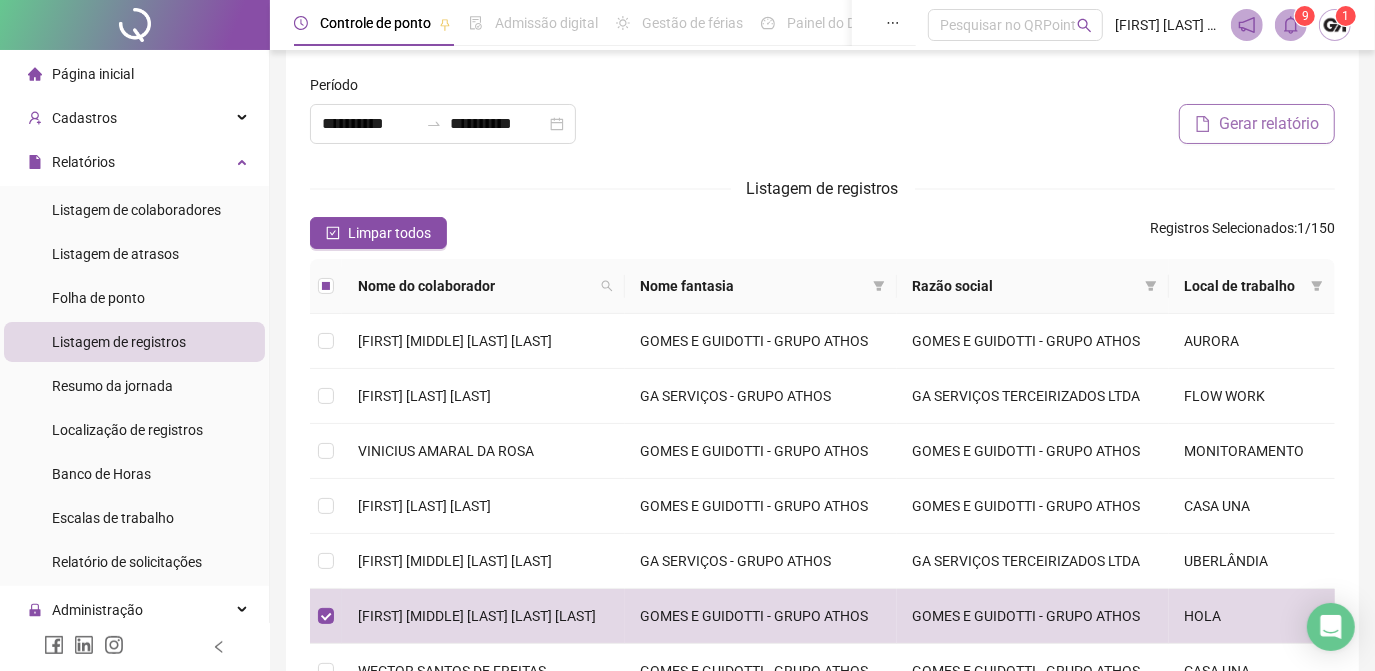 click on "Gerar relatório" at bounding box center [1269, 124] 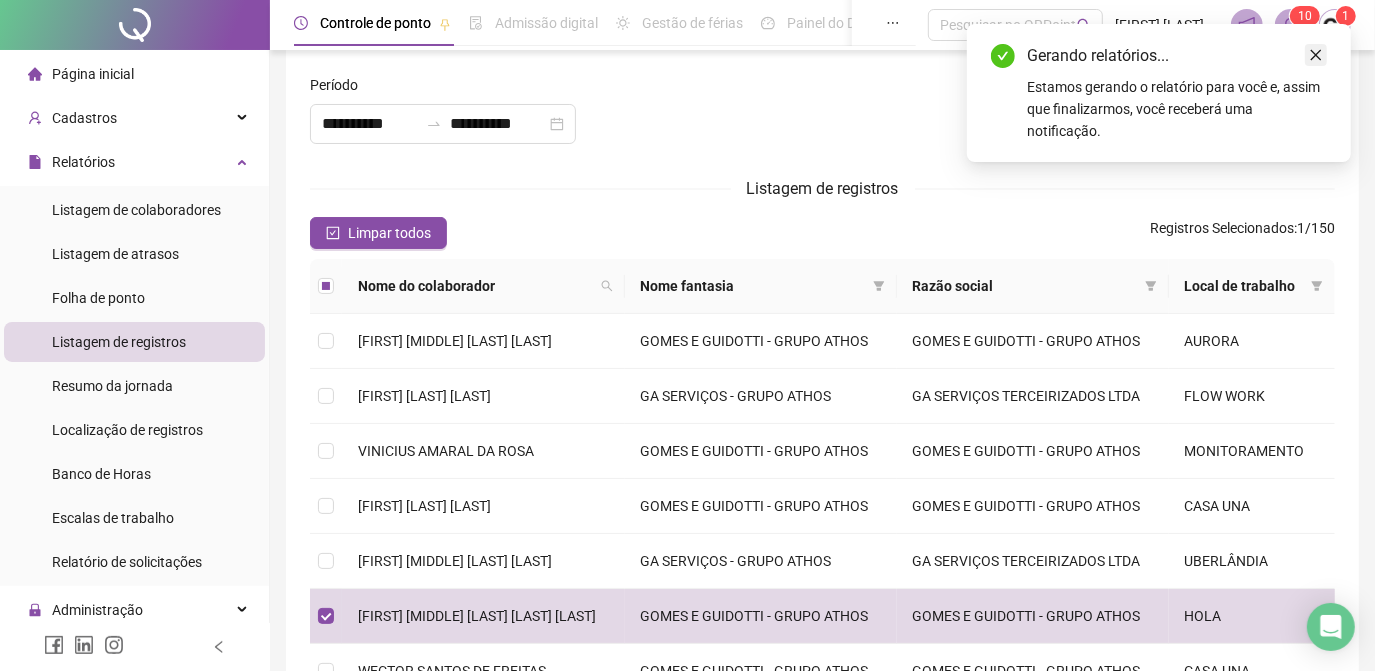 click 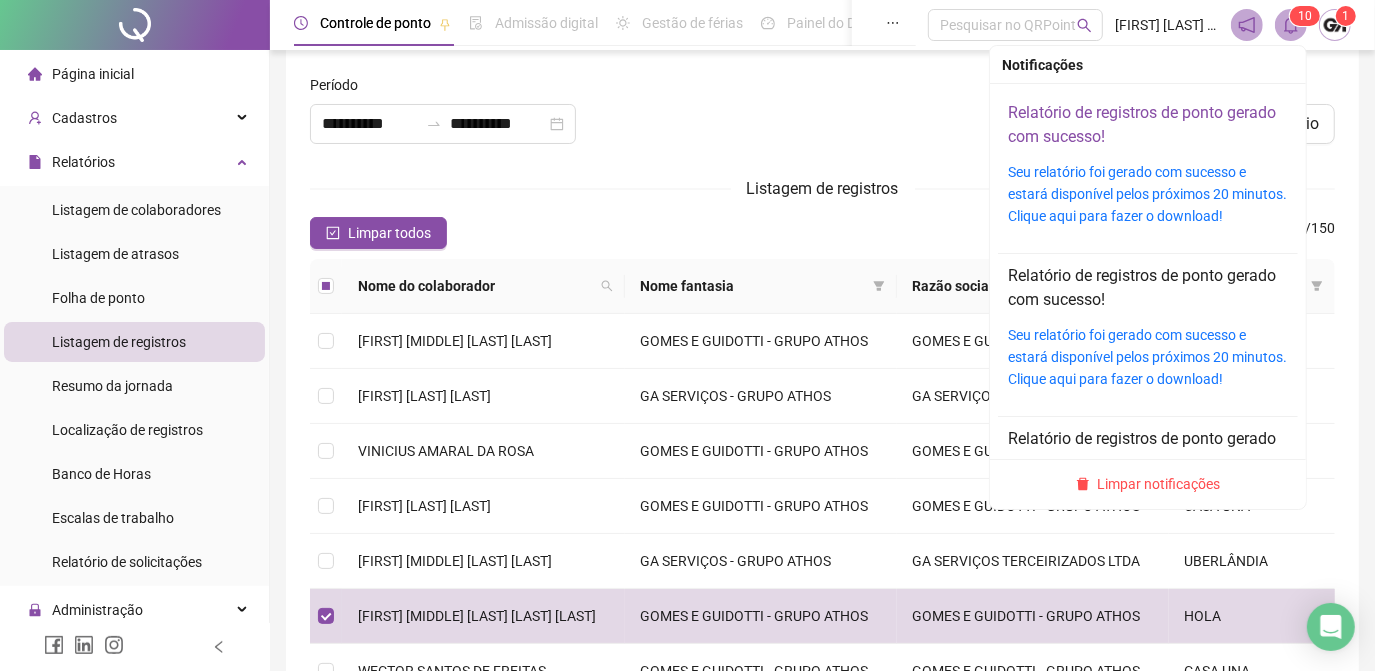 click on "Relatório de registros de ponto gerado com sucesso!" at bounding box center [1142, 124] 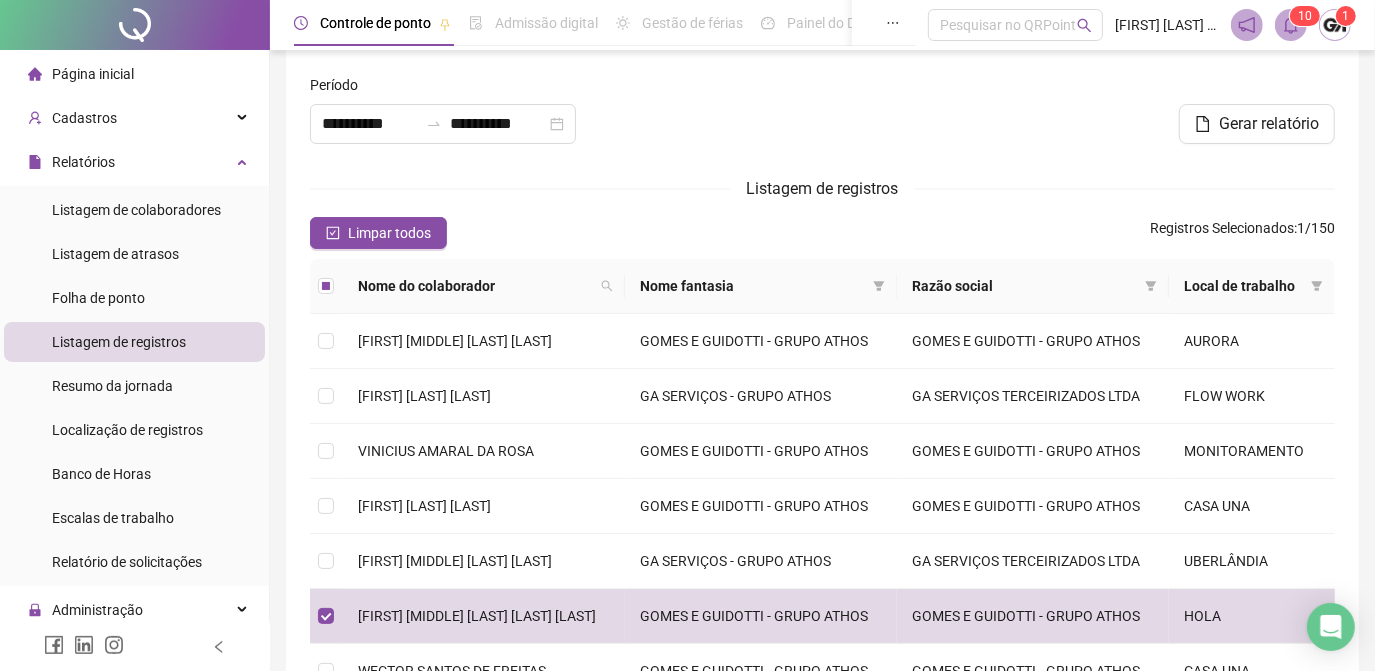 click at bounding box center [822, 117] 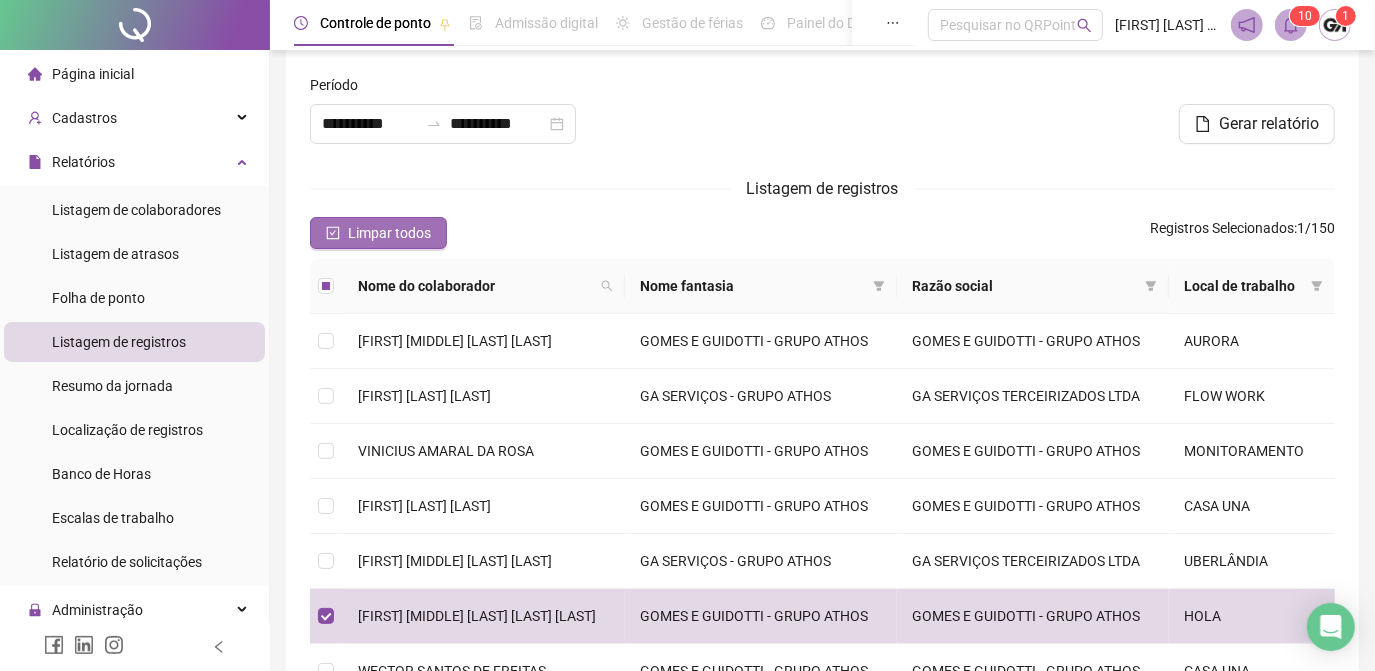 click on "Limpar todos" at bounding box center [389, 233] 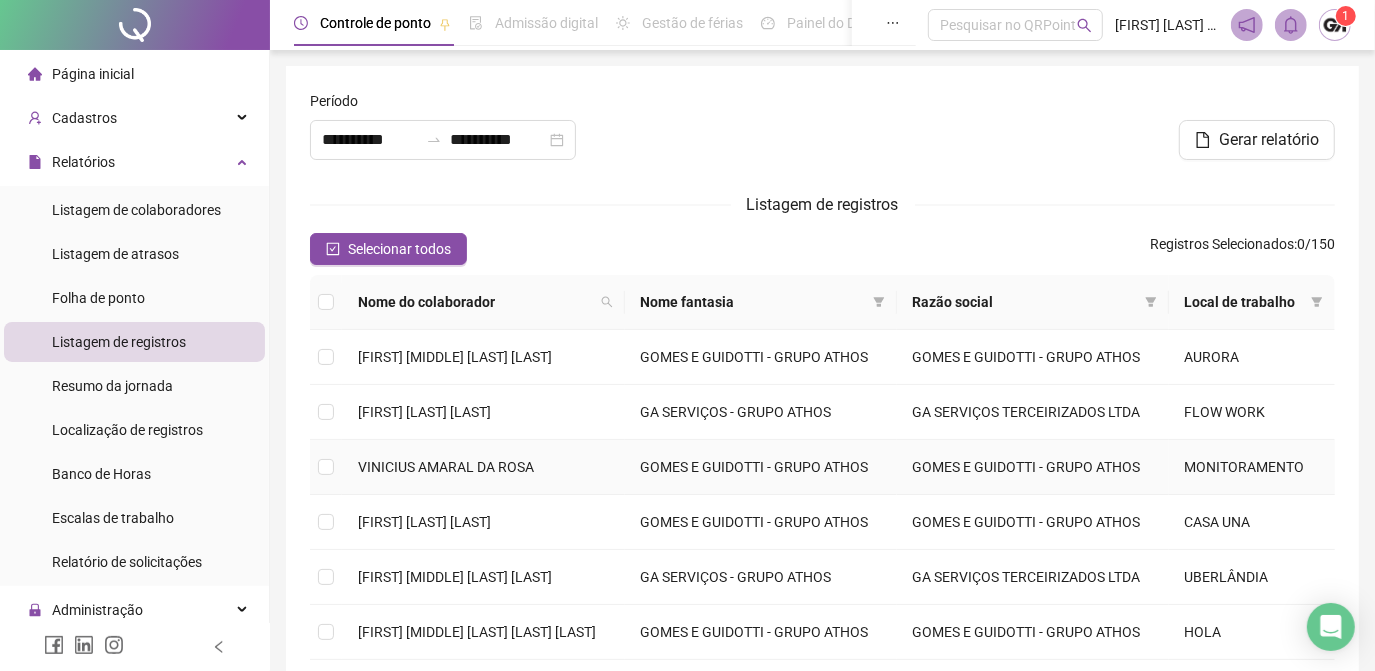scroll, scrollTop: 379, scrollLeft: 0, axis: vertical 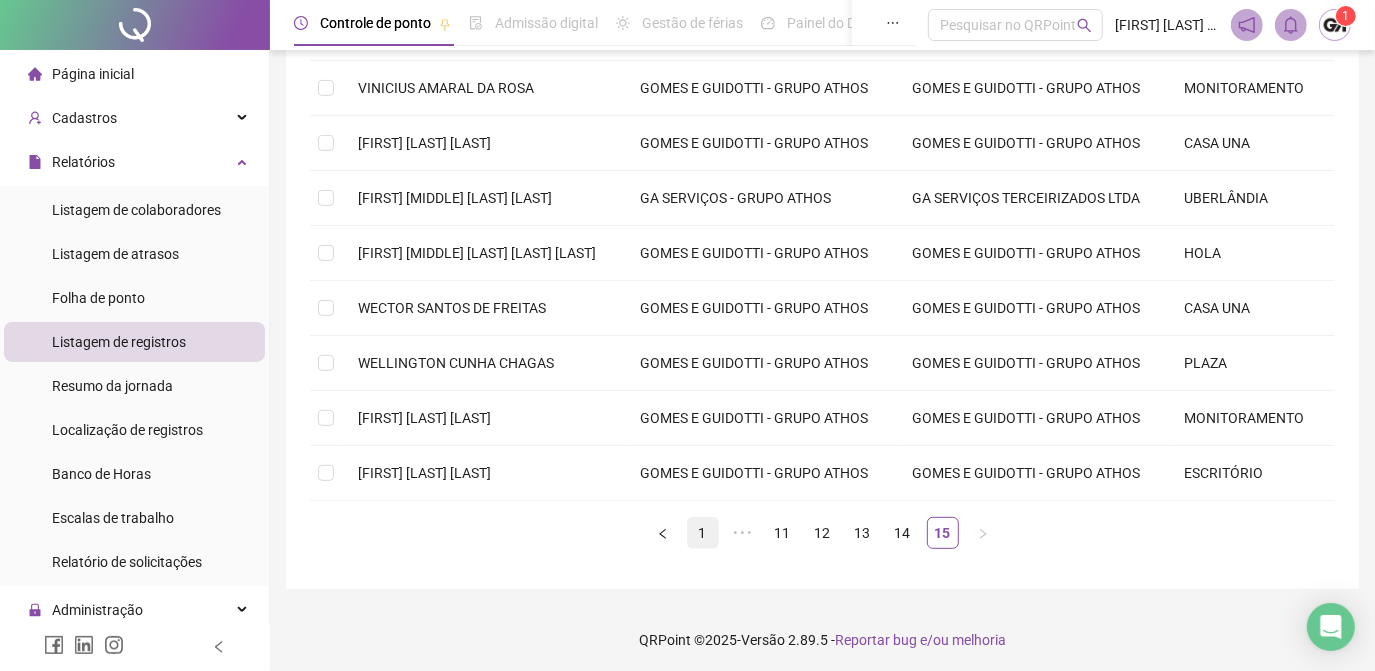 click on "1" at bounding box center [703, 533] 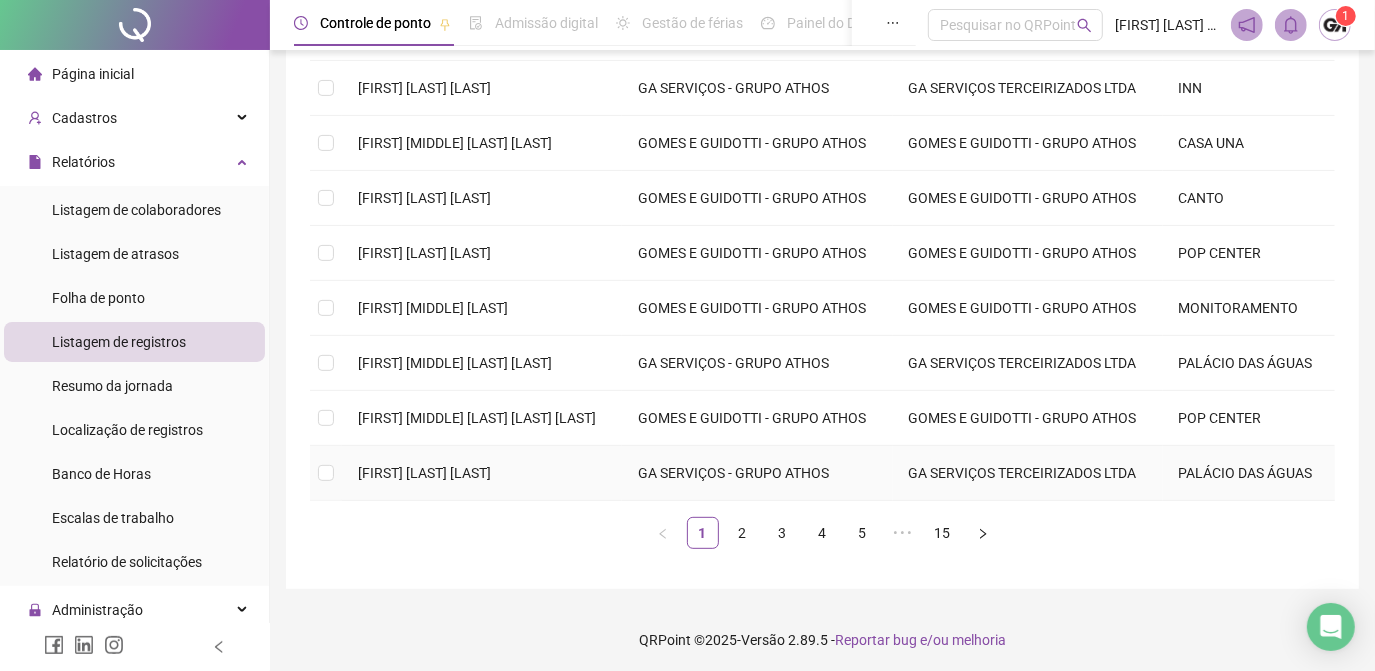 scroll, scrollTop: 0, scrollLeft: 0, axis: both 